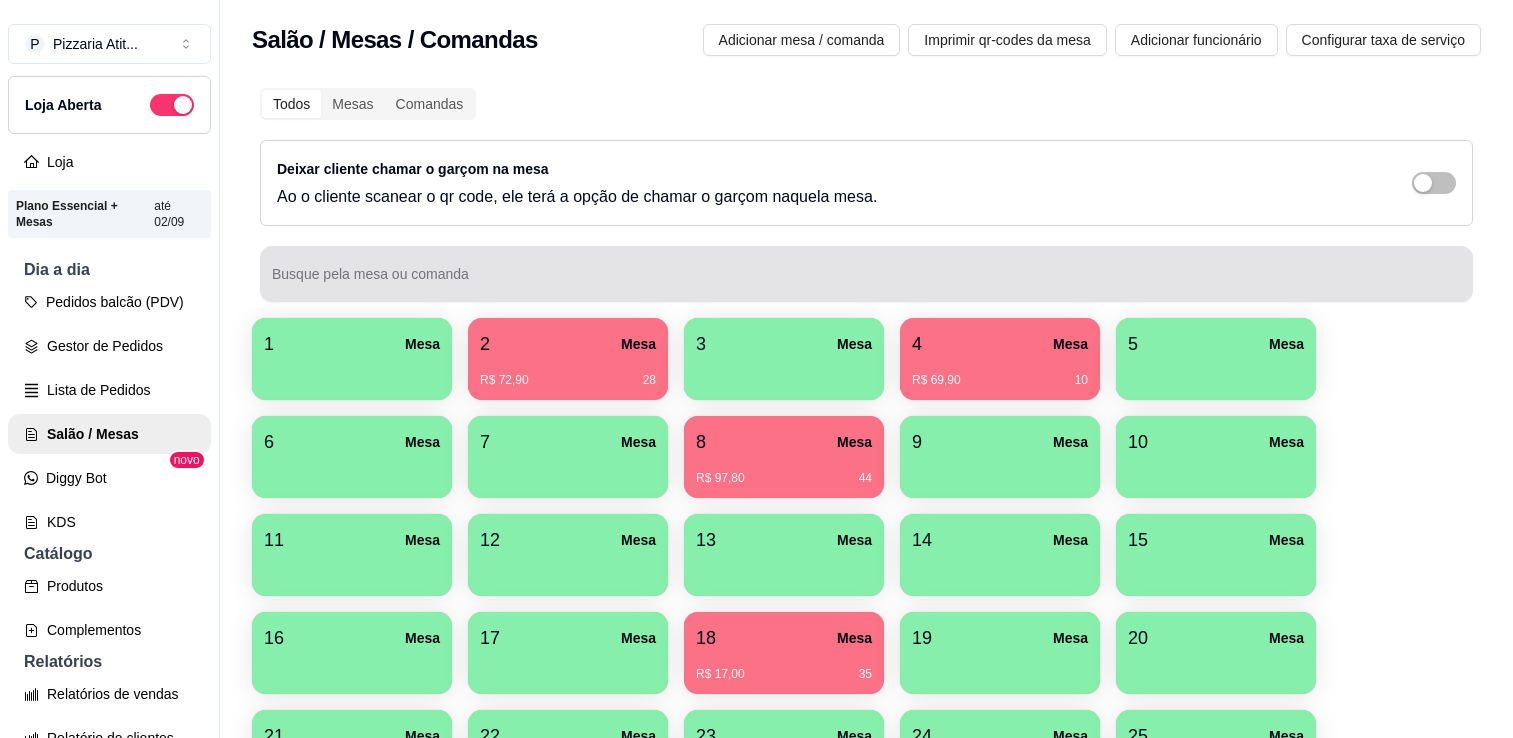 scroll, scrollTop: 0, scrollLeft: 0, axis: both 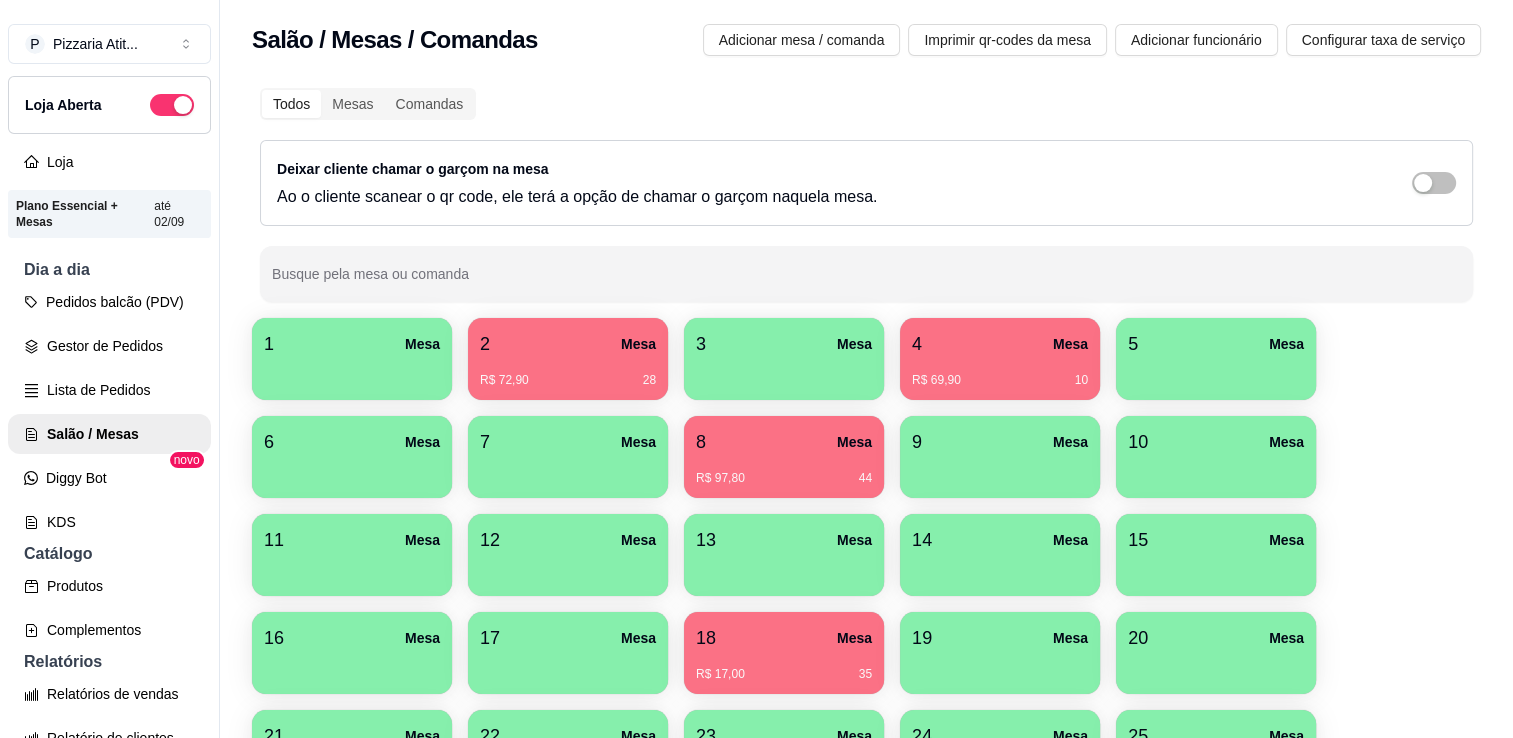 click on "8 Mesa" at bounding box center (784, 442) 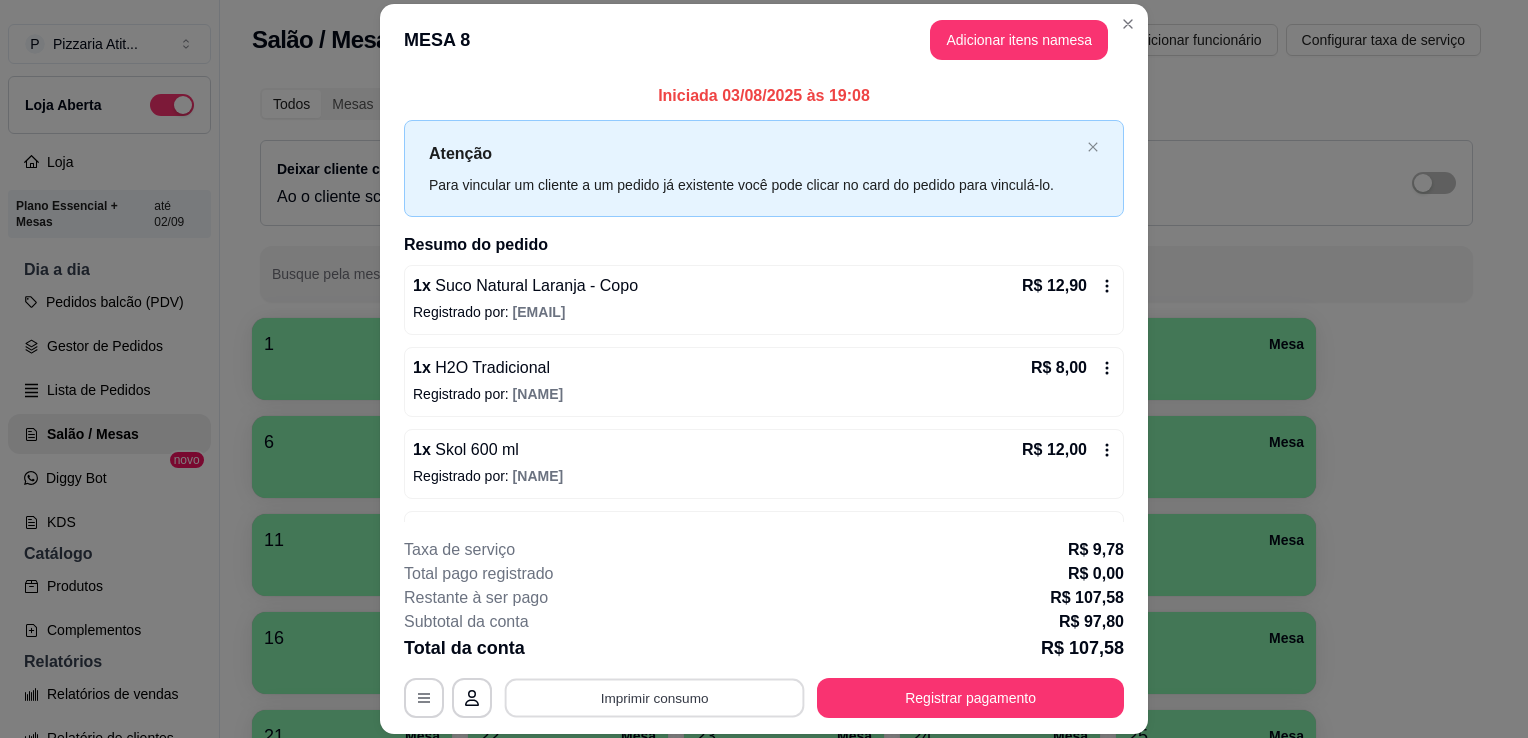 click on "Imprimir consumo" at bounding box center (655, 698) 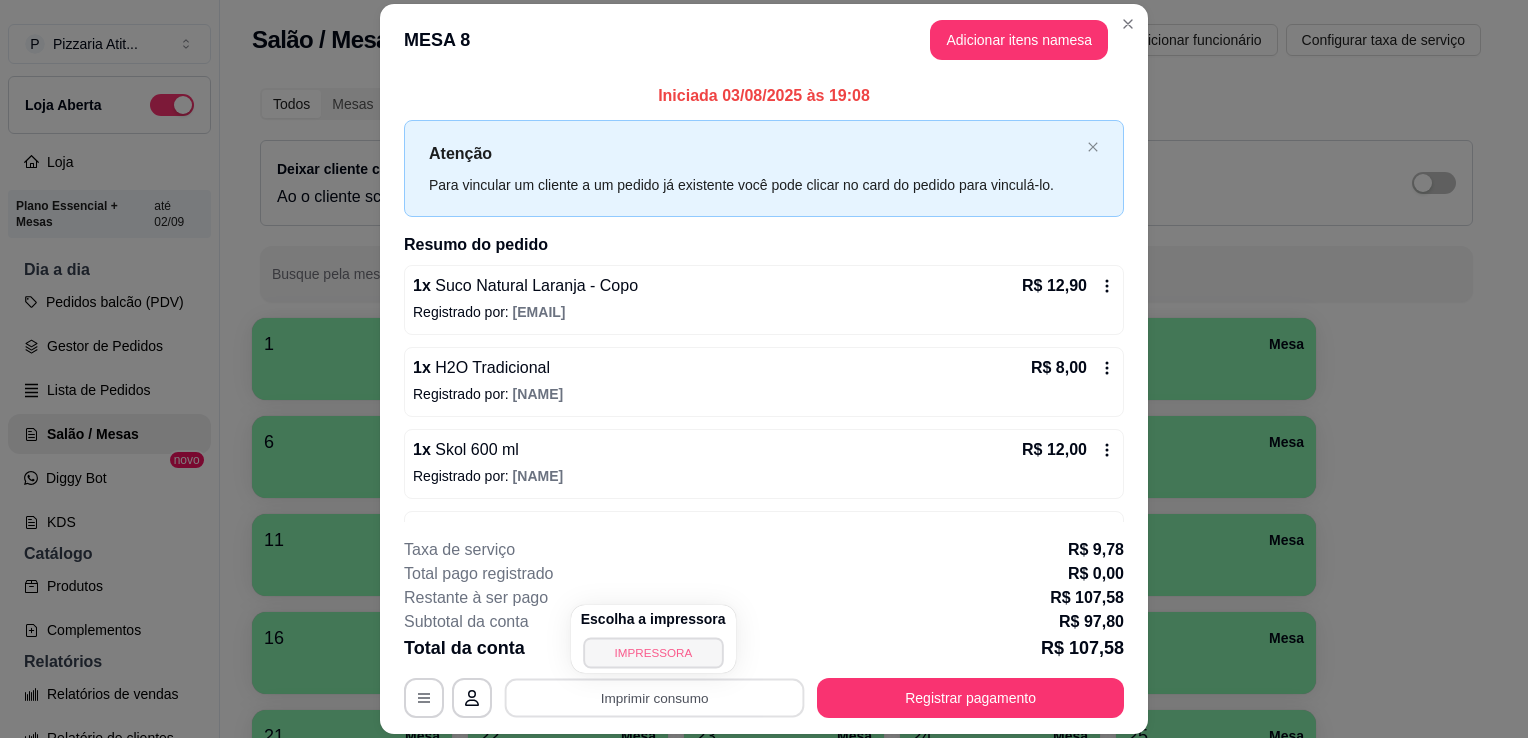 click on "IMPRESSORA" at bounding box center [653, 652] 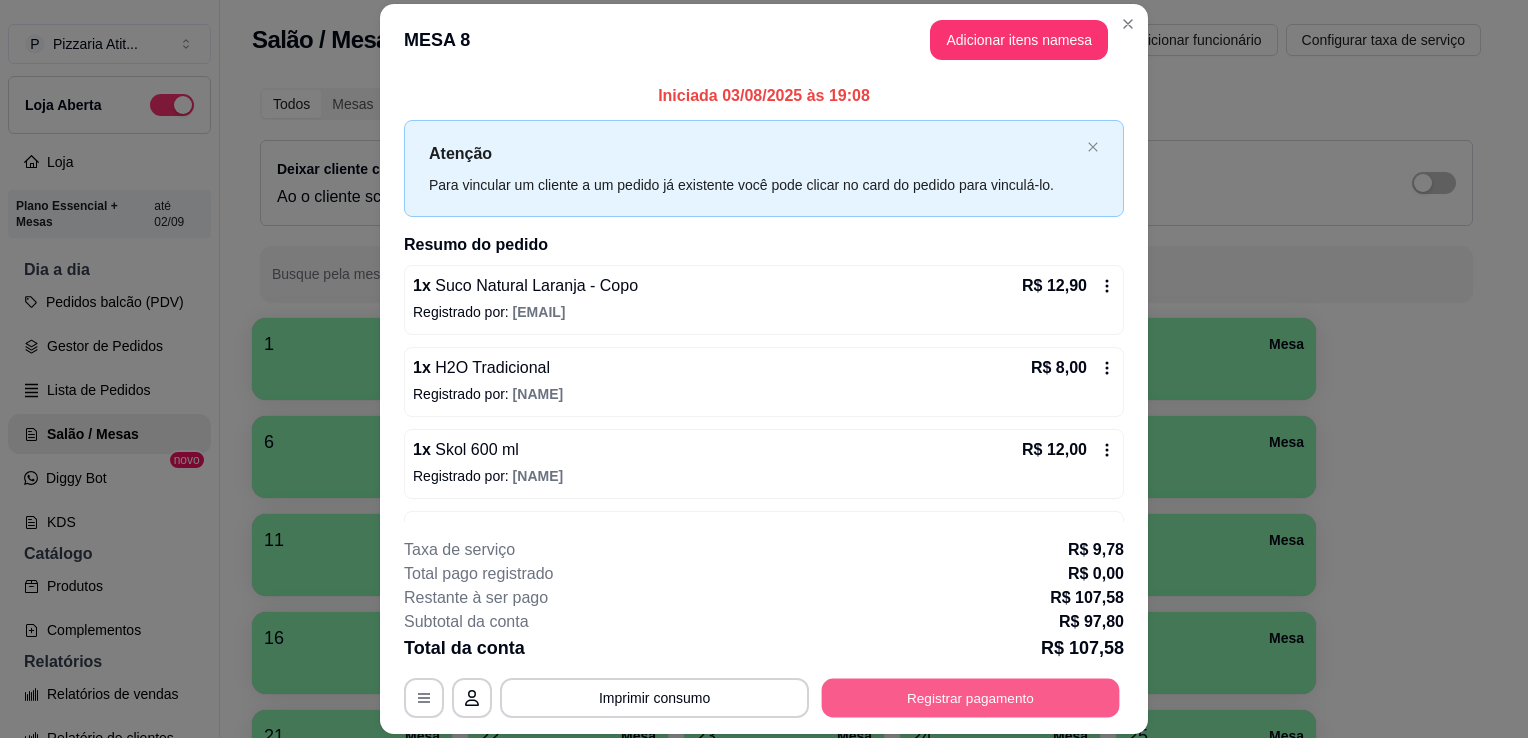 click on "Registrar pagamento" at bounding box center [971, 698] 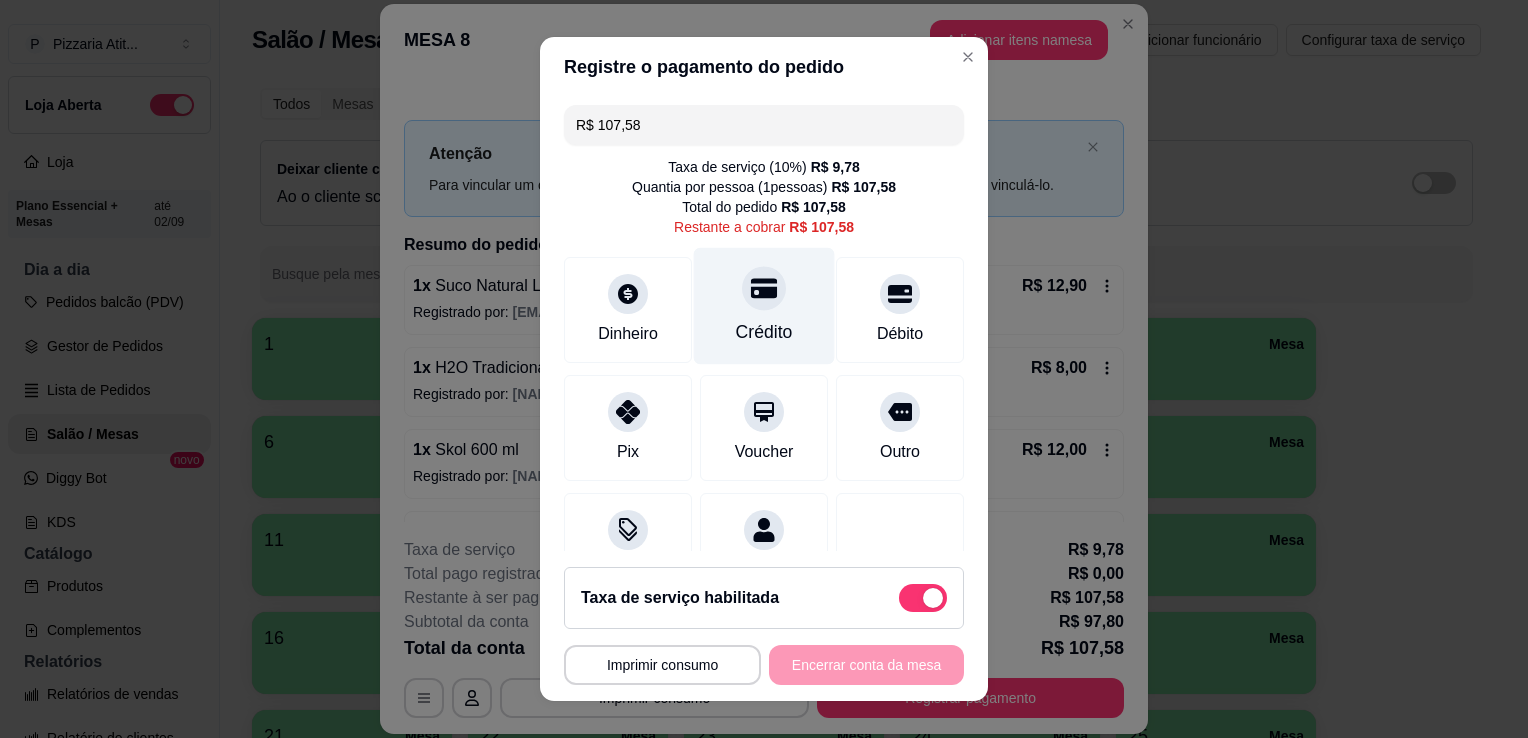 click on "Crédito" at bounding box center [764, 306] 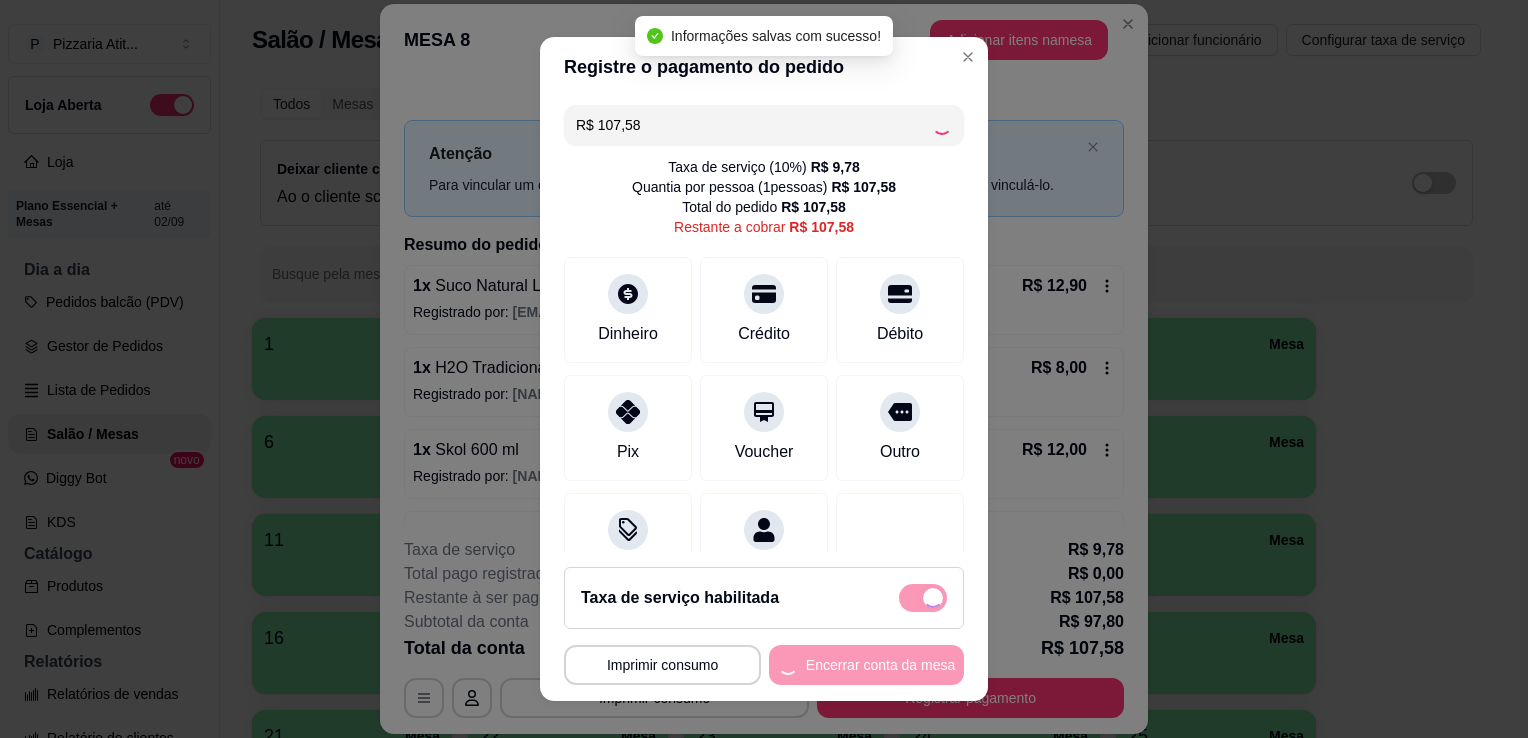 type on "R$ 0,00" 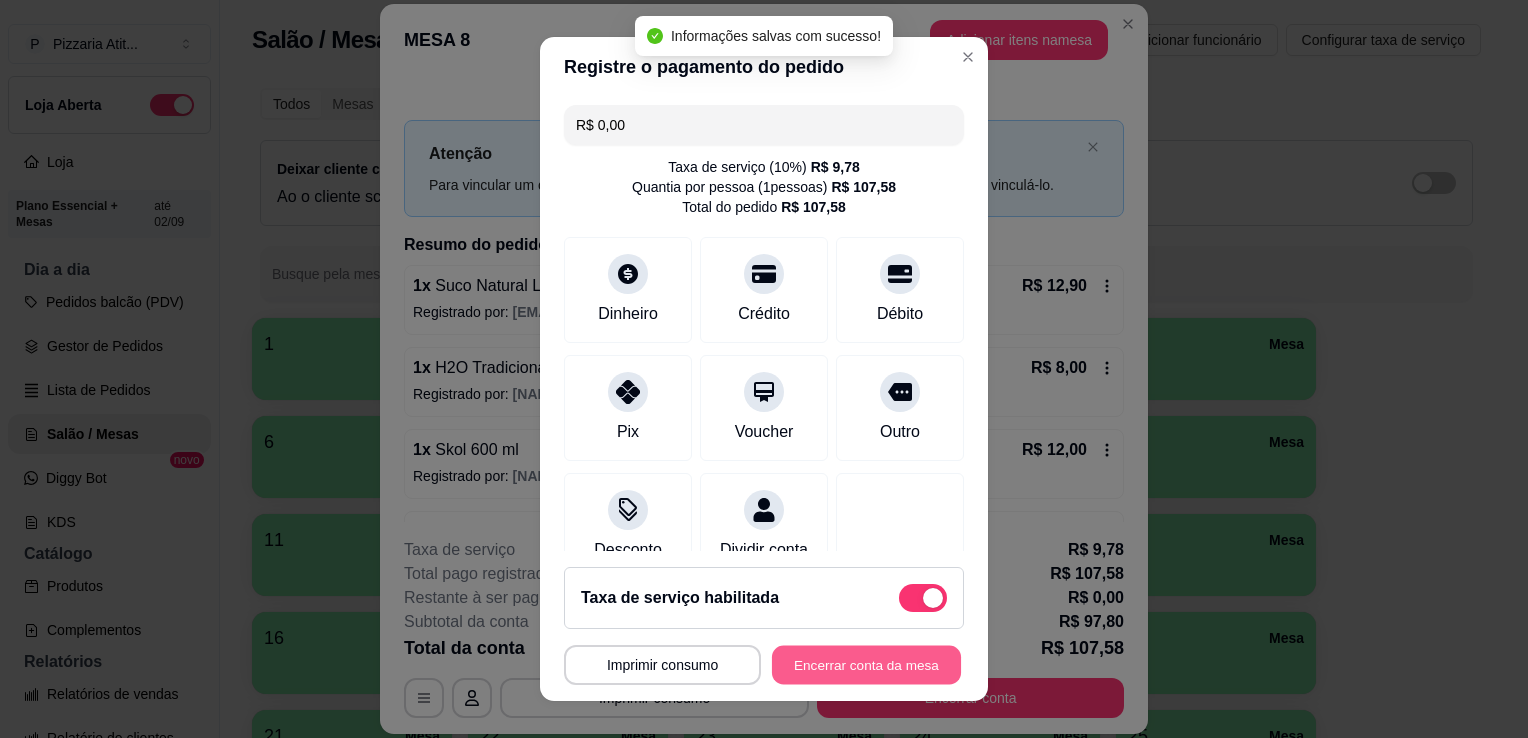 click on "Encerrar conta da mesa" at bounding box center (866, 665) 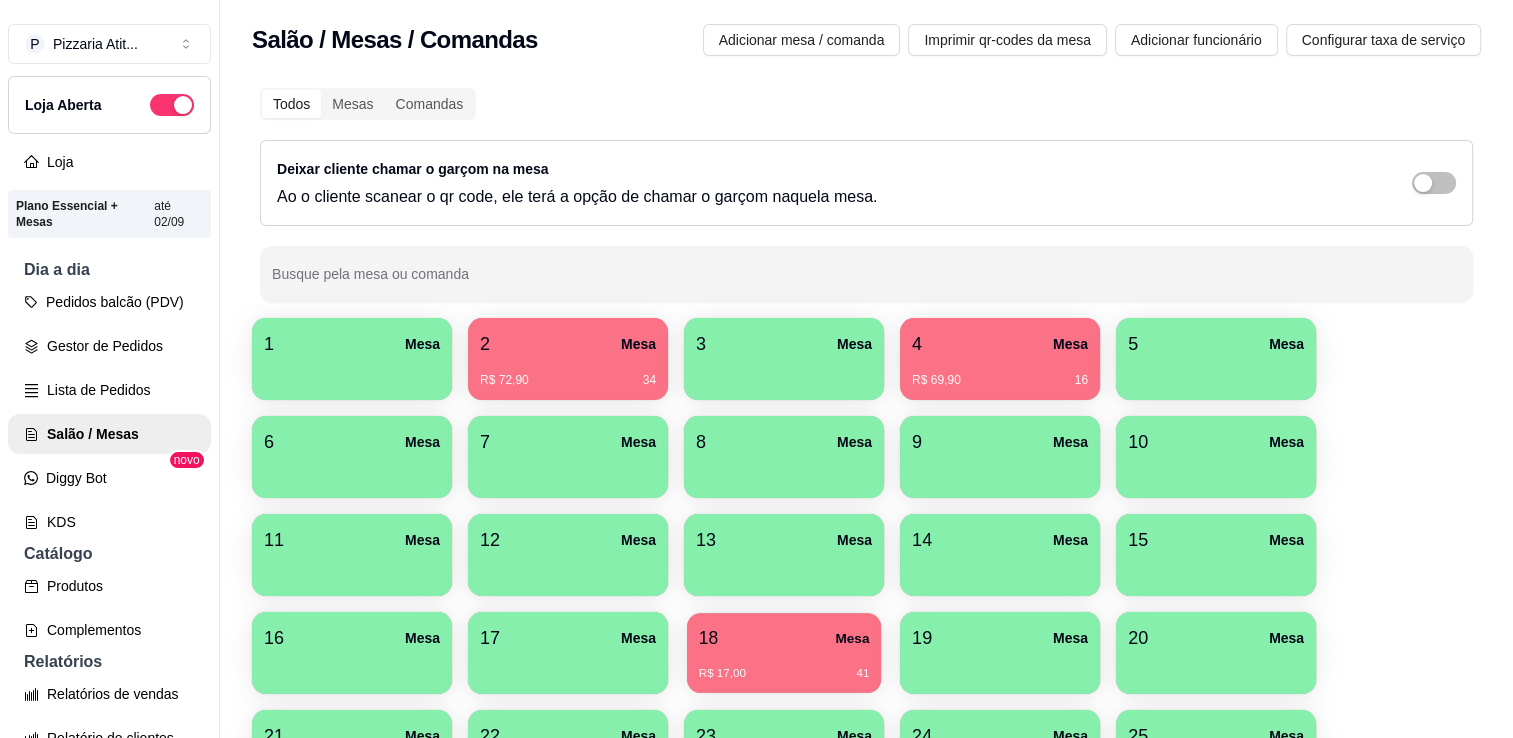 click on "R$ 17,00 41" at bounding box center [784, 666] 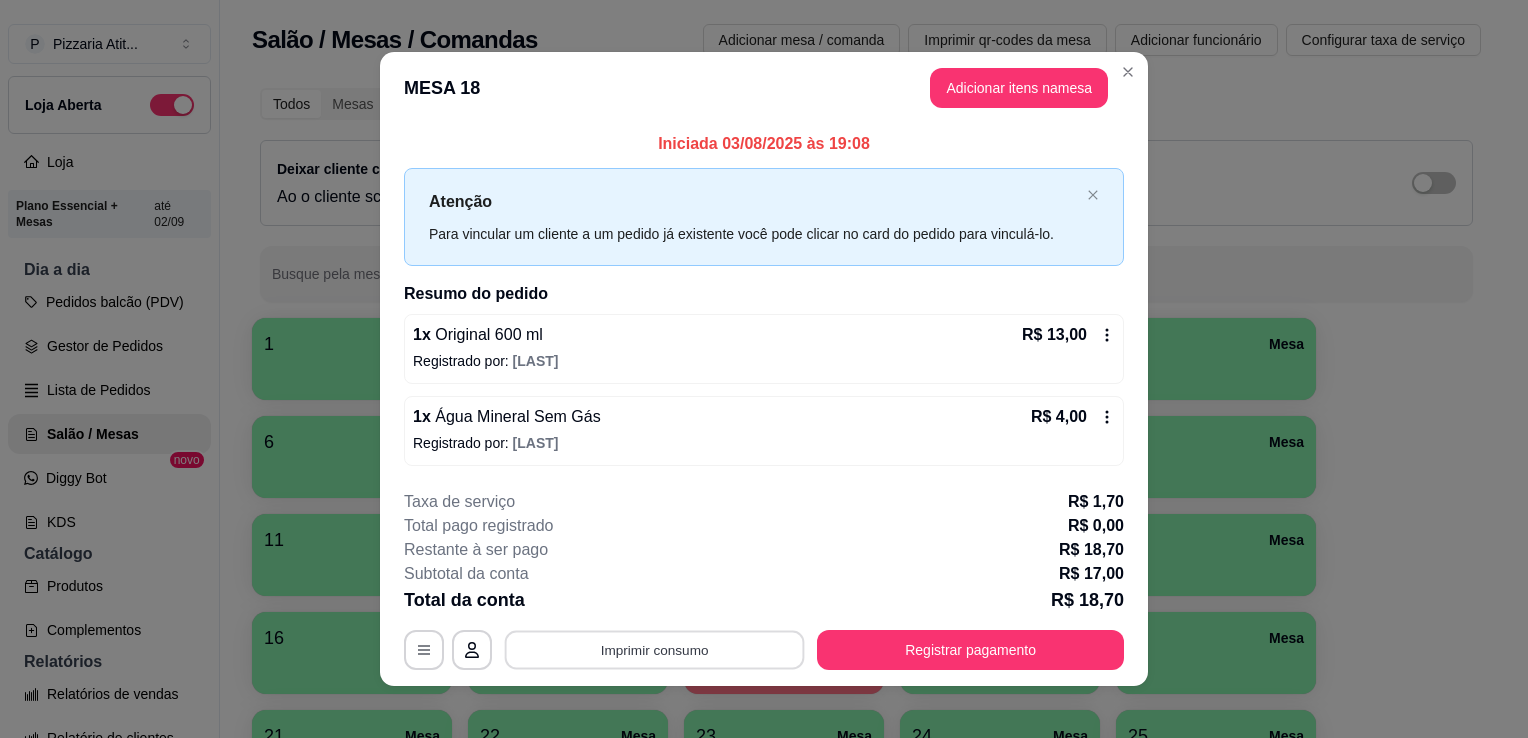 click on "Imprimir consumo" at bounding box center (655, 649) 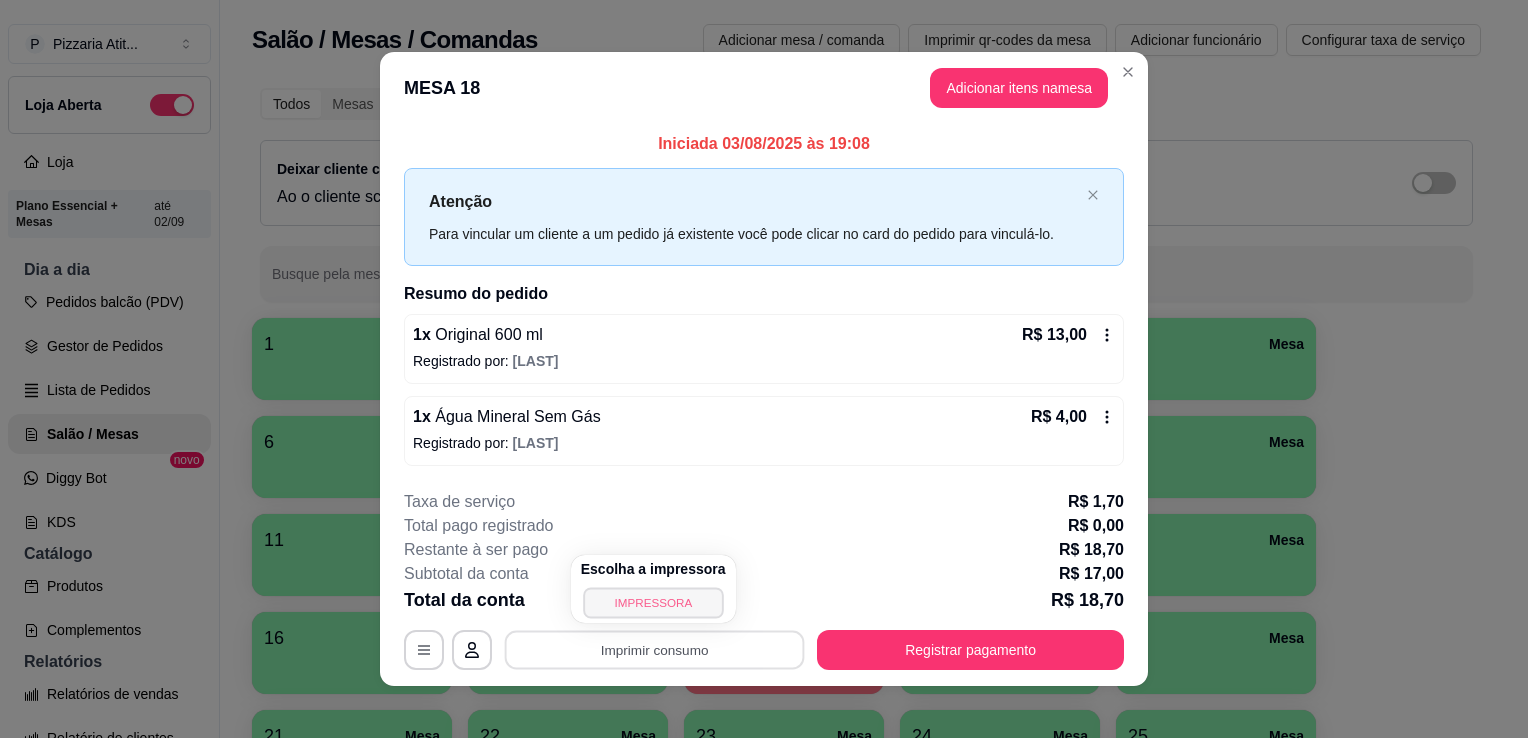 click on "IMPRESSORA" at bounding box center [653, 602] 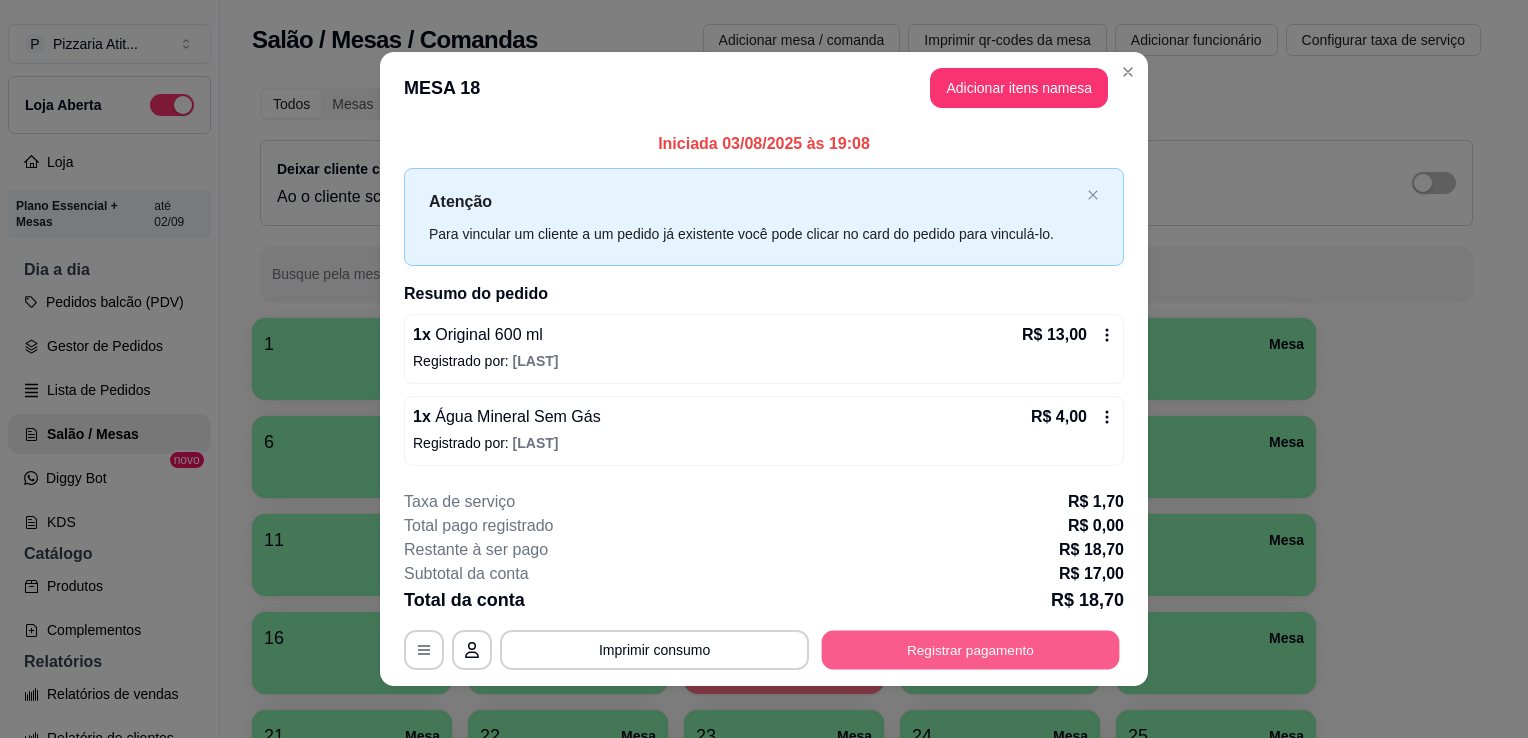 click on "Registrar pagamento" at bounding box center (971, 649) 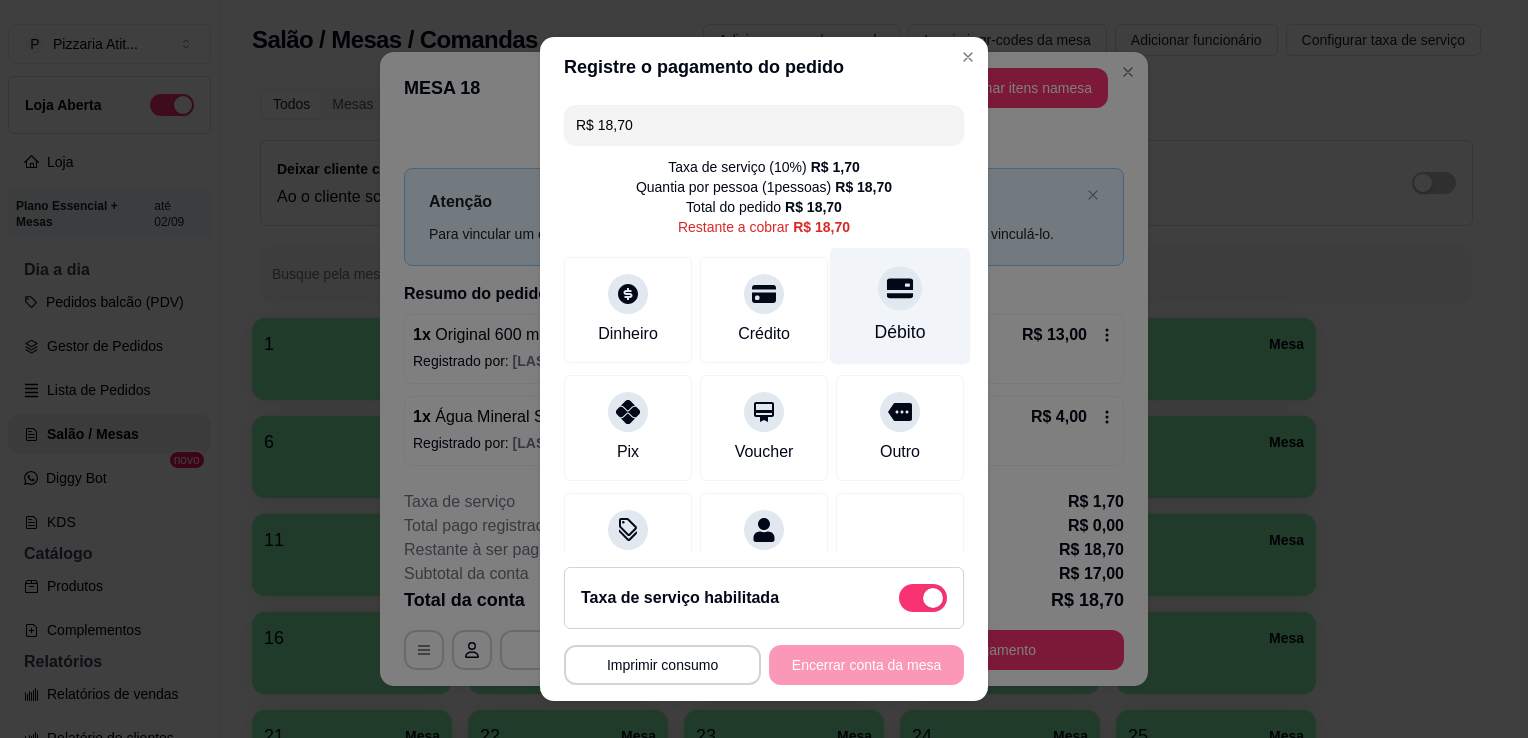 click on "Débito" at bounding box center (900, 332) 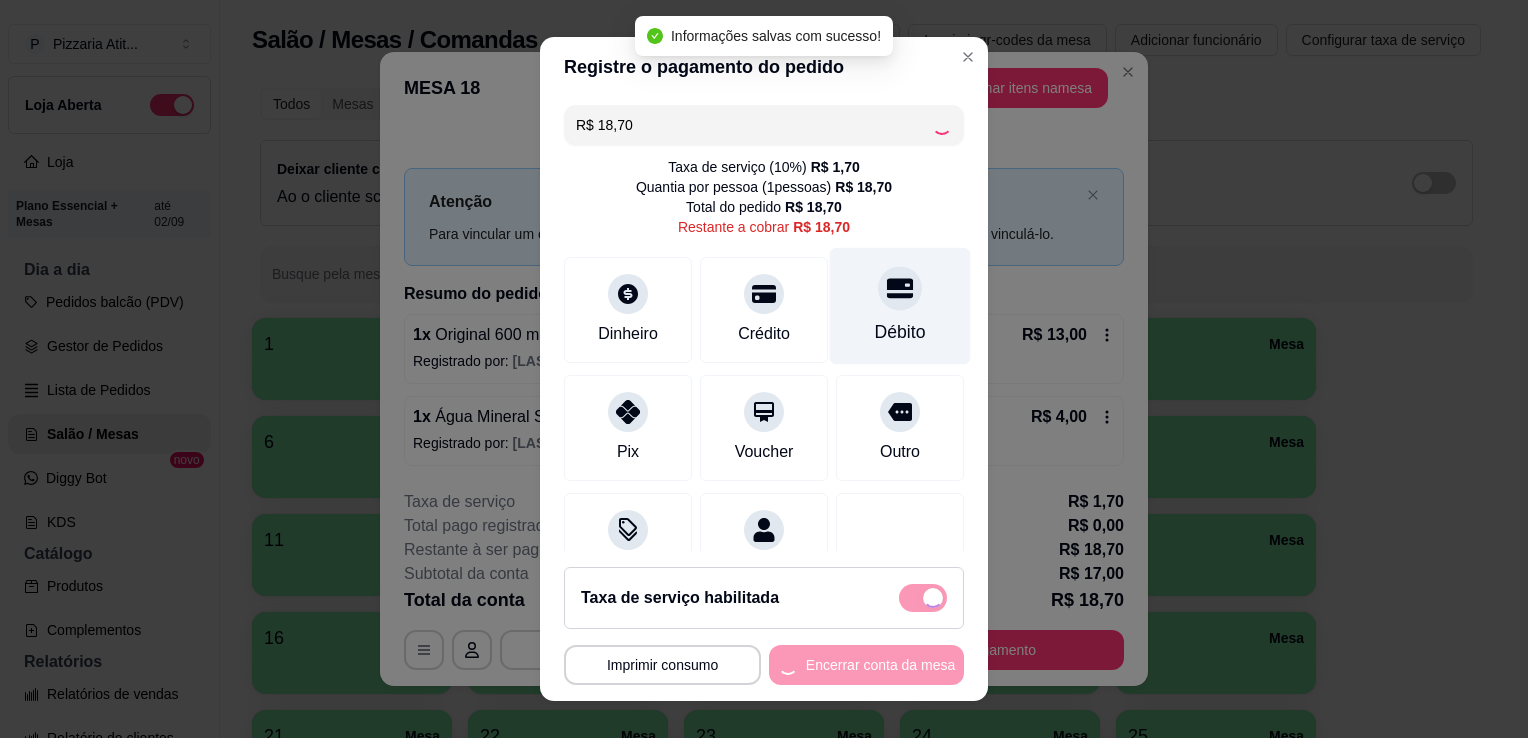 type on "R$ 0,00" 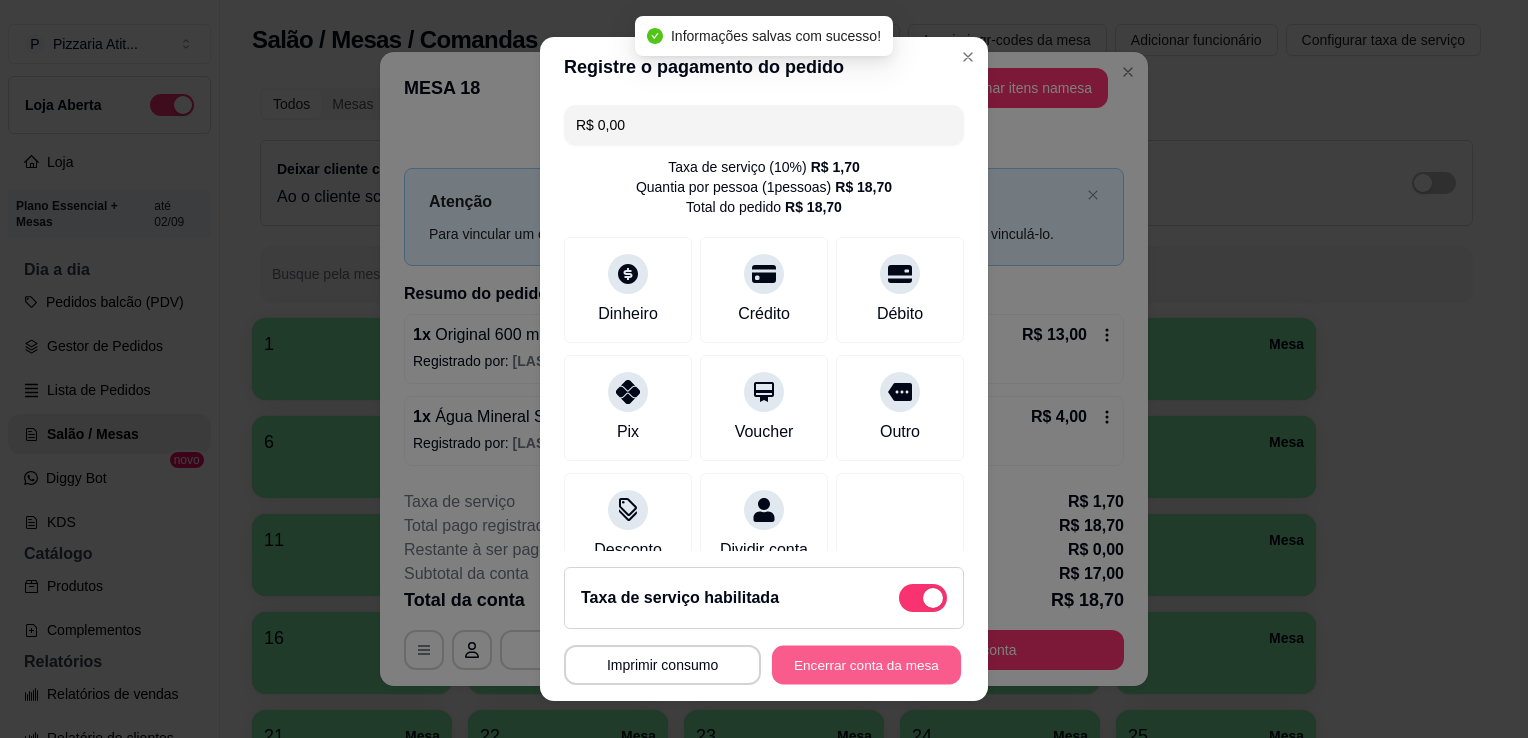 click on "Encerrar conta da mesa" at bounding box center [866, 665] 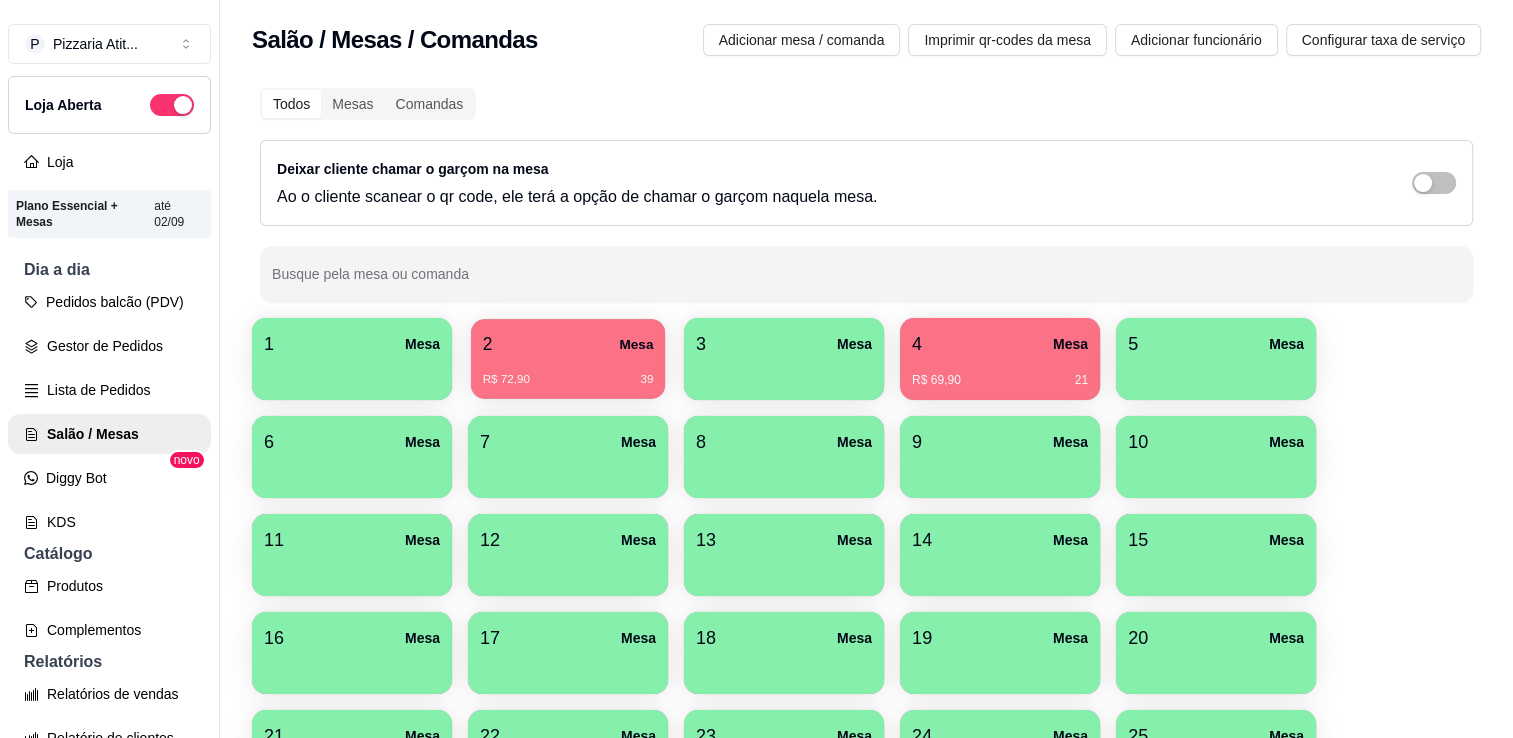 click on "R$ 72,90 39" at bounding box center [568, 372] 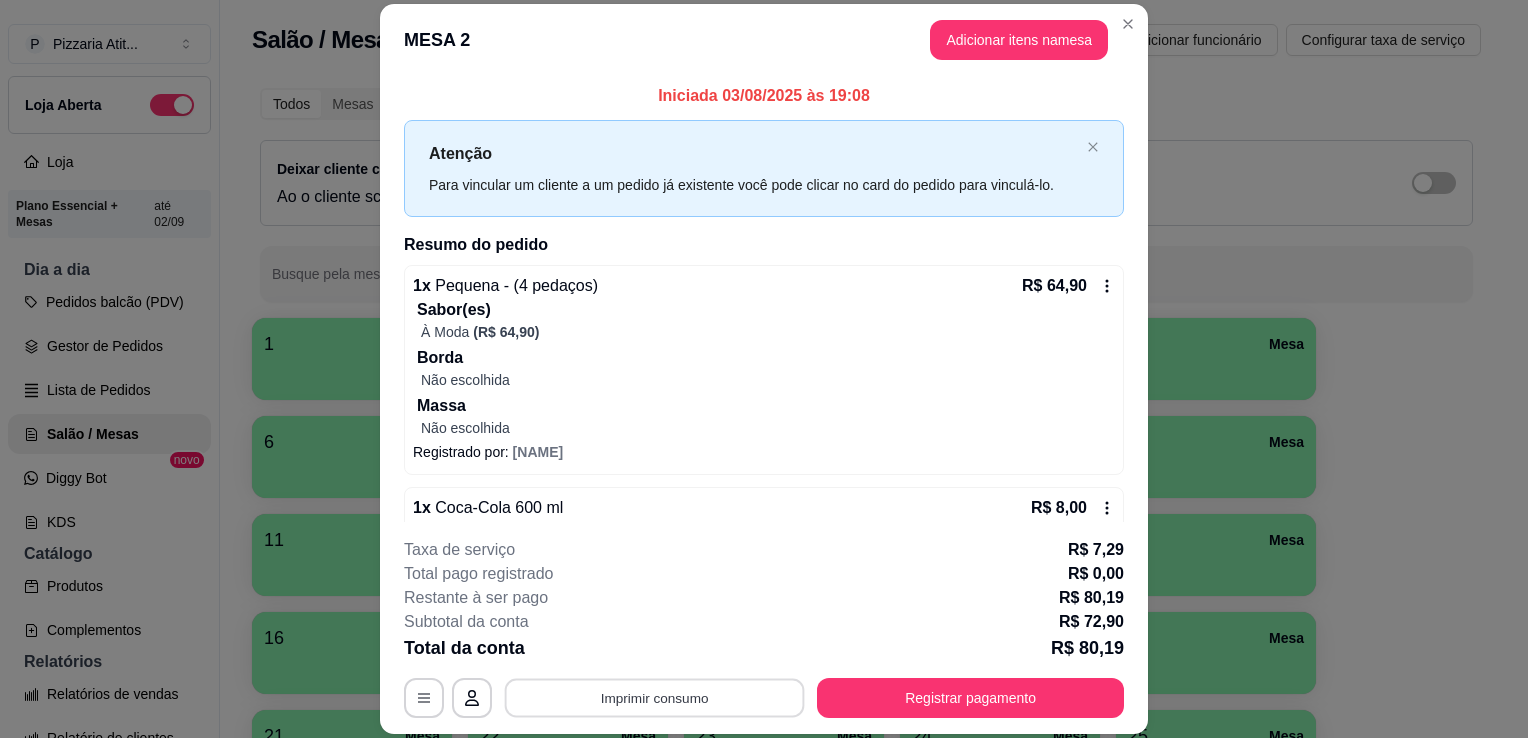 click on "Imprimir consumo" at bounding box center [655, 698] 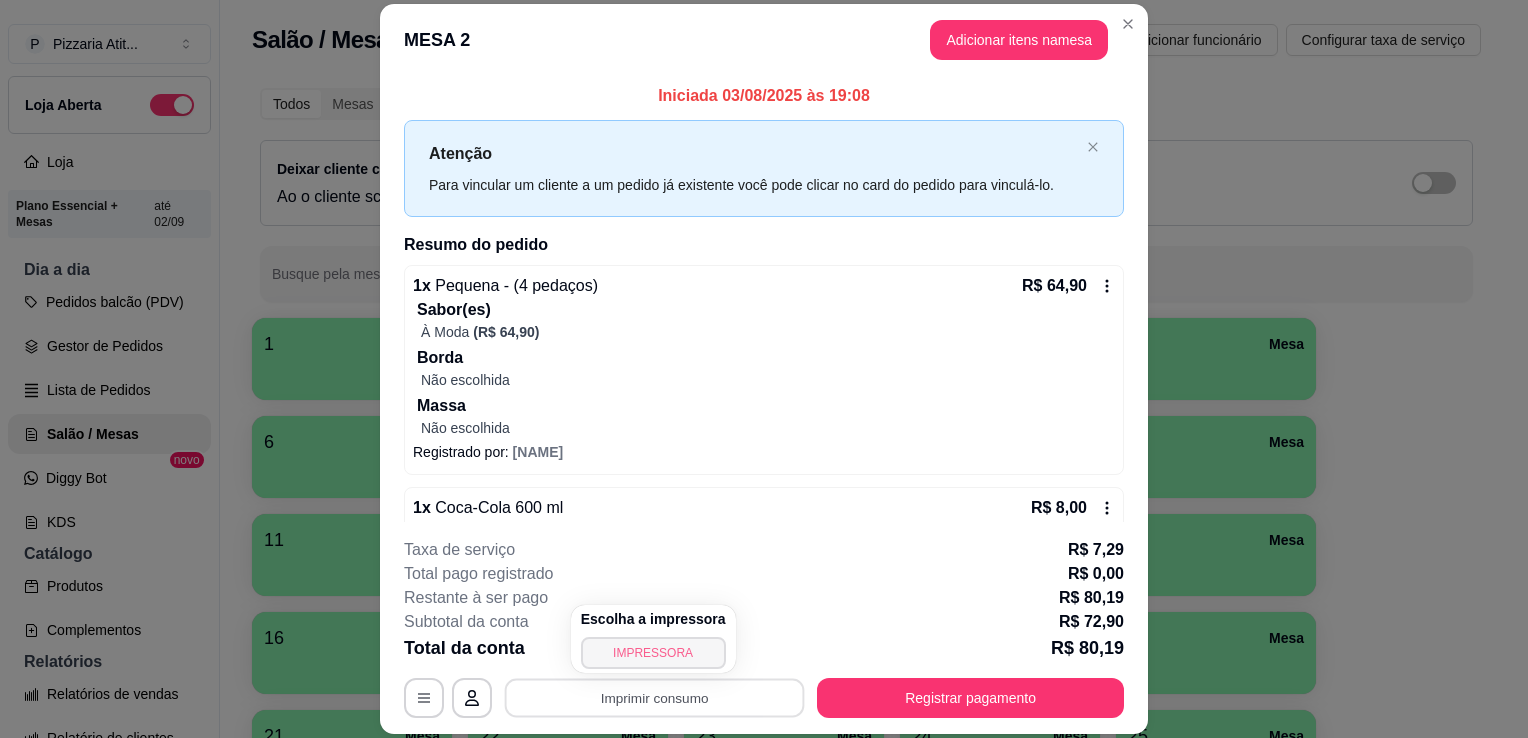 click on "IMPRESSORA" at bounding box center [653, 653] 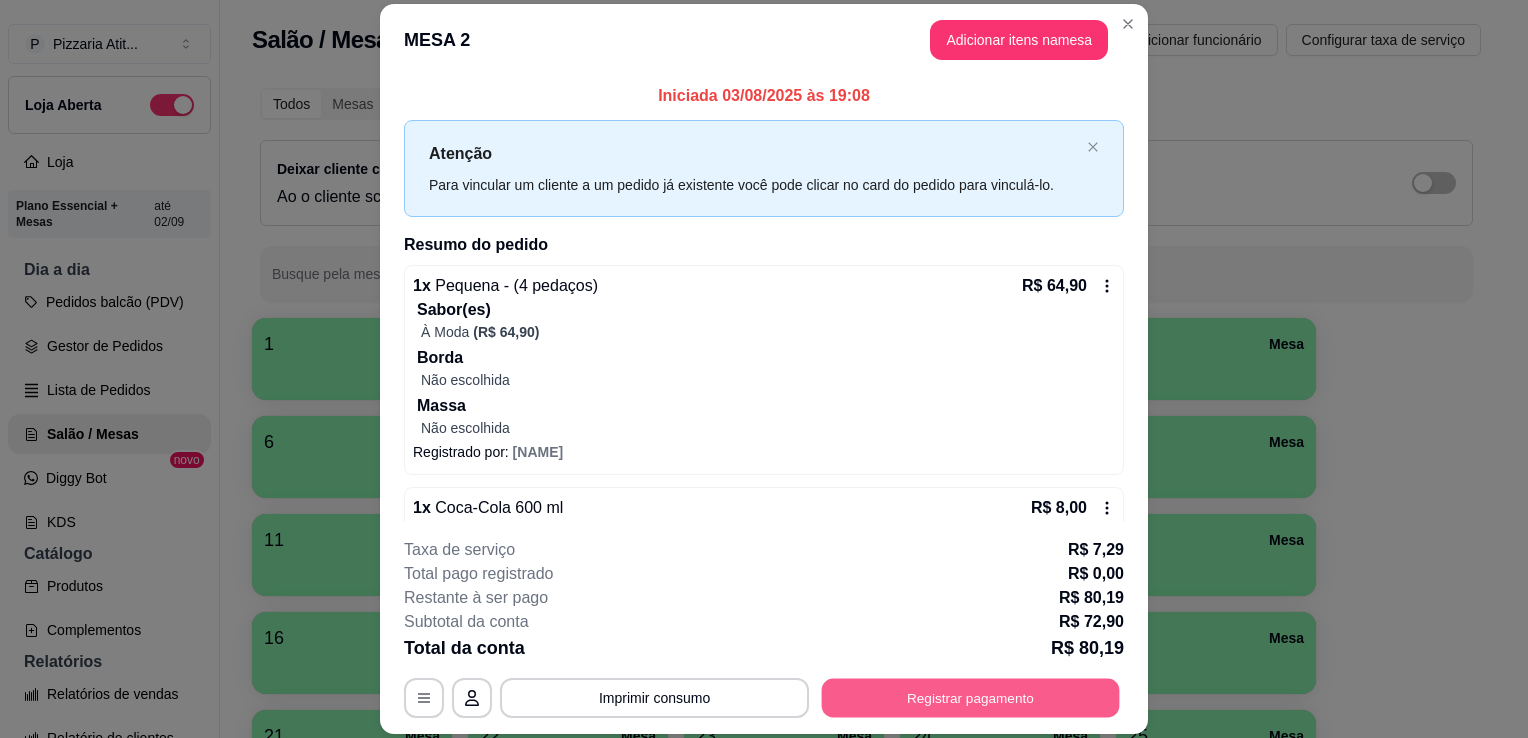 click on "Registrar pagamento" at bounding box center [971, 698] 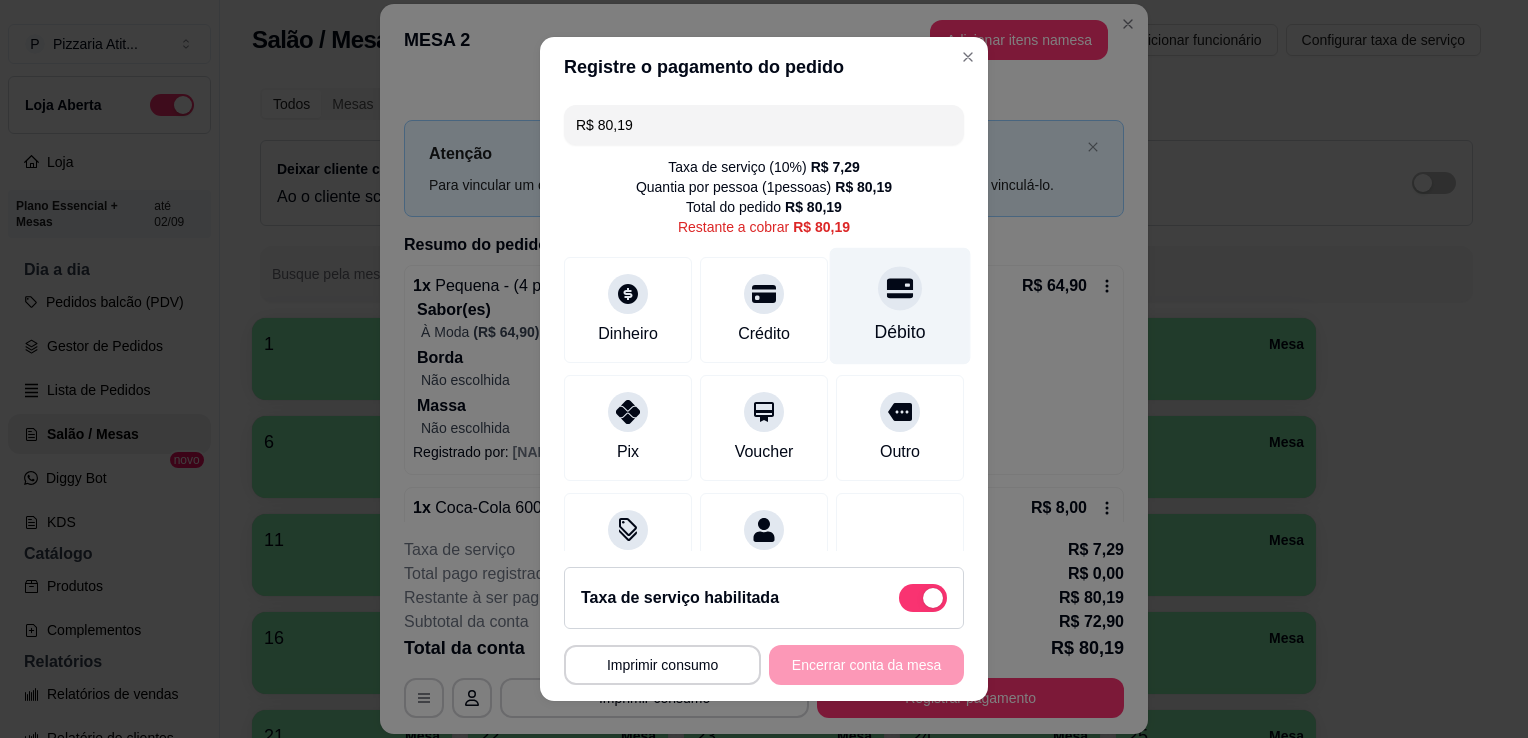 click on "Débito" at bounding box center [900, 306] 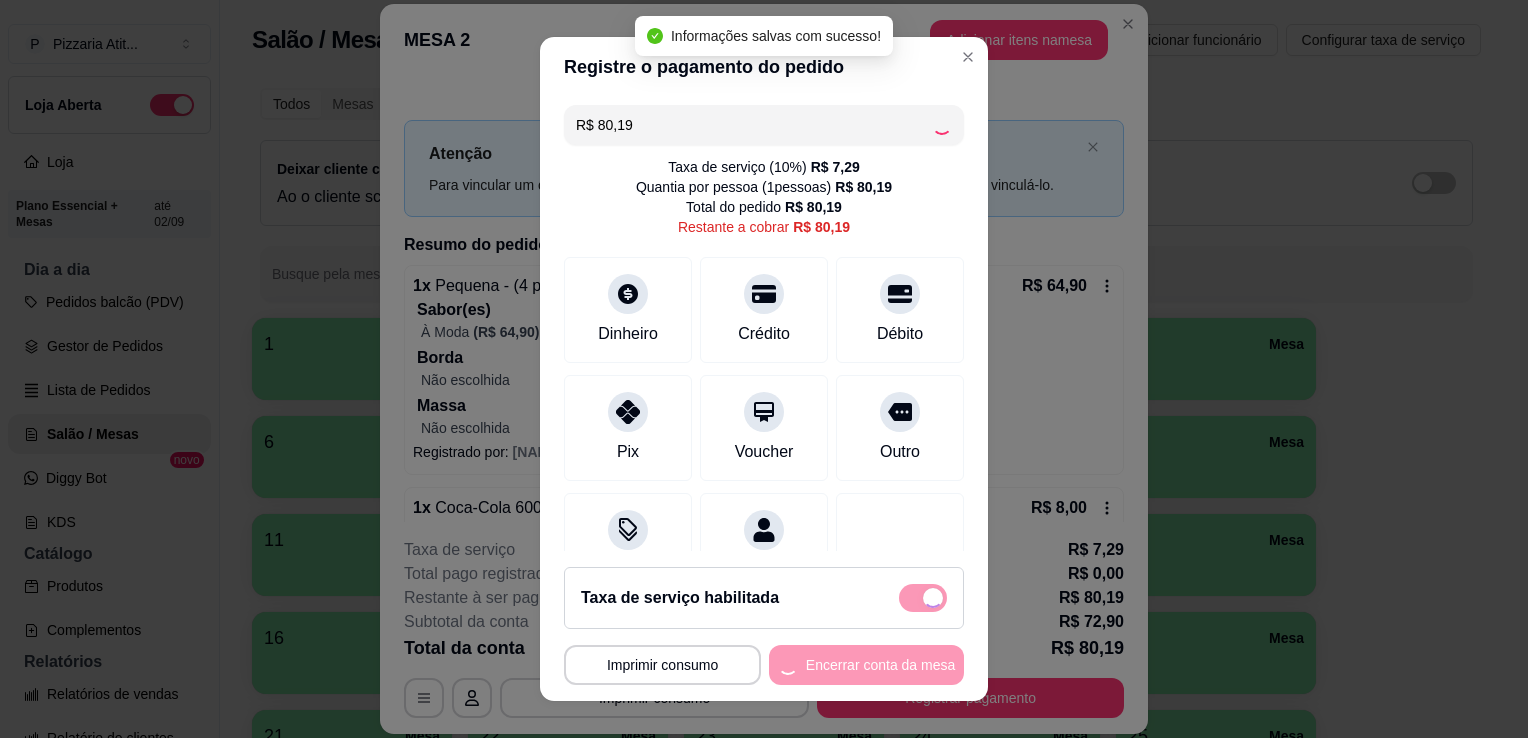 type on "R$ 0,00" 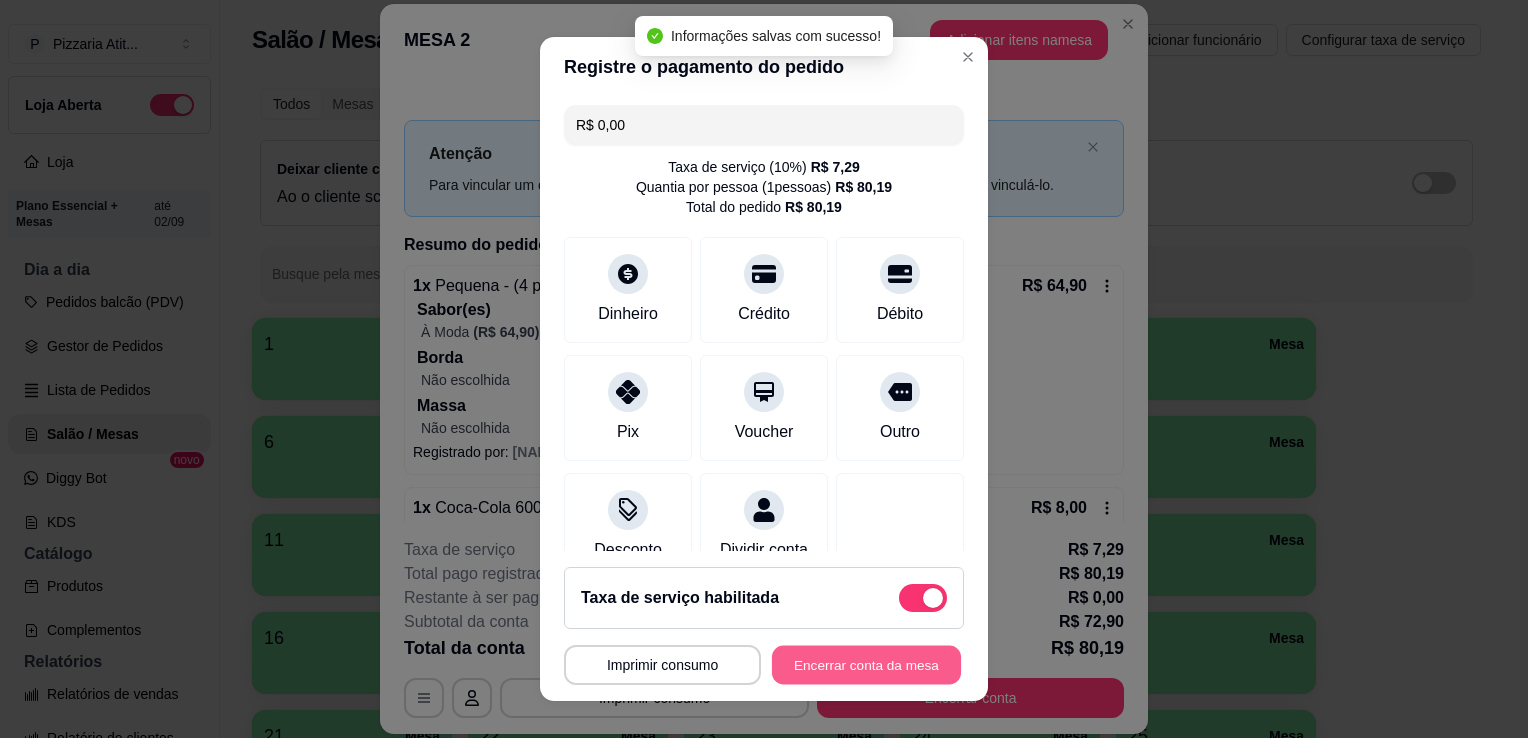 click on "Encerrar conta da mesa" at bounding box center (866, 665) 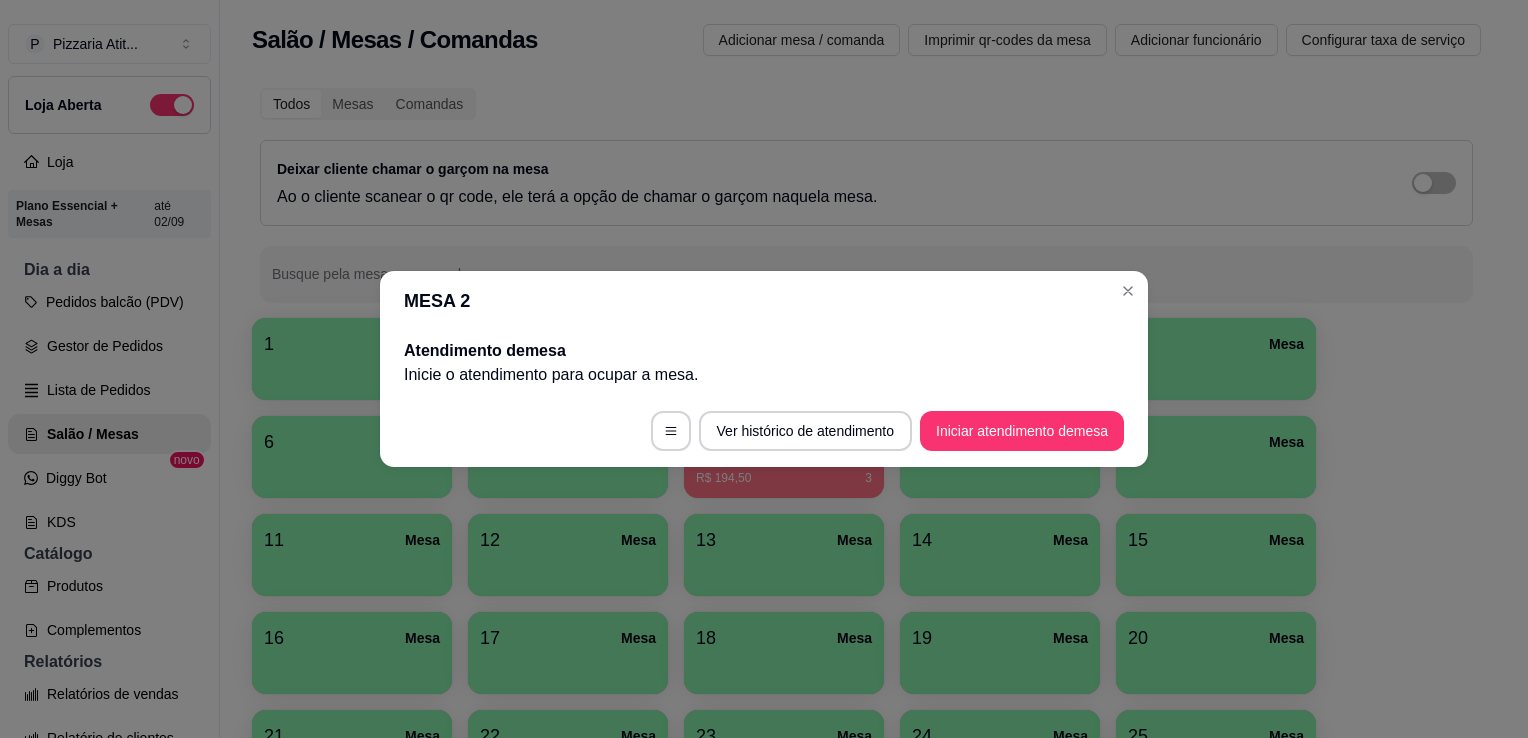 type 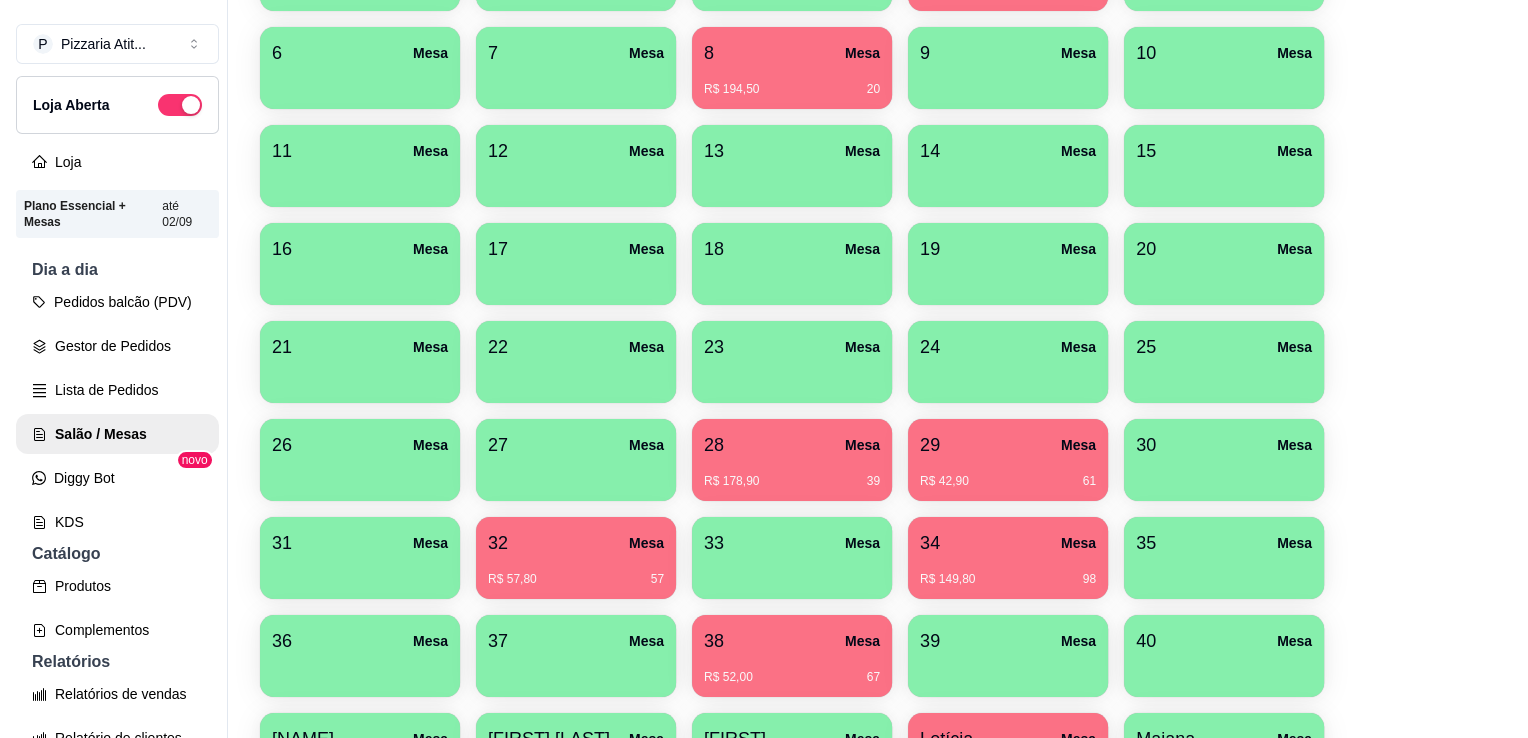 scroll, scrollTop: 424, scrollLeft: 0, axis: vertical 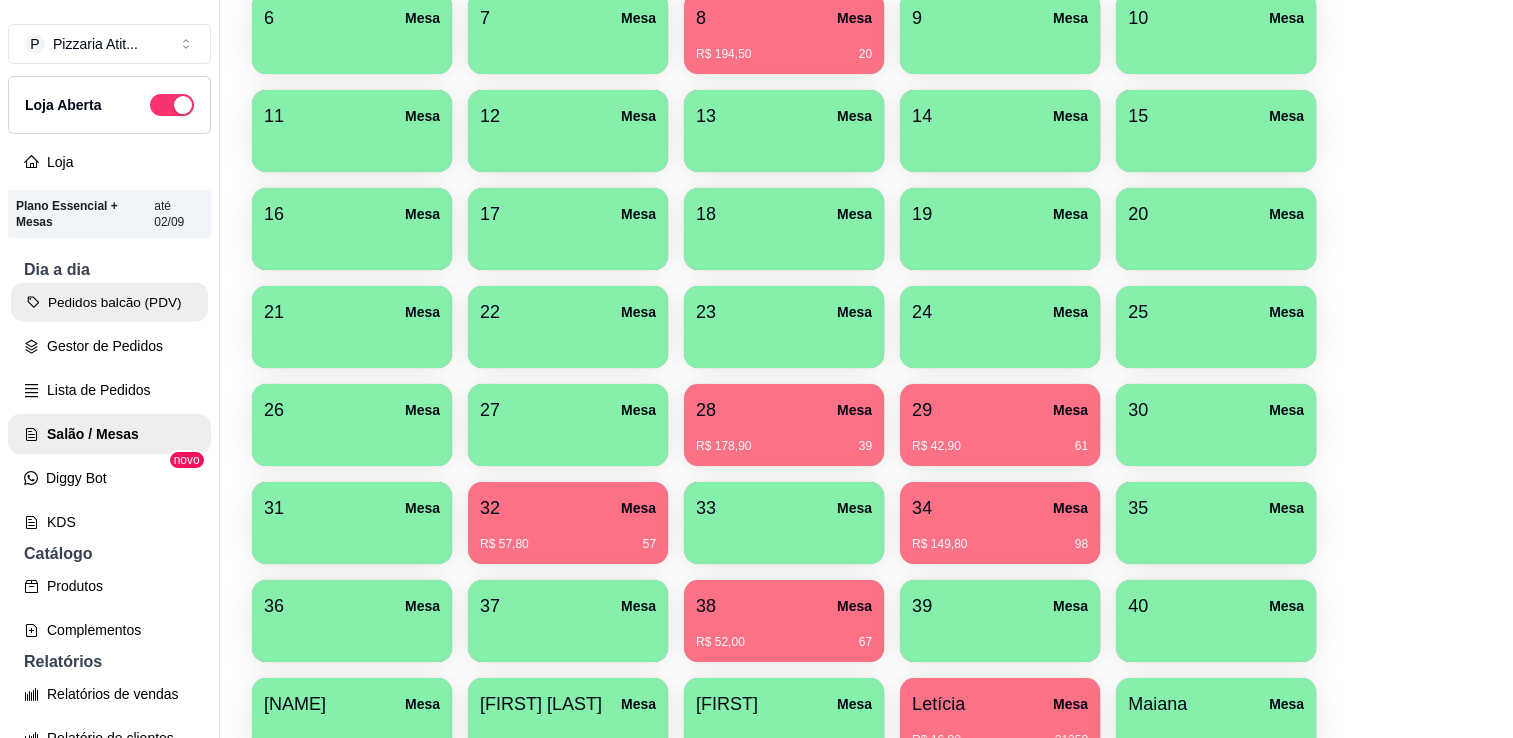 click on "Pedidos balcão (PDV)" at bounding box center [109, 302] 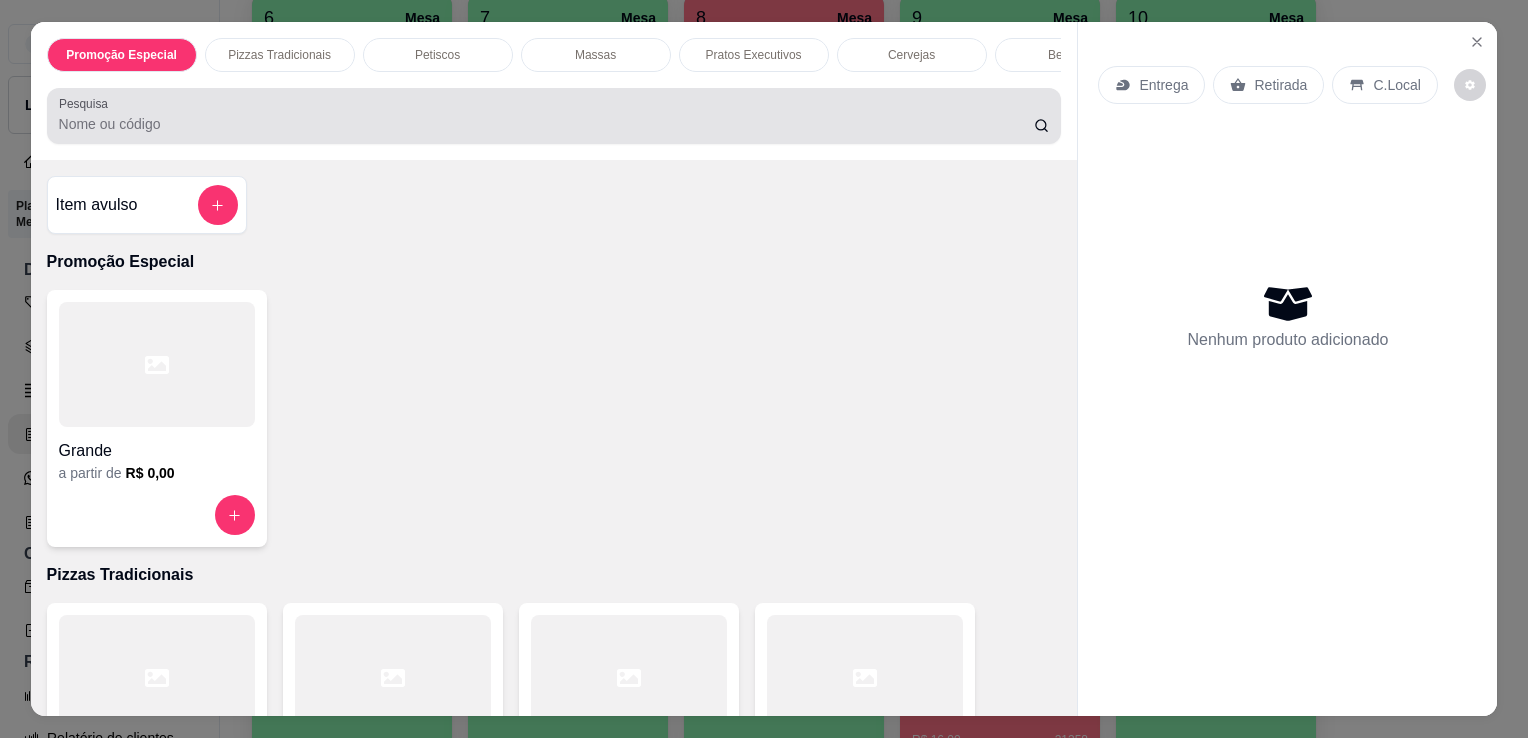 click at bounding box center (554, 116) 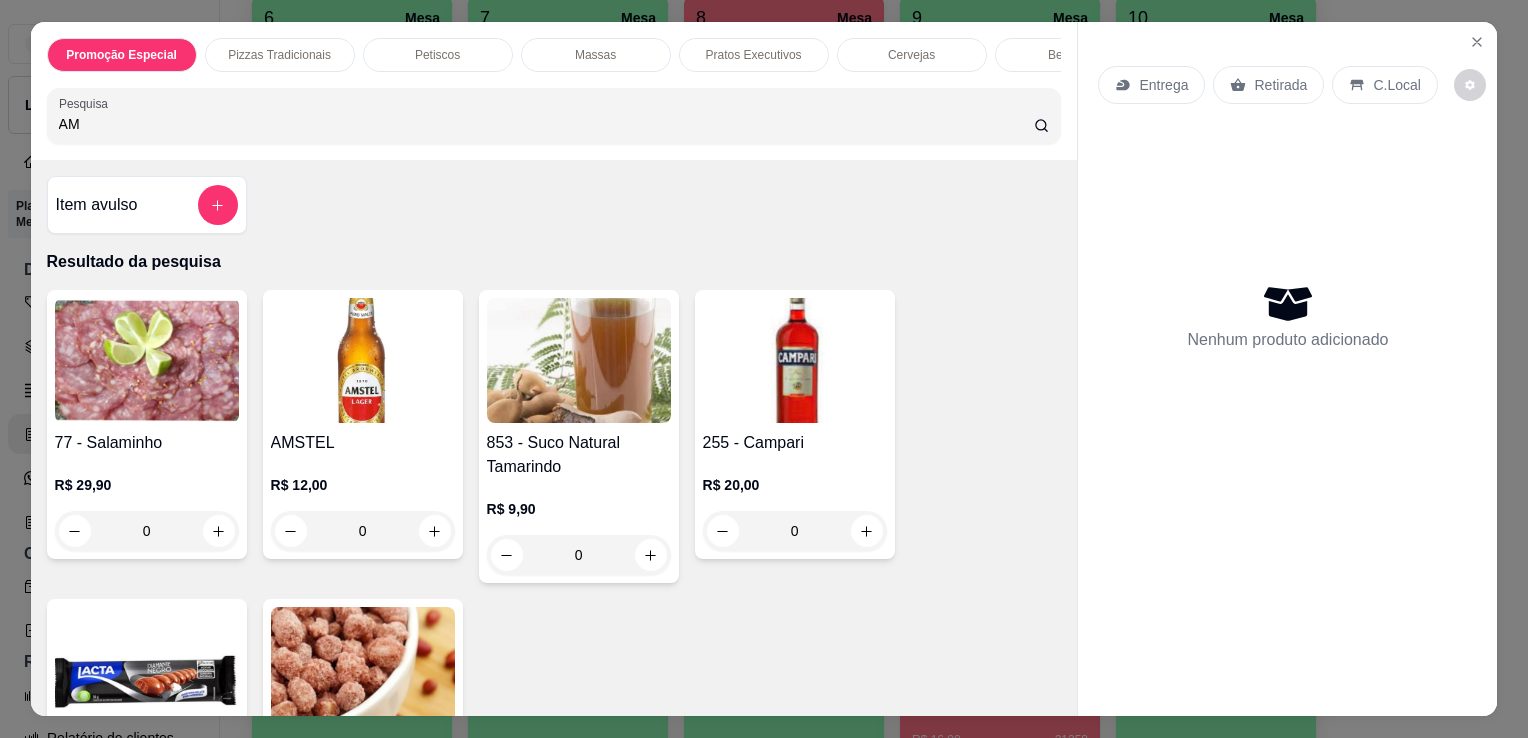 type on "AM" 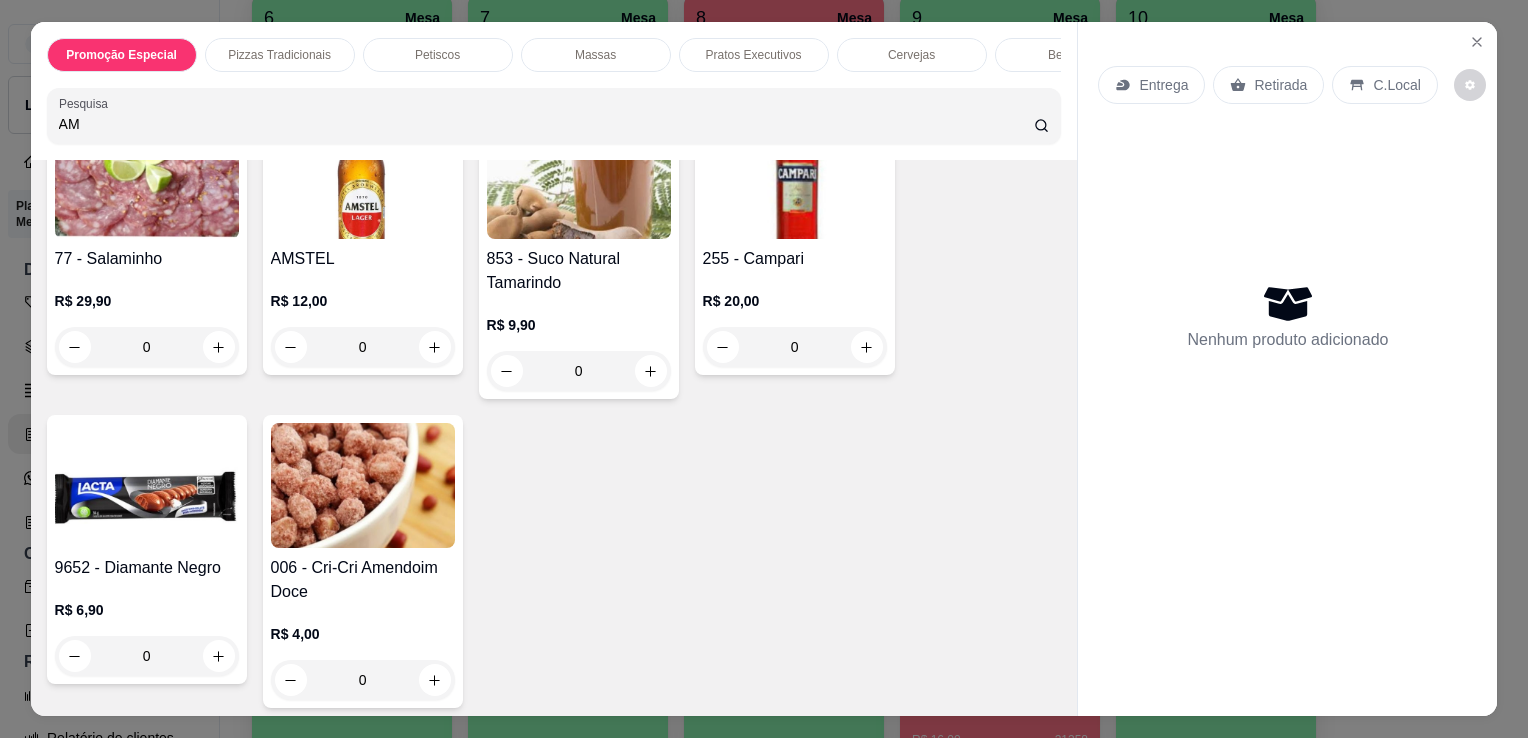 scroll, scrollTop: 264, scrollLeft: 0, axis: vertical 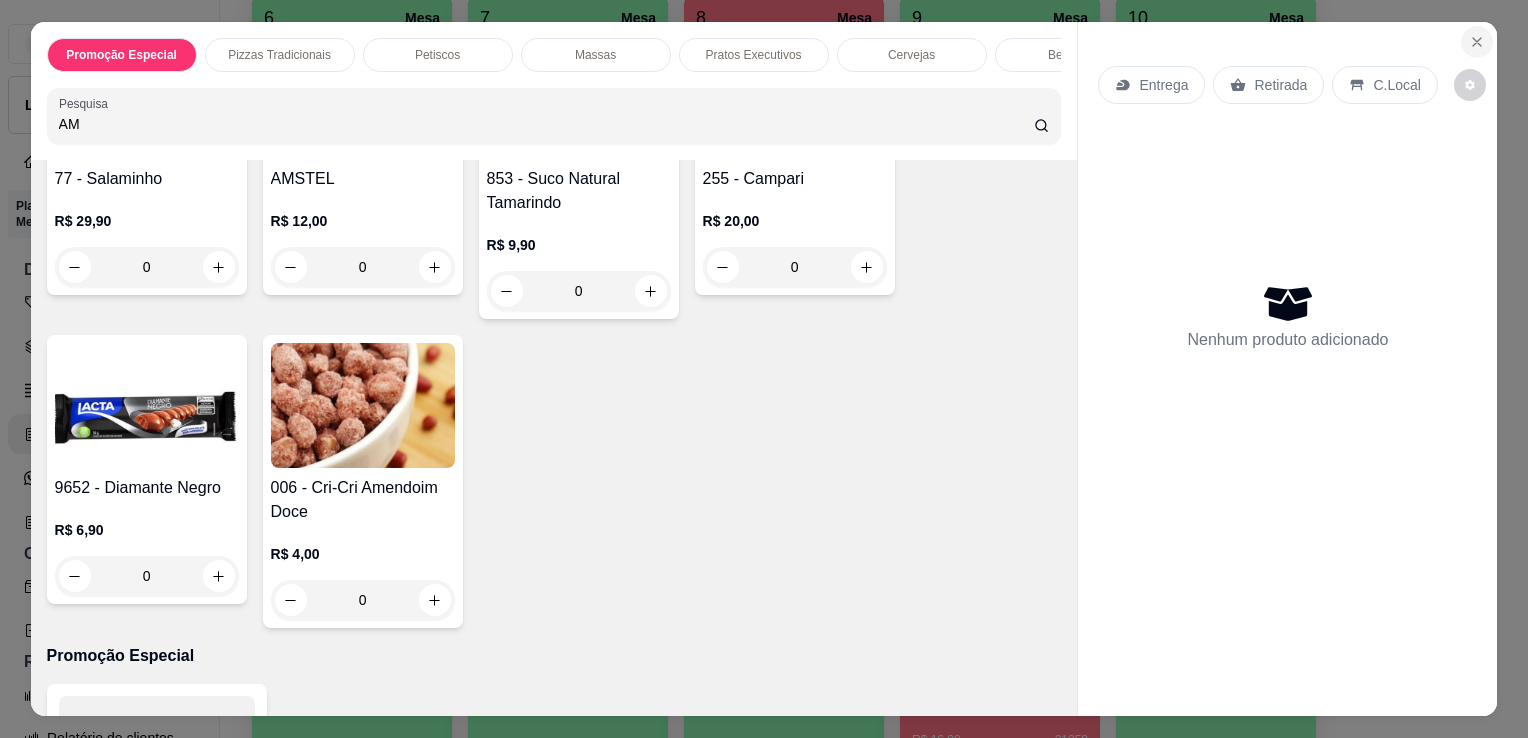 click 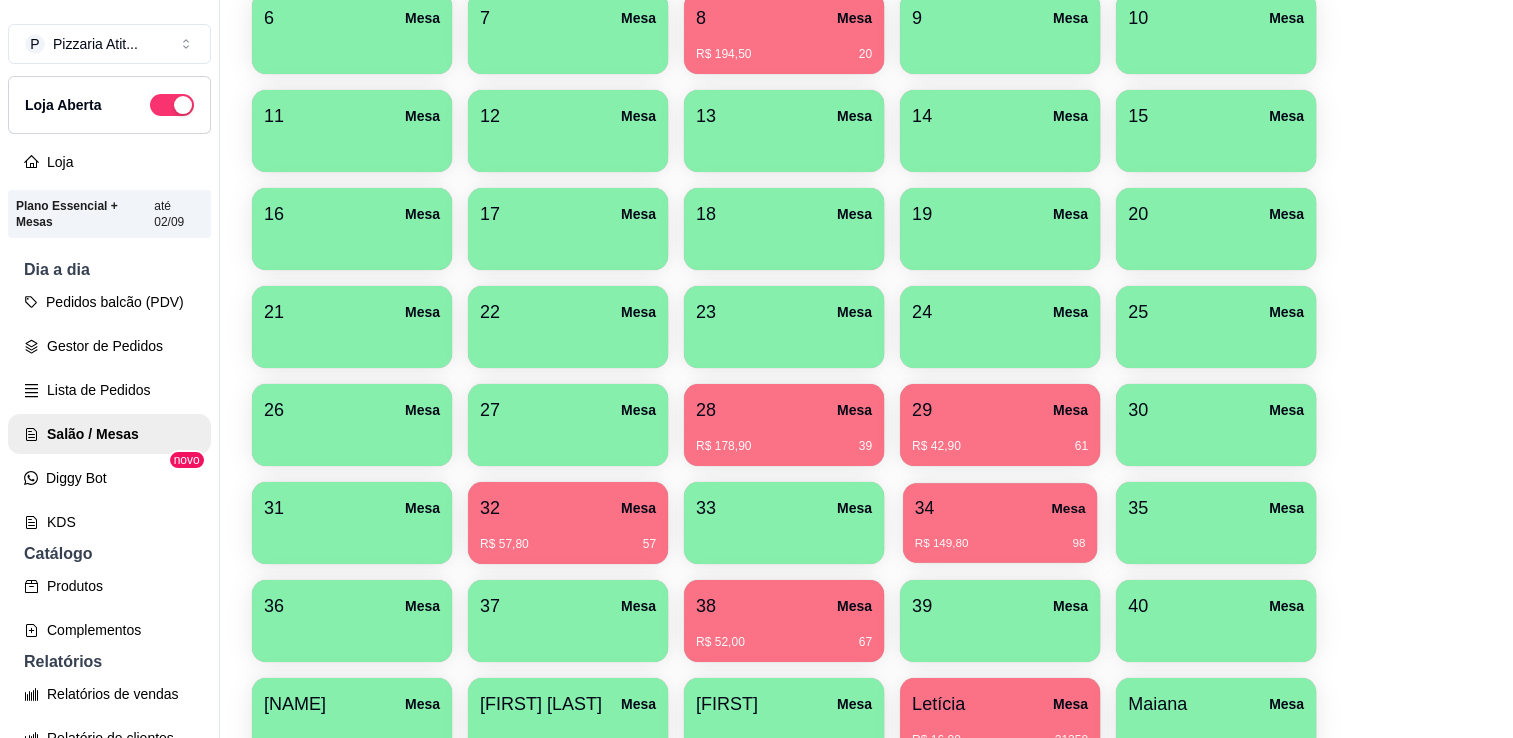 click on "34 Mesa" at bounding box center [1000, 508] 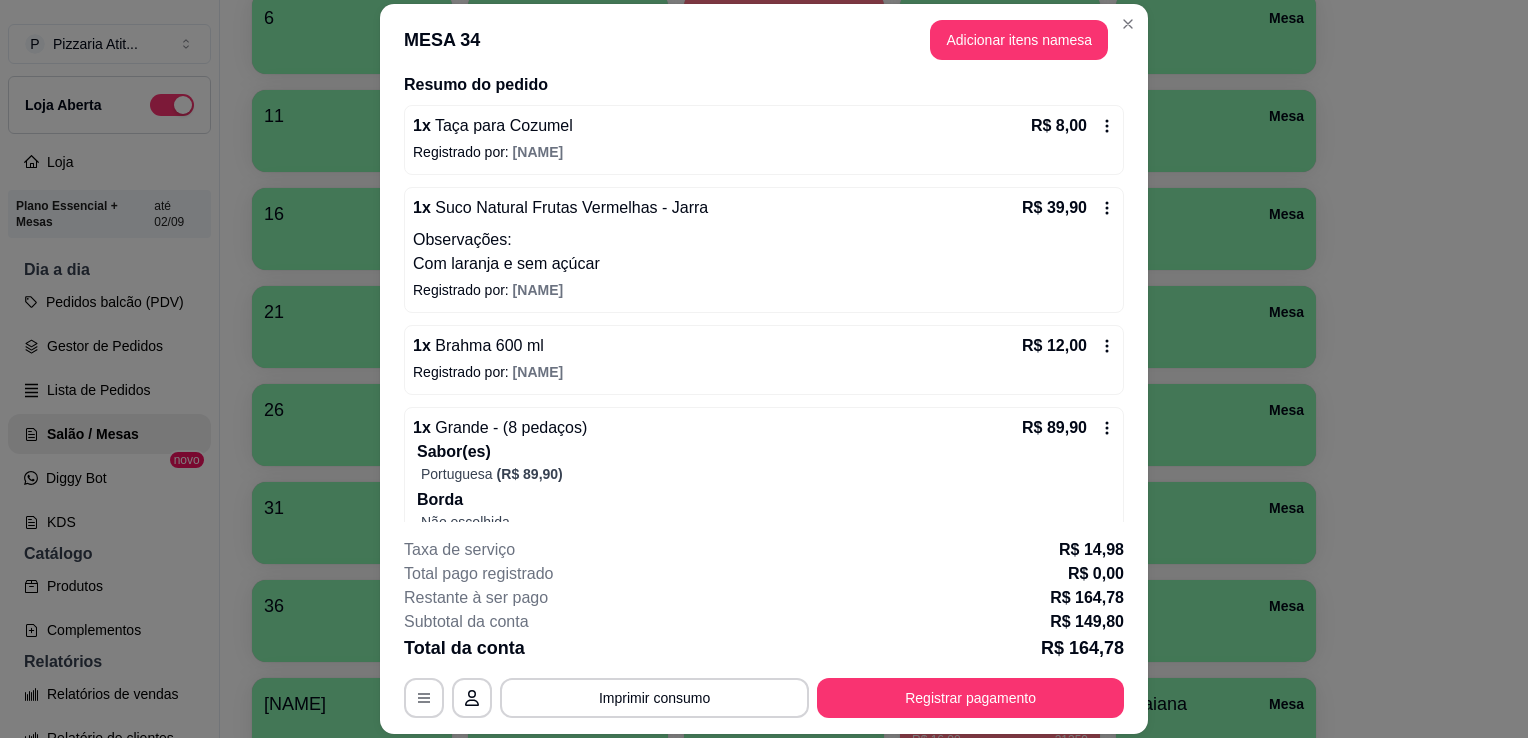 scroll, scrollTop: 260, scrollLeft: 0, axis: vertical 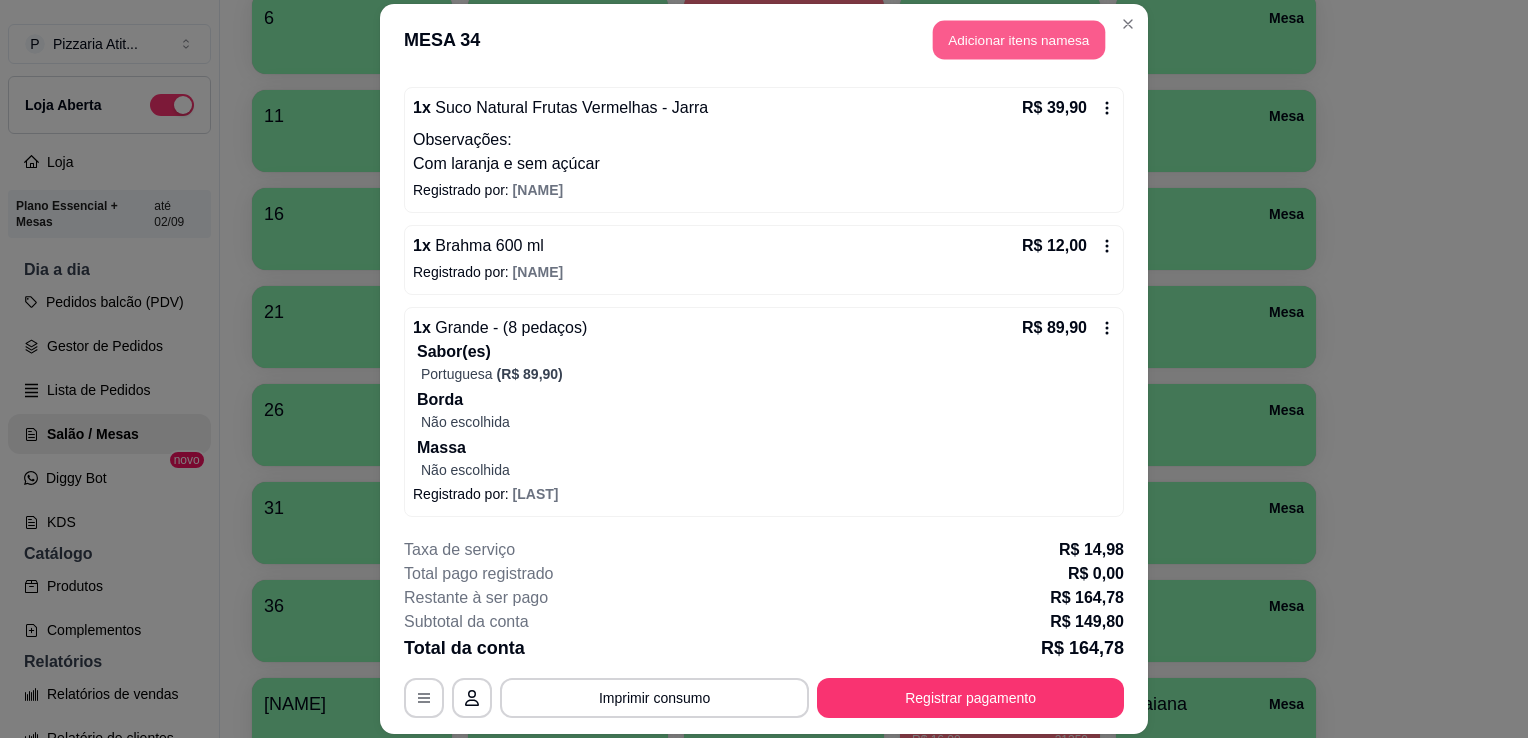 click on "Adicionar itens na  mesa" at bounding box center [1019, 39] 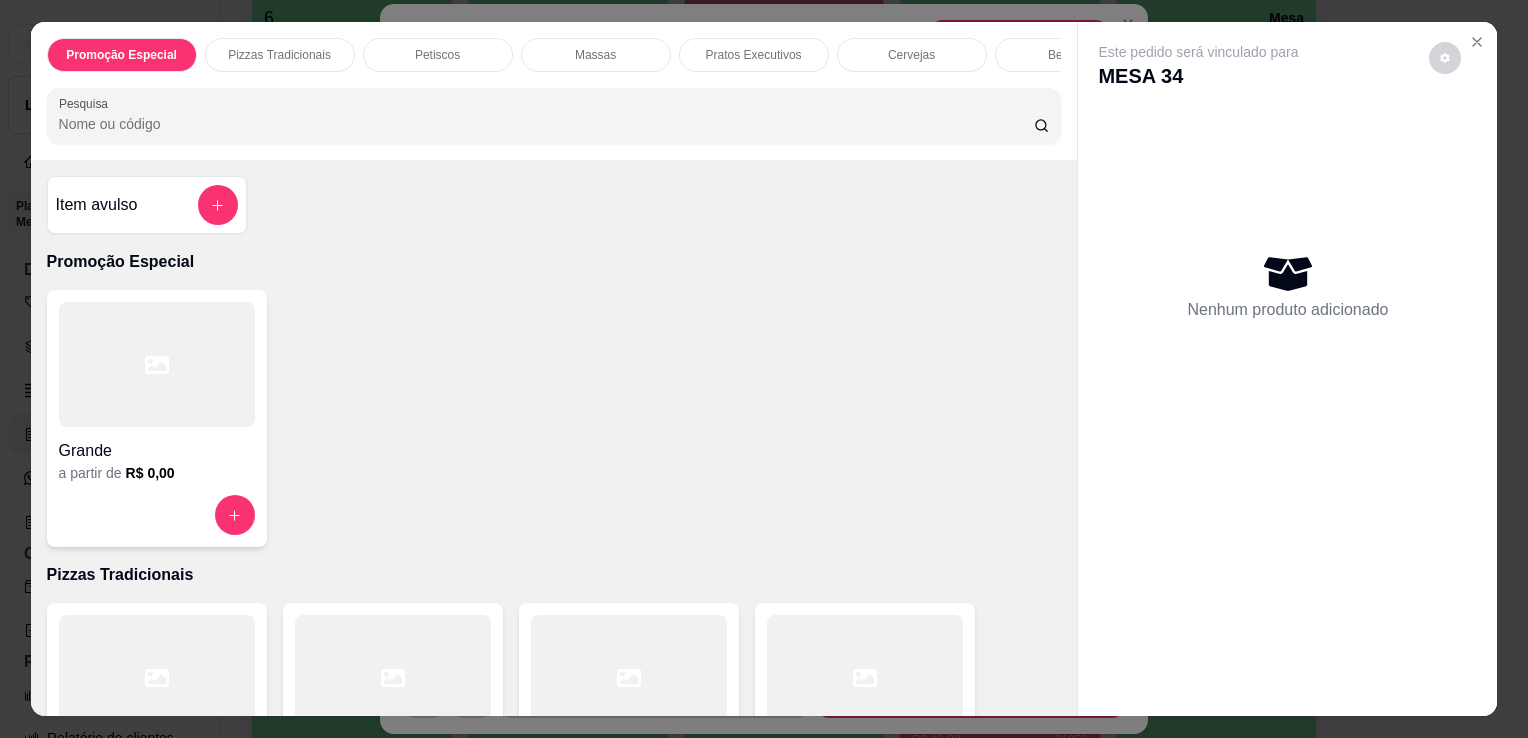click on "Pesquisa" at bounding box center (546, 124) 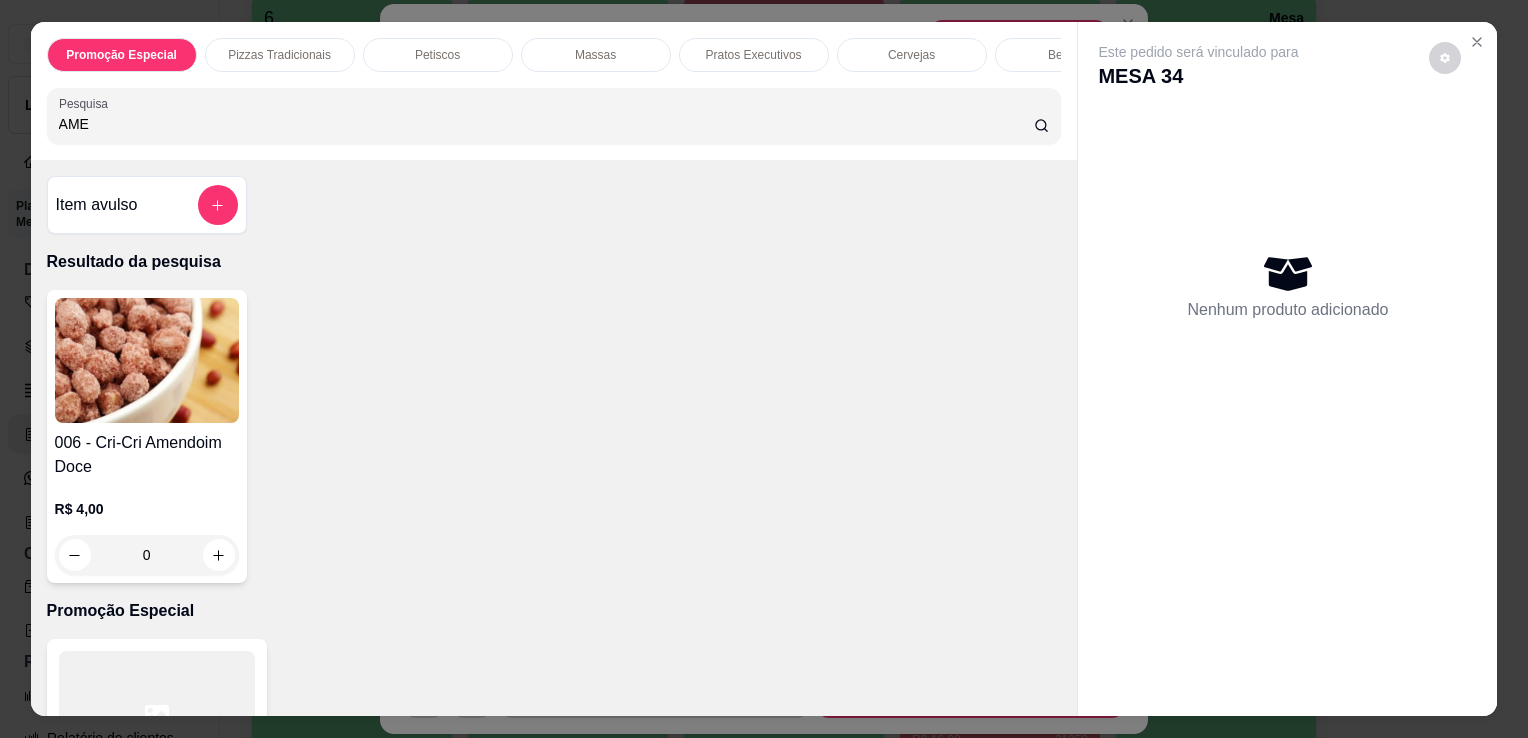 type on "AME" 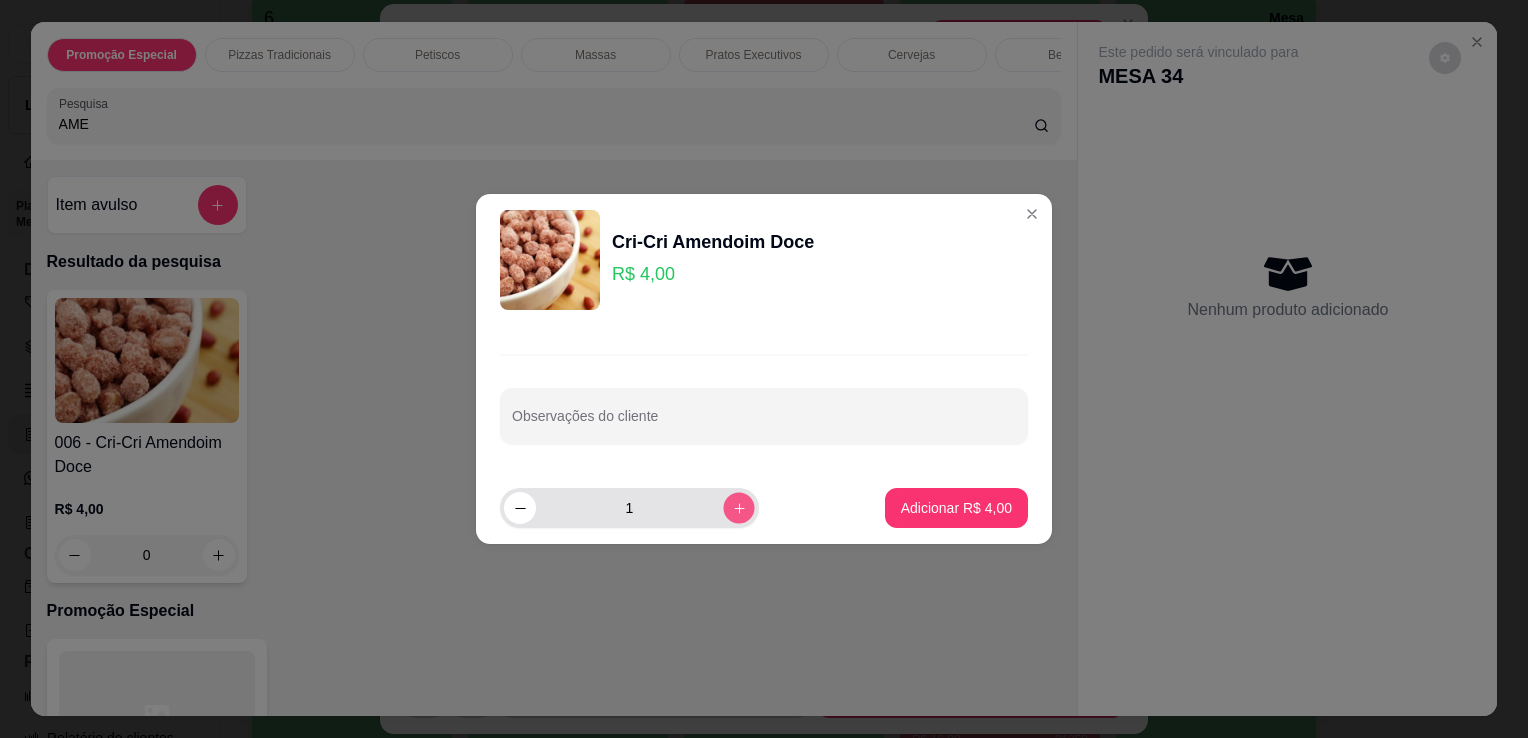 click at bounding box center [738, 507] 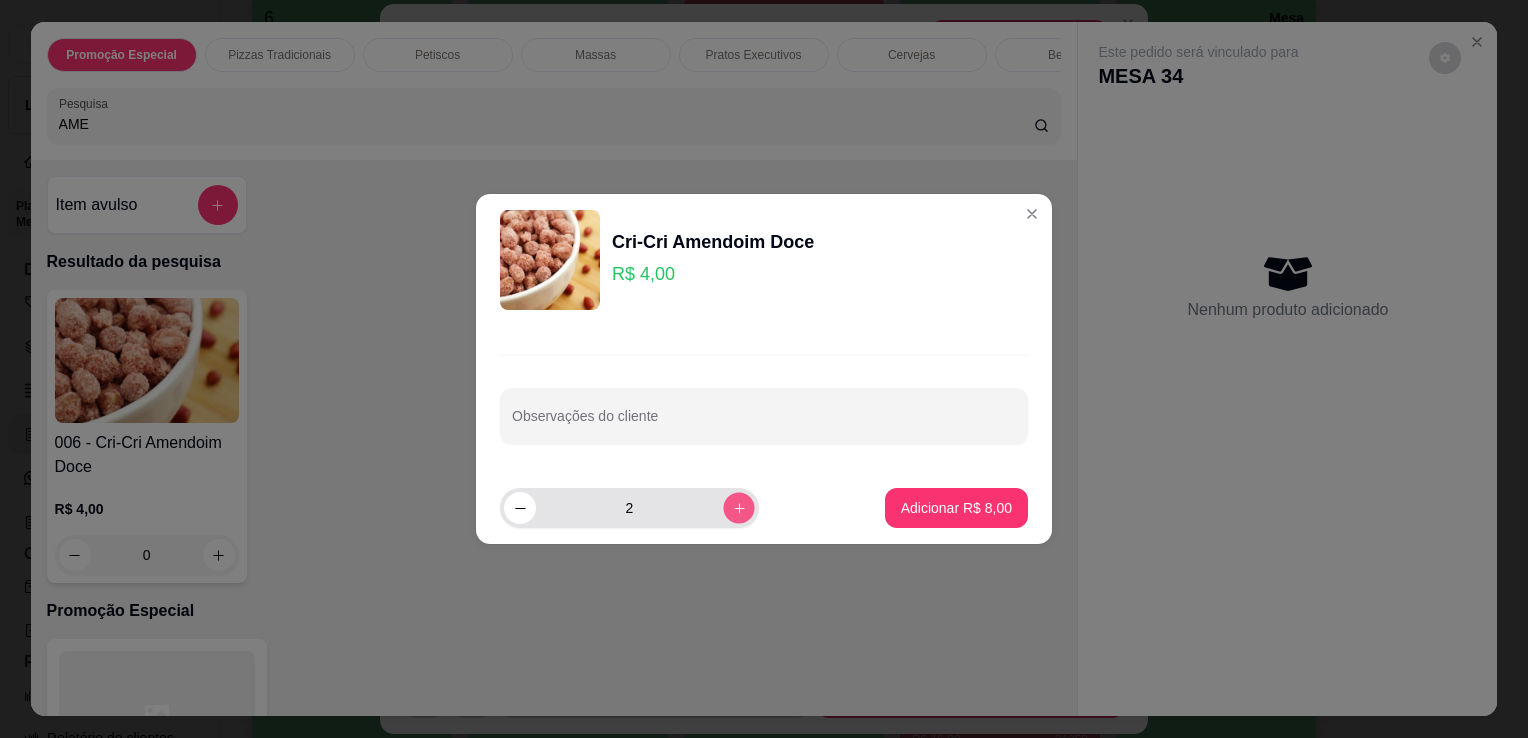 click at bounding box center (738, 507) 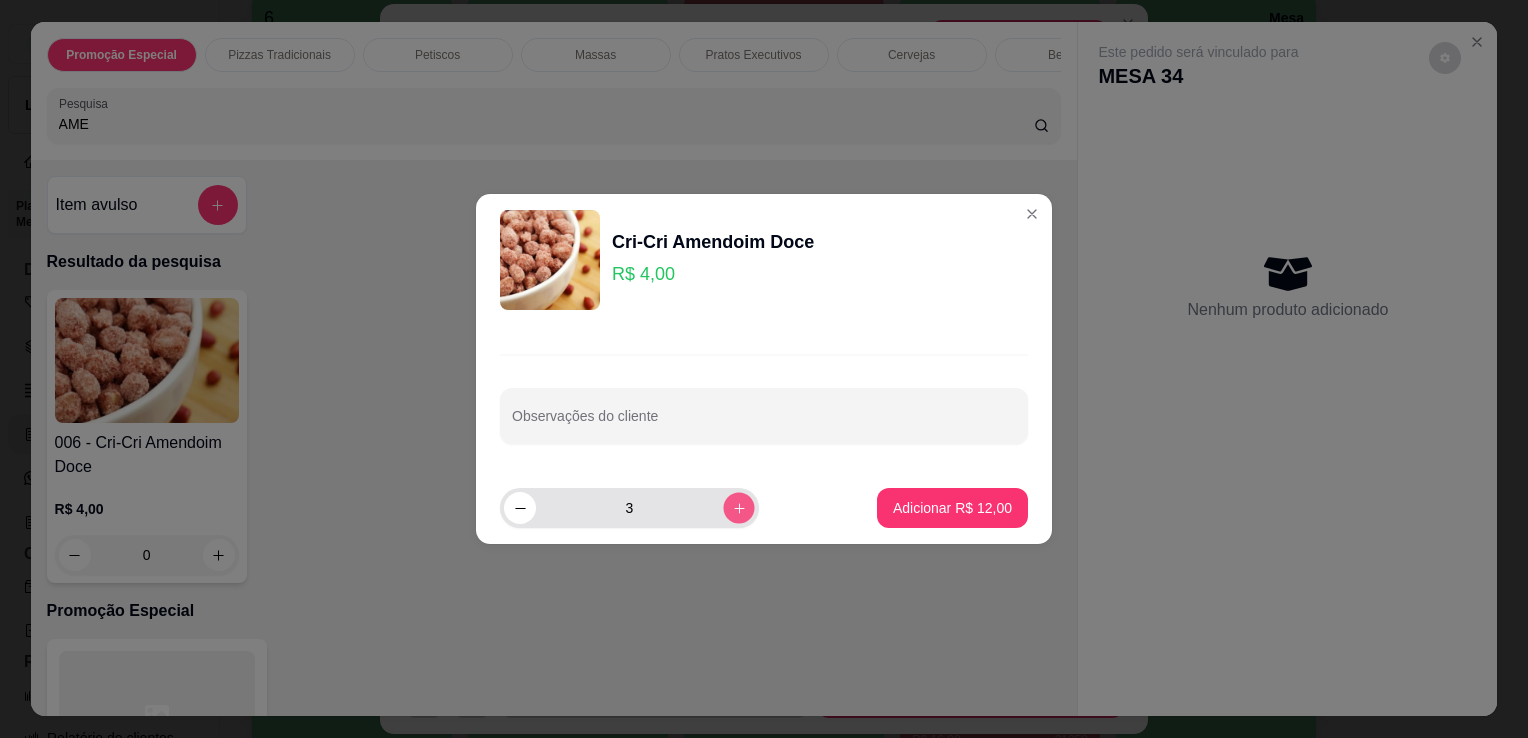 click at bounding box center (738, 507) 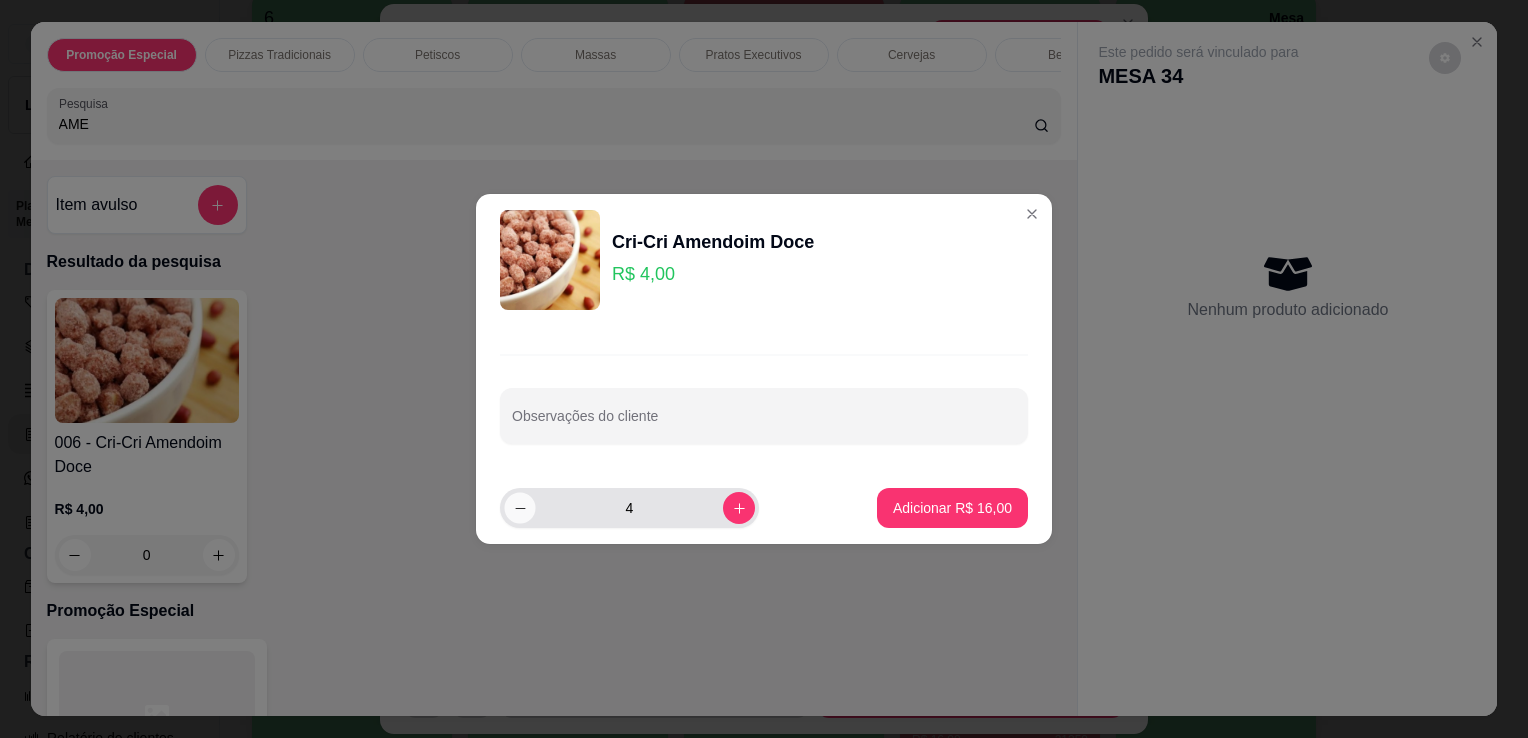 click 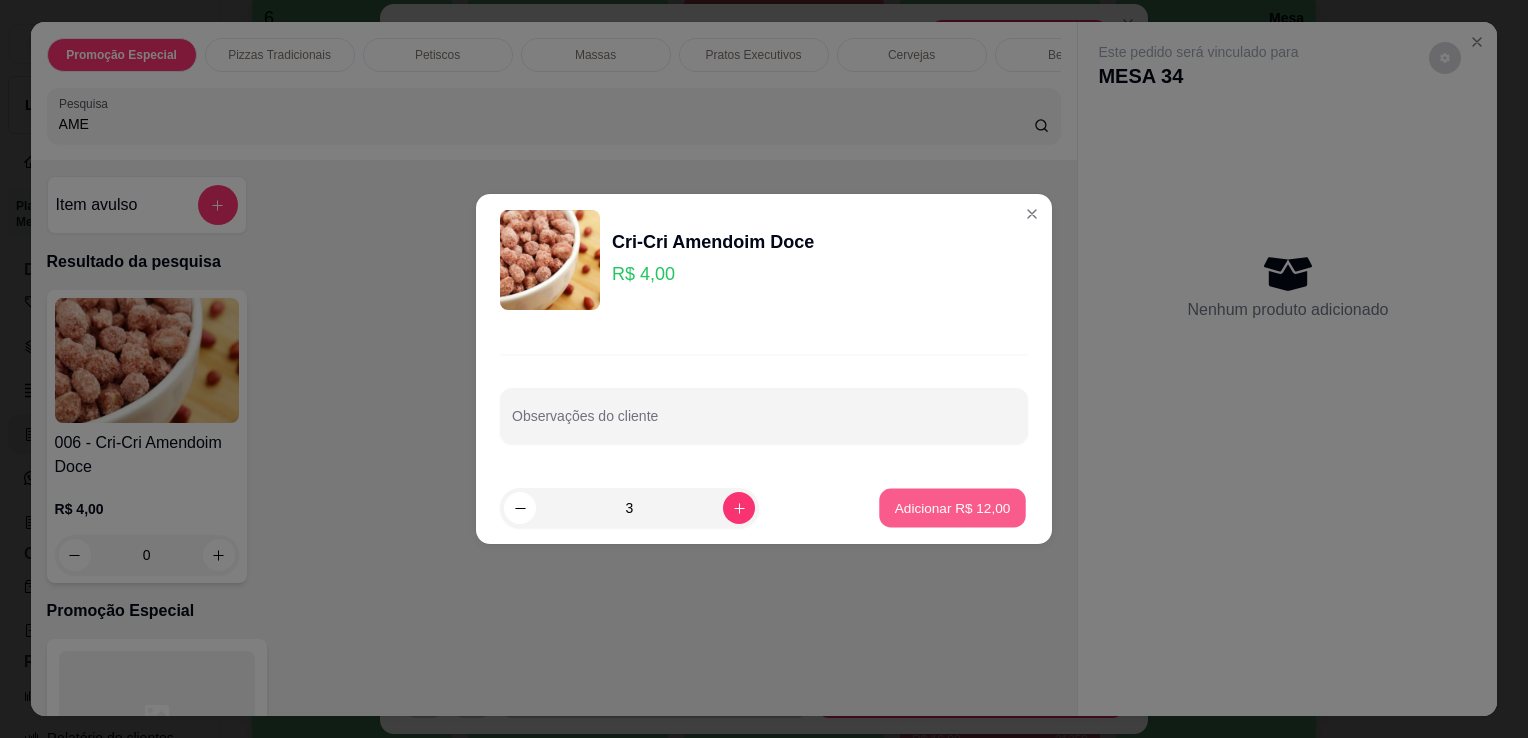 click on "Adicionar   R$ 12,00" at bounding box center [953, 507] 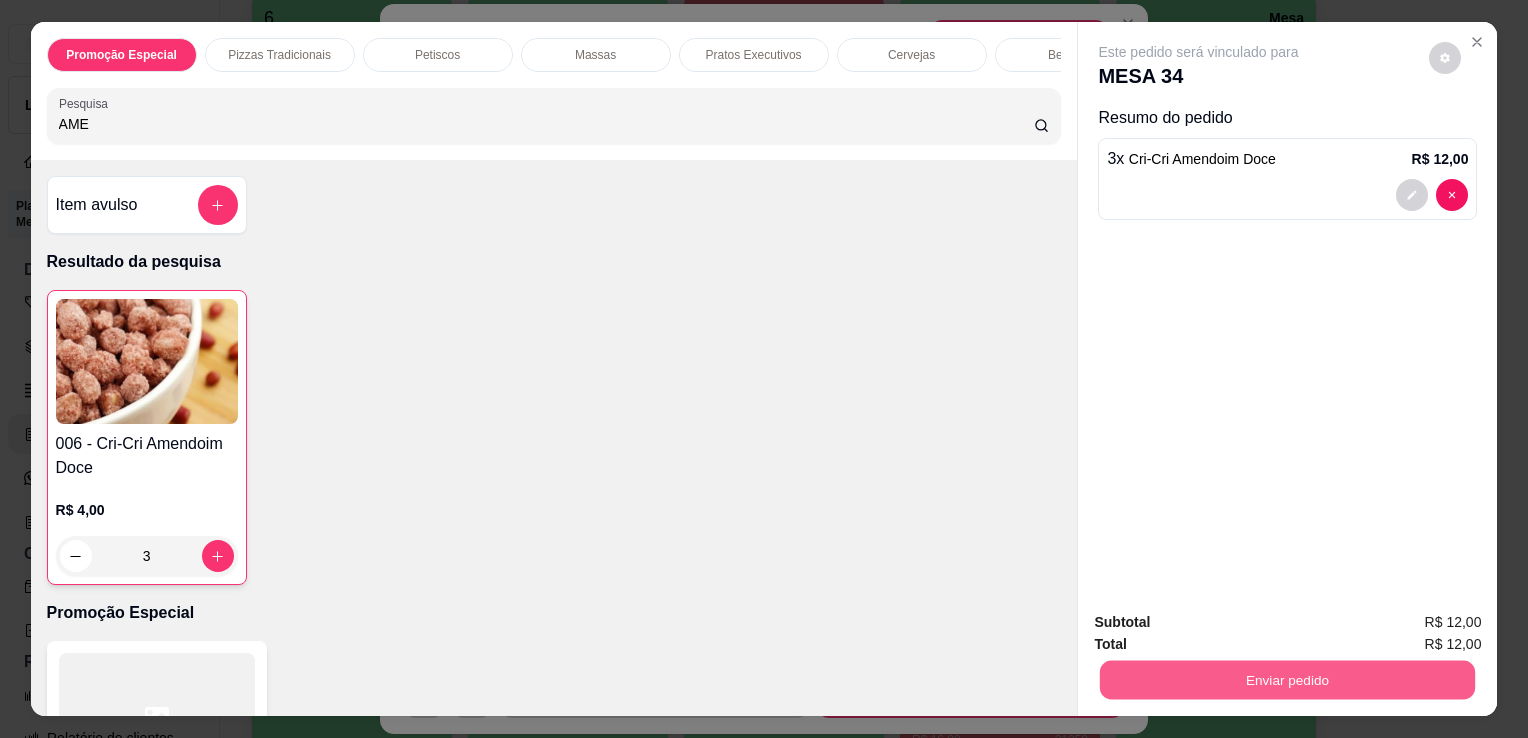 click on "Enviar pedido" at bounding box center (1287, 679) 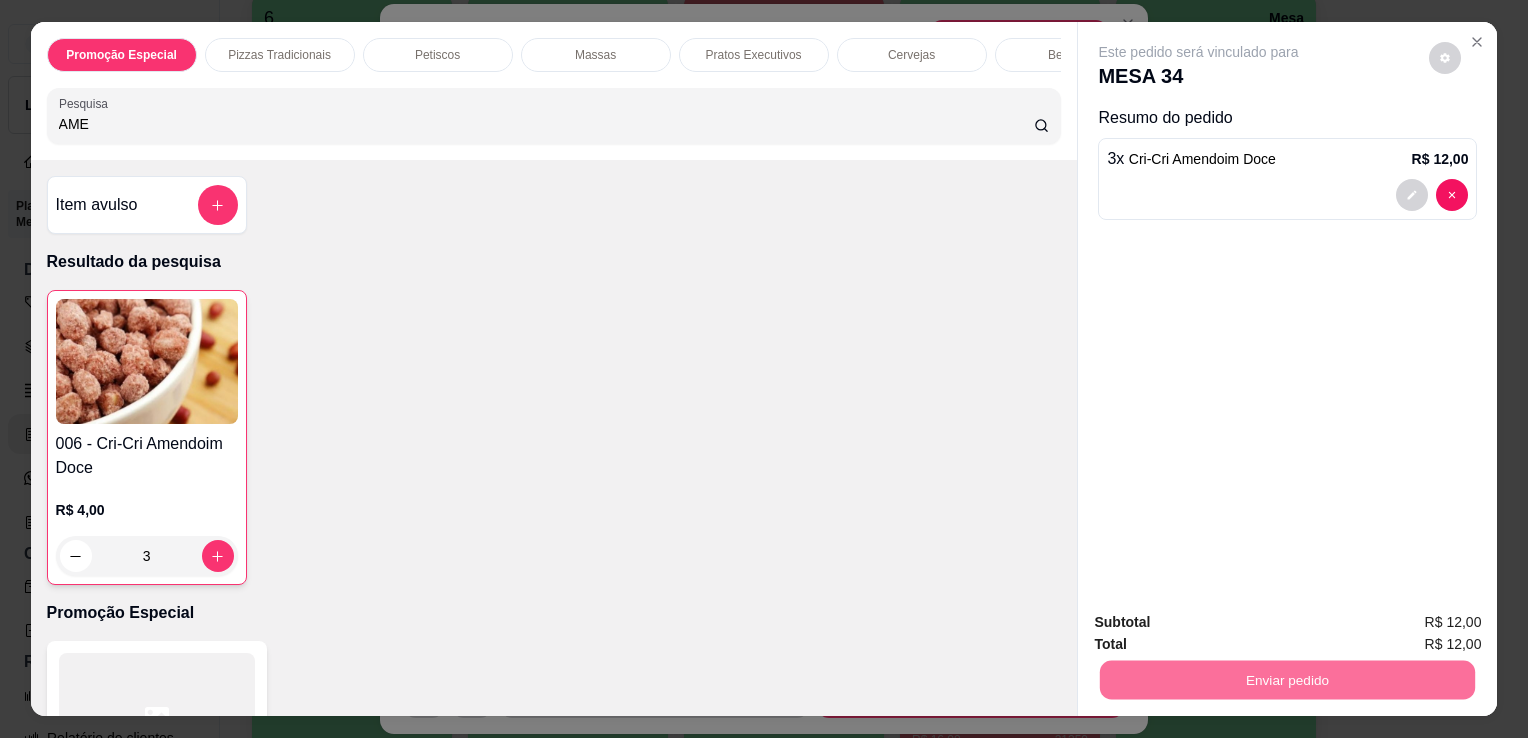 click on "Não registrar e enviar pedido" at bounding box center [1222, 624] 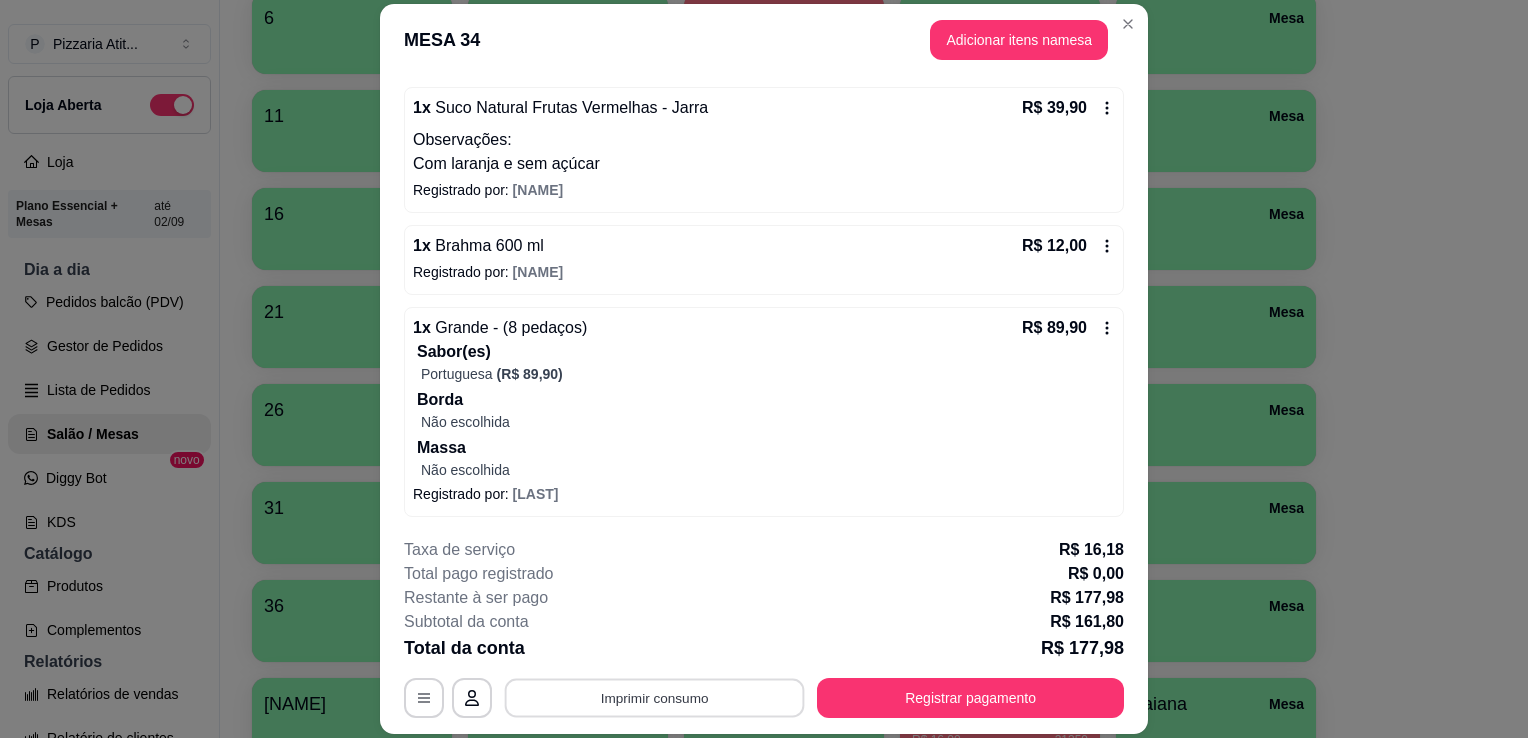 click on "Imprimir consumo" at bounding box center [655, 698] 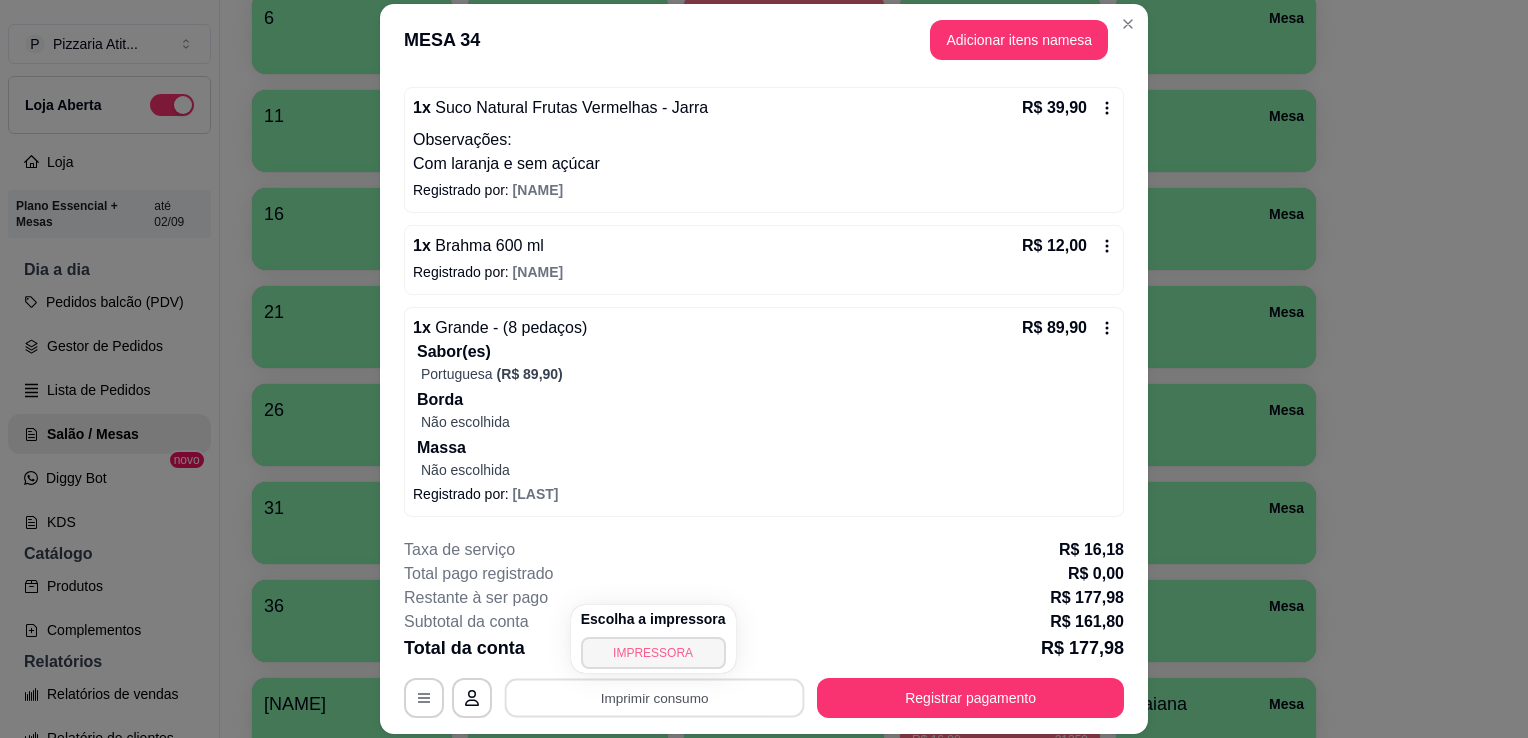 click on "IMPRESSORA" at bounding box center [653, 653] 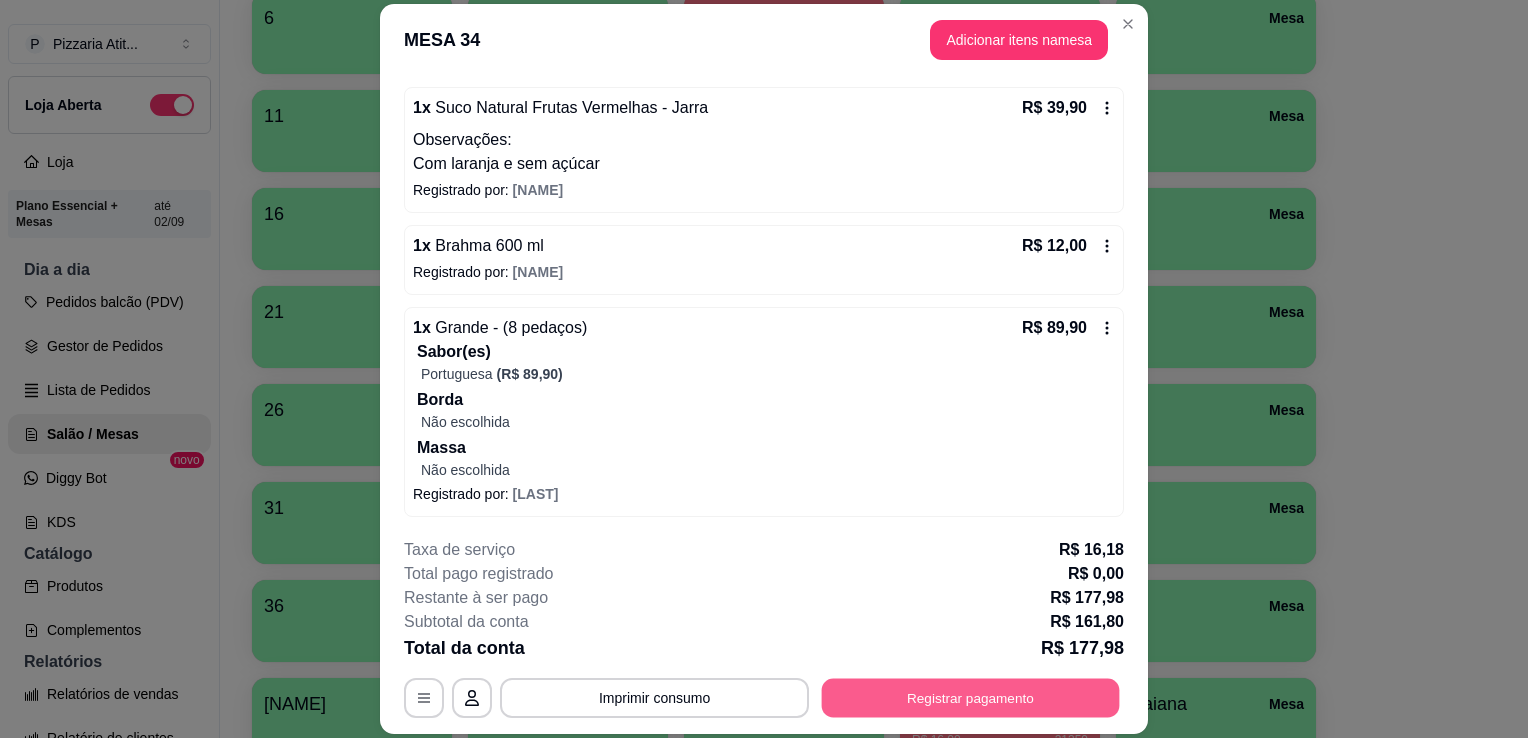 click on "Registrar pagamento" at bounding box center (971, 698) 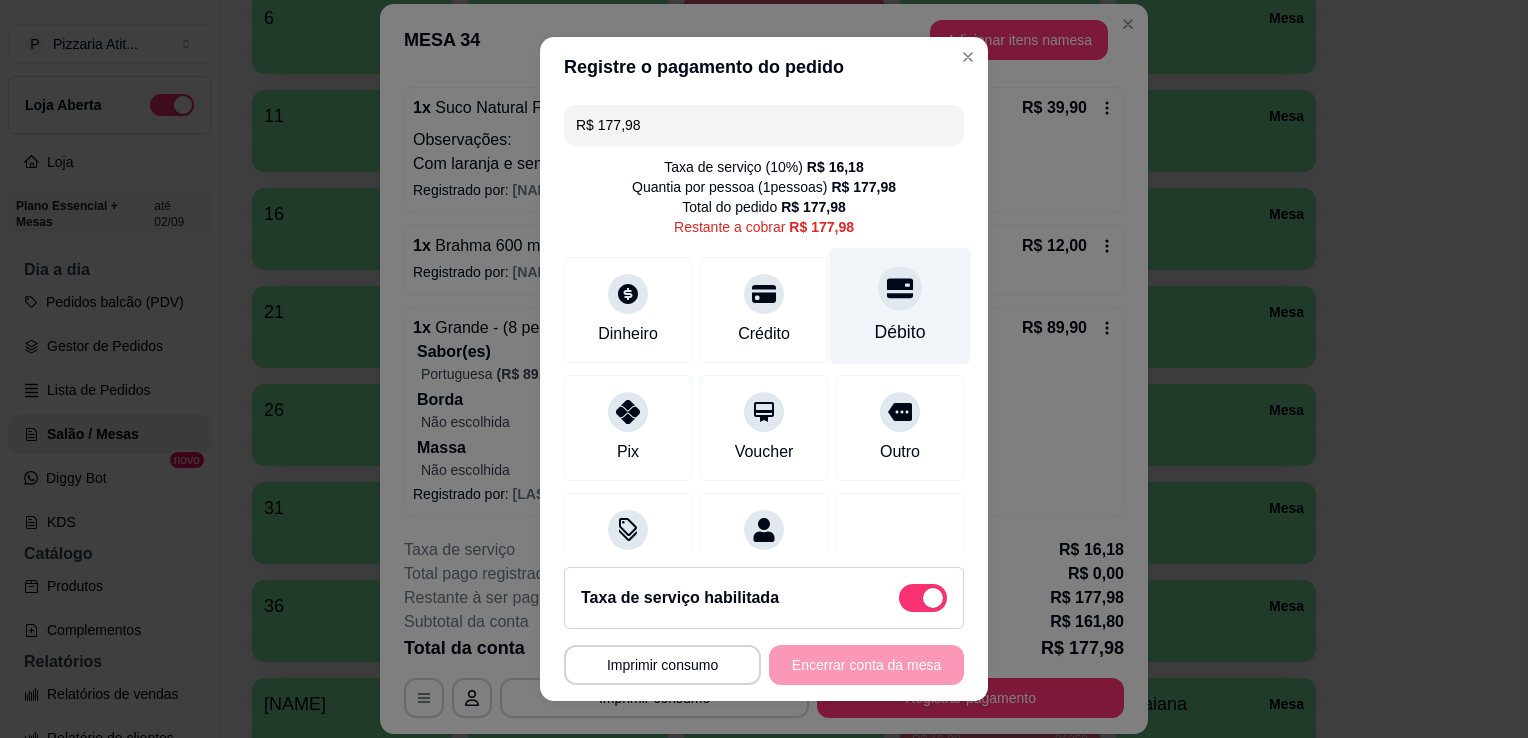 click on "Débito" at bounding box center [900, 306] 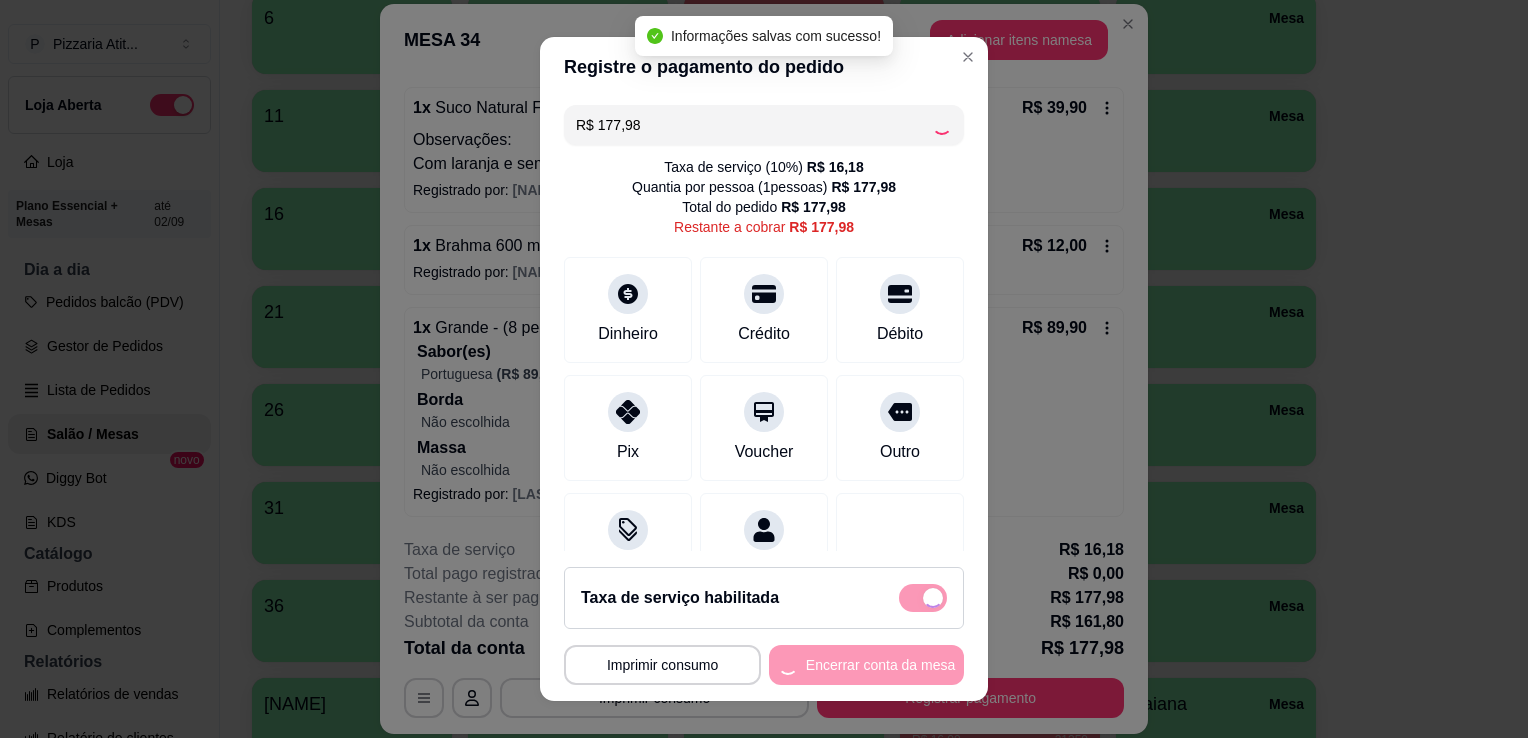 type on "R$ 0,00" 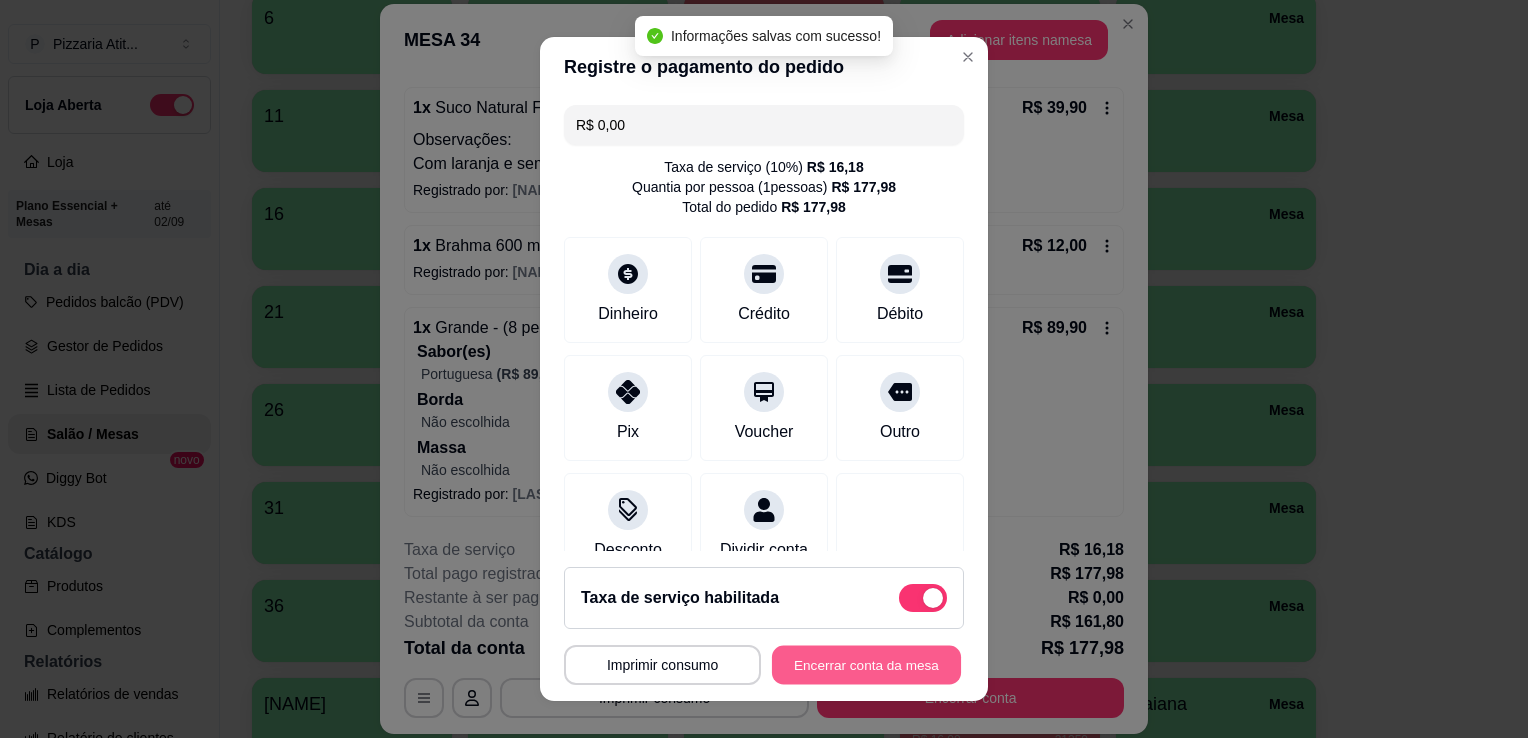 click on "Encerrar conta da mesa" at bounding box center (866, 665) 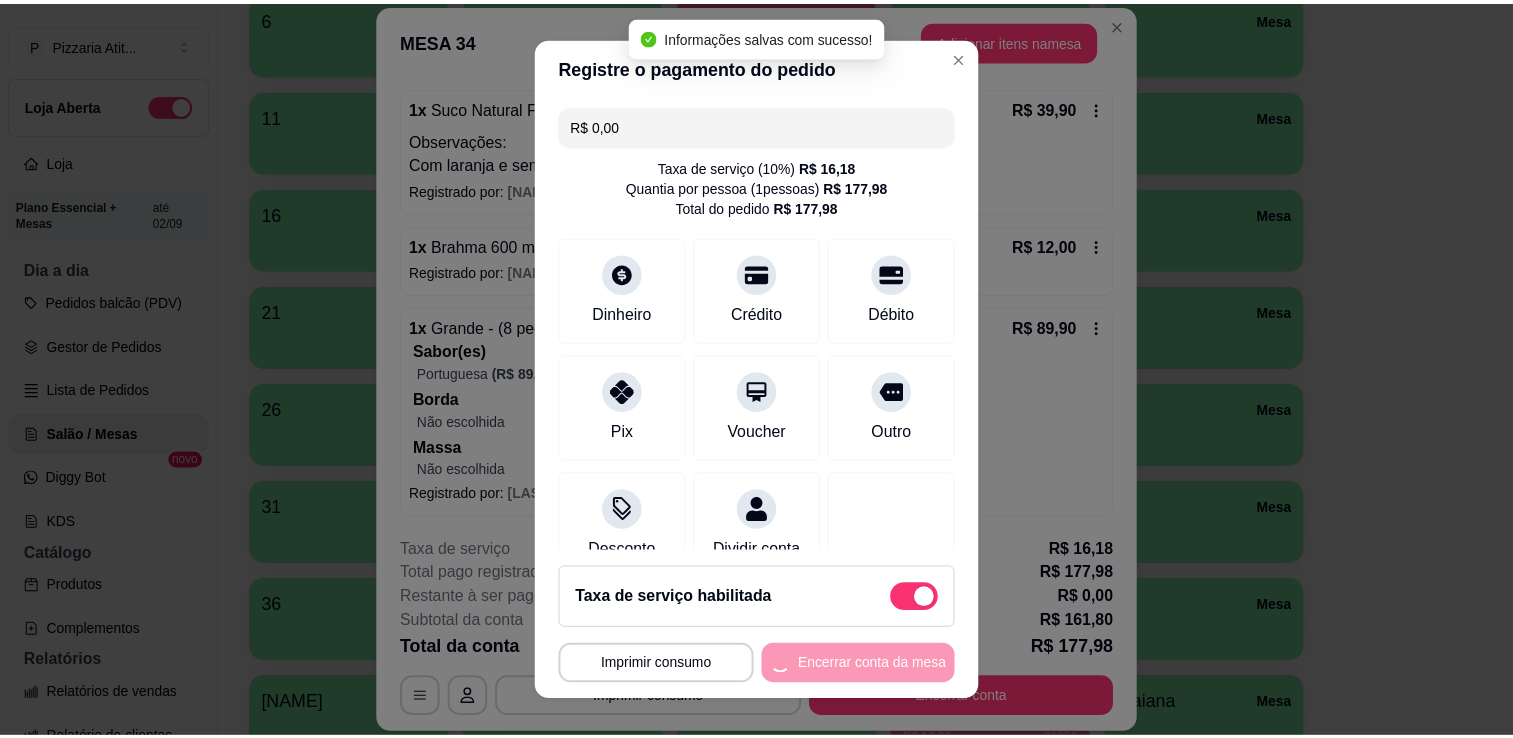 scroll, scrollTop: 0, scrollLeft: 0, axis: both 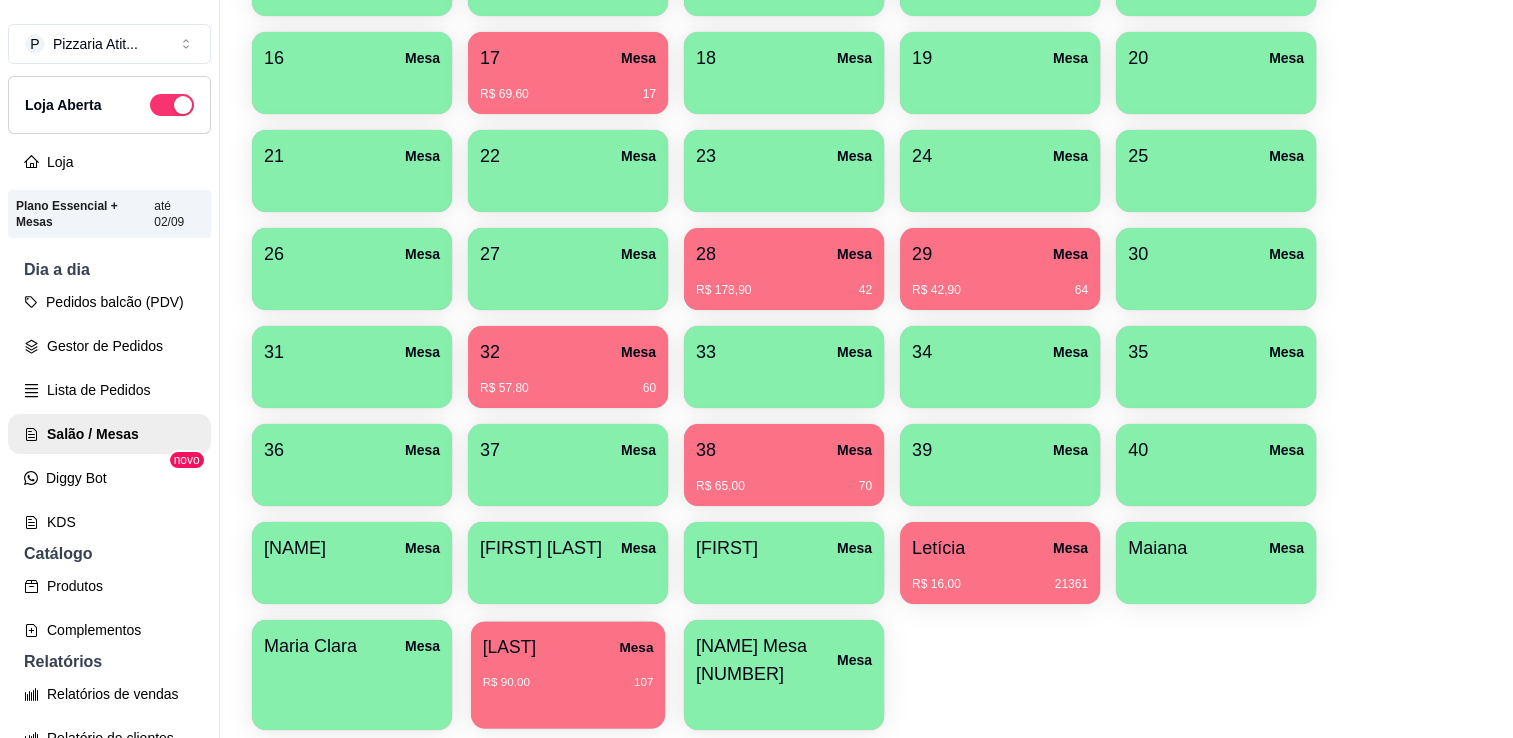 click on "[LAST]" at bounding box center (509, 646) 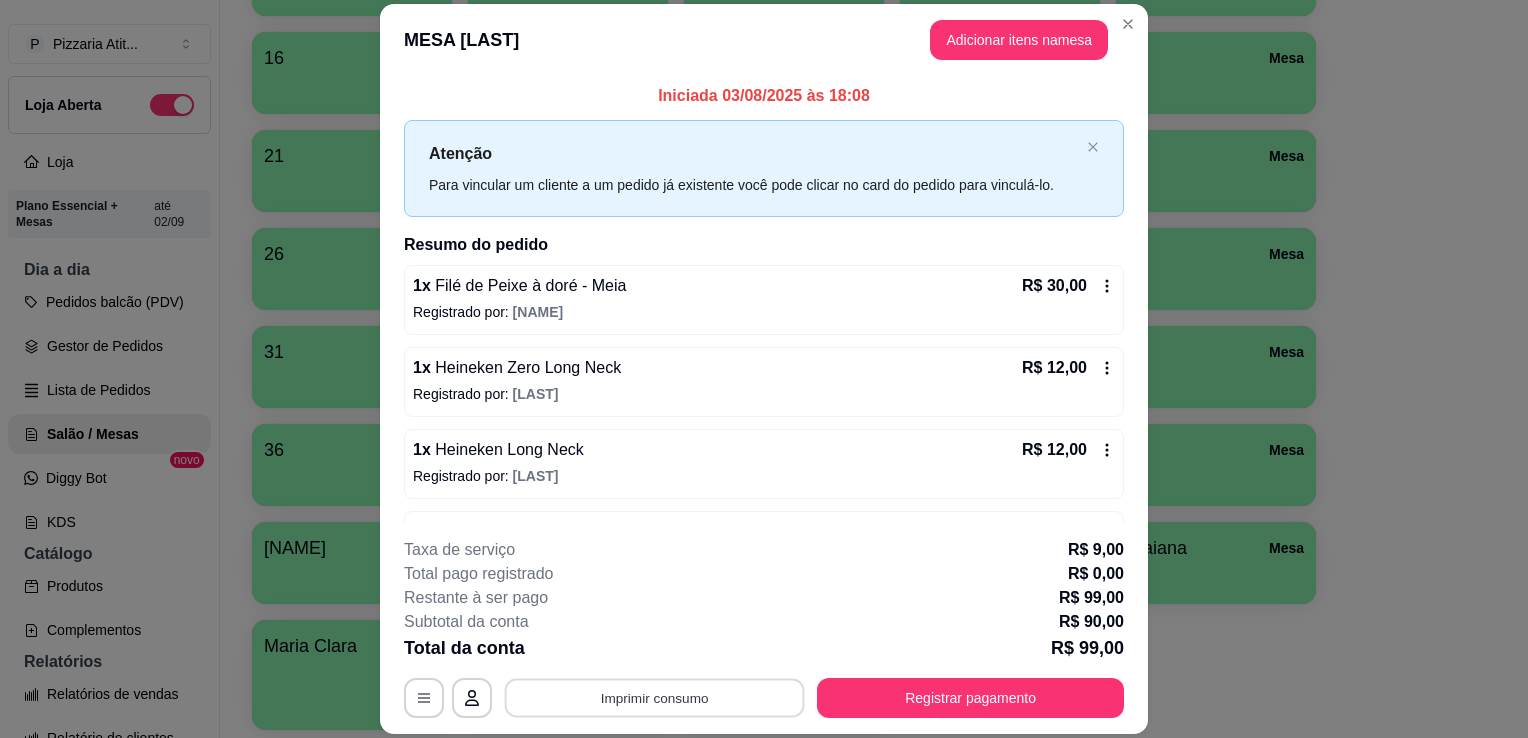 click on "Imprimir consumo" at bounding box center (655, 698) 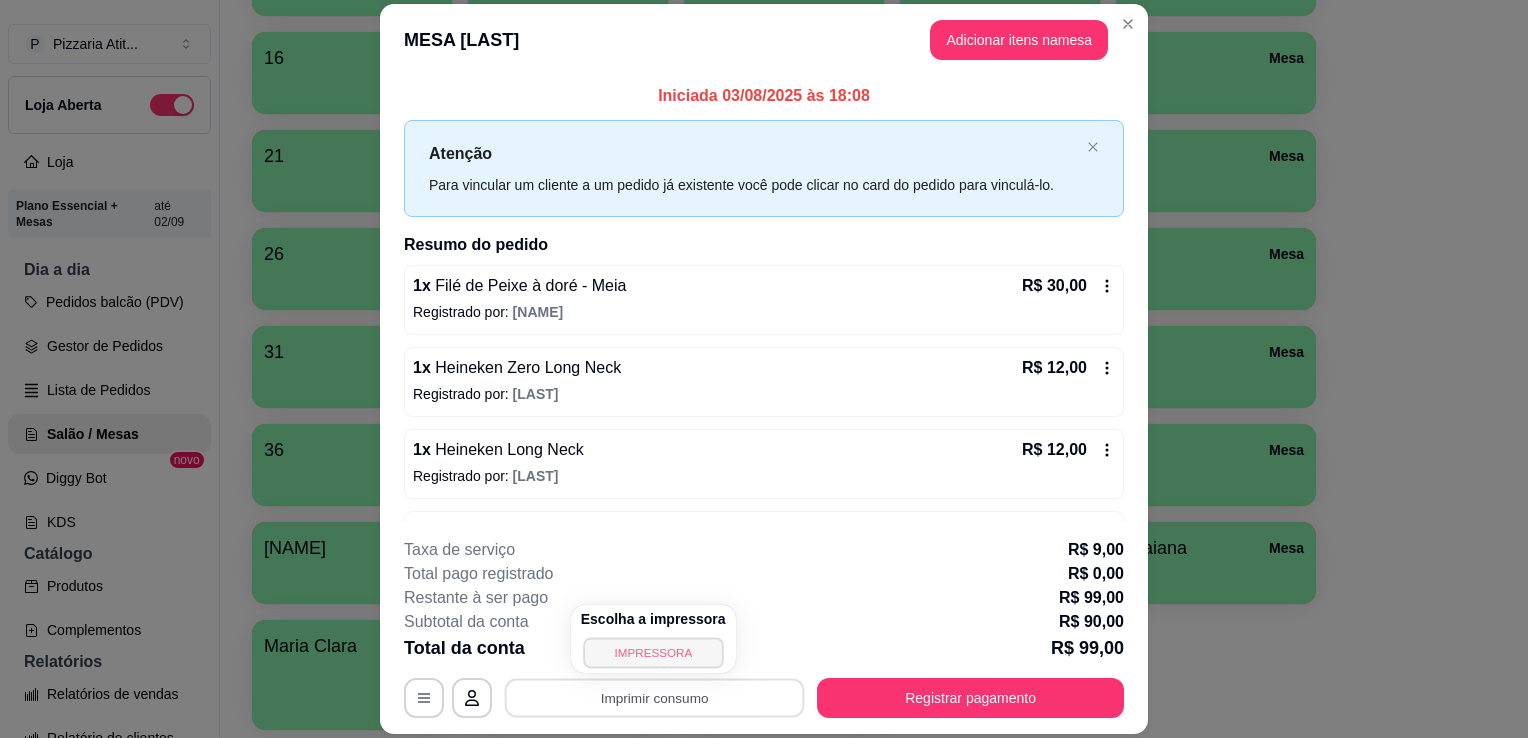 click on "IMPRESSORA" at bounding box center [653, 652] 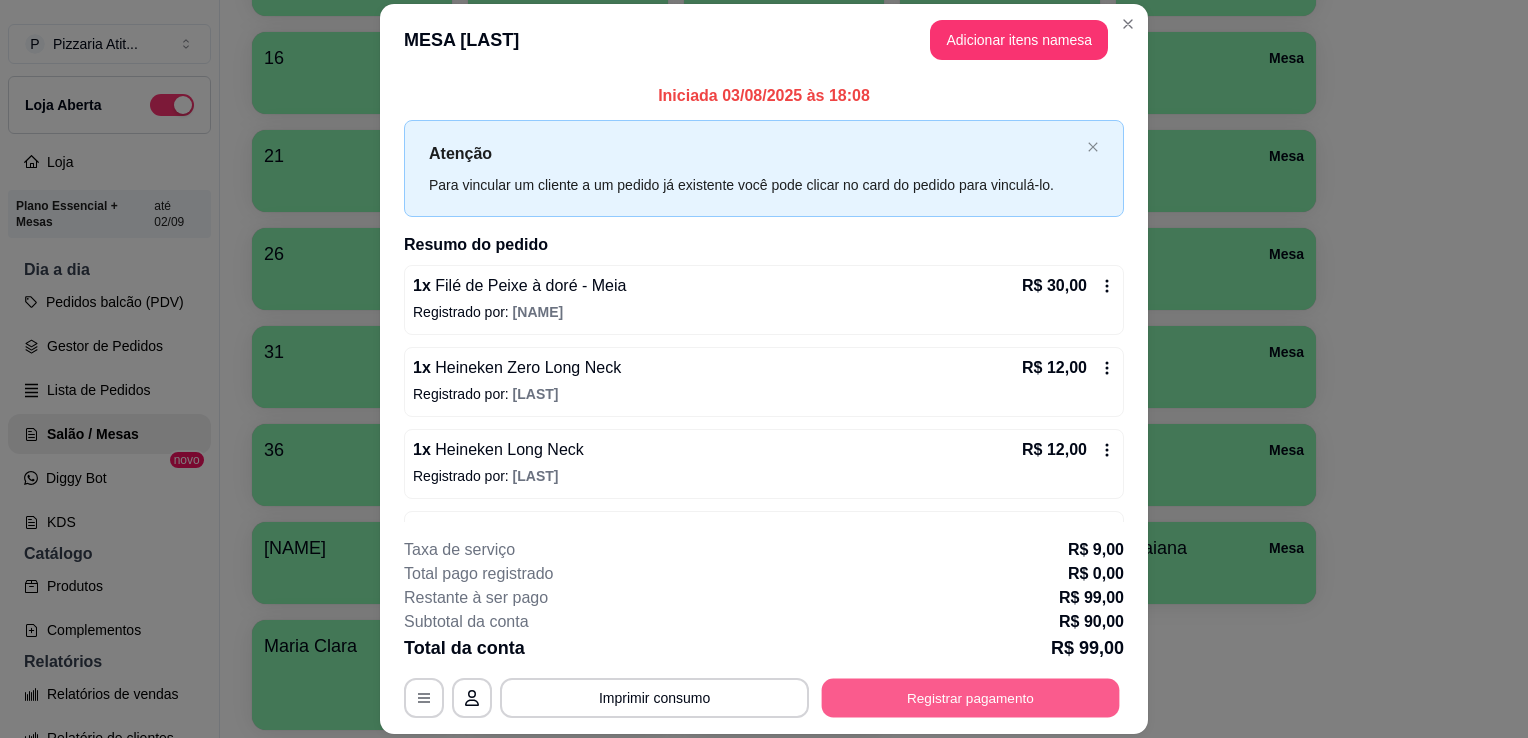 click on "Registrar pagamento" at bounding box center (971, 698) 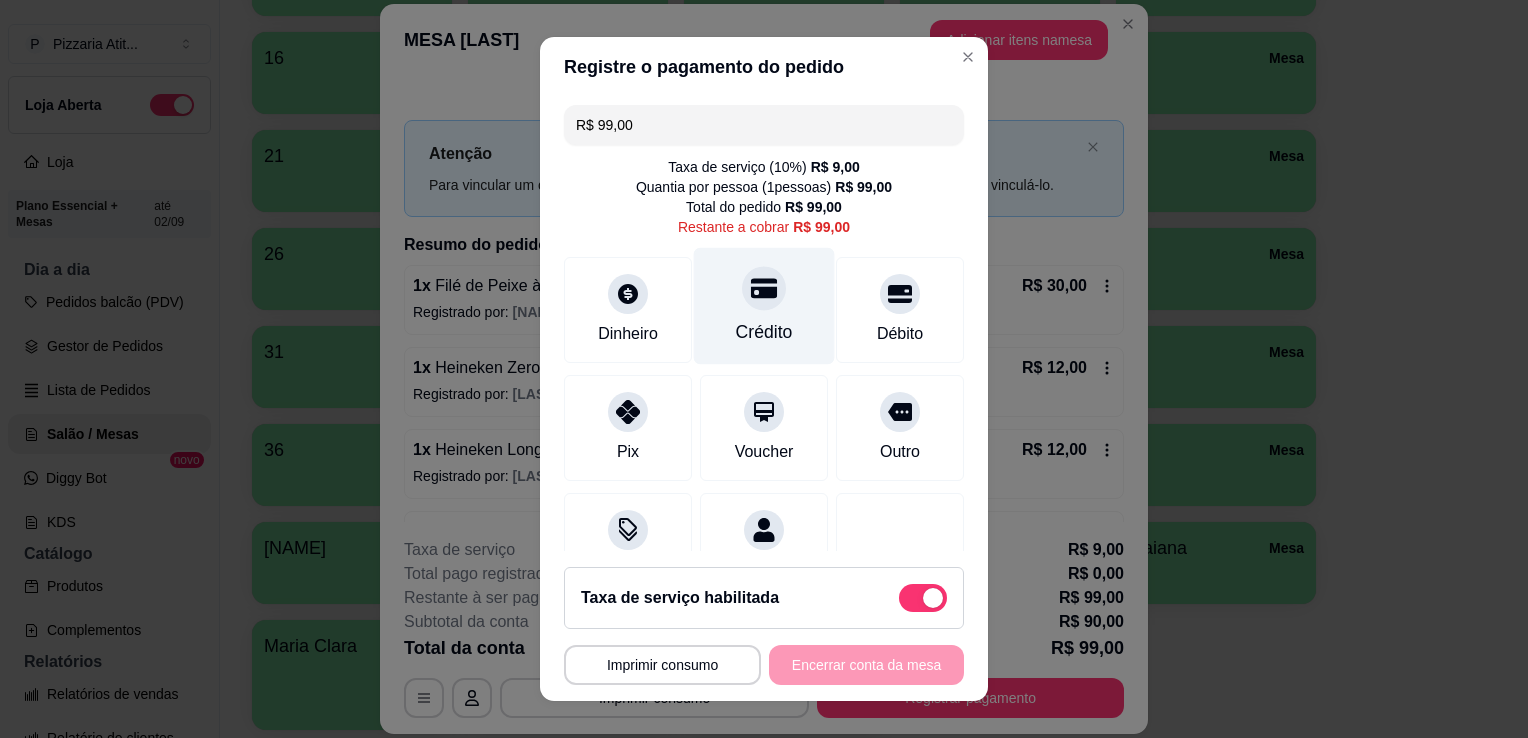 click at bounding box center (764, 288) 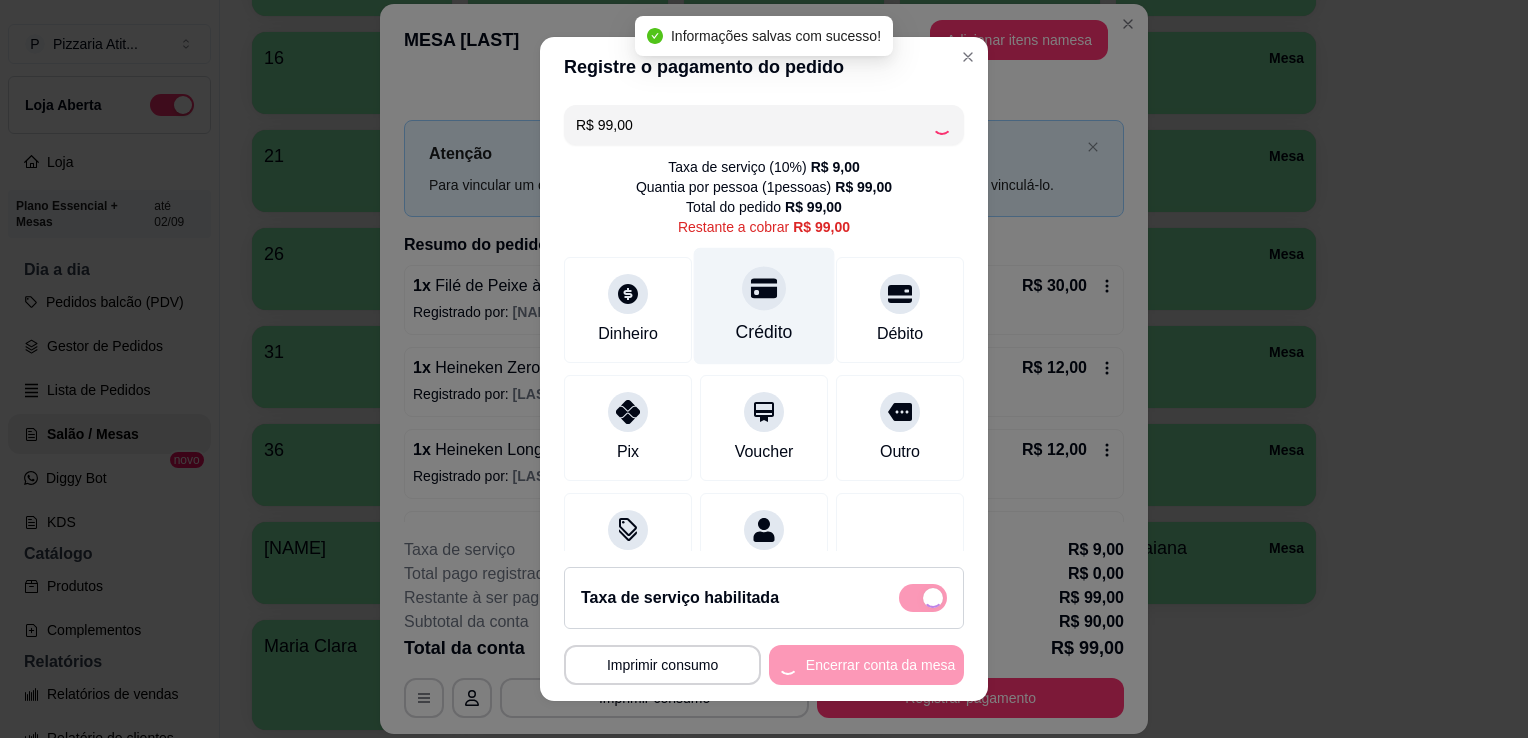 type on "R$ 0,00" 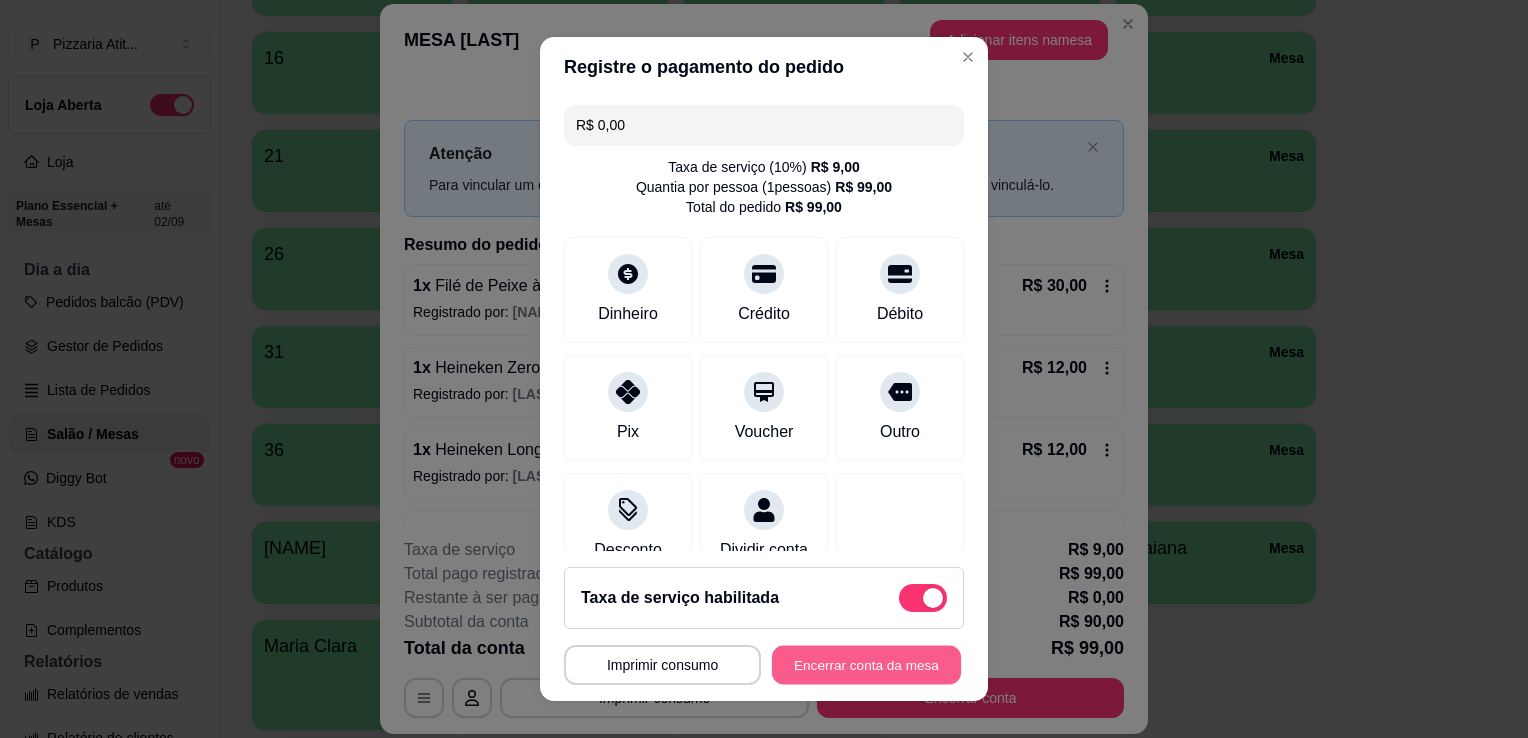click on "Encerrar conta da mesa" at bounding box center [866, 665] 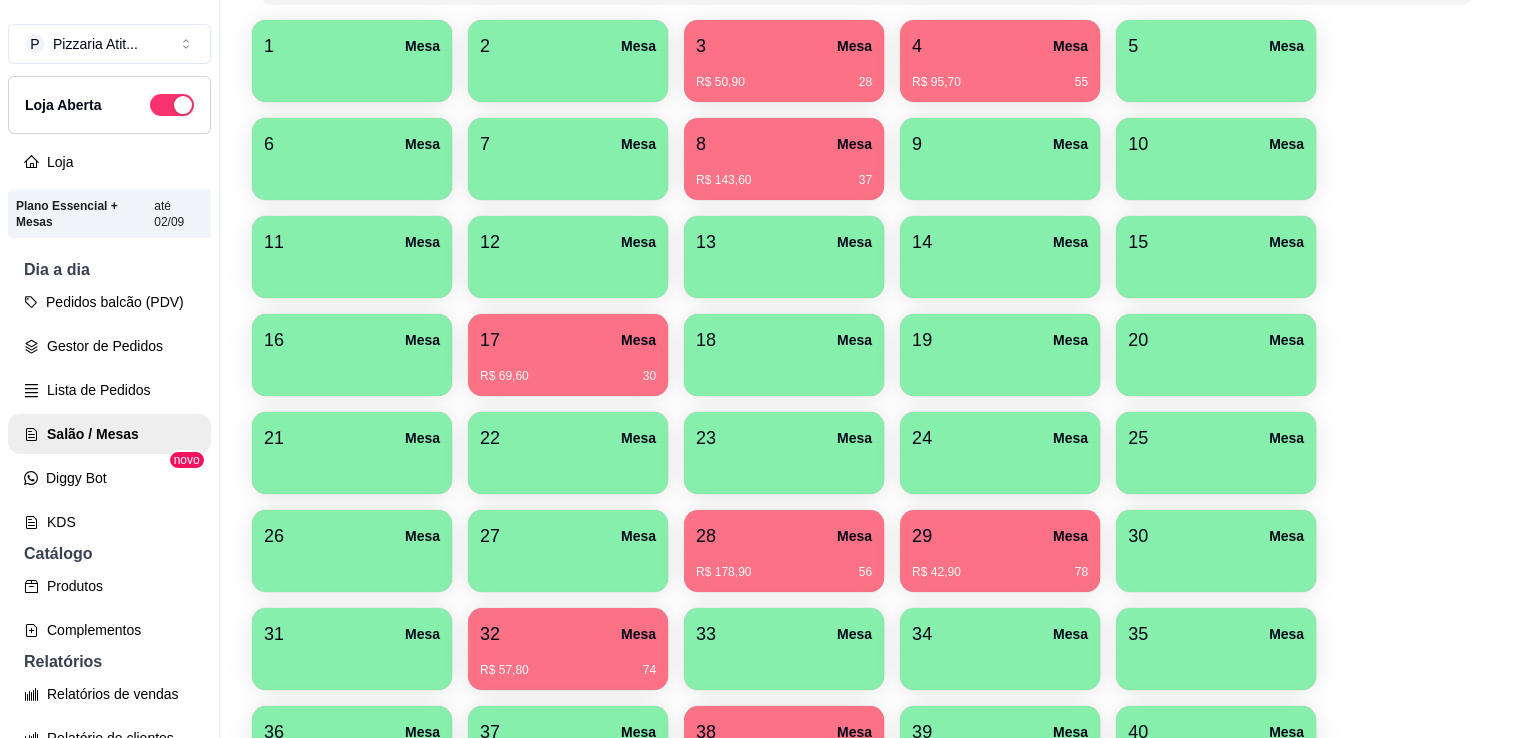 scroll, scrollTop: 296, scrollLeft: 0, axis: vertical 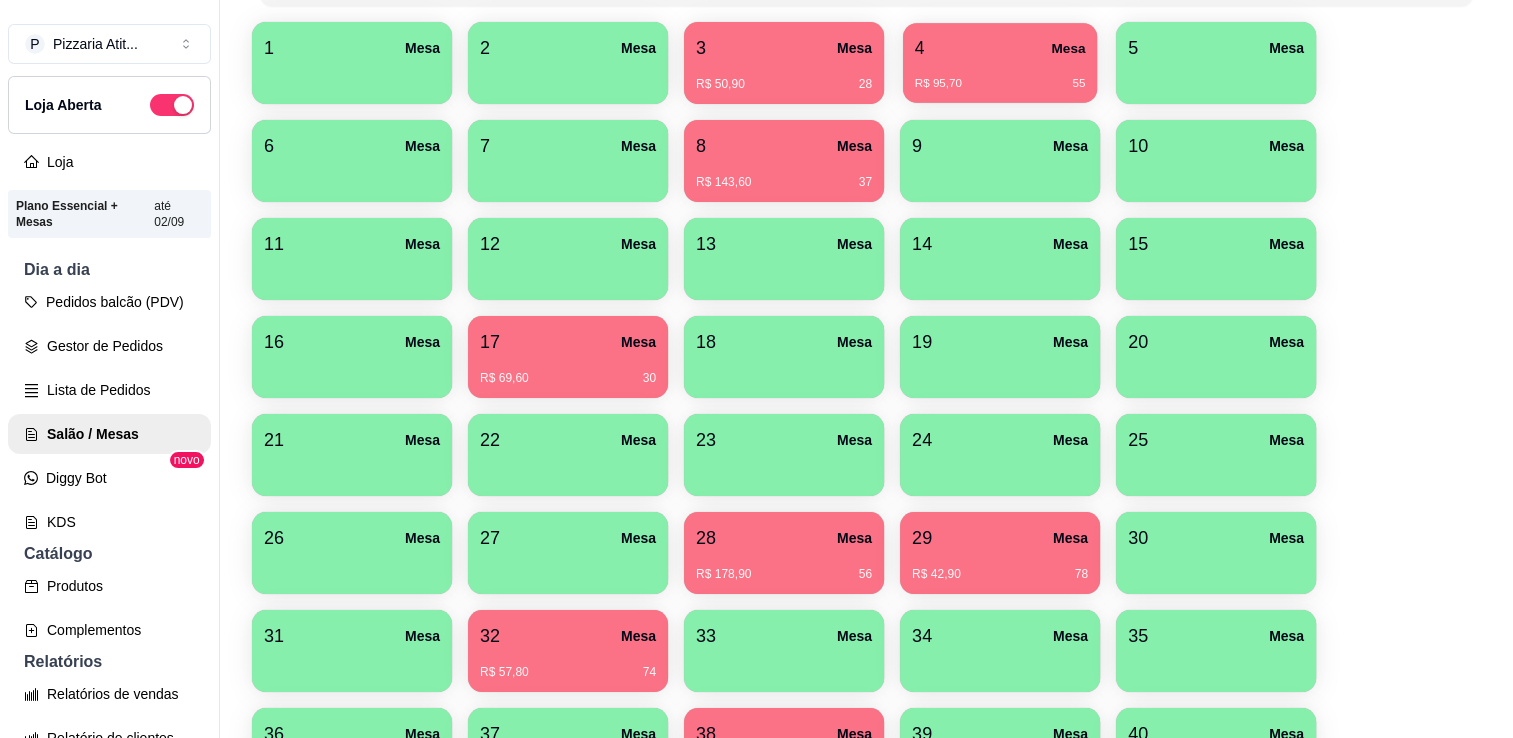 click on "4 Mesa R$ 95,70 55" at bounding box center (1000, 63) 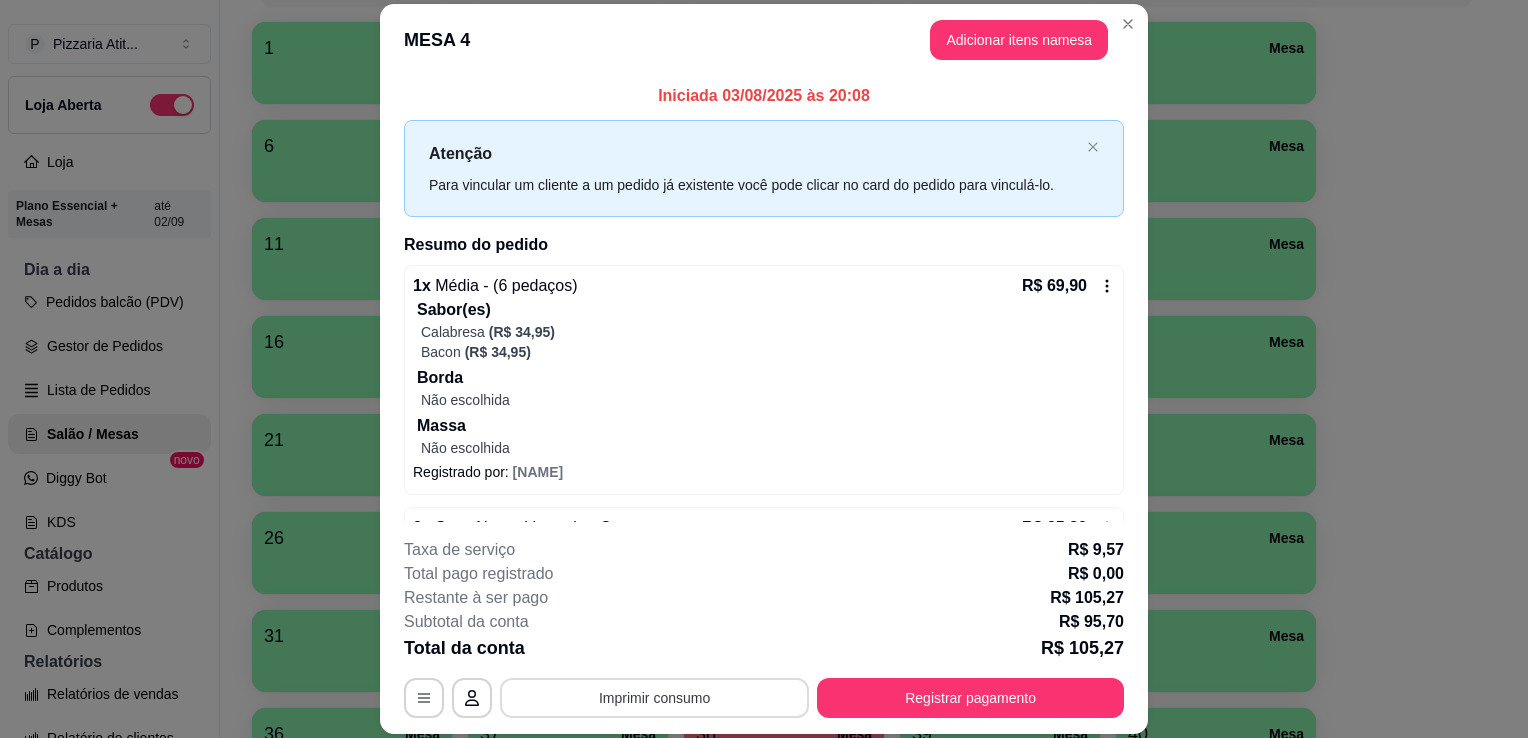 click on "Imprimir consumo" at bounding box center [654, 698] 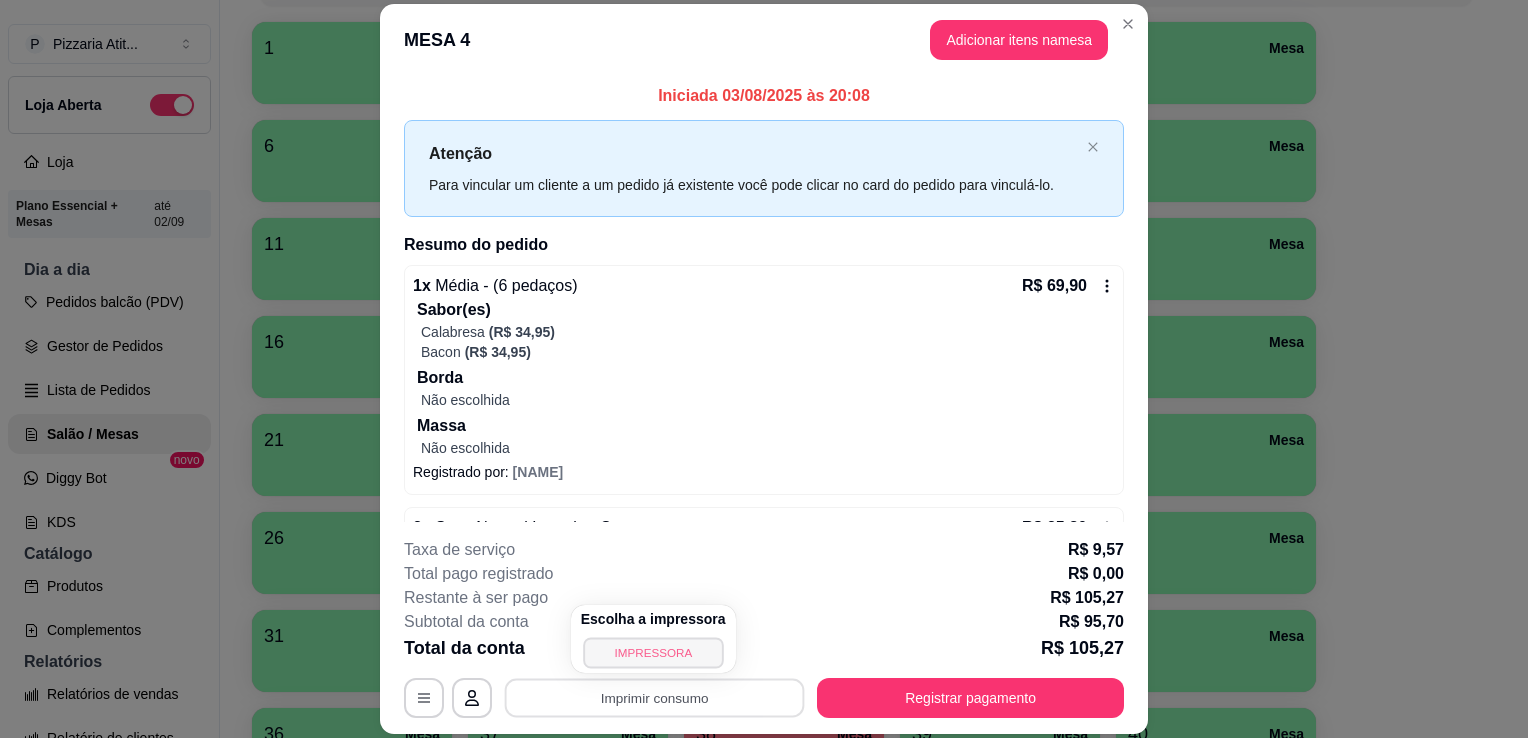 click on "IMPRESSORA" at bounding box center (653, 652) 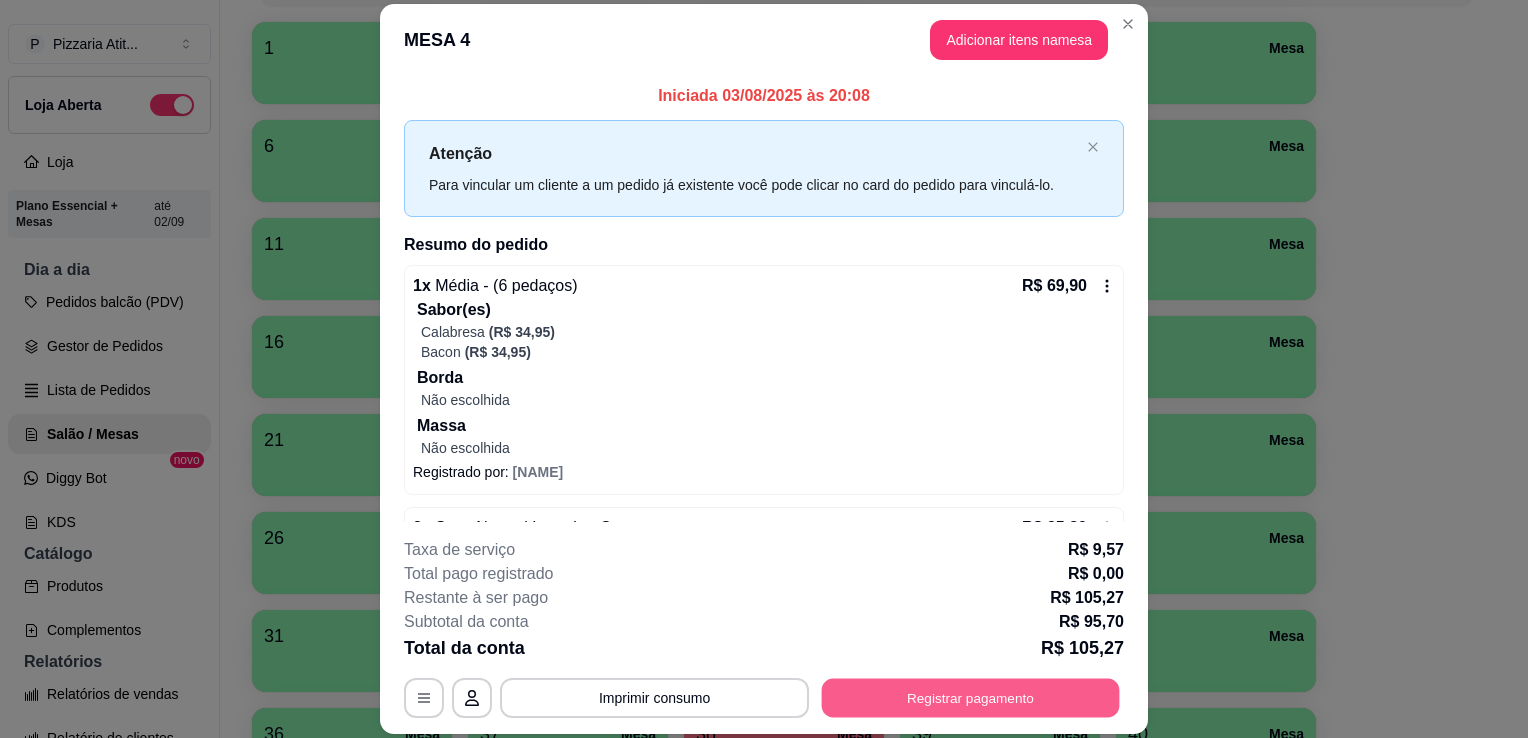 click on "Registrar pagamento" at bounding box center (971, 698) 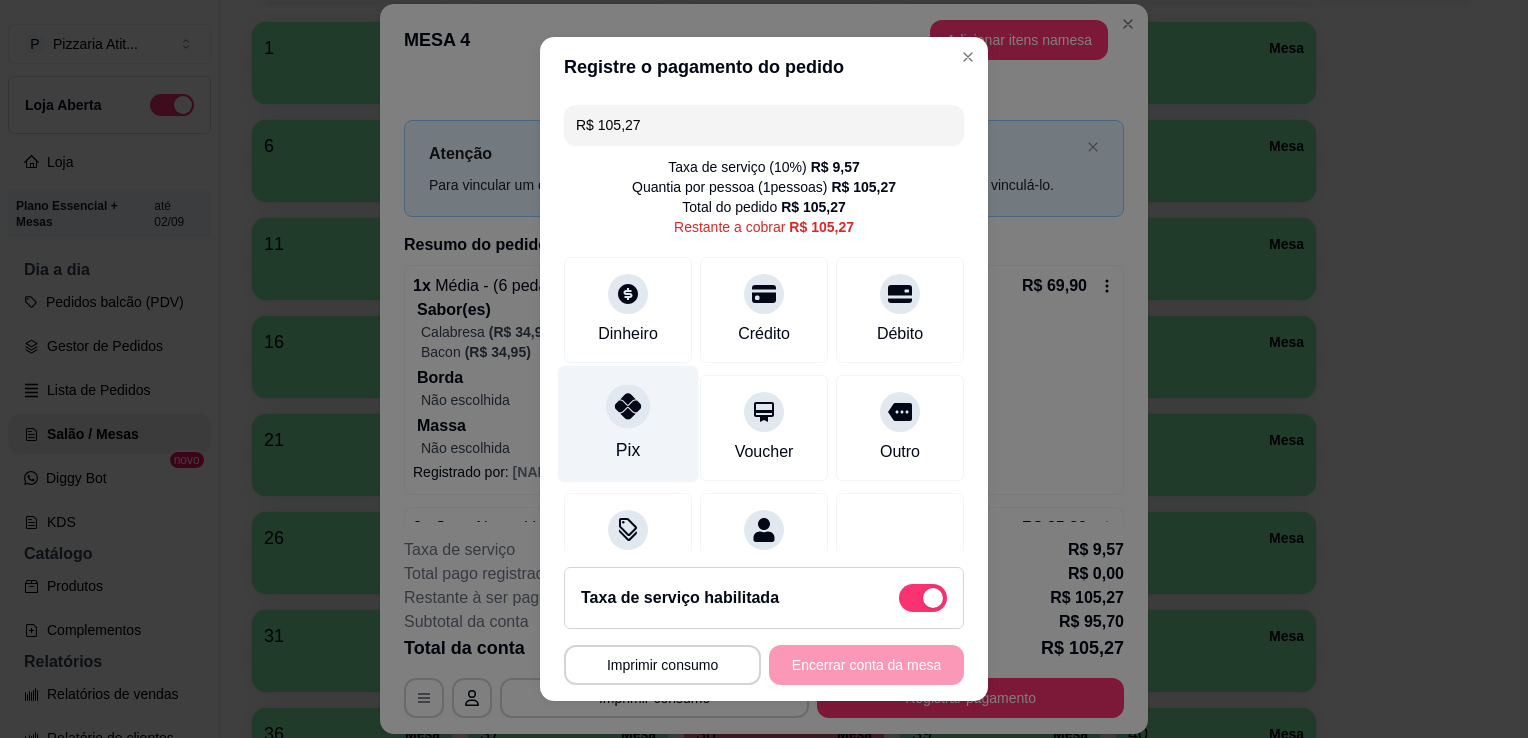 click 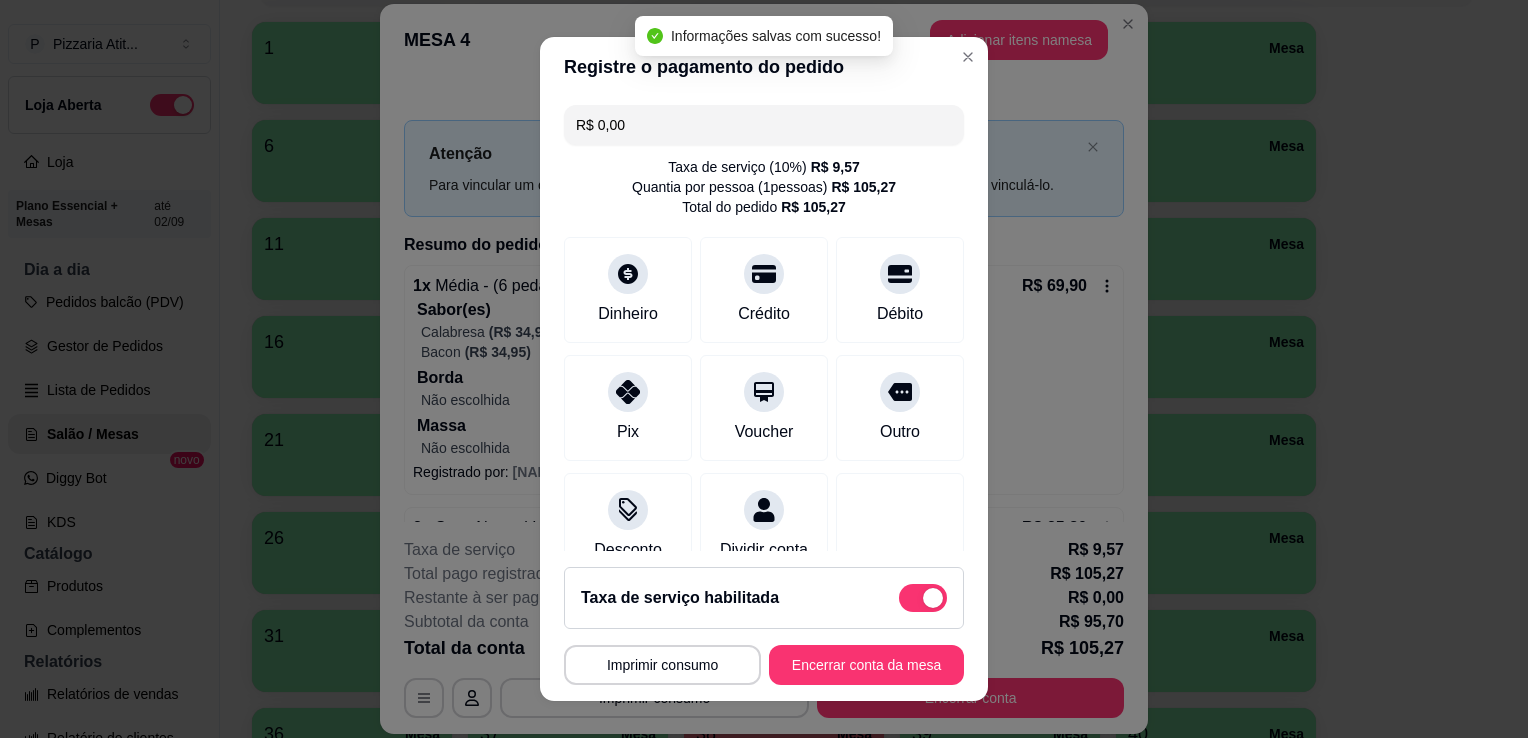 type on "R$ 0,00" 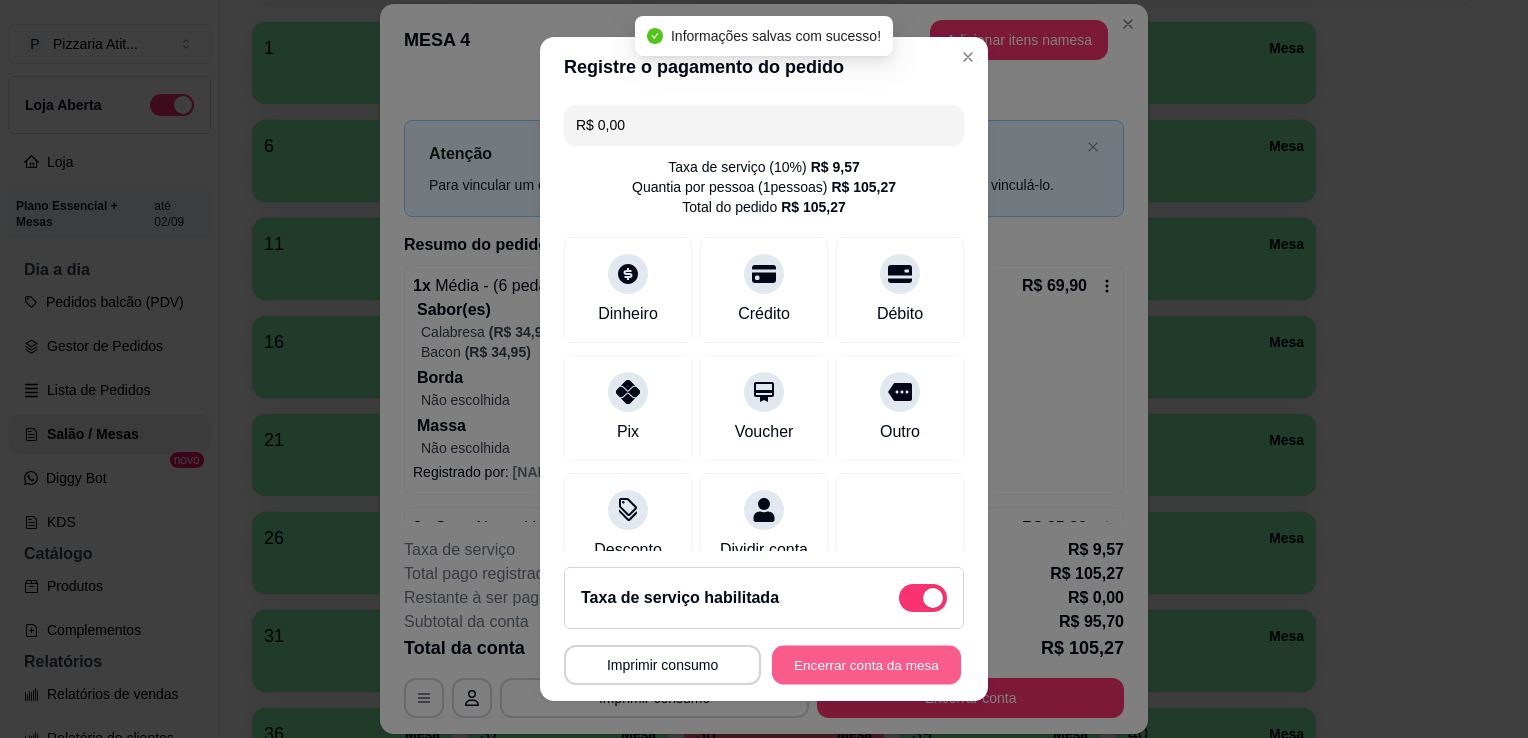 click on "Encerrar conta da mesa" at bounding box center (866, 665) 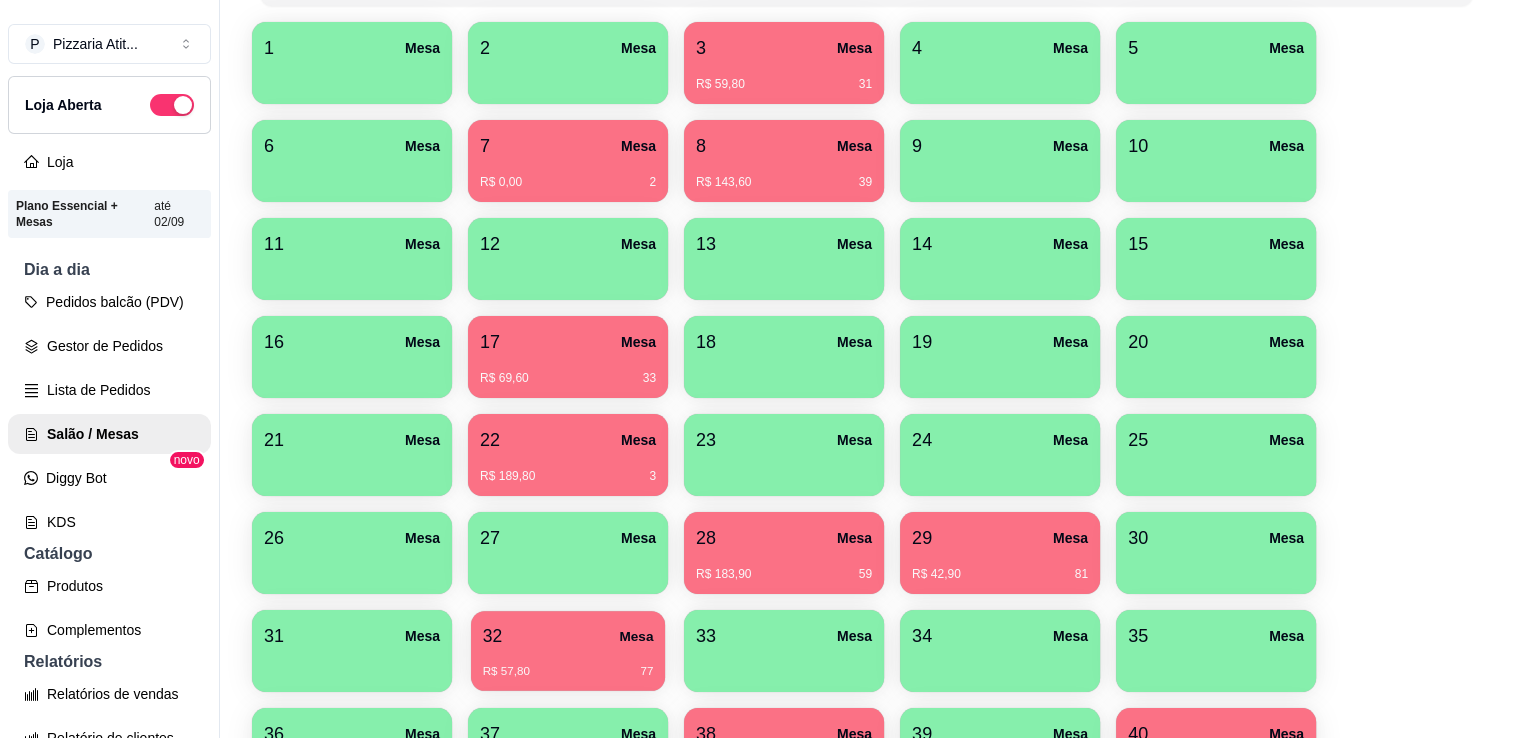 click on "[NUMBER] Mesa" at bounding box center (568, 636) 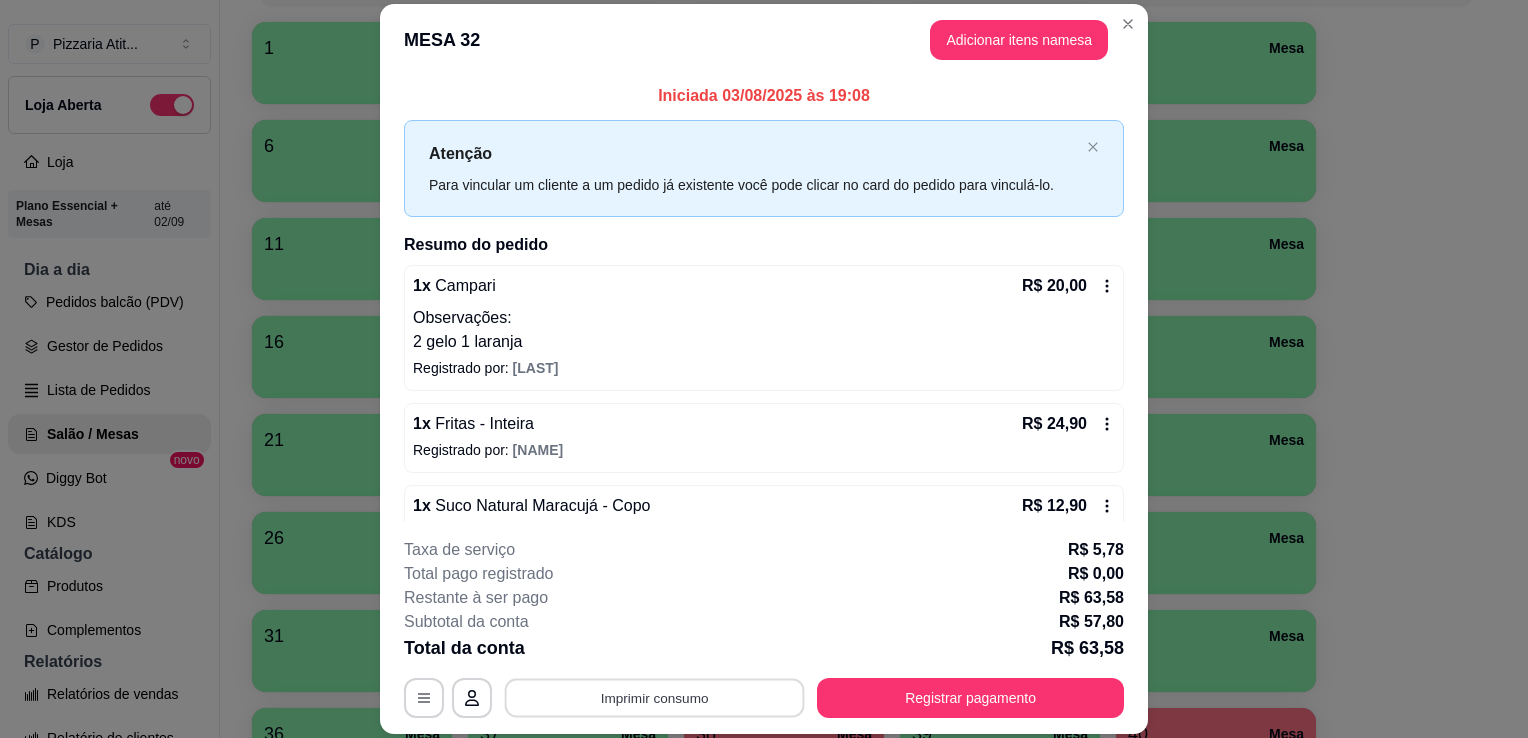 click on "**********" at bounding box center (764, 698) 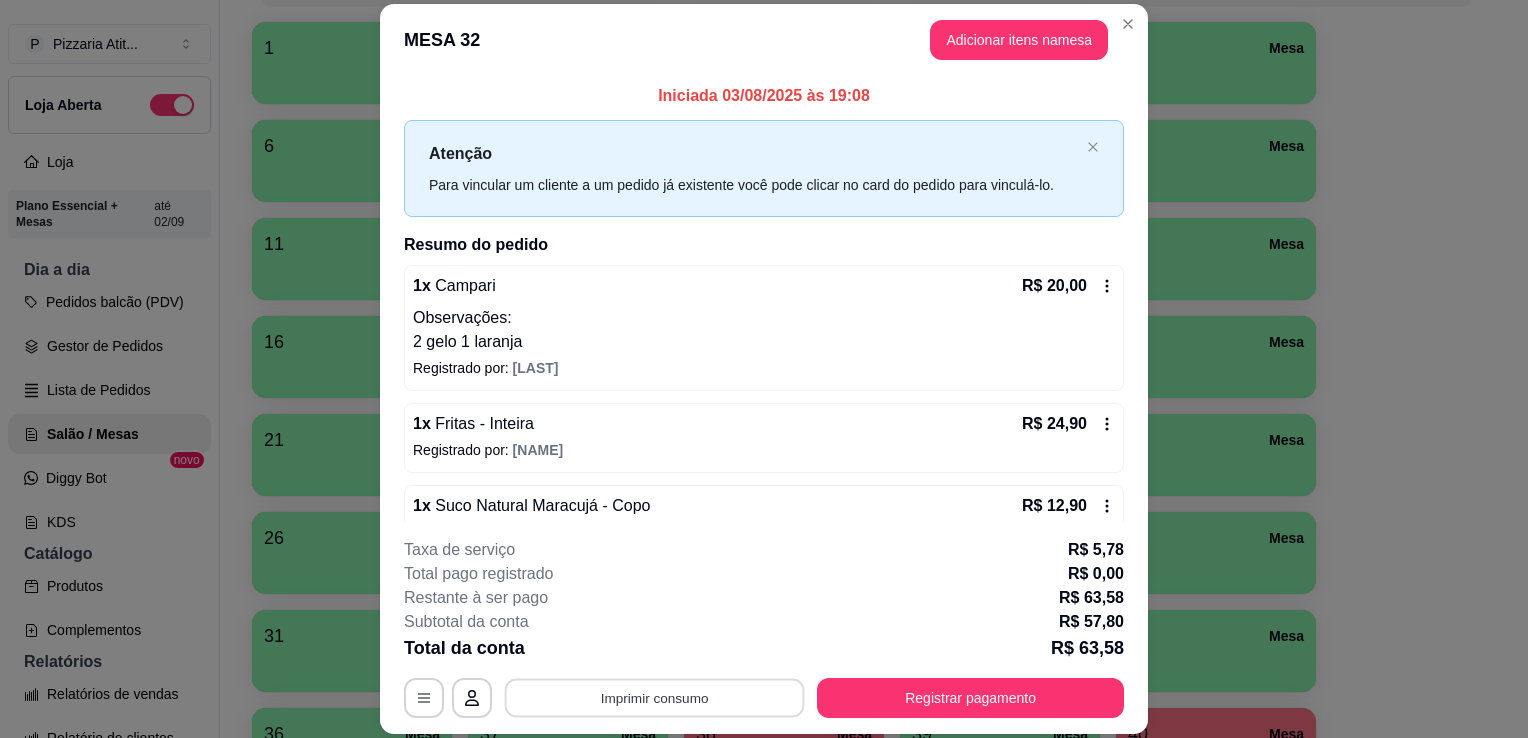 click on "Imprimir consumo" at bounding box center (655, 698) 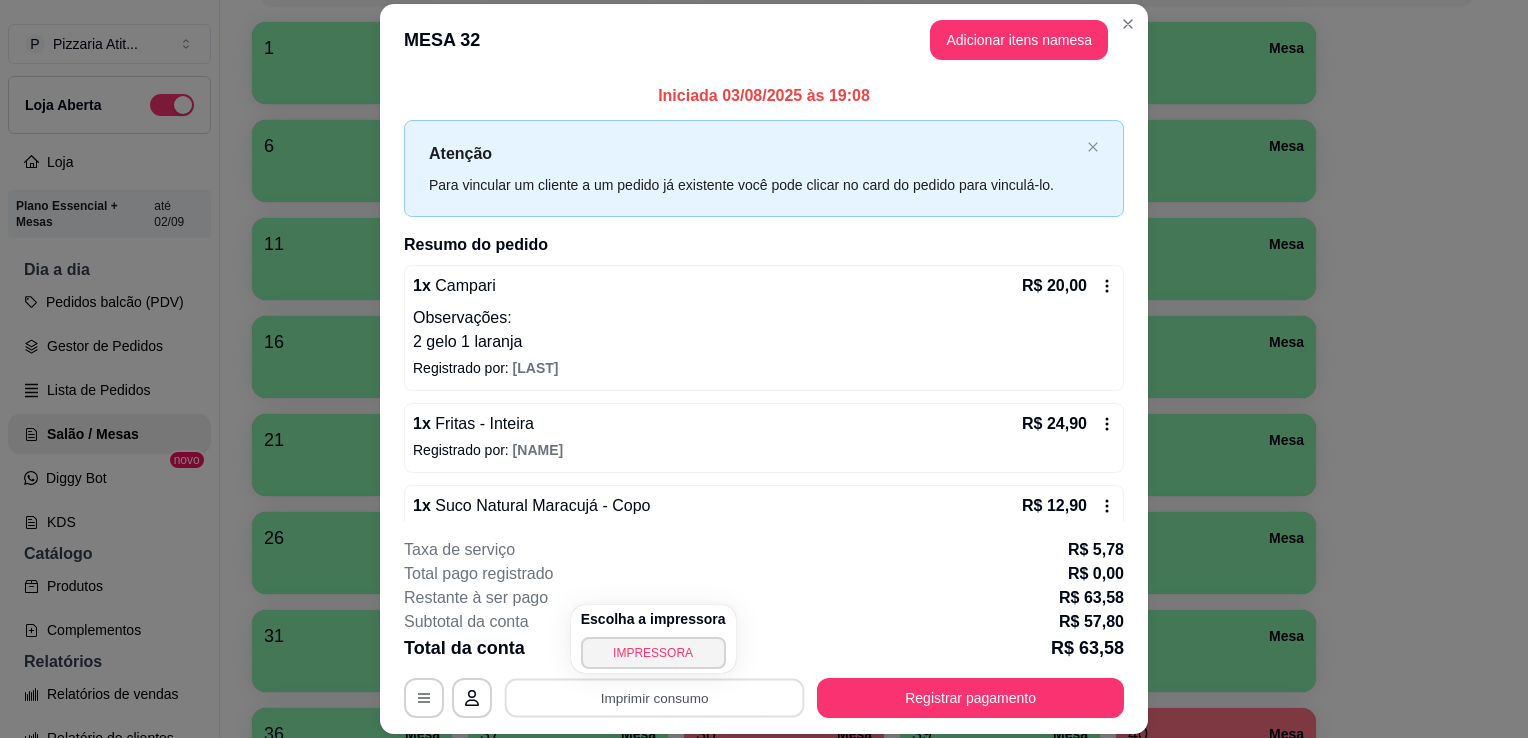 click on "Escolha a impressora IMPRESSORA" at bounding box center (653, 639) 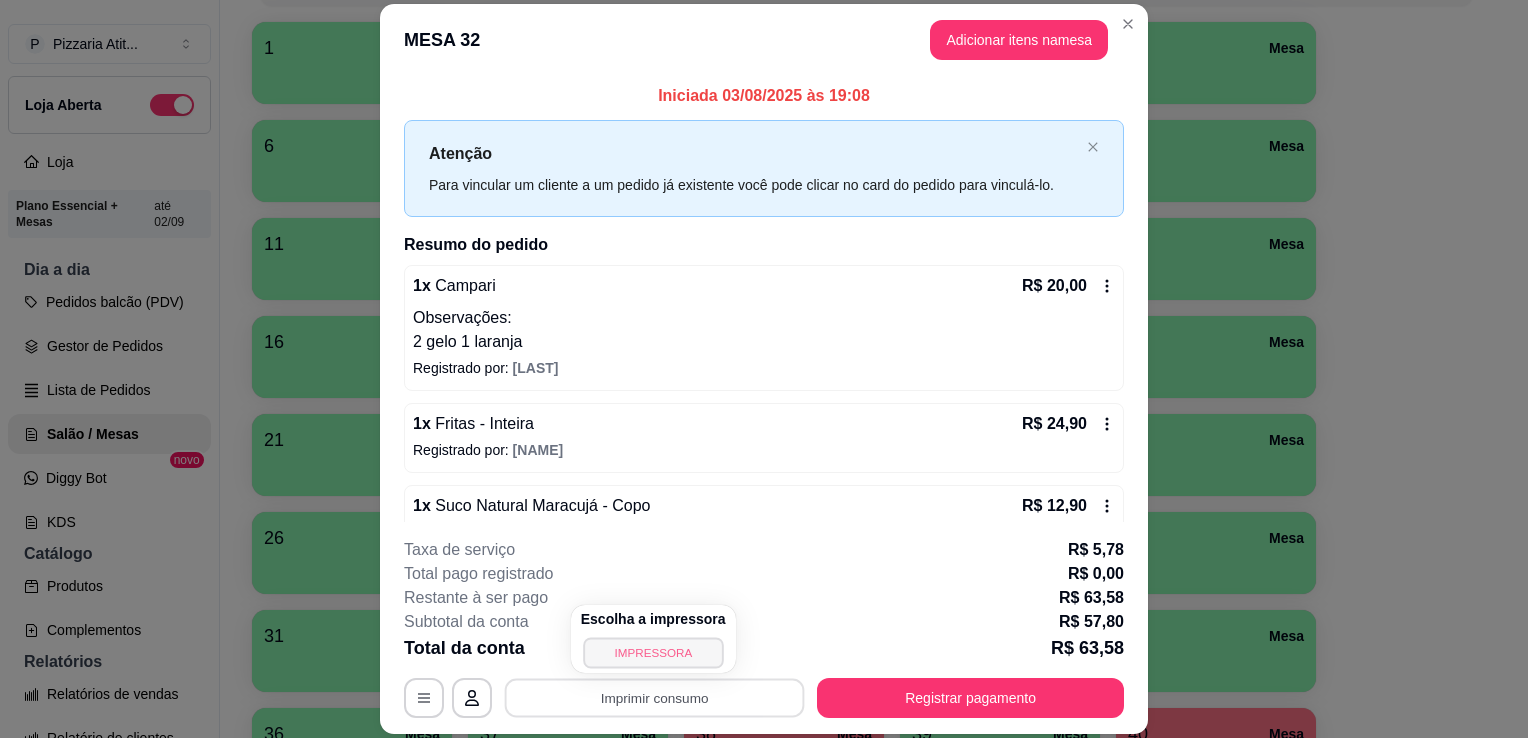 click on "IMPRESSORA" at bounding box center [653, 652] 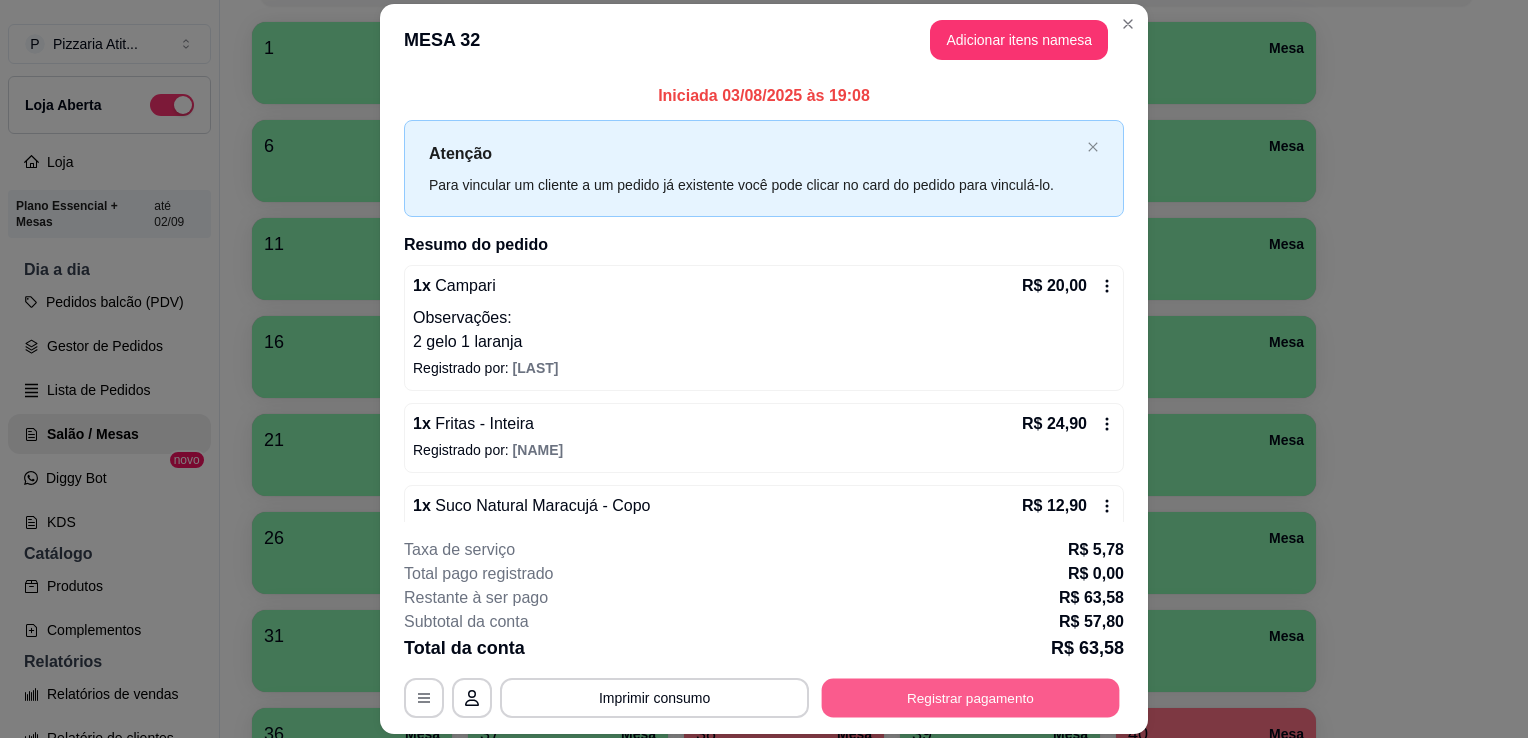 click on "Registrar pagamento" at bounding box center (971, 698) 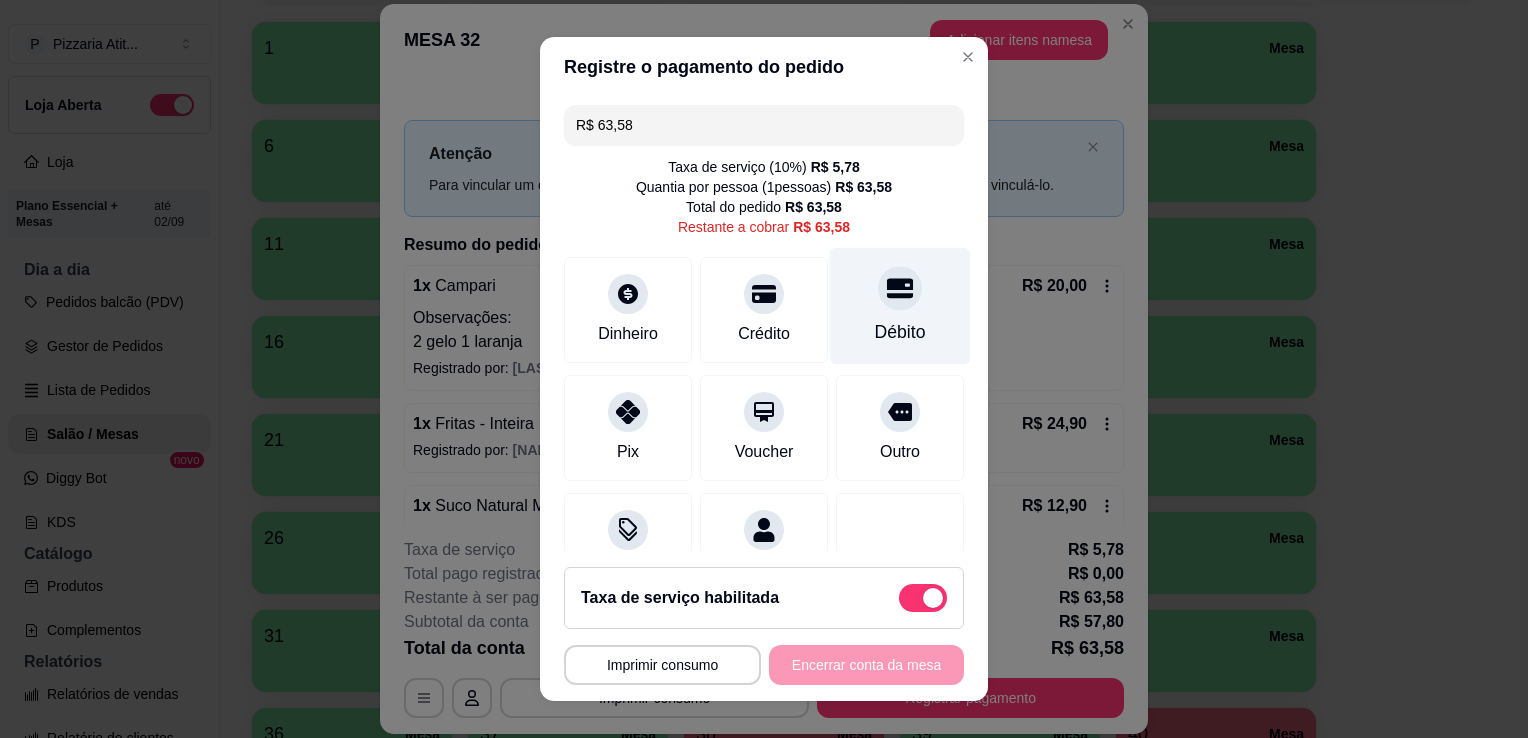 click on "Débito" at bounding box center [900, 332] 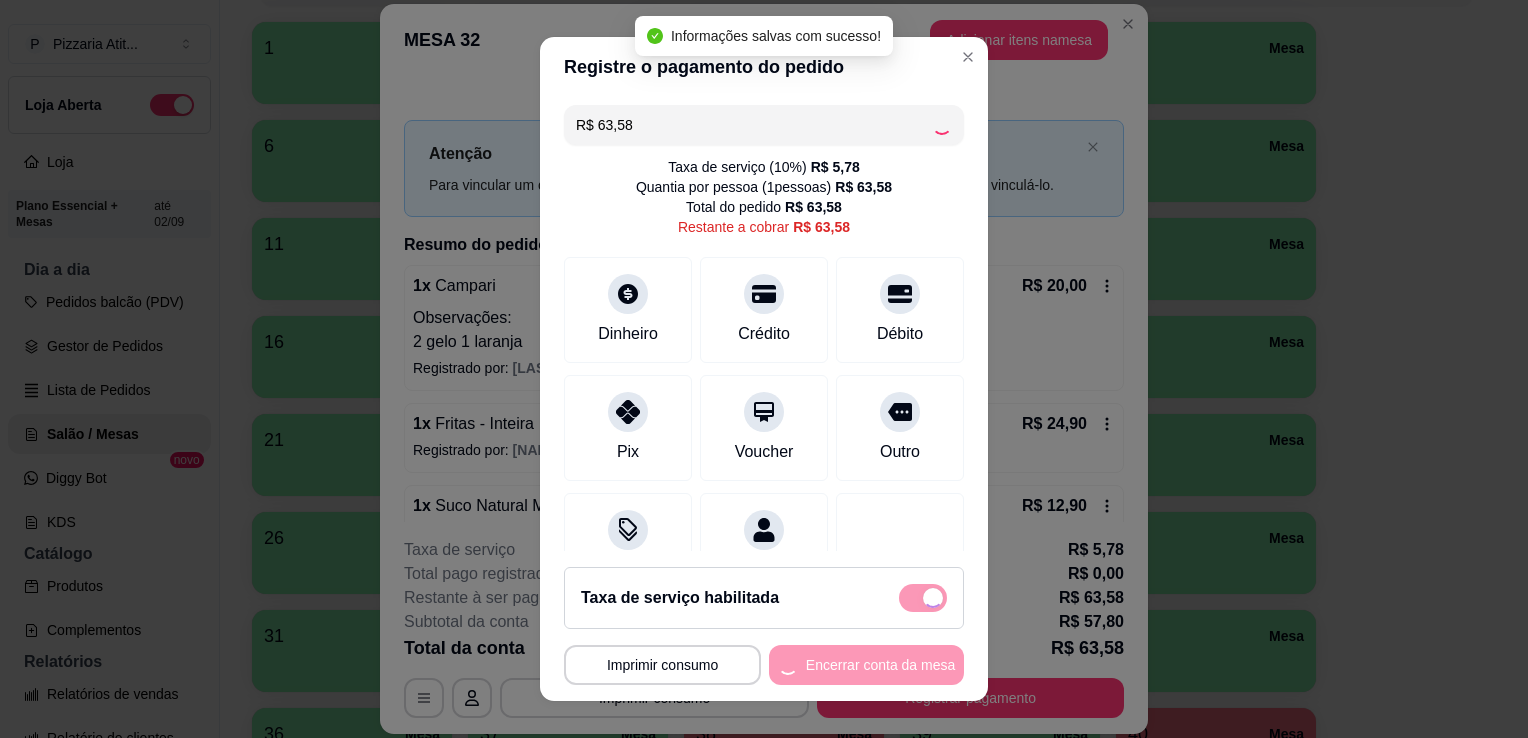 type on "R$ 0,00" 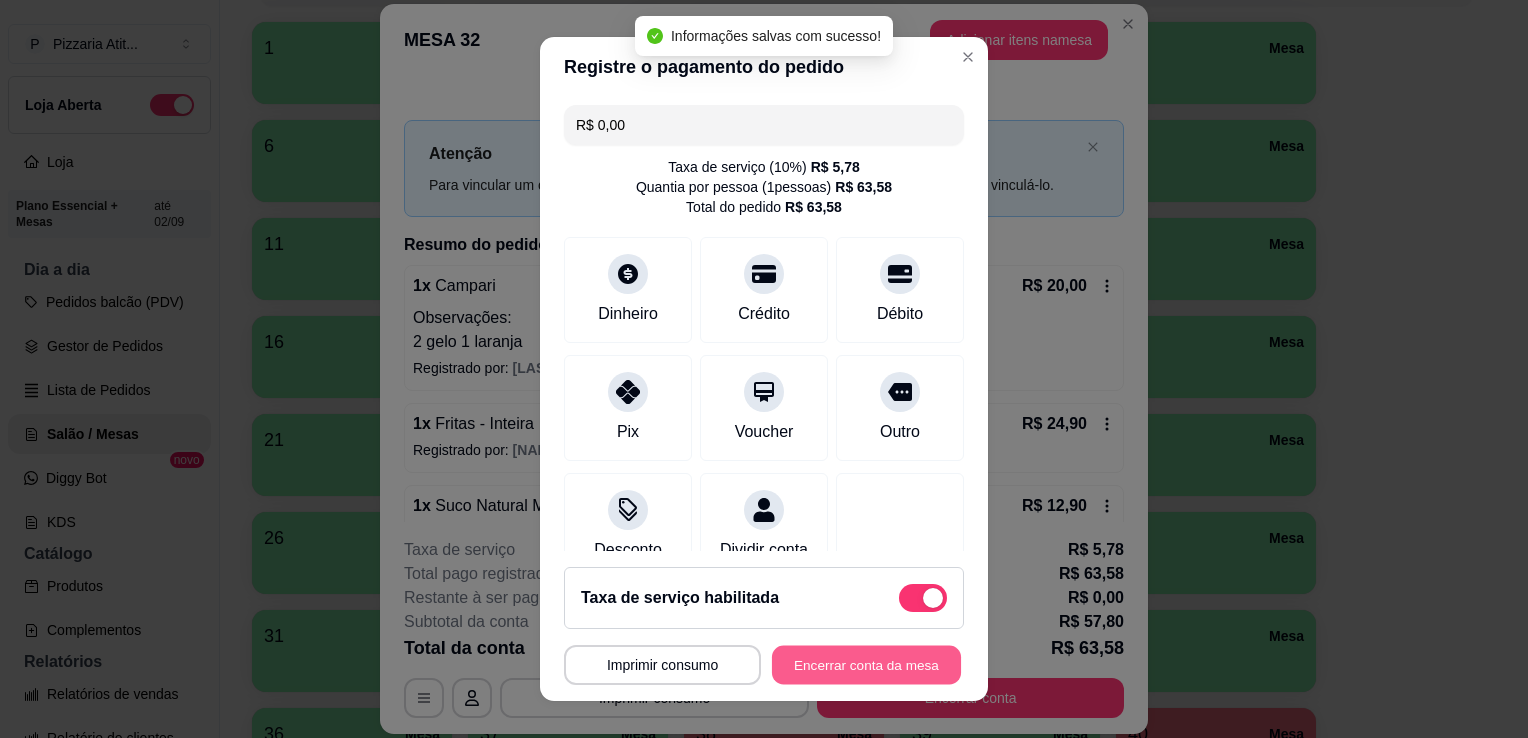 click on "Encerrar conta da mesa" at bounding box center [866, 665] 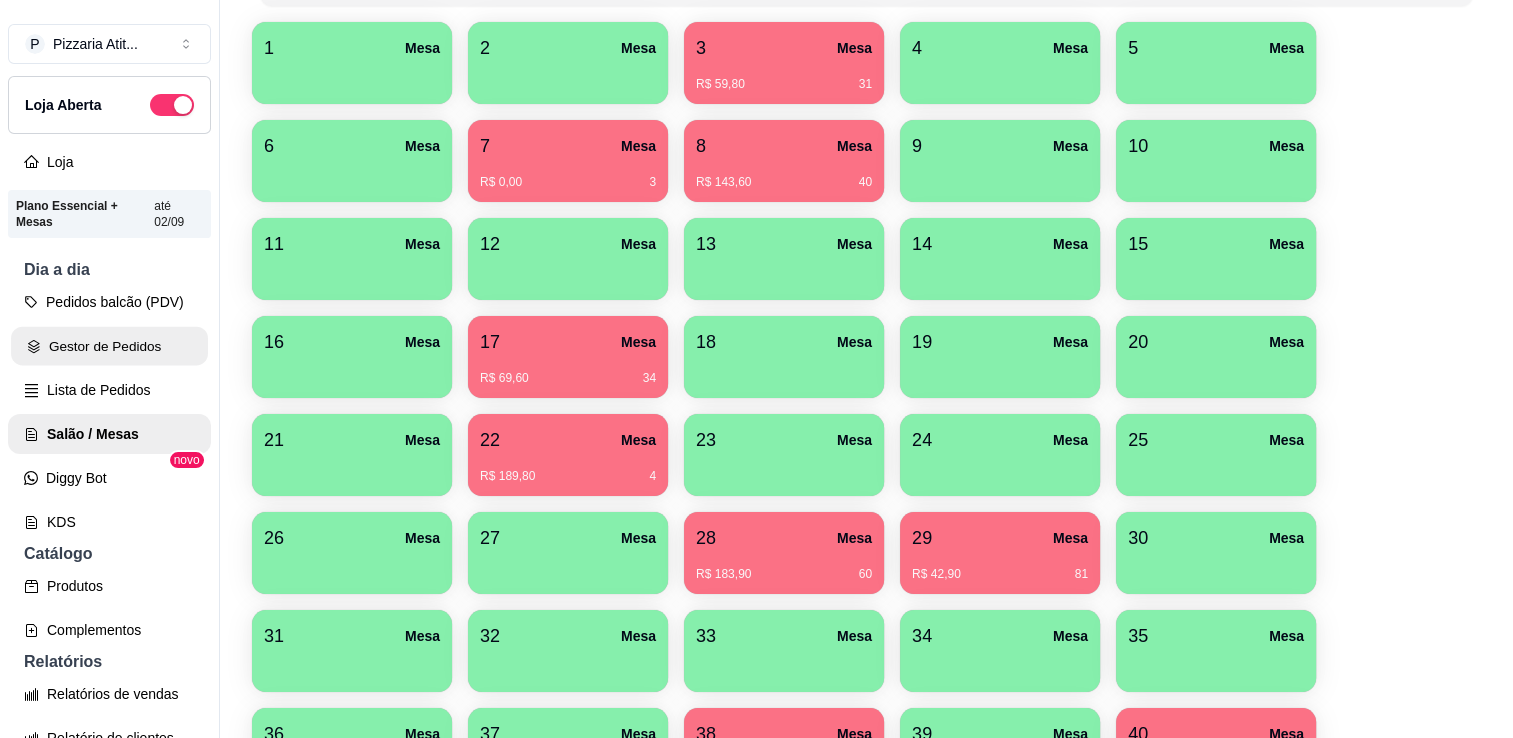 click on "Gestor de Pedidos" at bounding box center (109, 346) 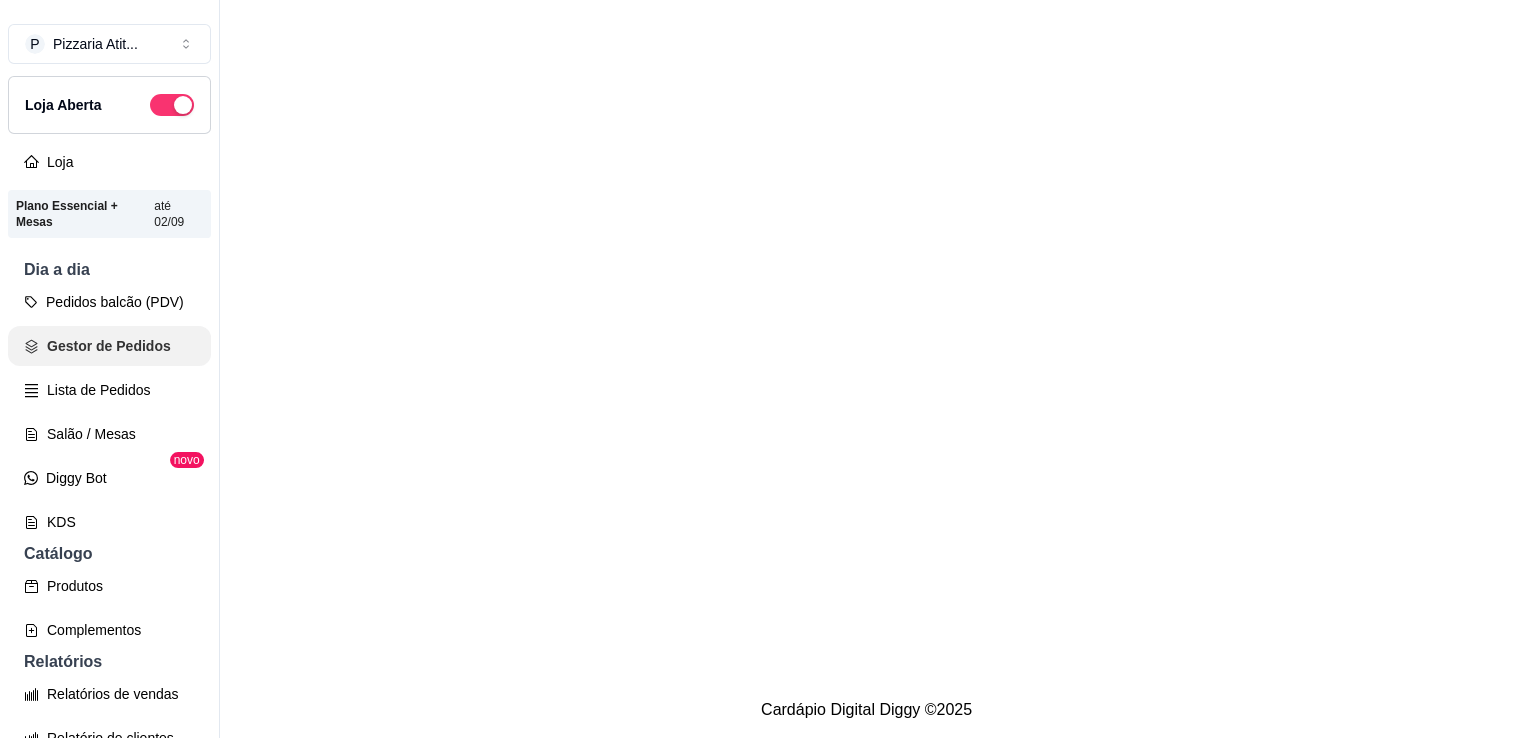 scroll, scrollTop: 0, scrollLeft: 0, axis: both 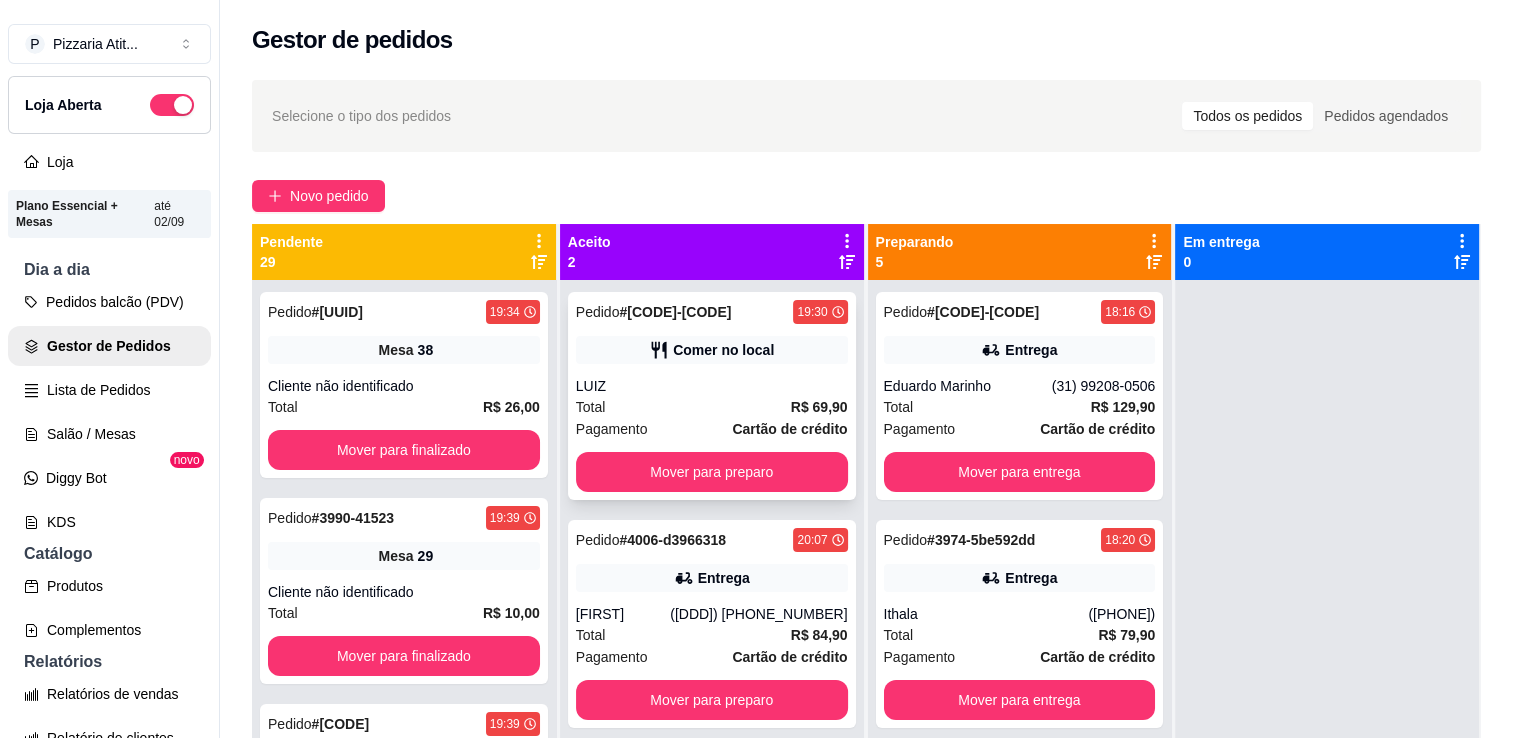click on "LUIZ" at bounding box center (712, 386) 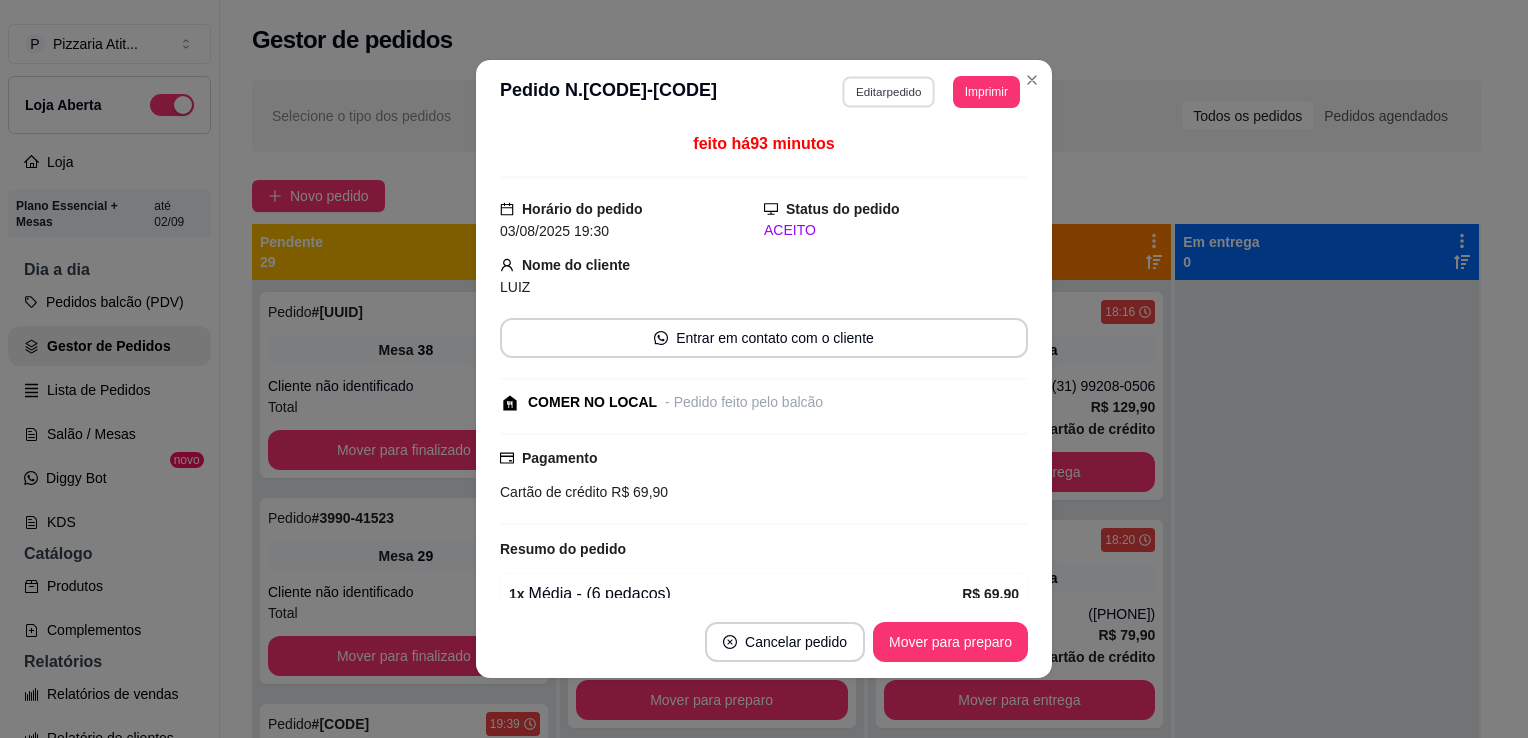 click on "Editar  pedido" at bounding box center [889, 91] 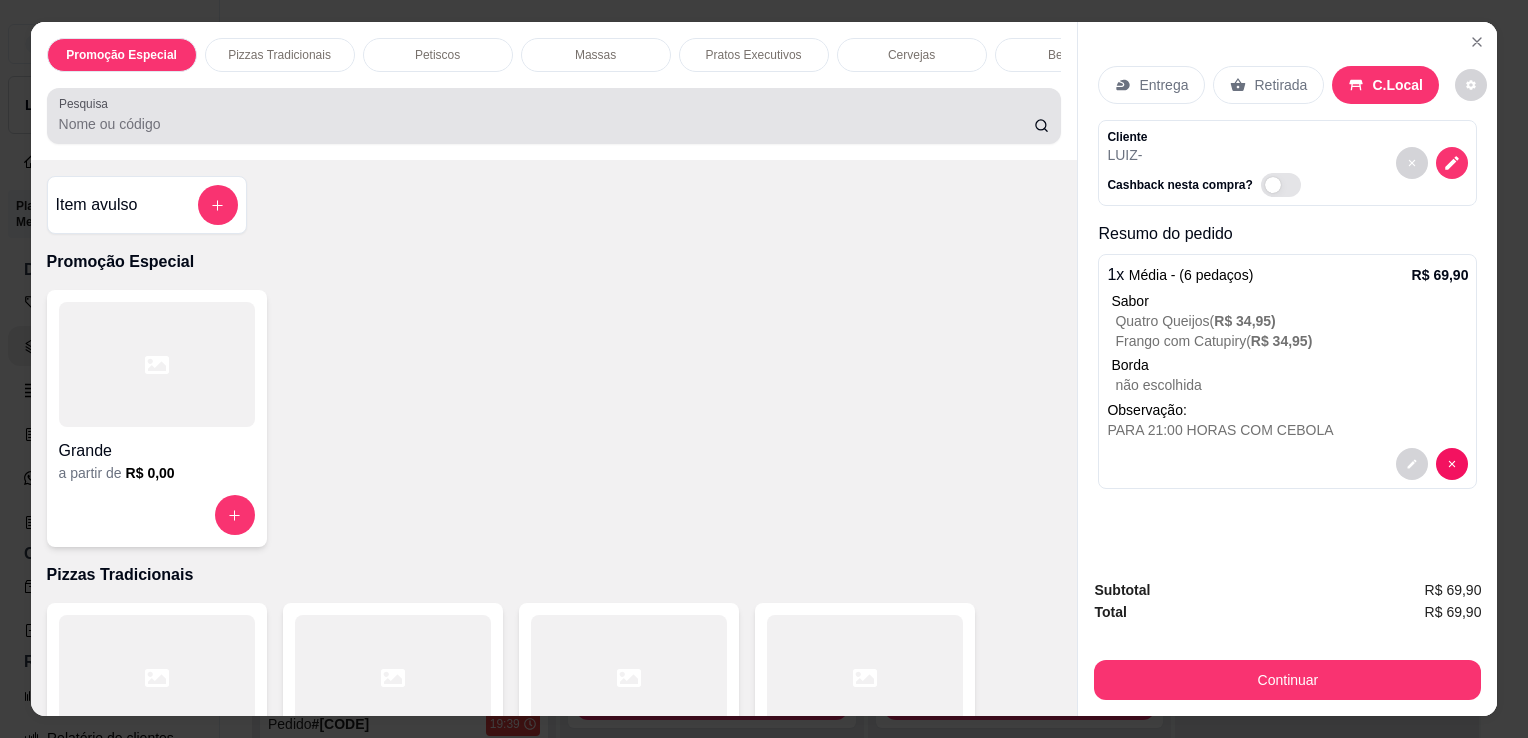 click at bounding box center [554, 116] 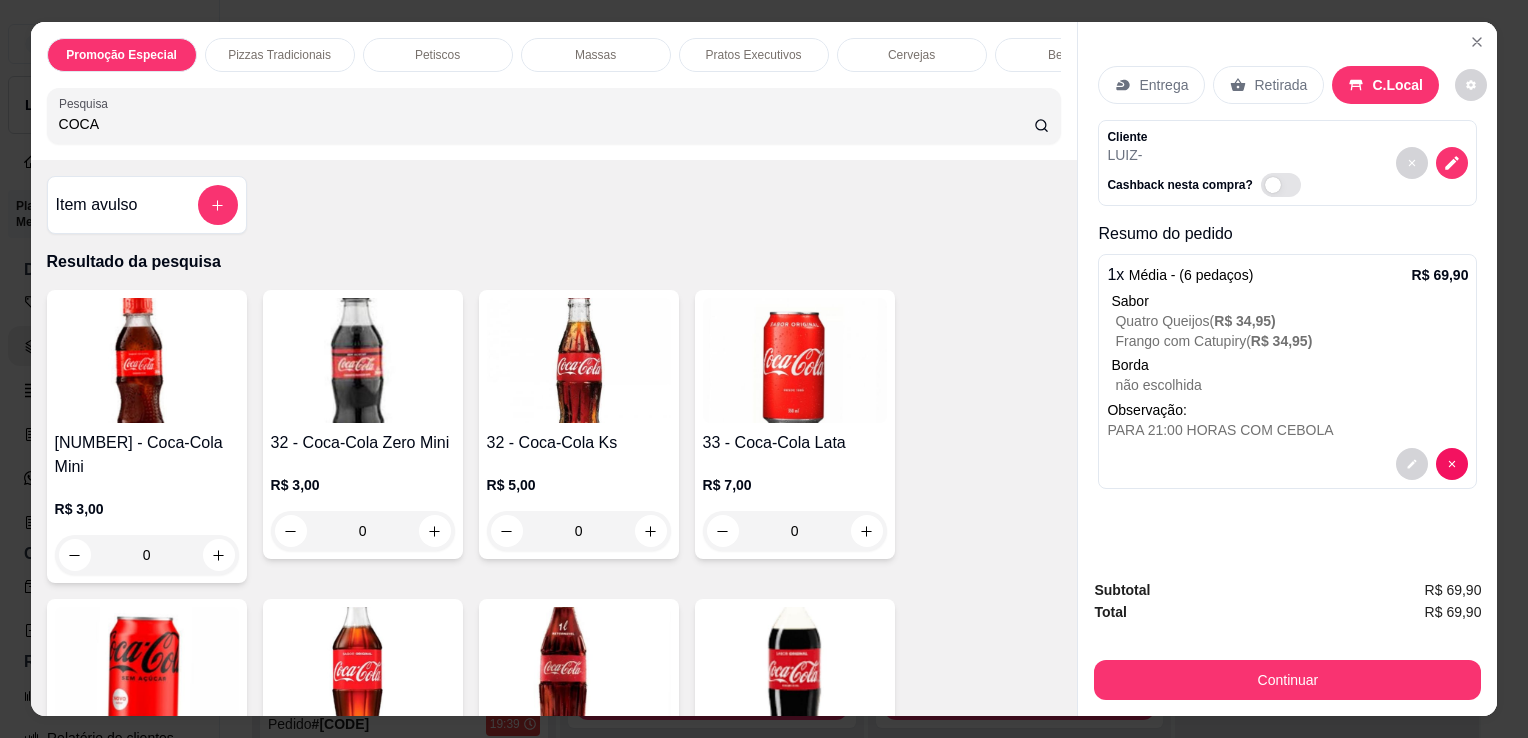 type on "COCA" 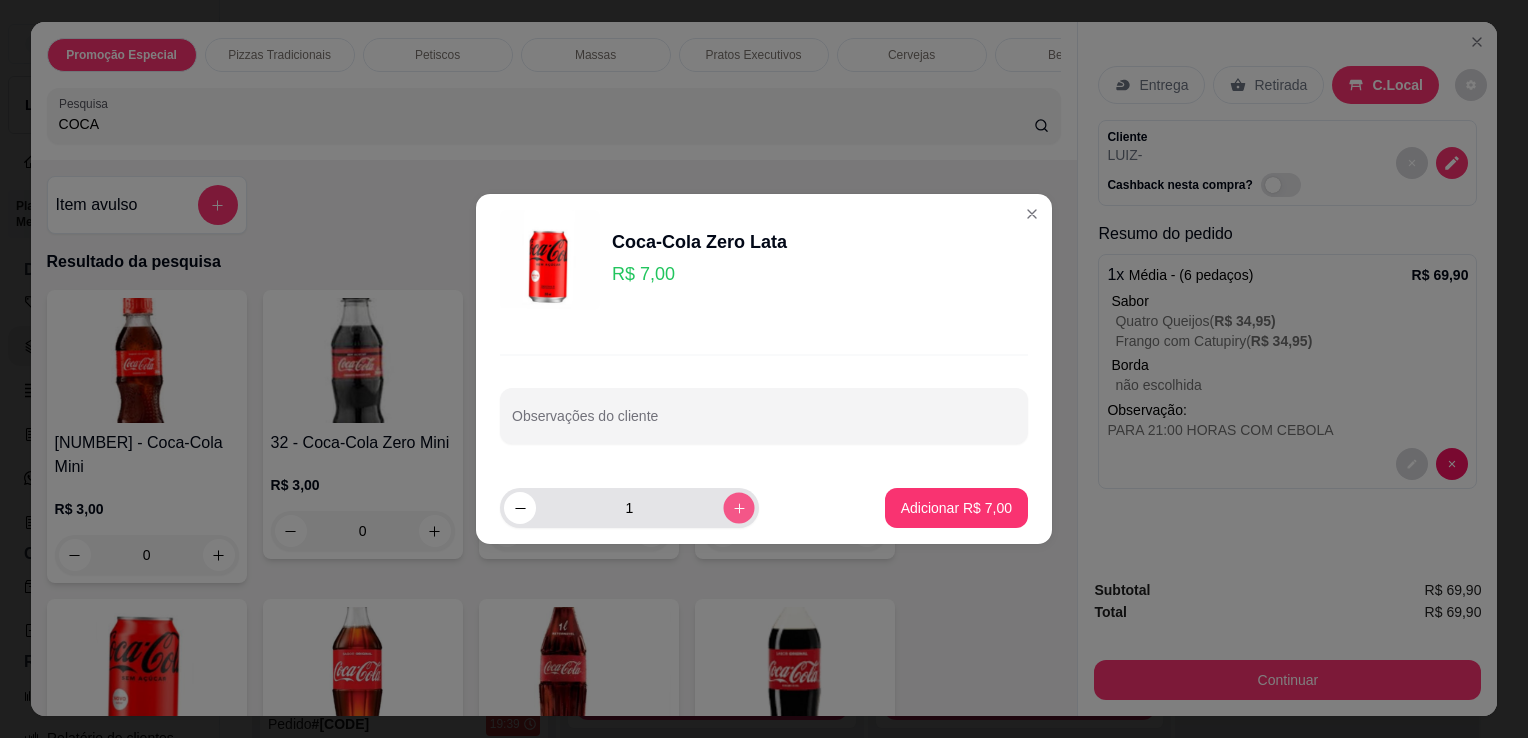 click 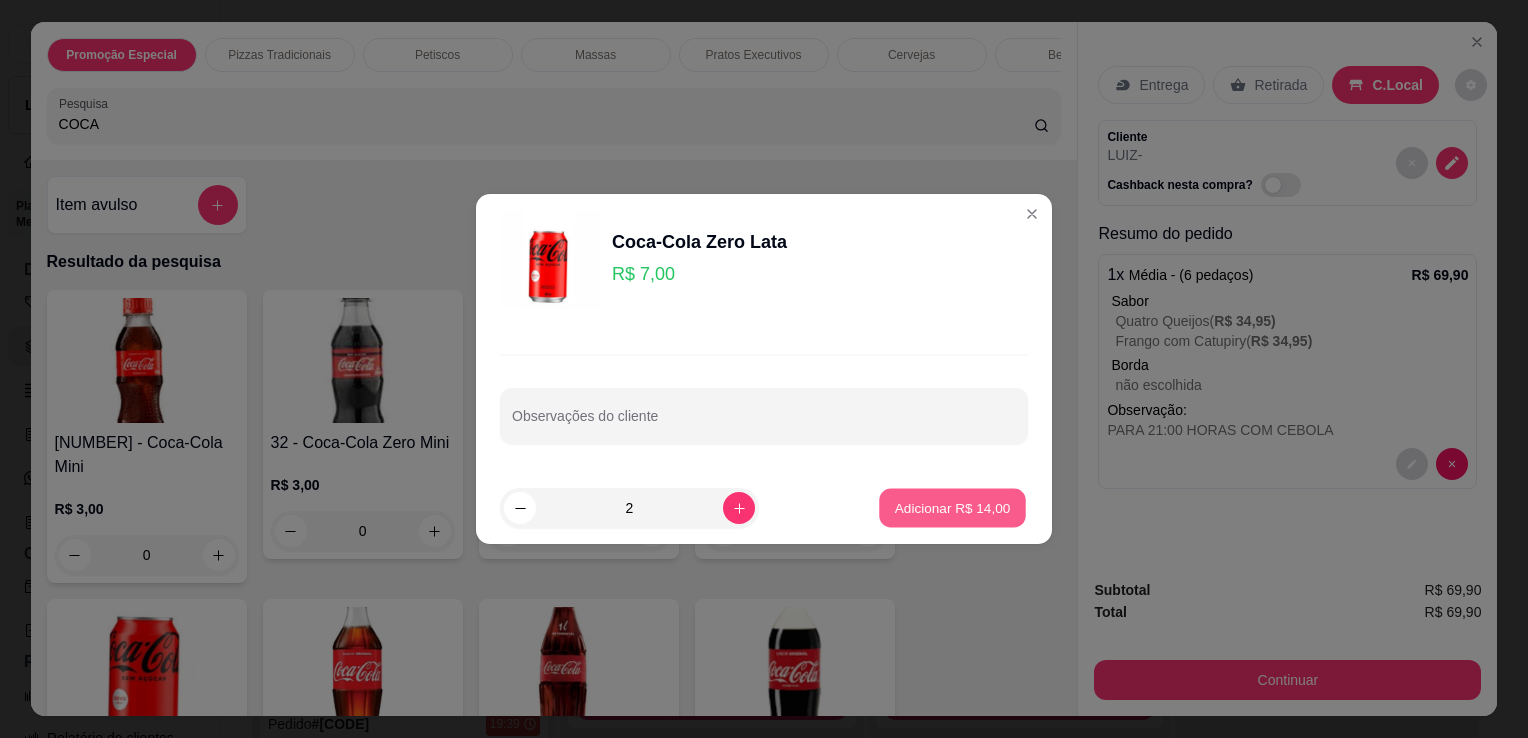 click on "Adicionar   R$ 14,00" at bounding box center (953, 507) 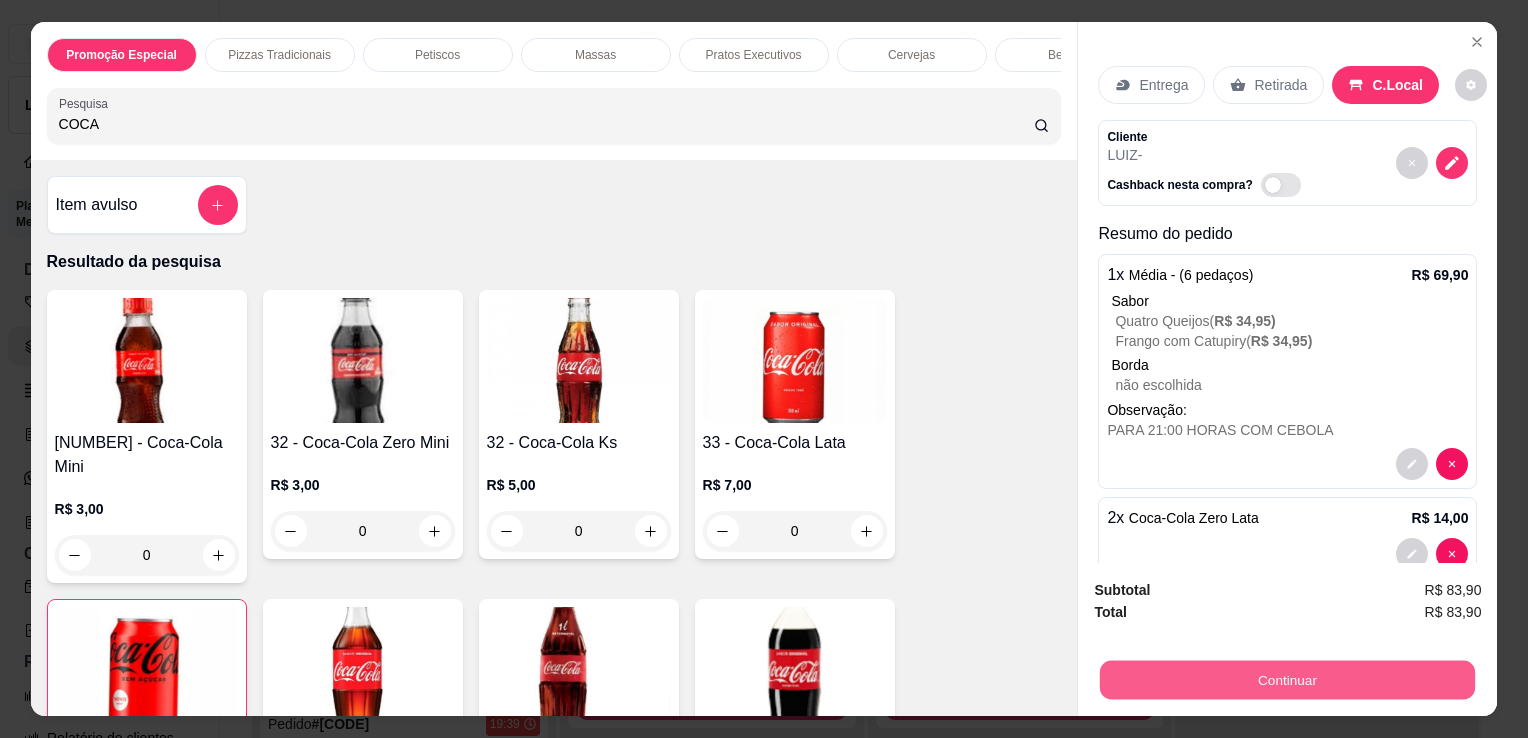click on "Continuar" at bounding box center (1287, 679) 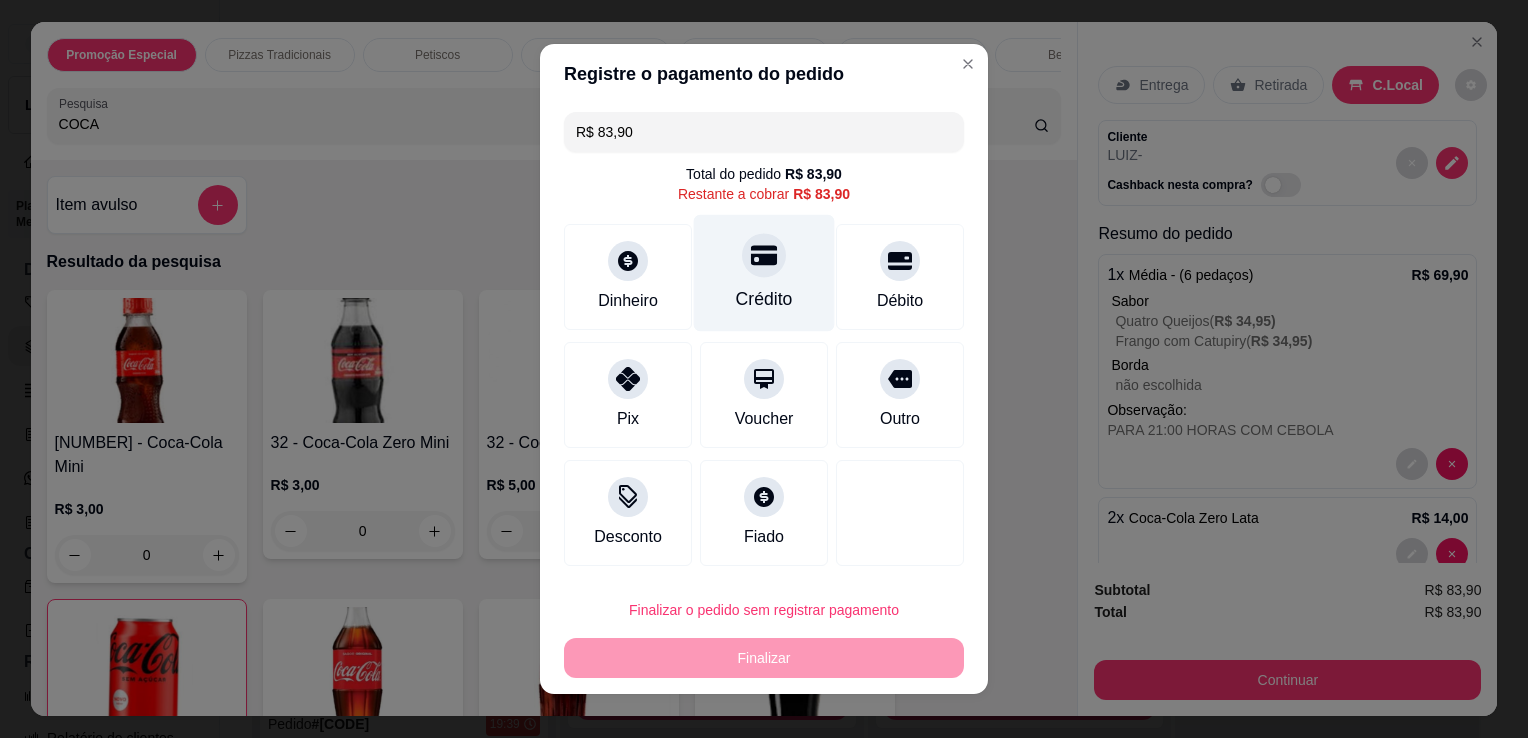 click on "Crédito" at bounding box center (764, 299) 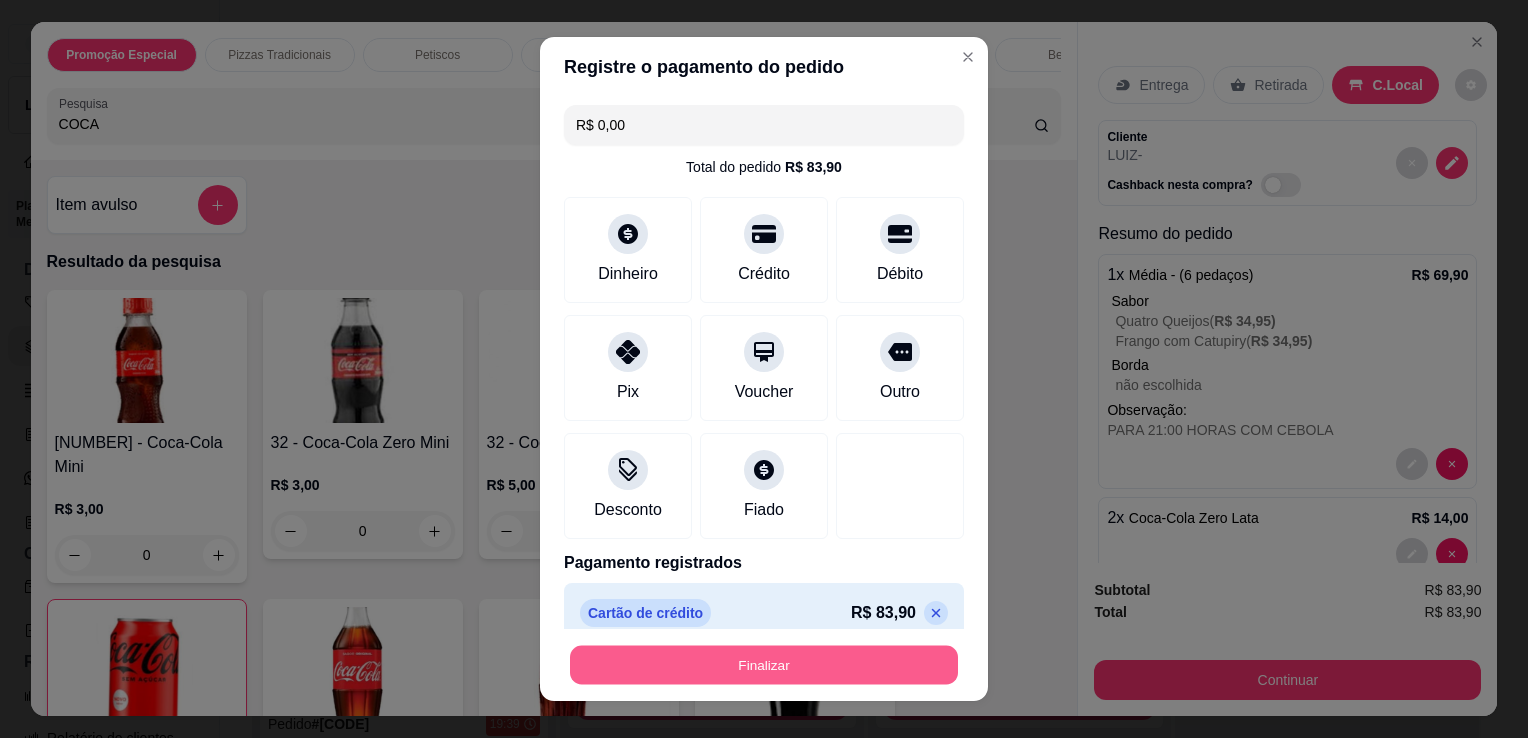 click on "Finalizar" at bounding box center (764, 665) 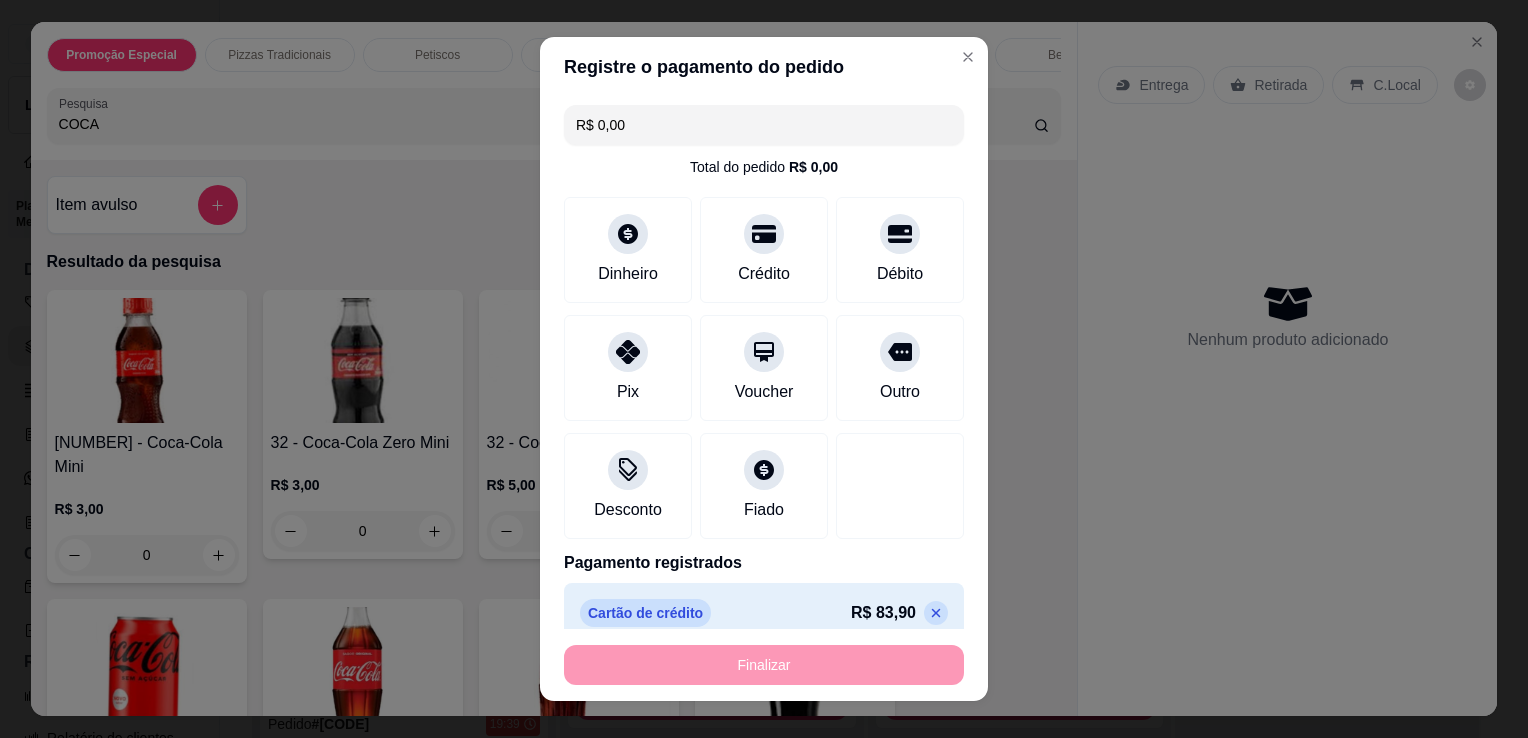 type on "0" 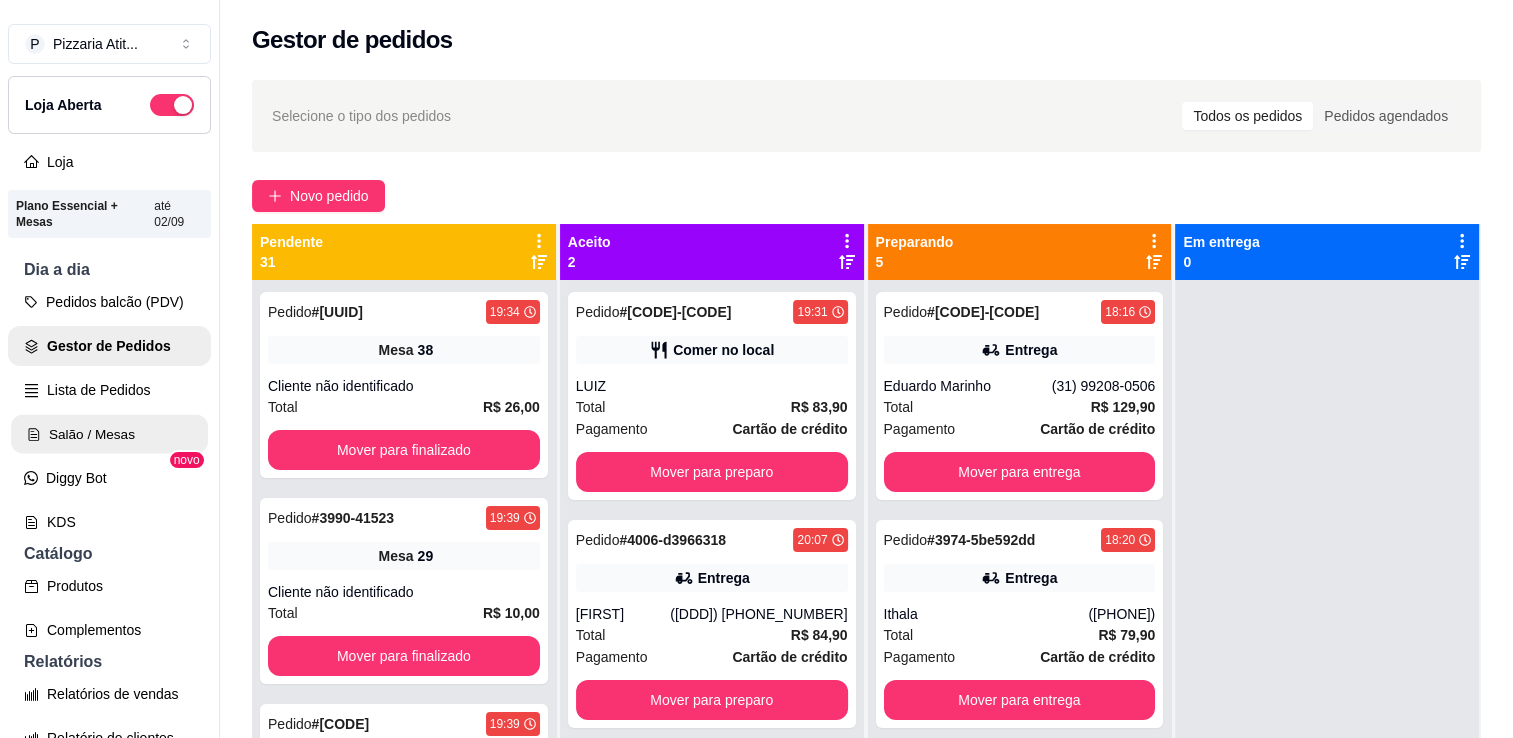 click on "Salão / Mesas" at bounding box center [109, 434] 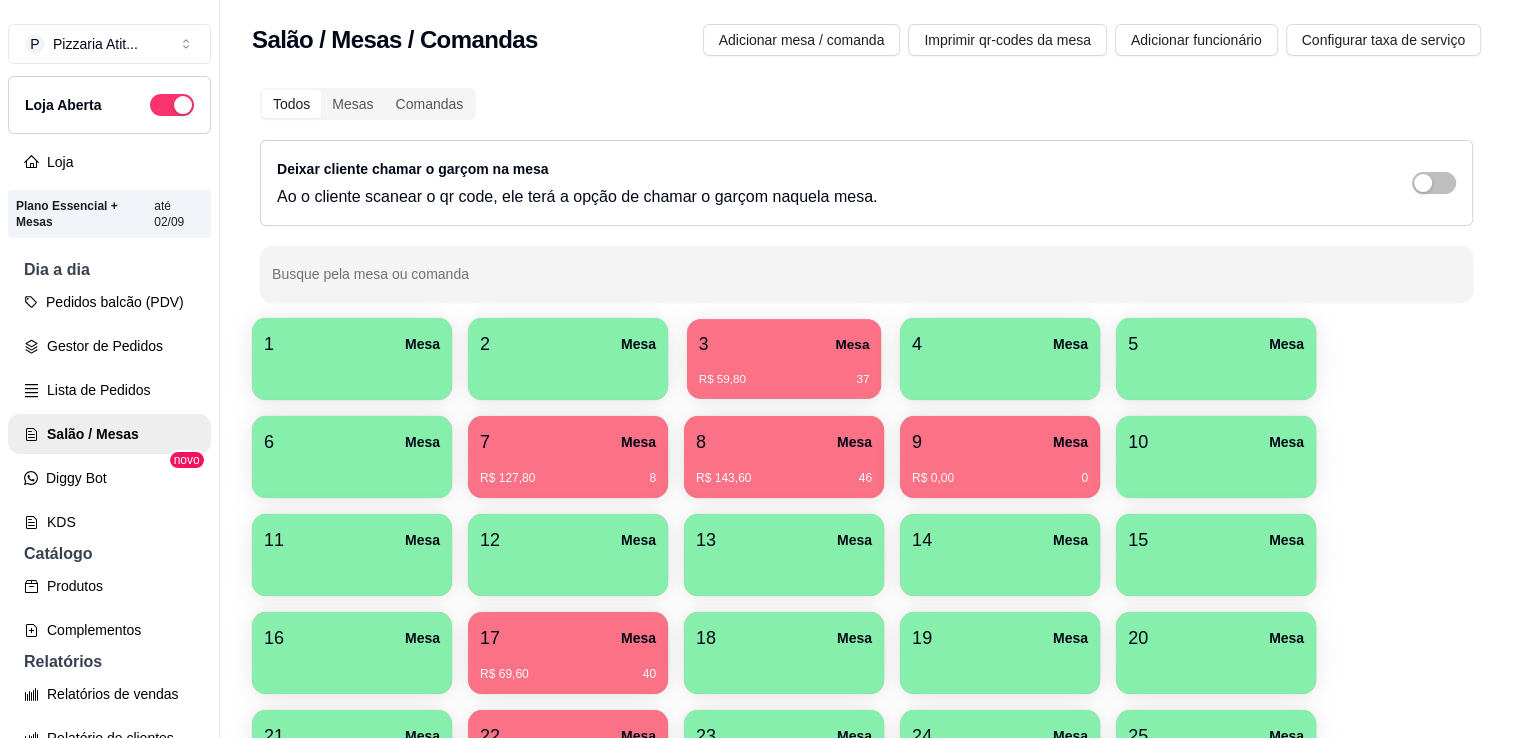 click on "3 Mesa" at bounding box center (784, 344) 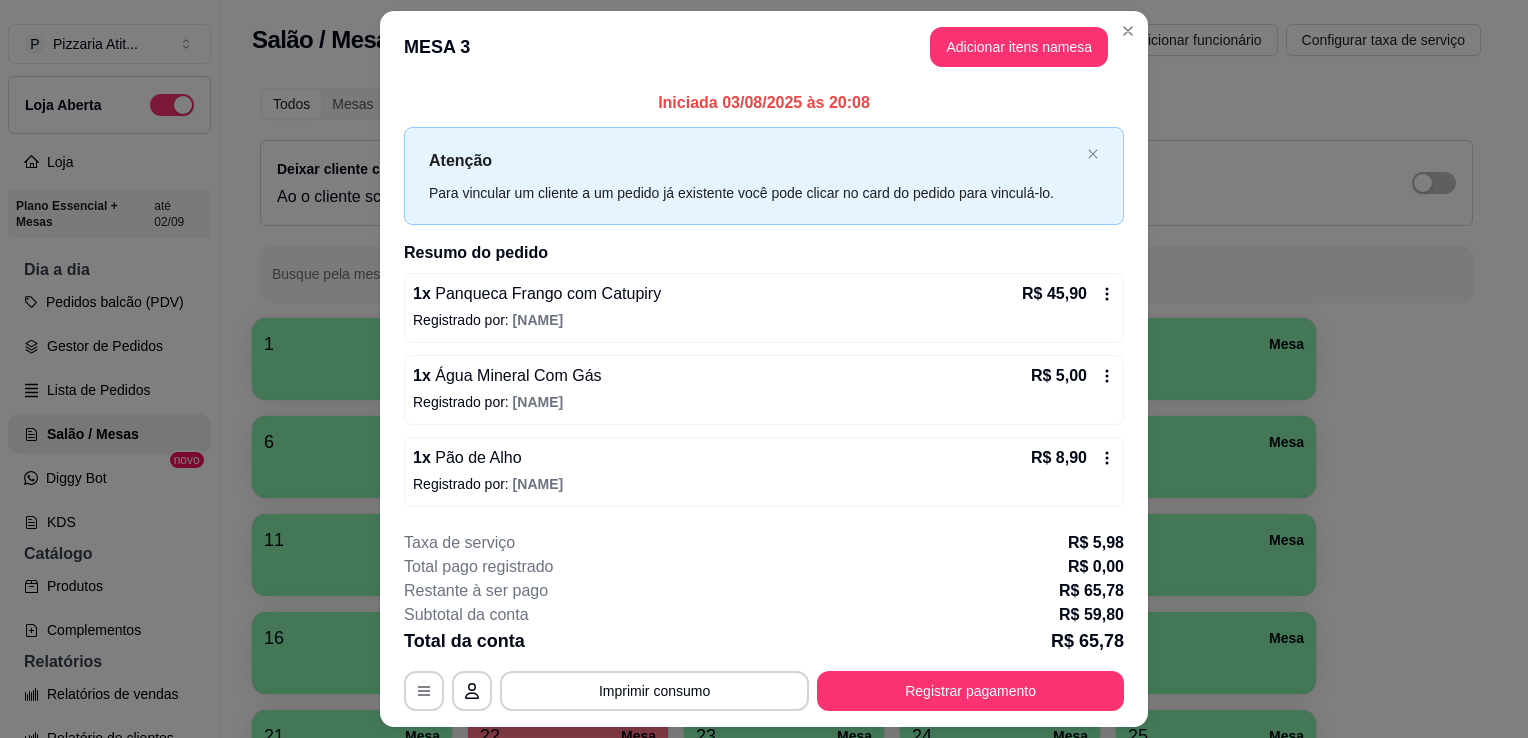 click on "Restante à ser pago R$ 65,78" at bounding box center (764, 591) 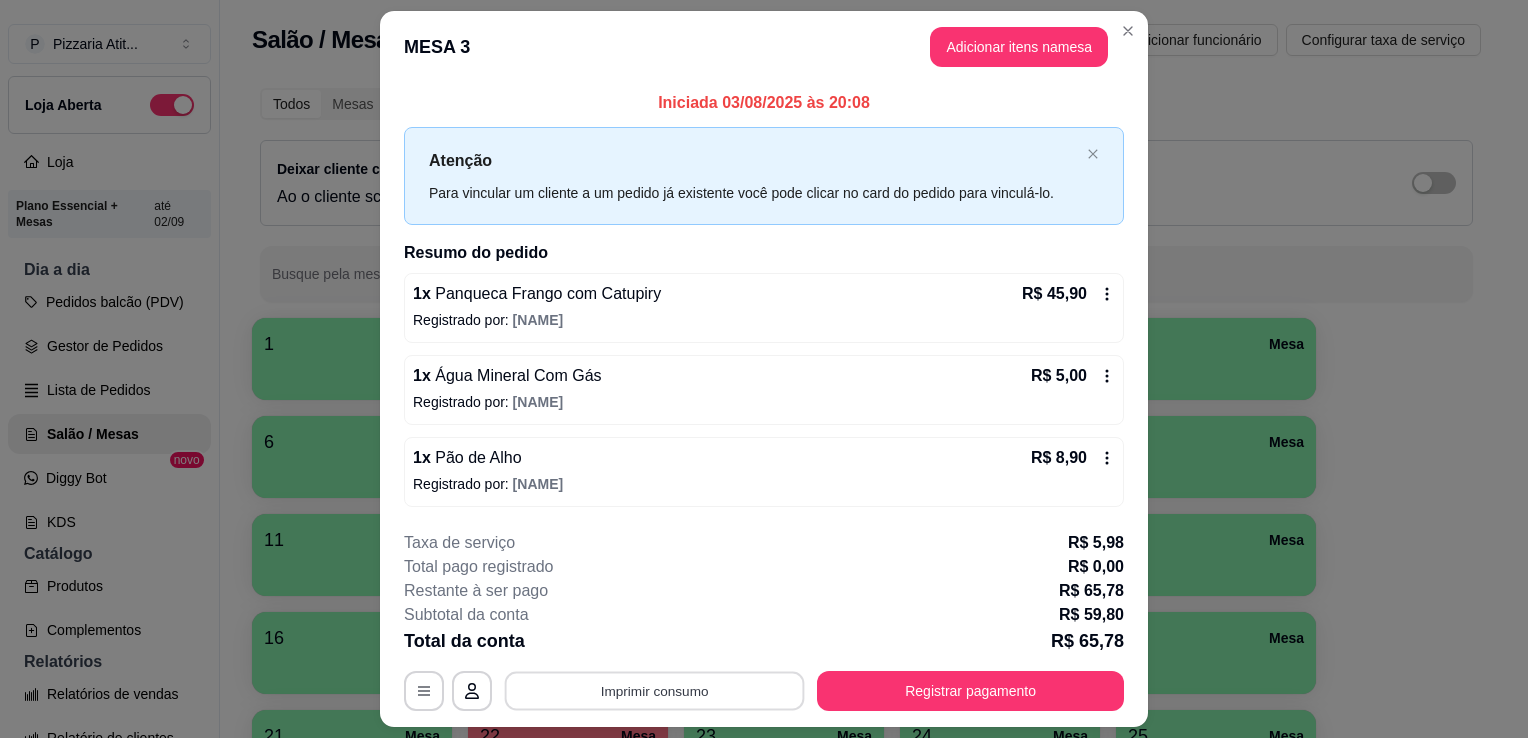 click on "Imprimir consumo" at bounding box center [655, 690] 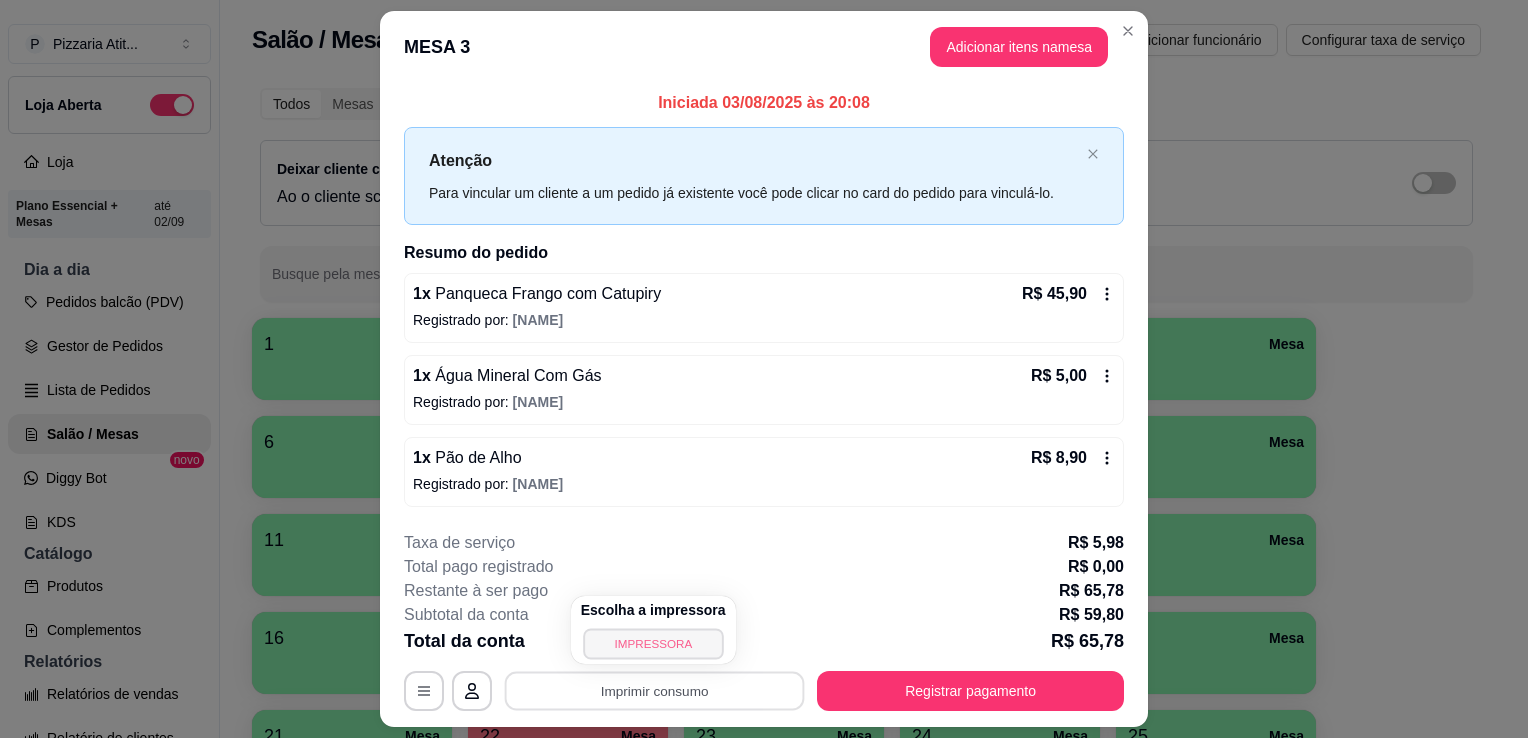 click on "IMPRESSORA" at bounding box center [653, 643] 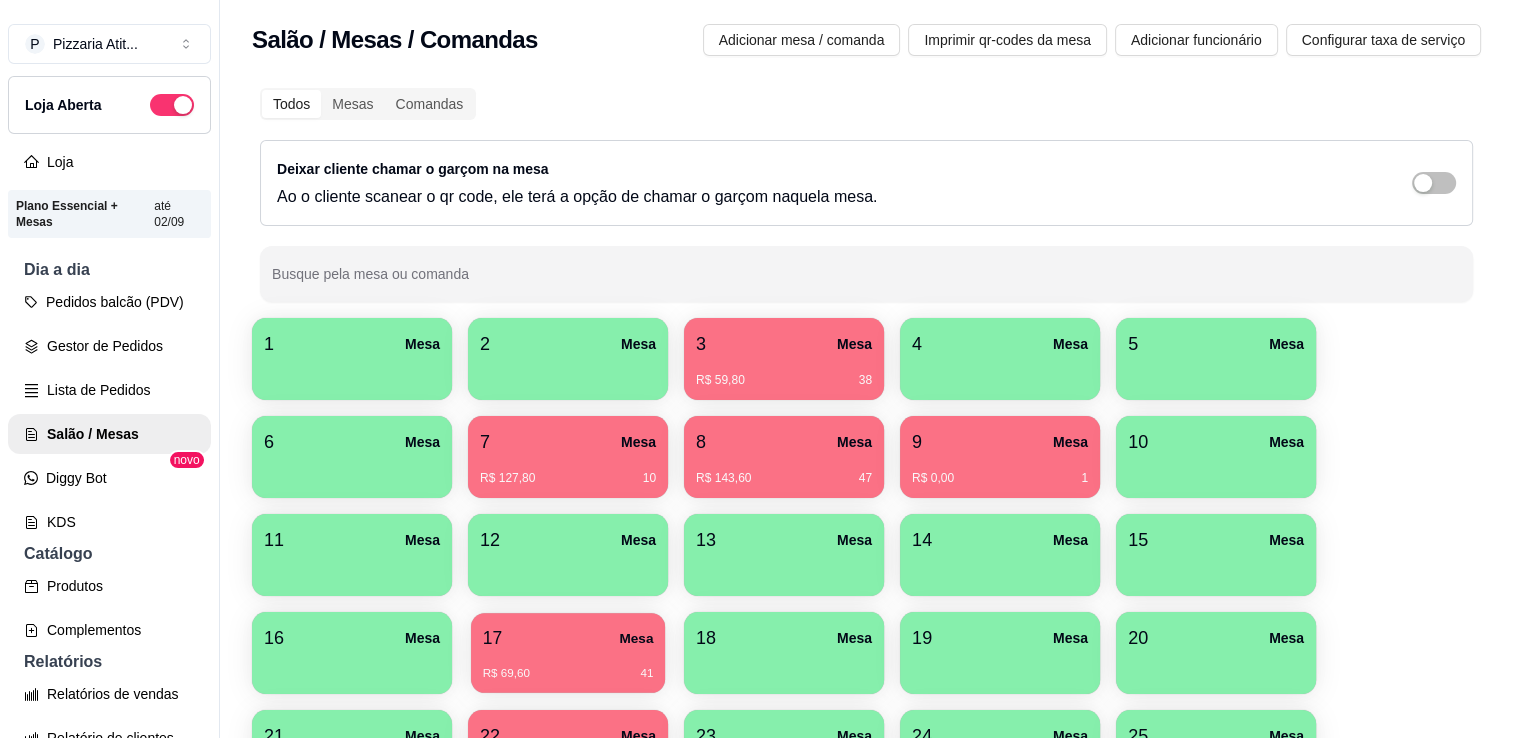 click on "R$ 69,60 41" at bounding box center [568, 674] 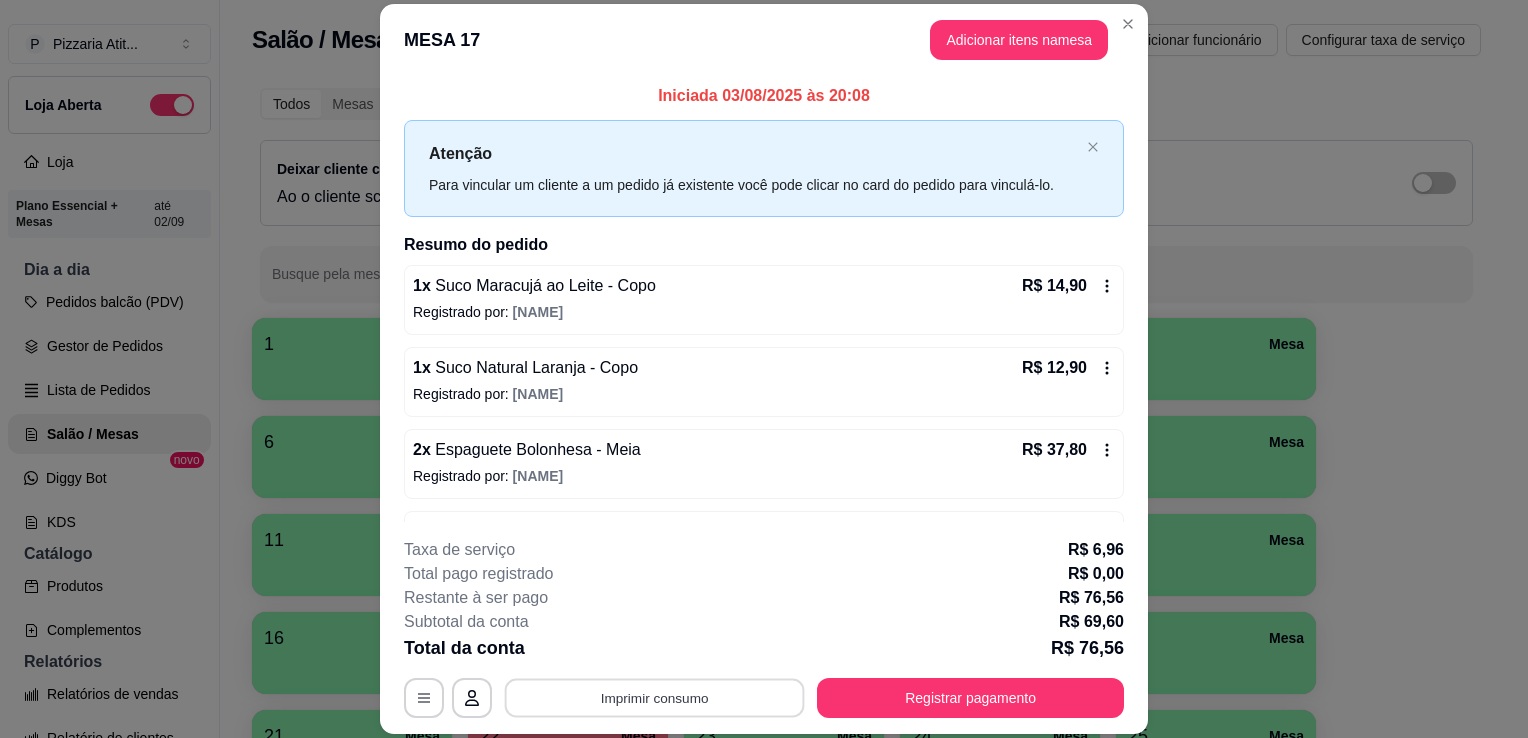 click on "Imprimir consumo" at bounding box center [655, 698] 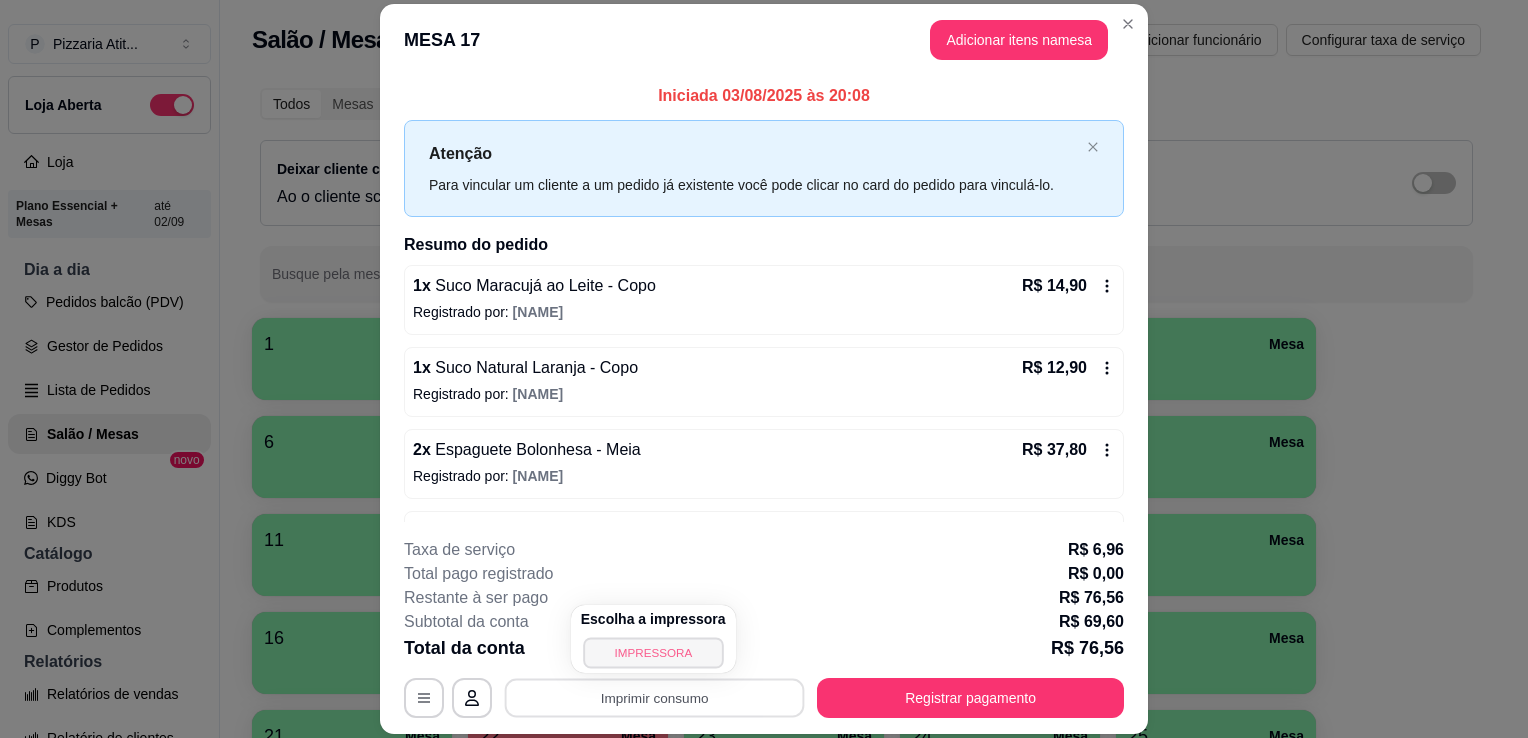 click on "IMPRESSORA" at bounding box center (653, 652) 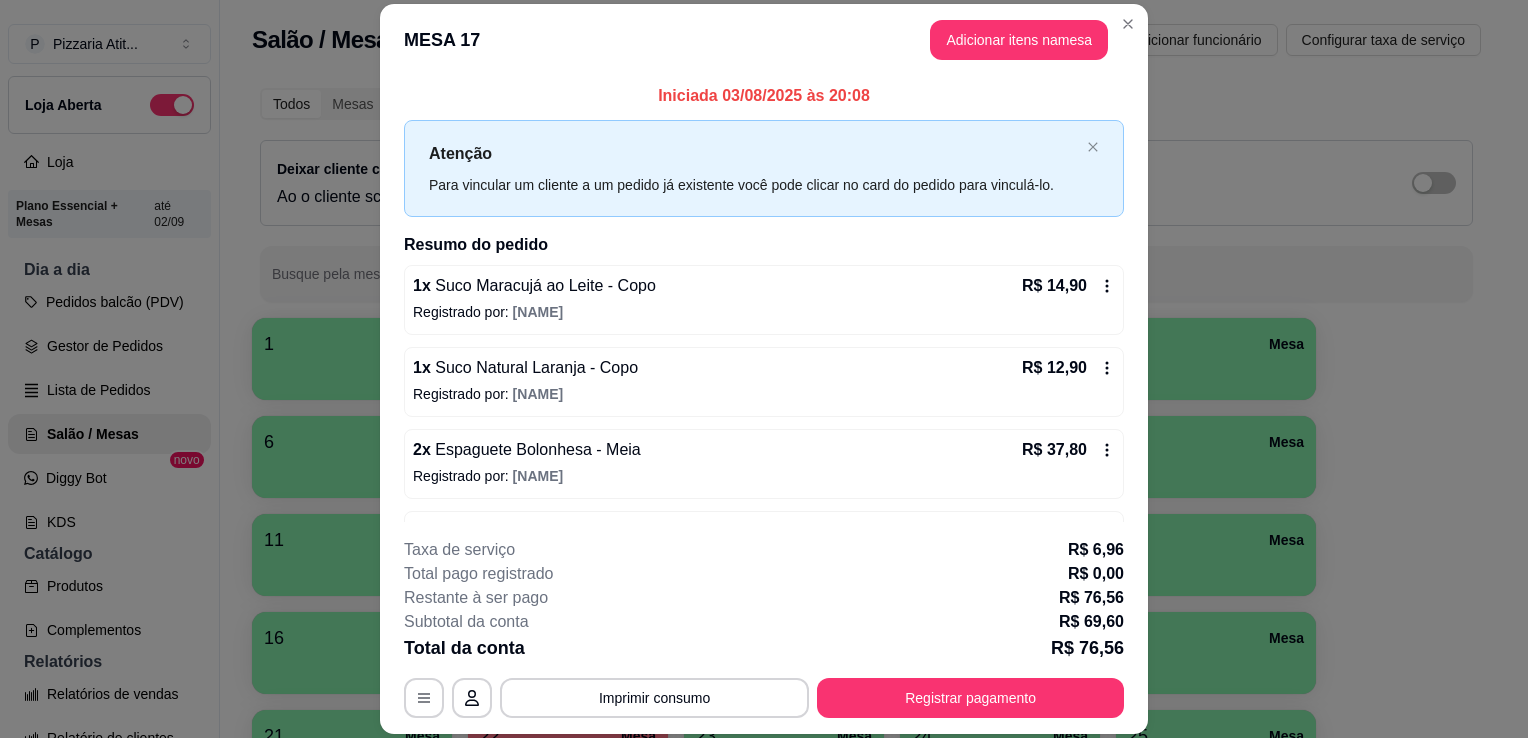 click on "**********" at bounding box center (764, 628) 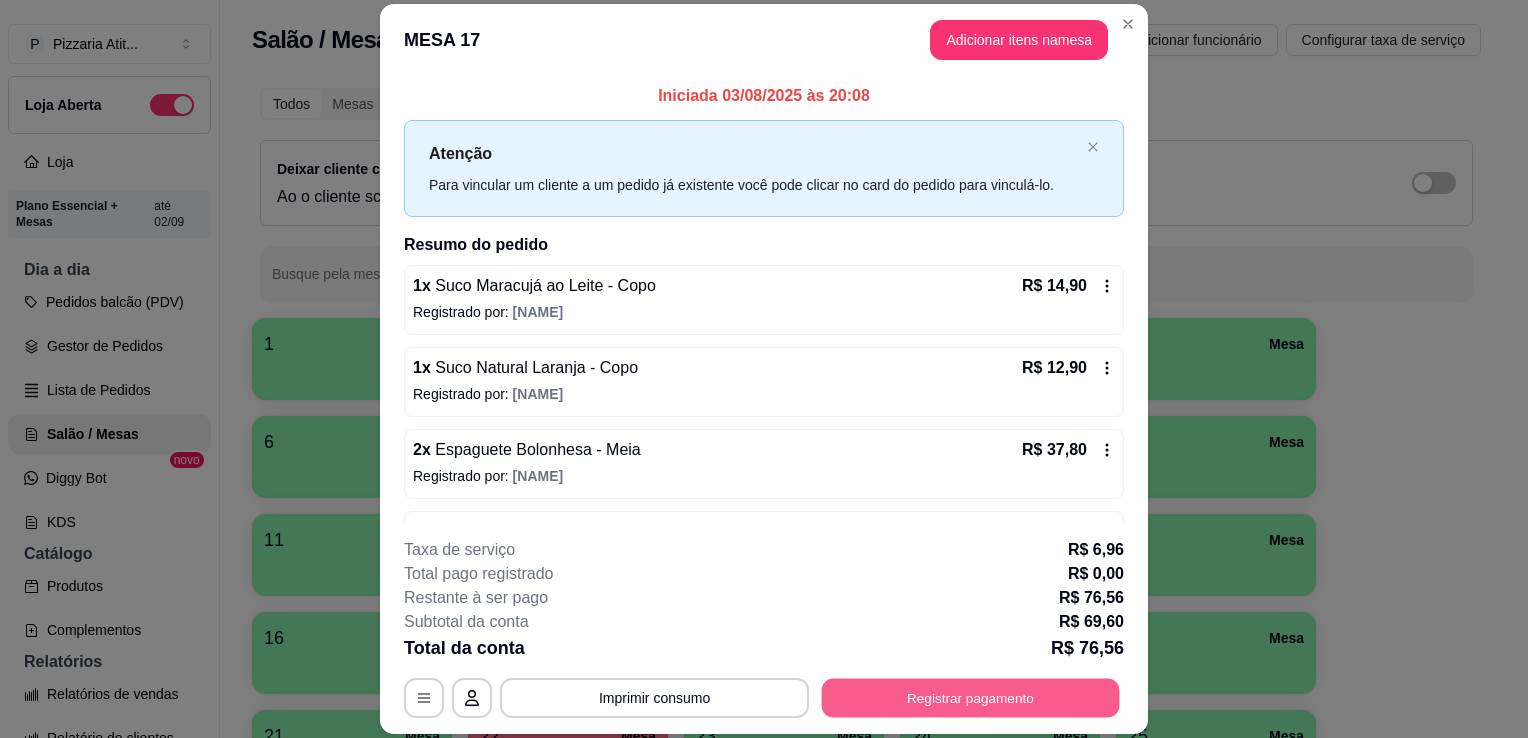 click on "Registrar pagamento" at bounding box center (971, 698) 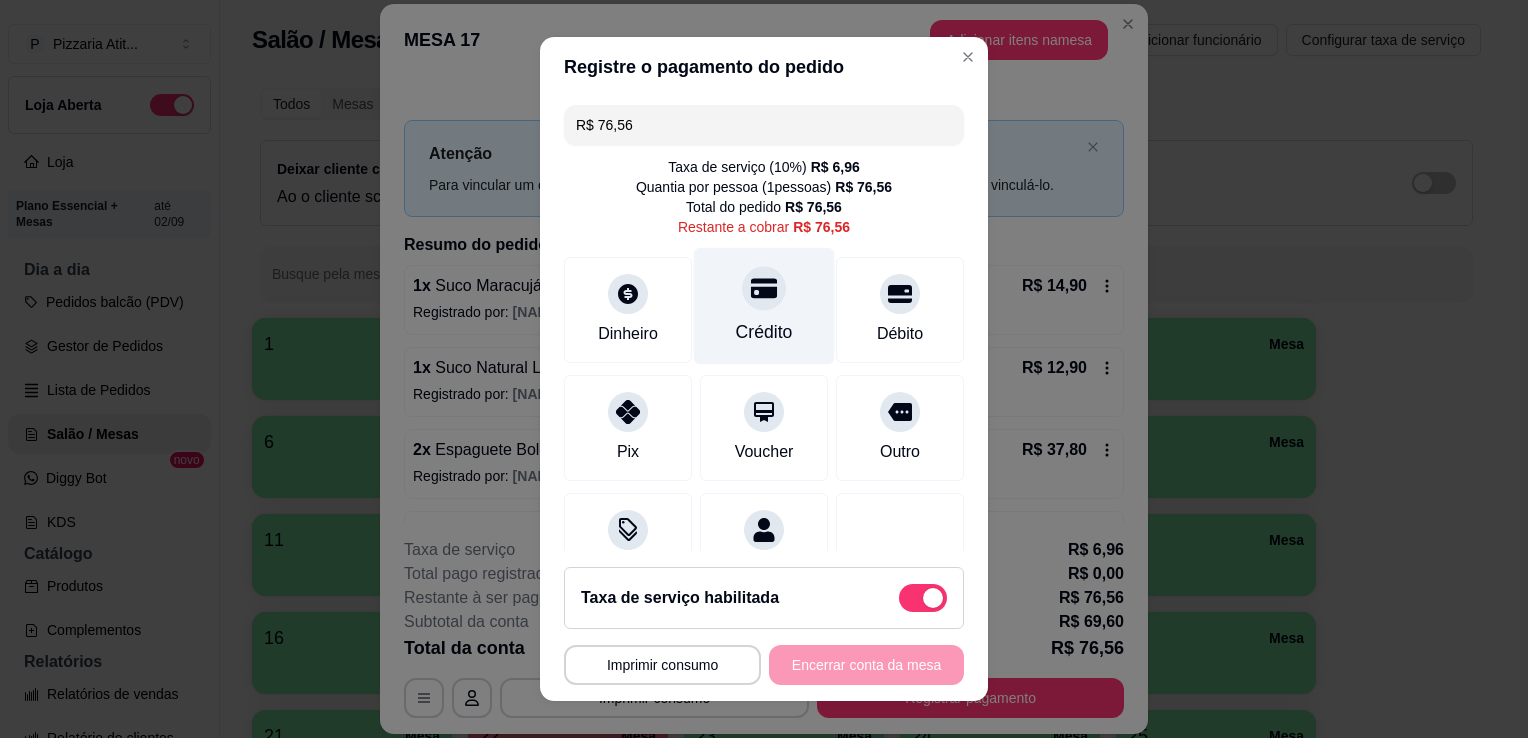 click on "Crédito" at bounding box center [764, 306] 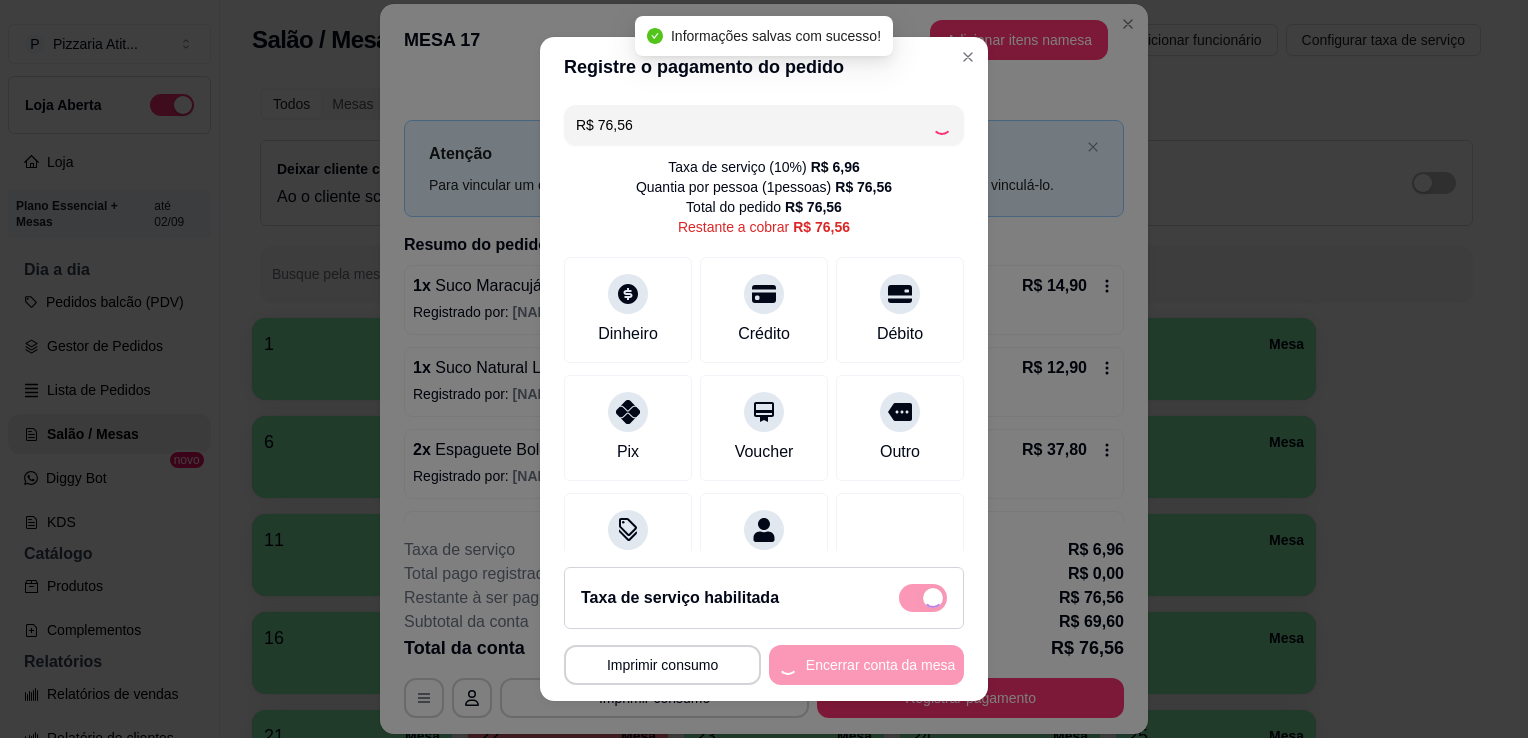 type on "R$ 0,00" 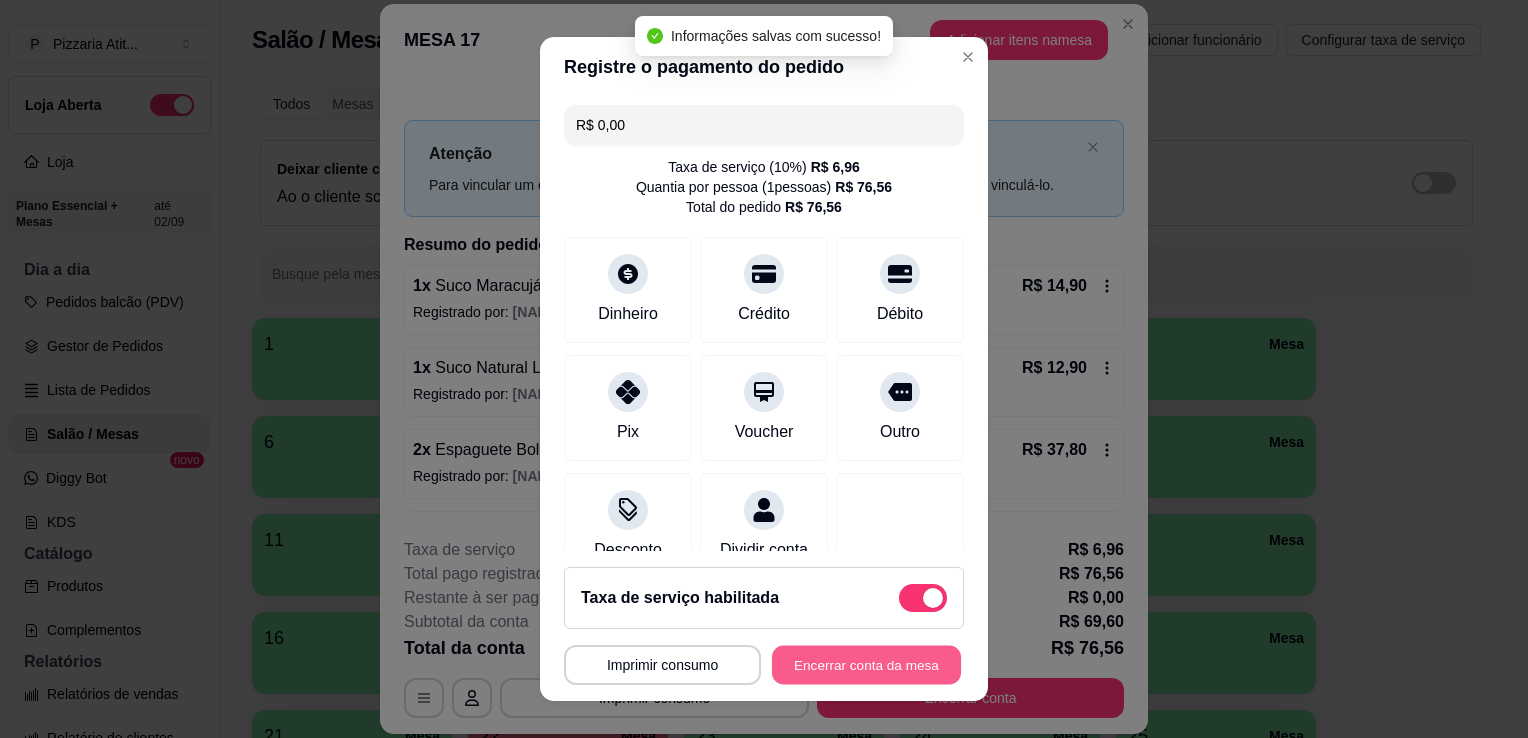 click on "Encerrar conta da mesa" at bounding box center [866, 665] 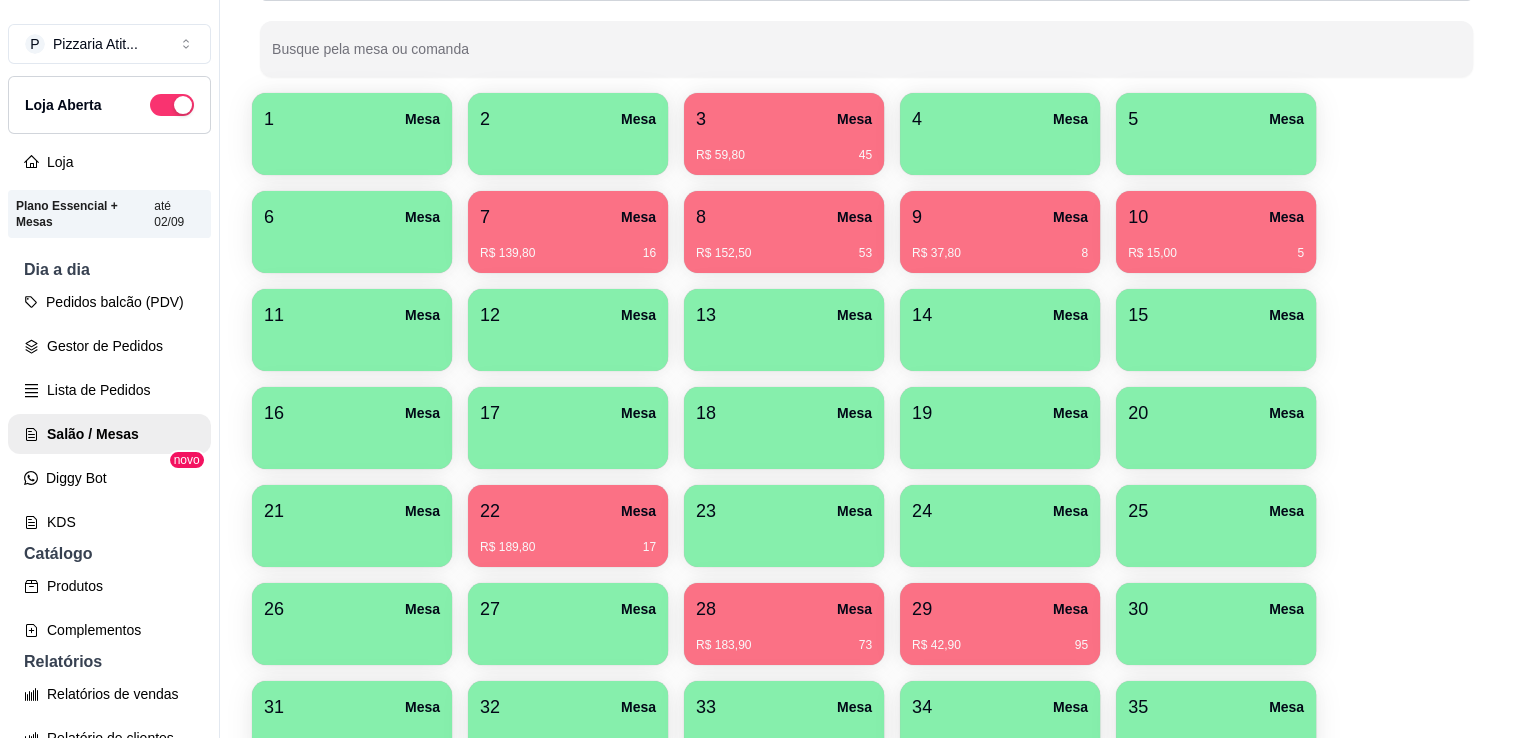 scroll, scrollTop: 314, scrollLeft: 0, axis: vertical 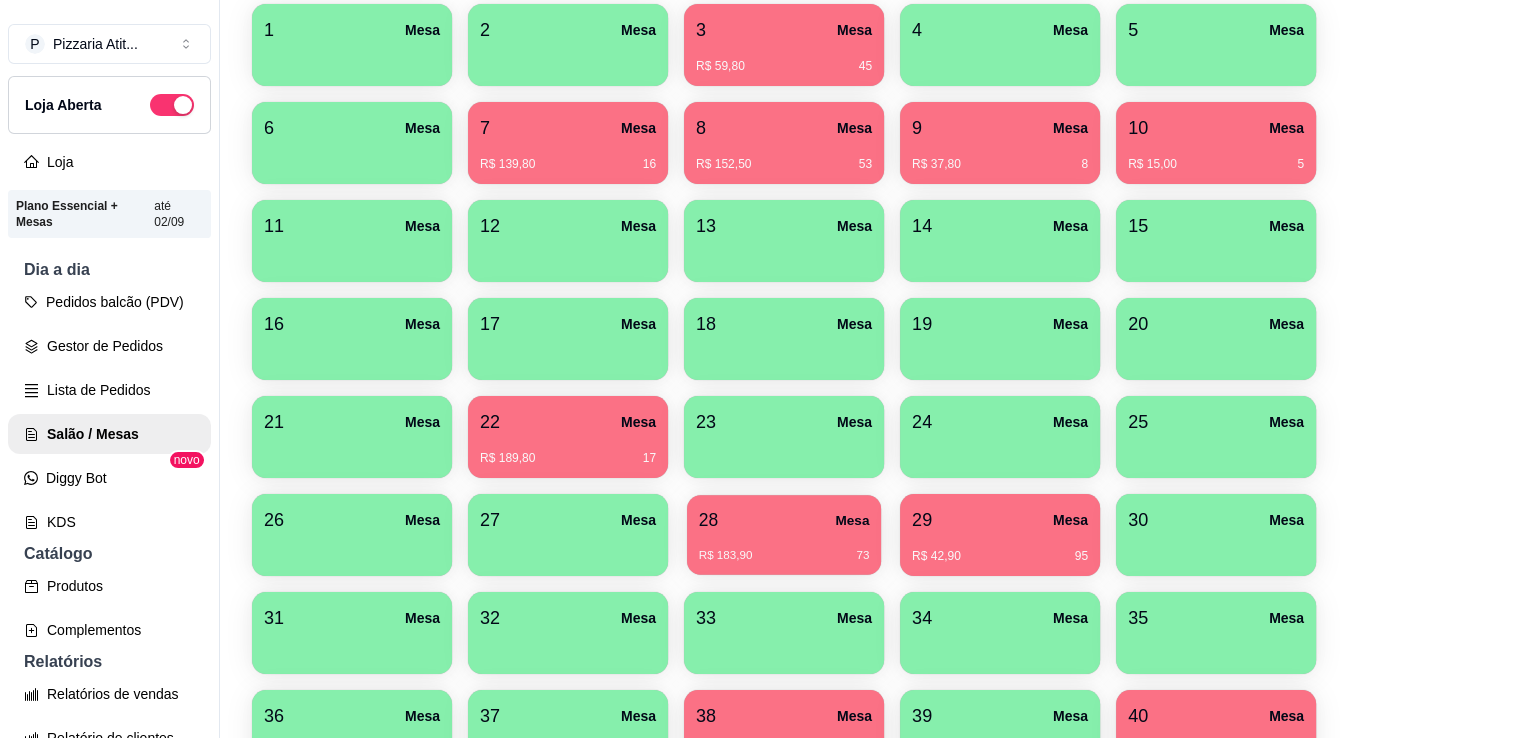 click on "R$ 183,90 73" at bounding box center (784, 548) 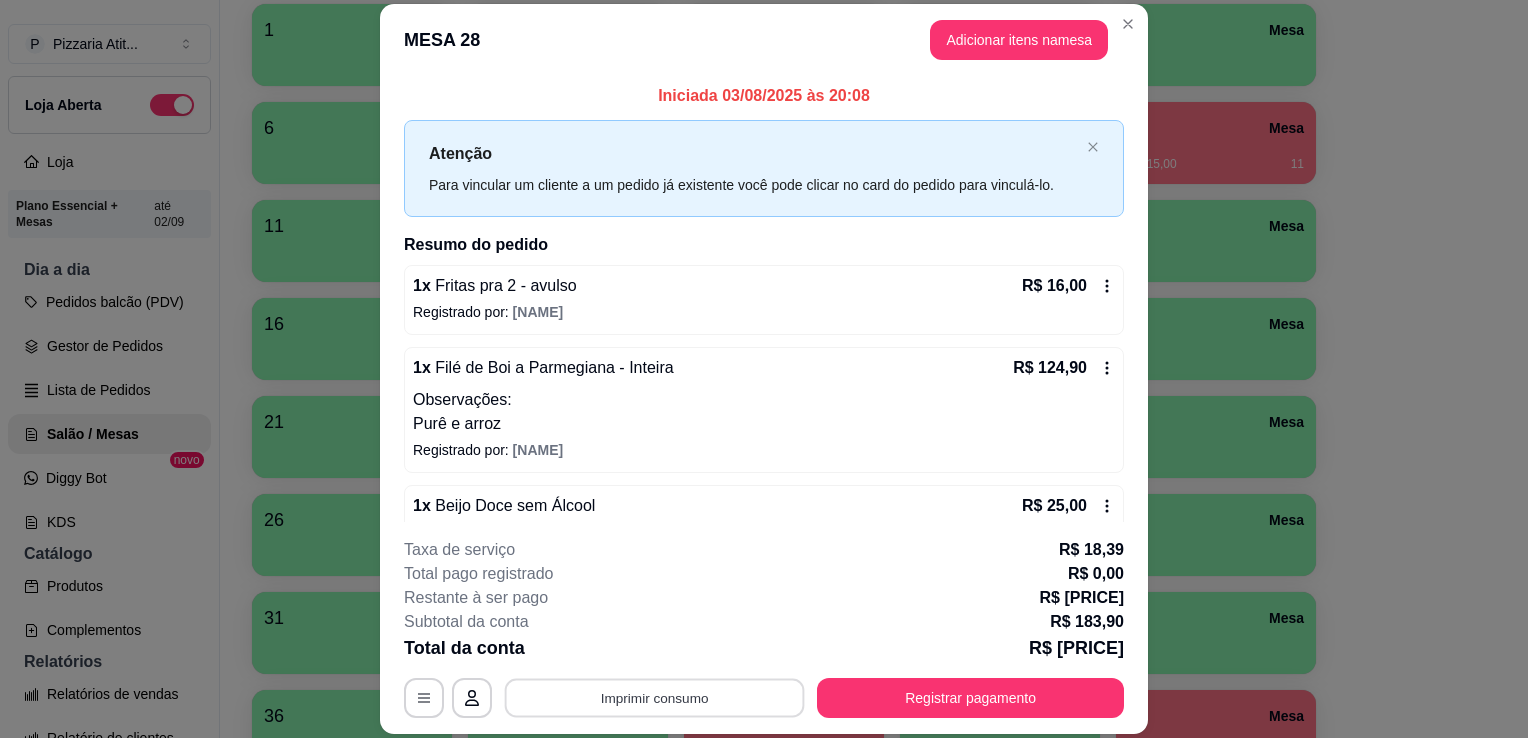 click on "Imprimir consumo" at bounding box center (655, 698) 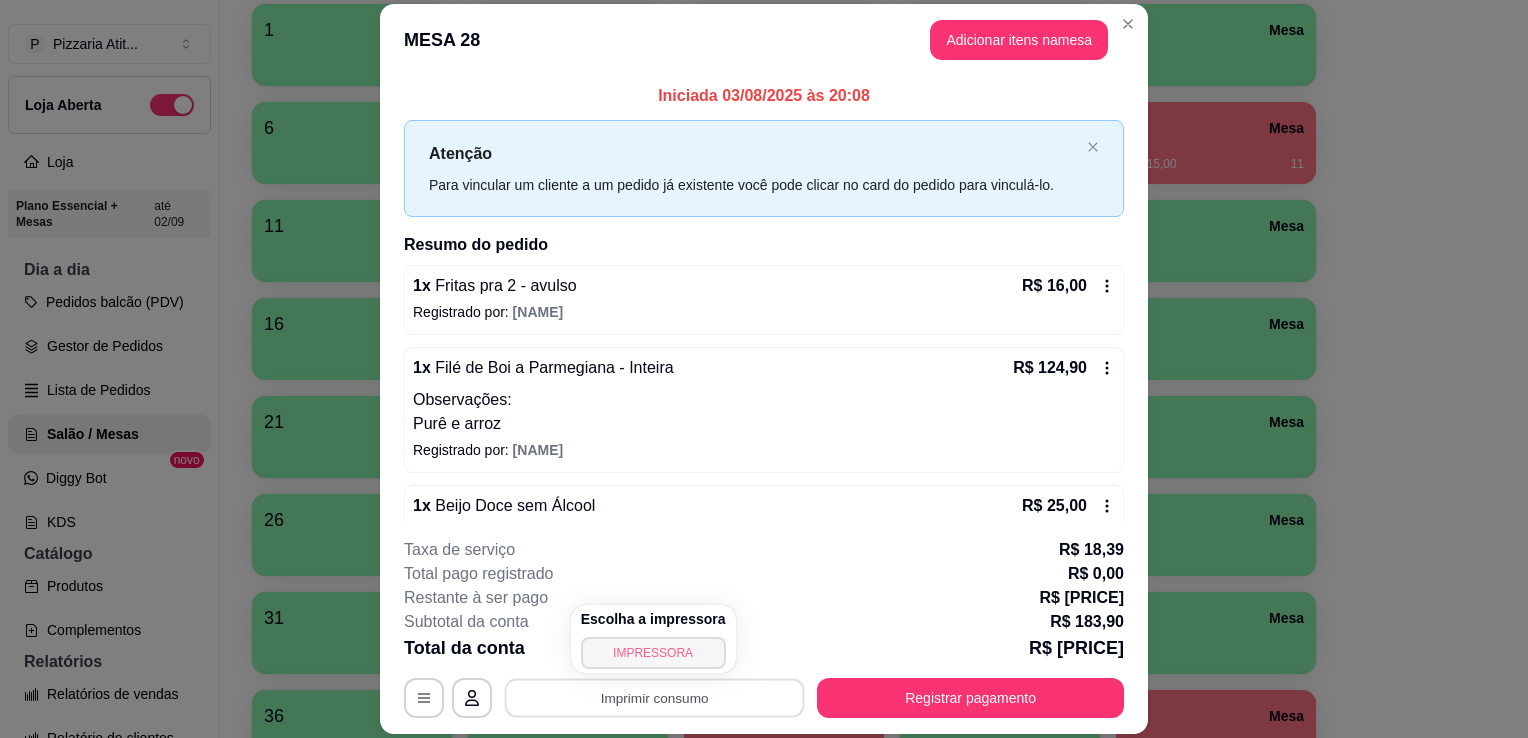 click on "IMPRESSORA" at bounding box center [653, 653] 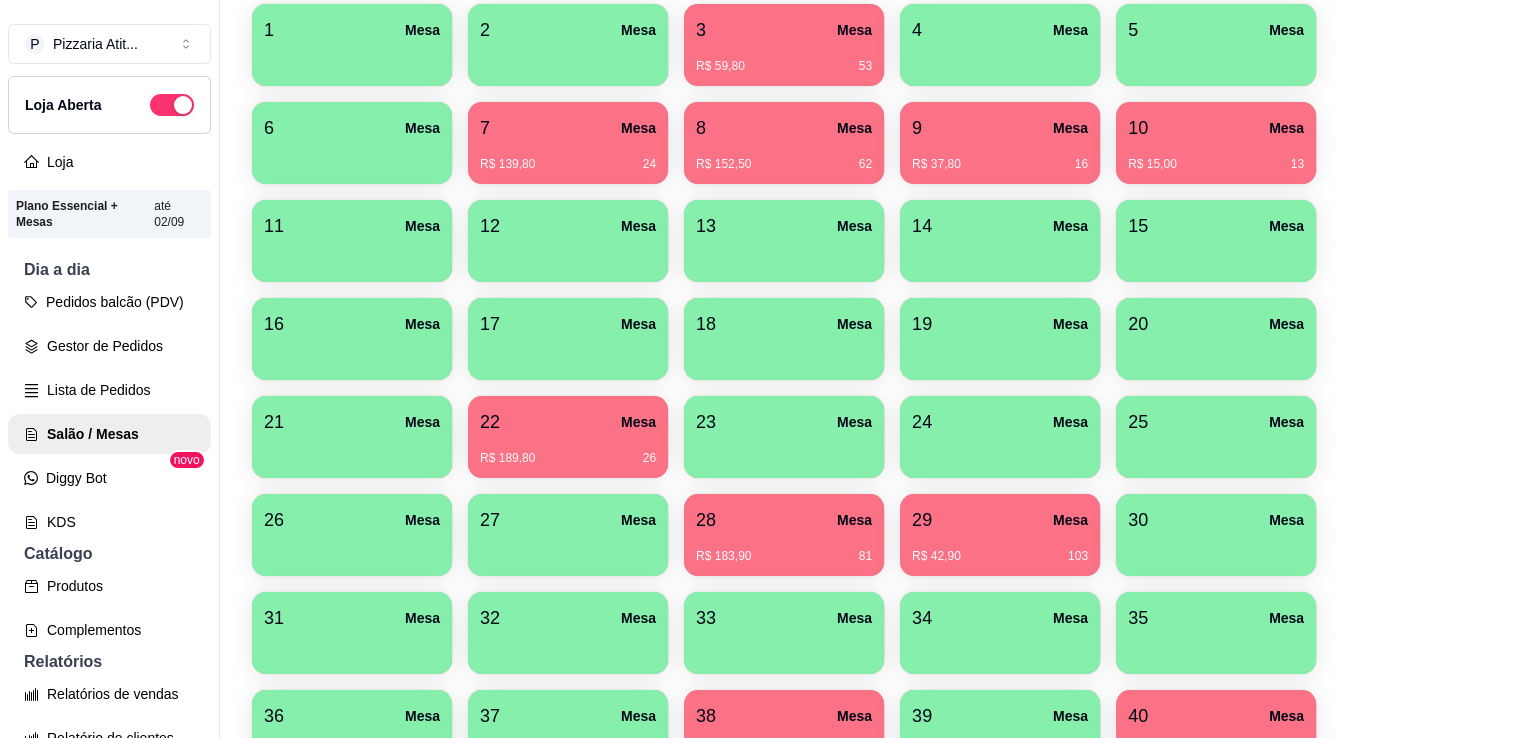 click on "[NUMBER] Mesa R$ [PRICE] [NUMBER]" at bounding box center [1000, 535] 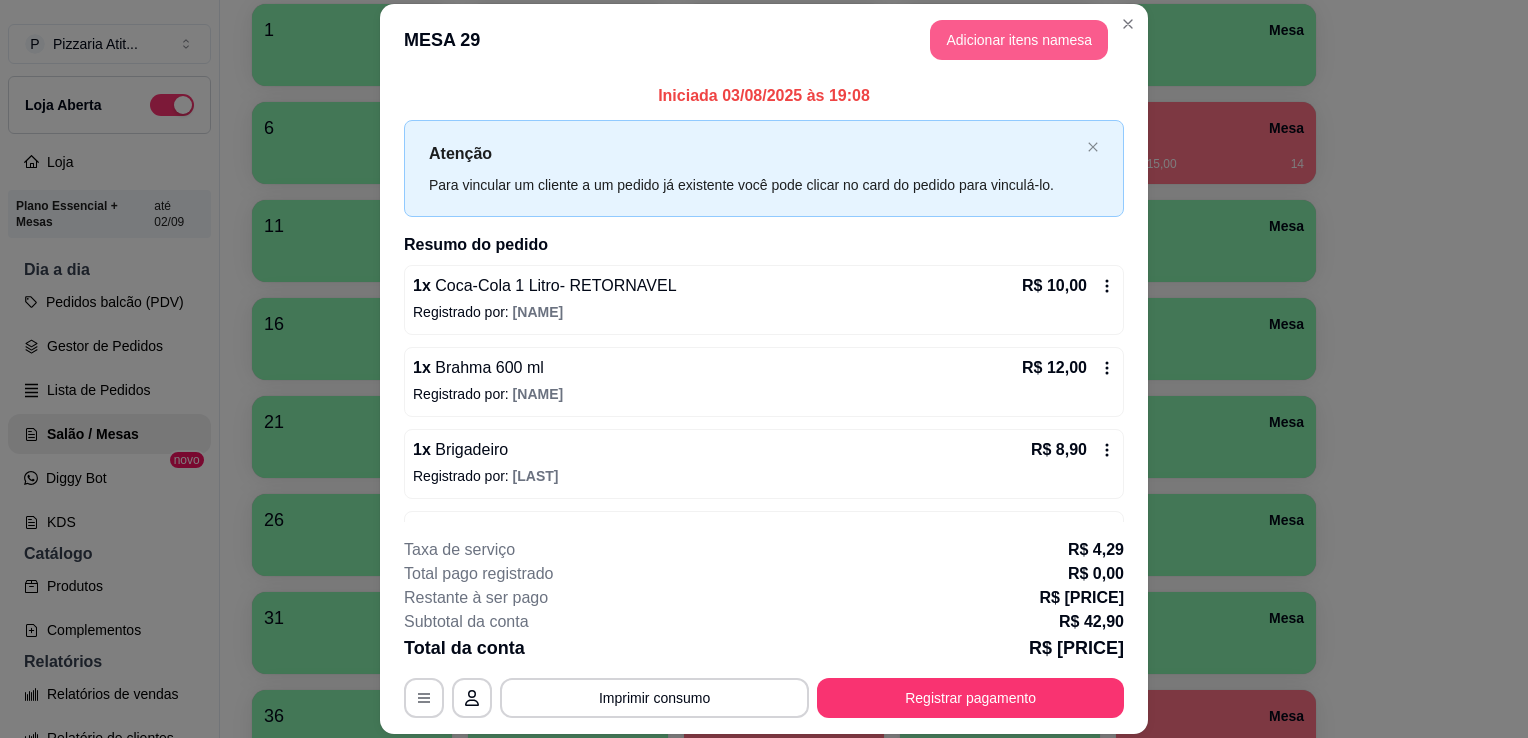 click on "Adicionar itens na  mesa" at bounding box center (1019, 40) 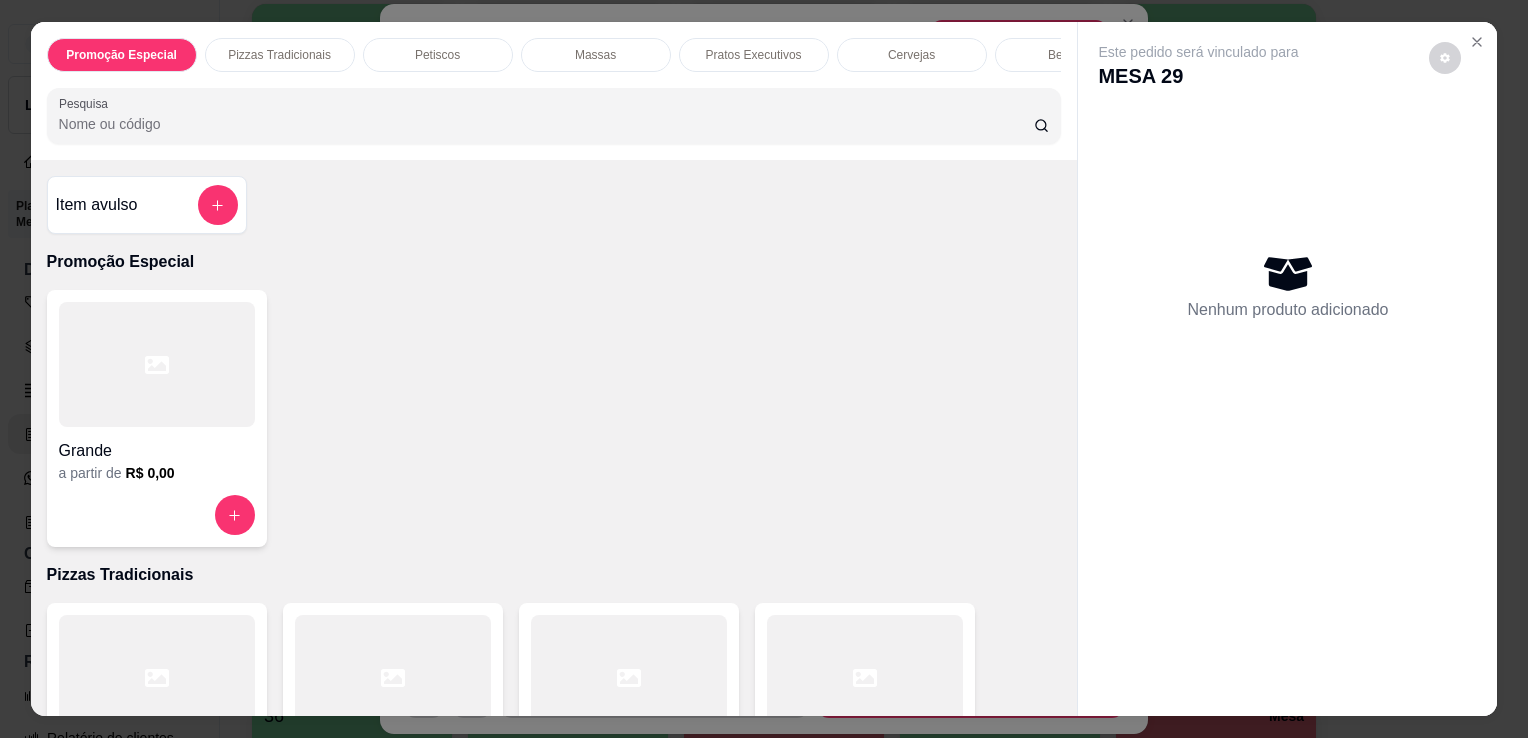 click on "Promoção Especial Pizzas Tradicionais Petiscos Massas Pratos Executivos Cervejas Bebidas Doses Drinks Vinhos Doces Picolé PIZZAS DOCES Pesquisa" at bounding box center (554, 91) 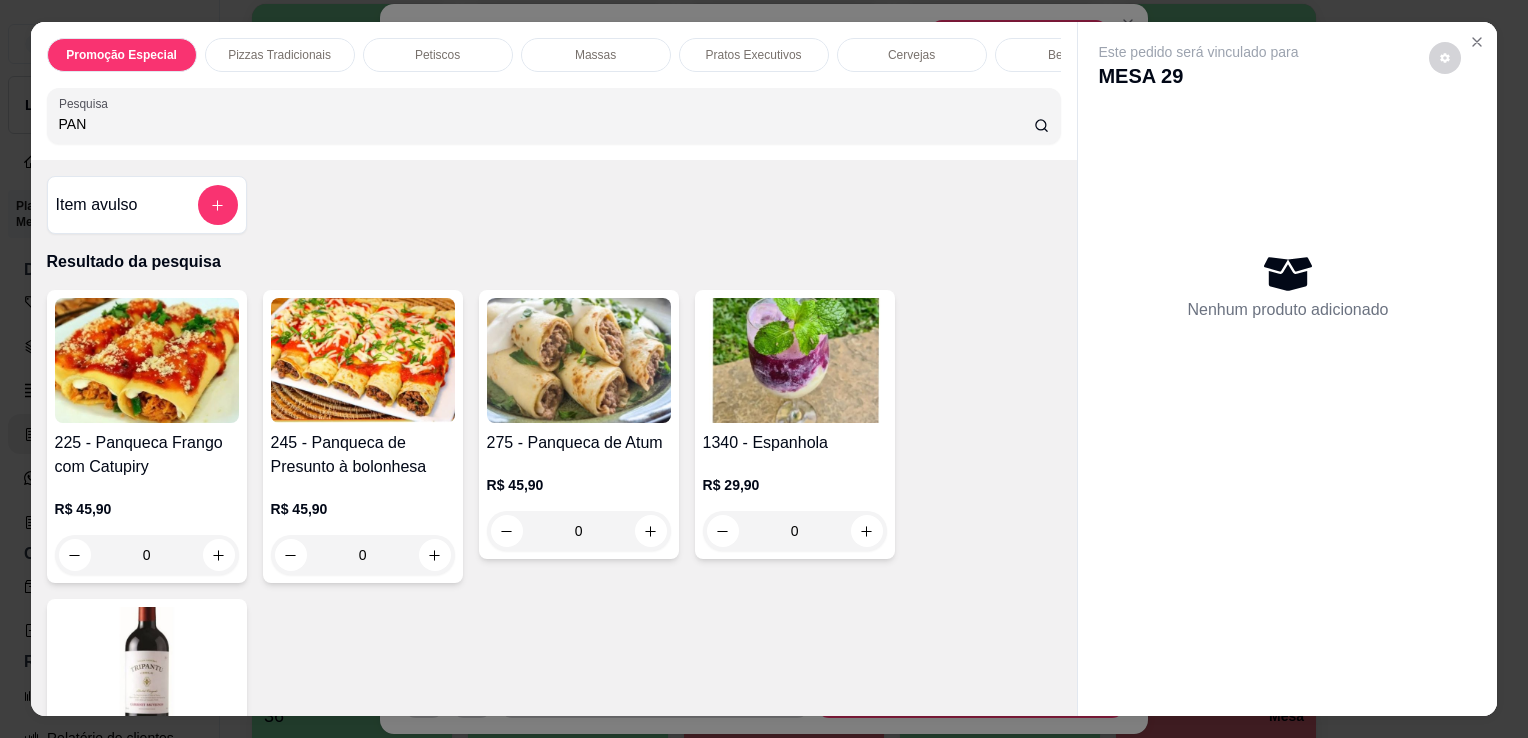 type on "PAN" 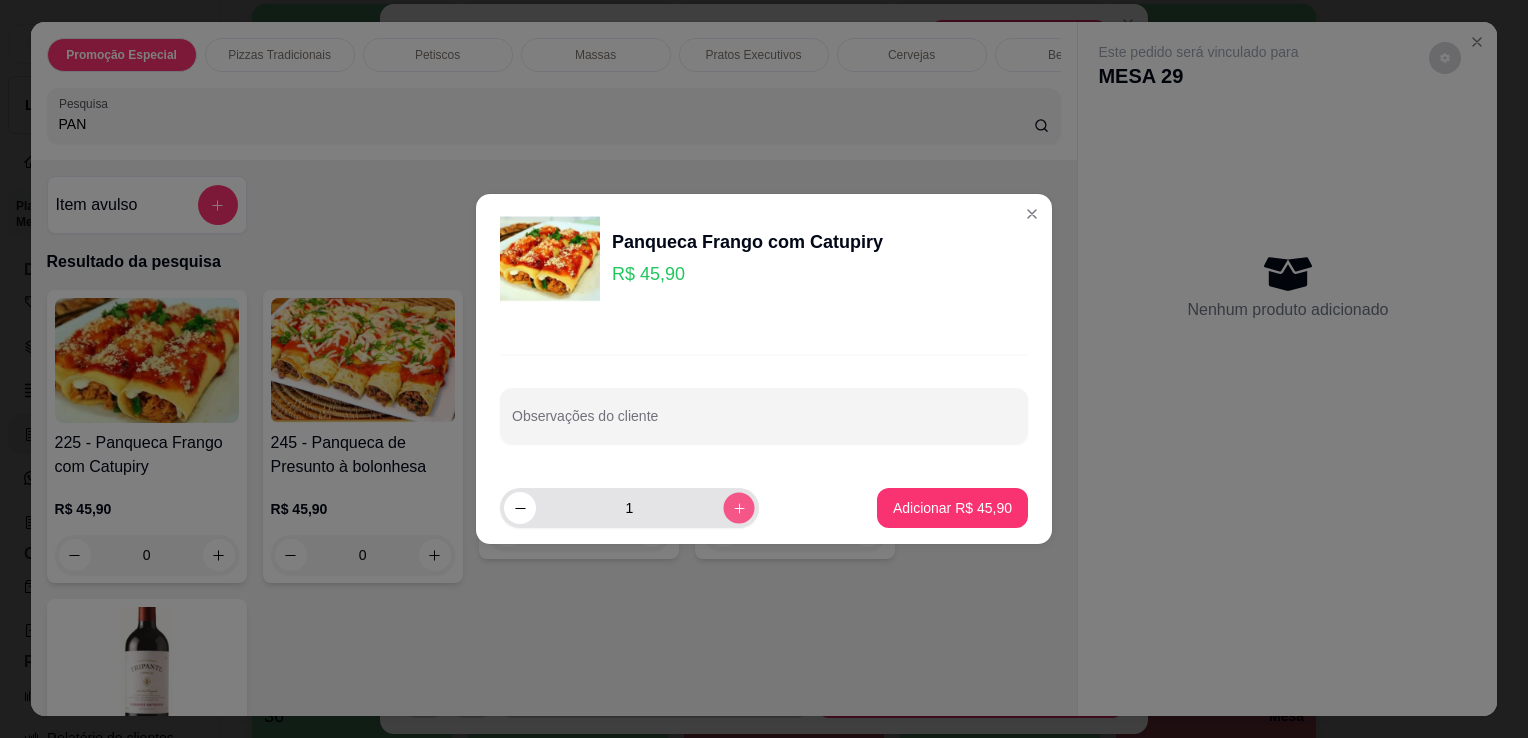 click 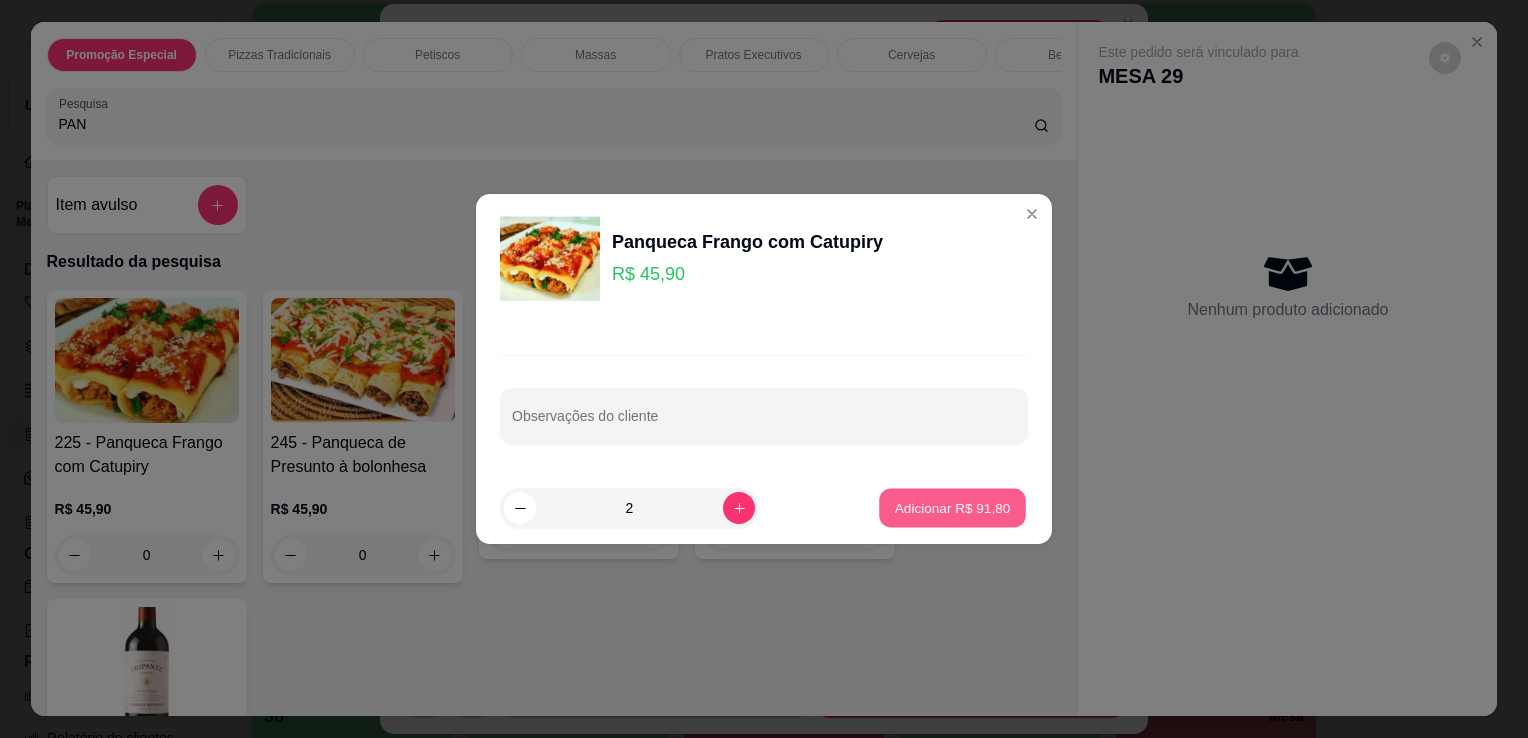 click on "Adicionar   R$ 91,80" at bounding box center (953, 507) 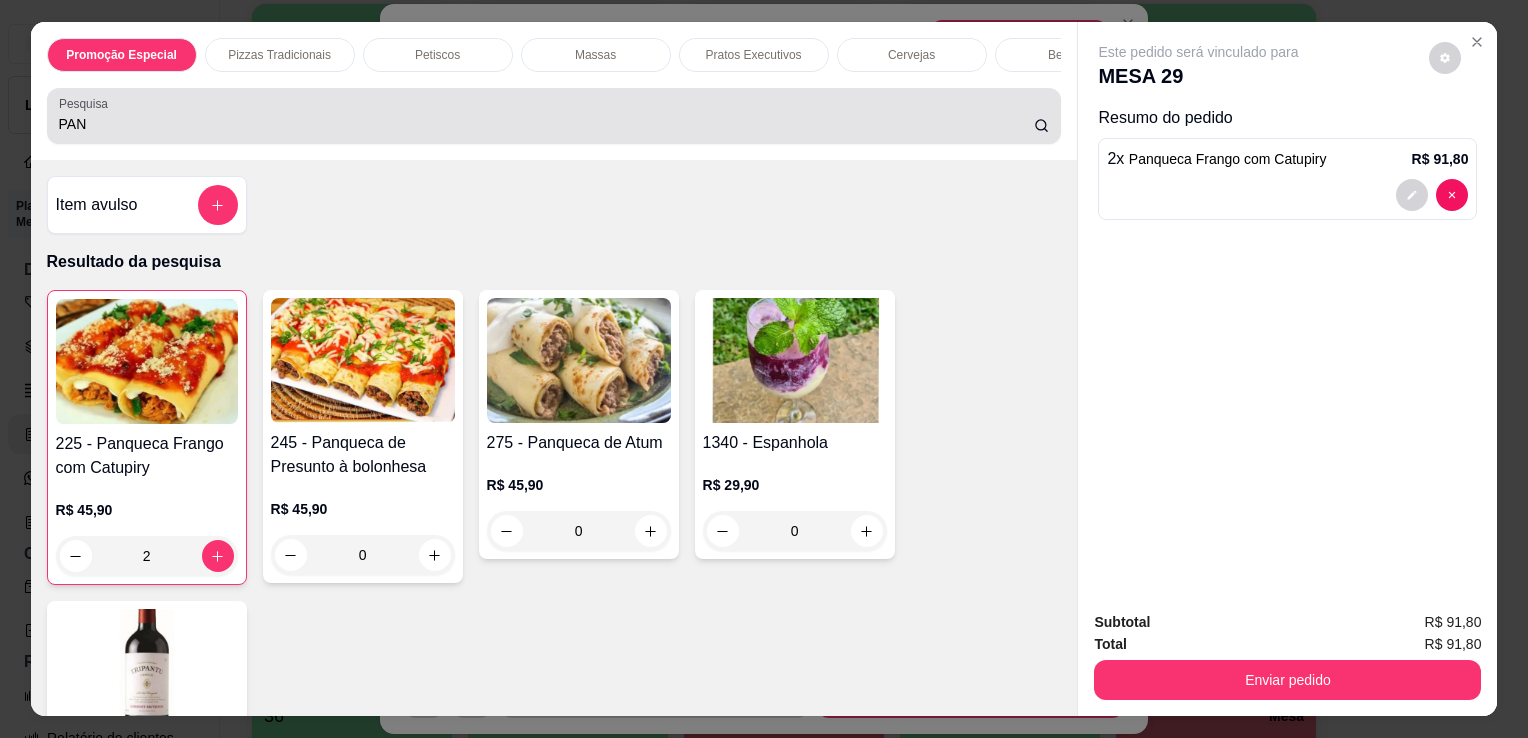 click on "Pesquisa PAN" at bounding box center (554, 116) 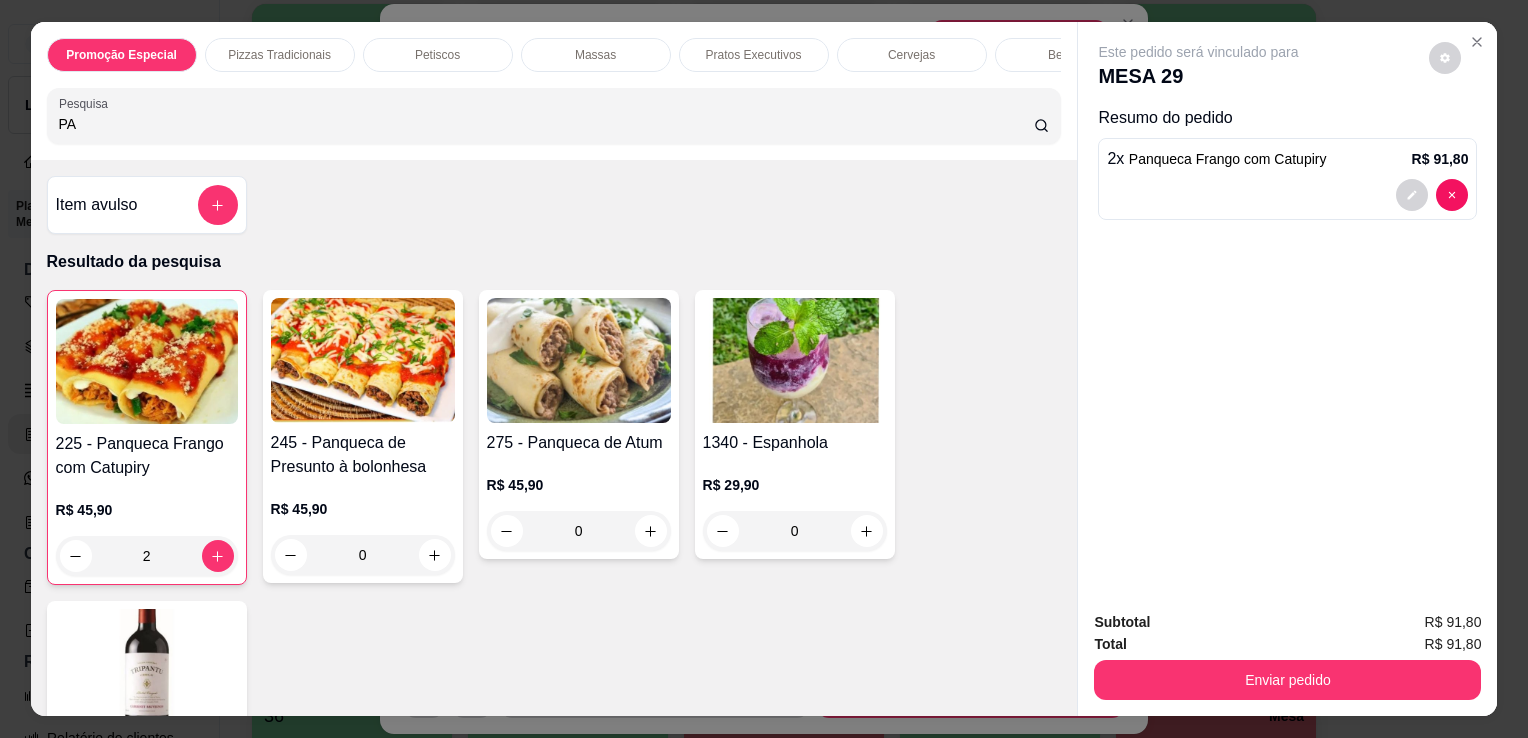 type on "P" 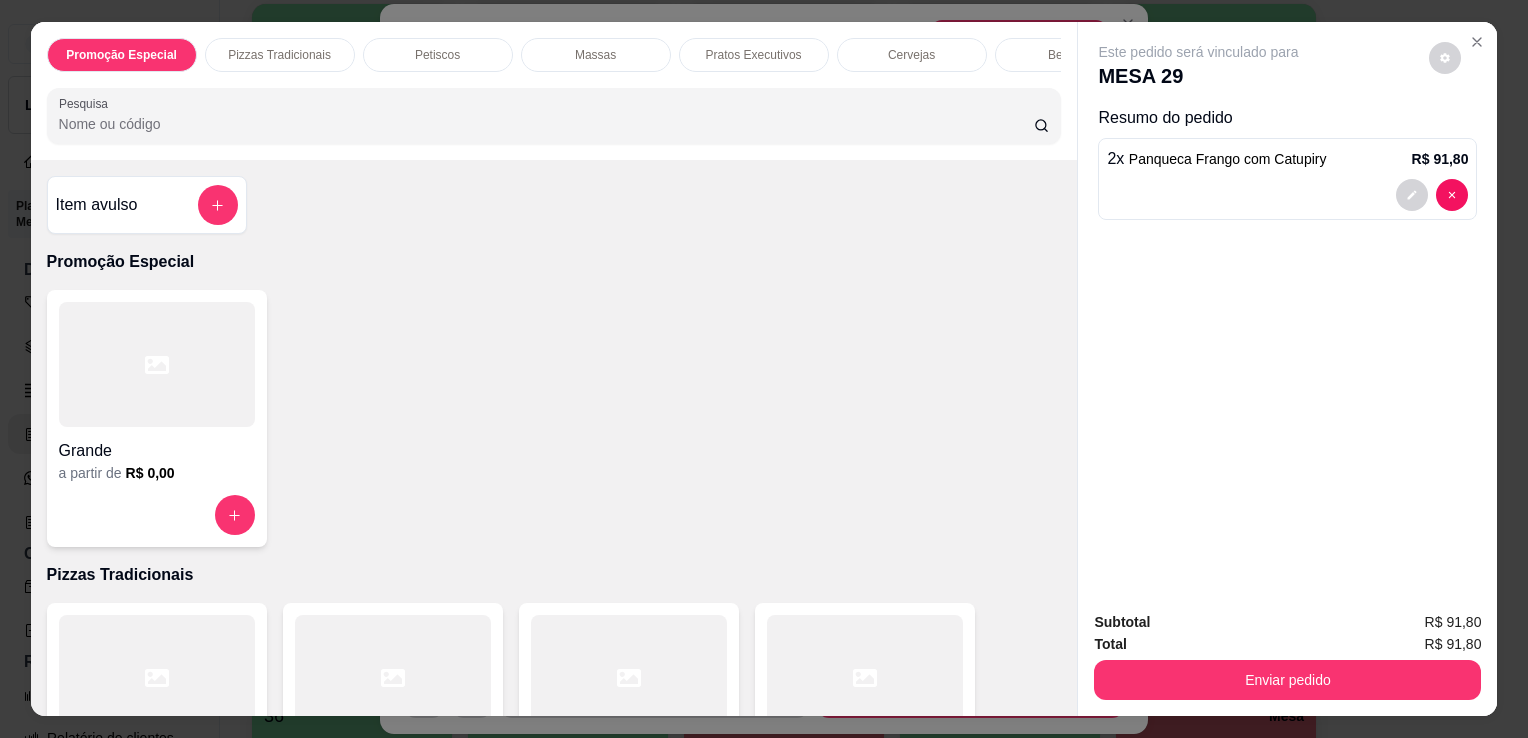 type 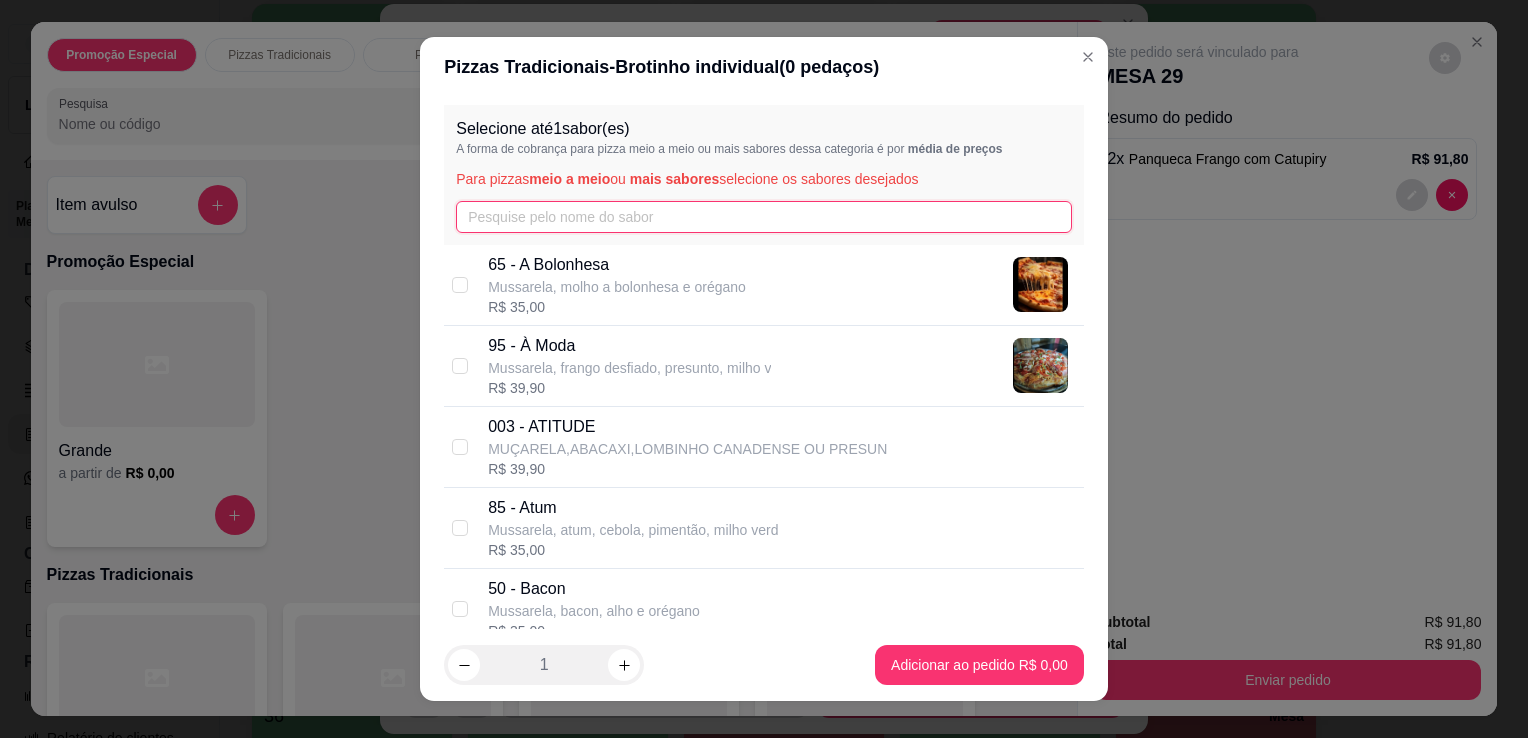 click at bounding box center (764, 217) 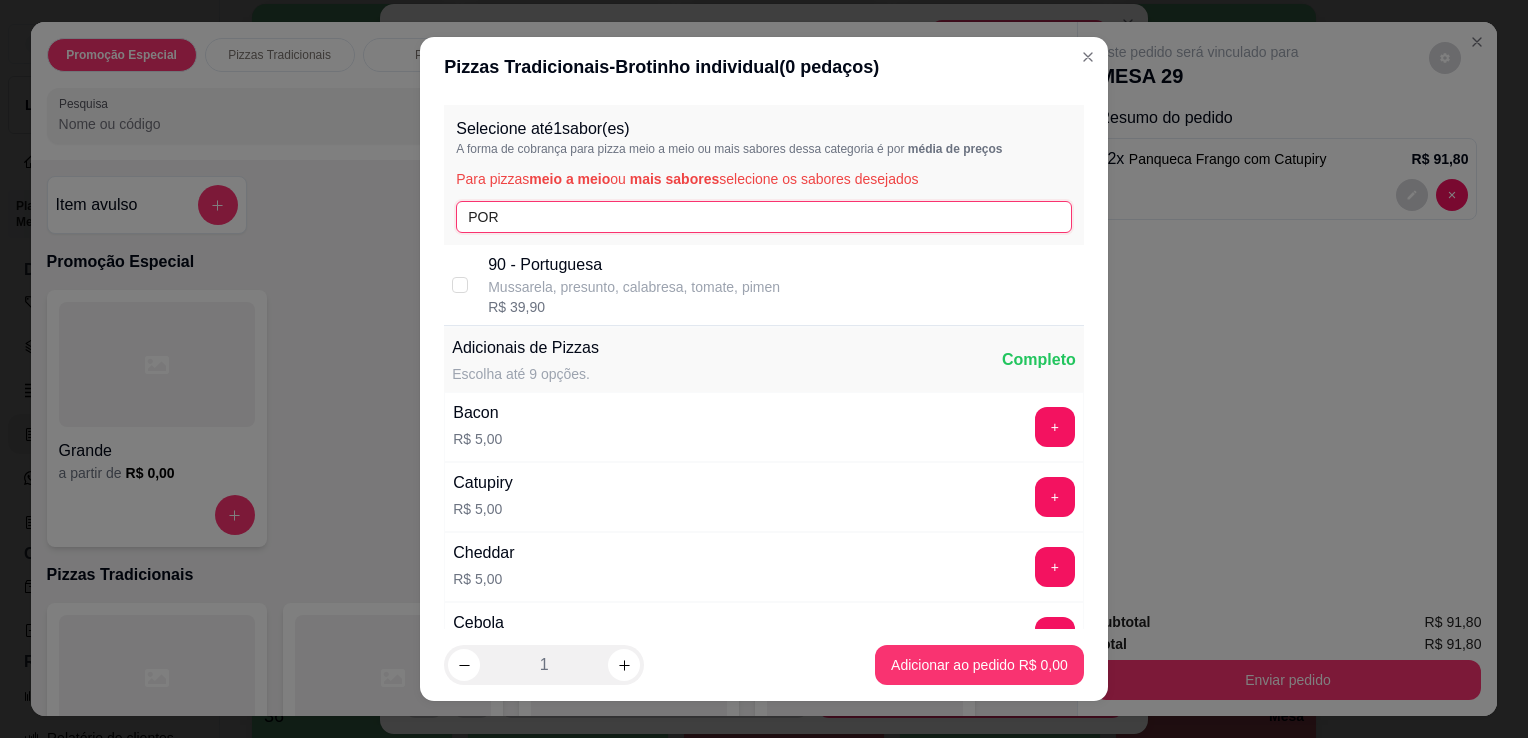 type on "POR" 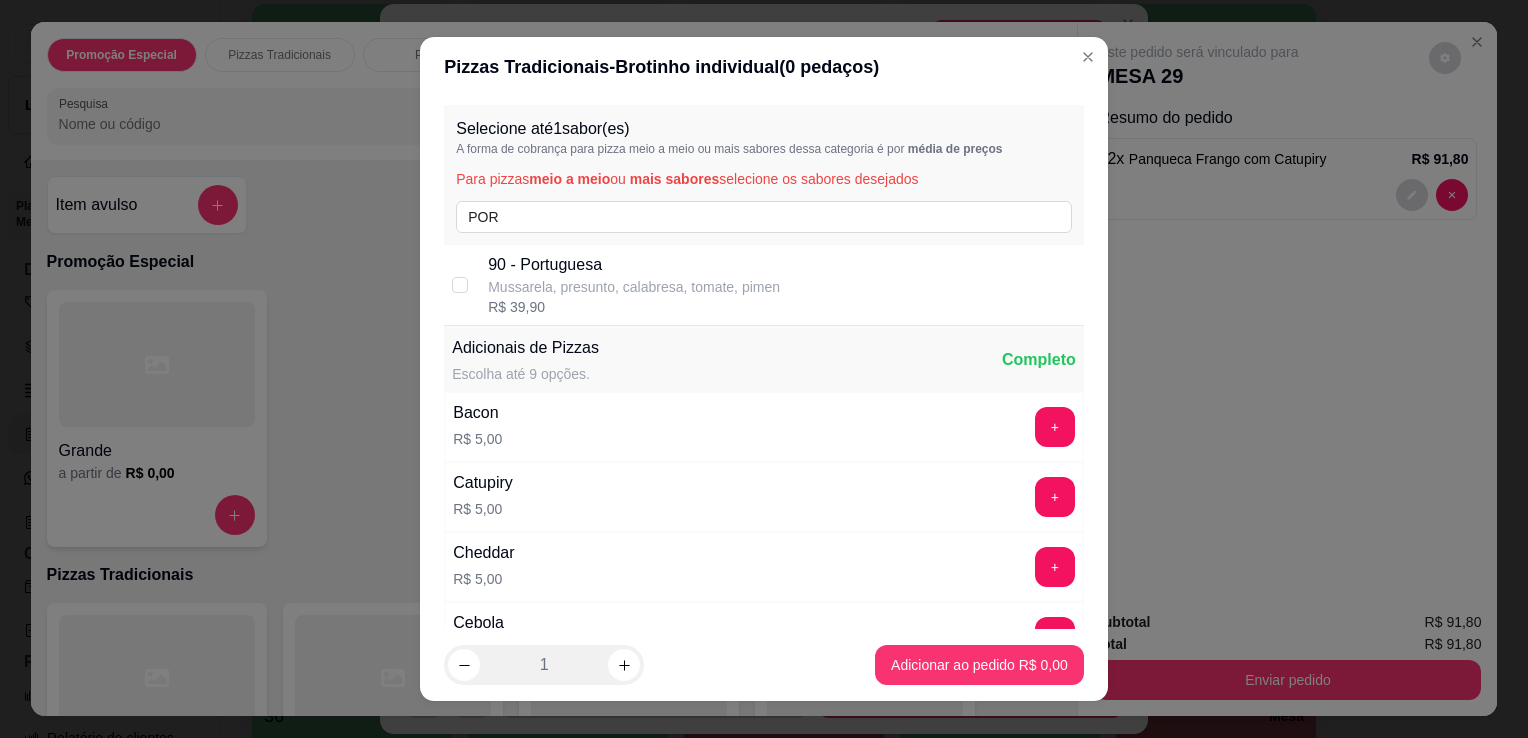 click on "90 - Portuguesa" at bounding box center [634, 265] 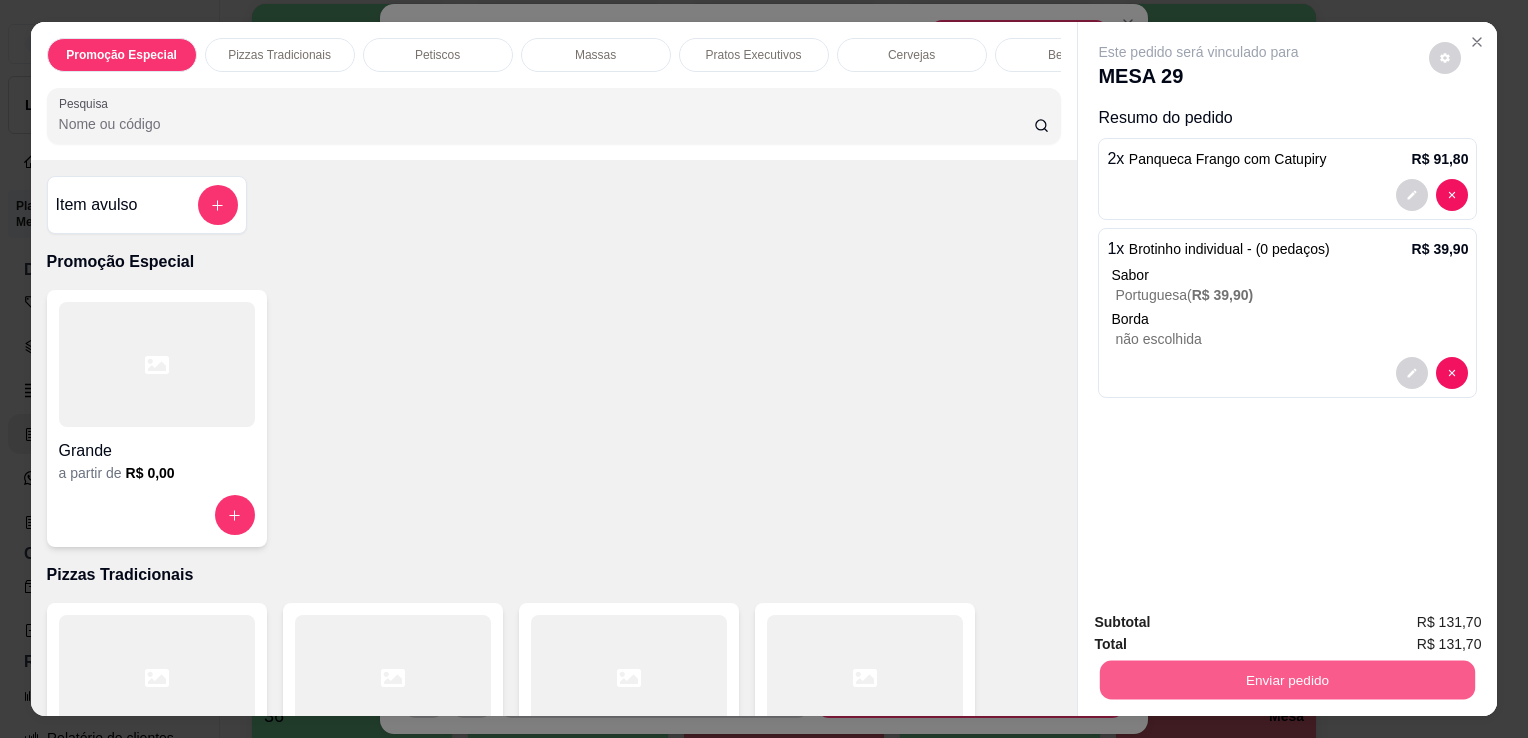 click on "Enviar pedido" at bounding box center (1287, 679) 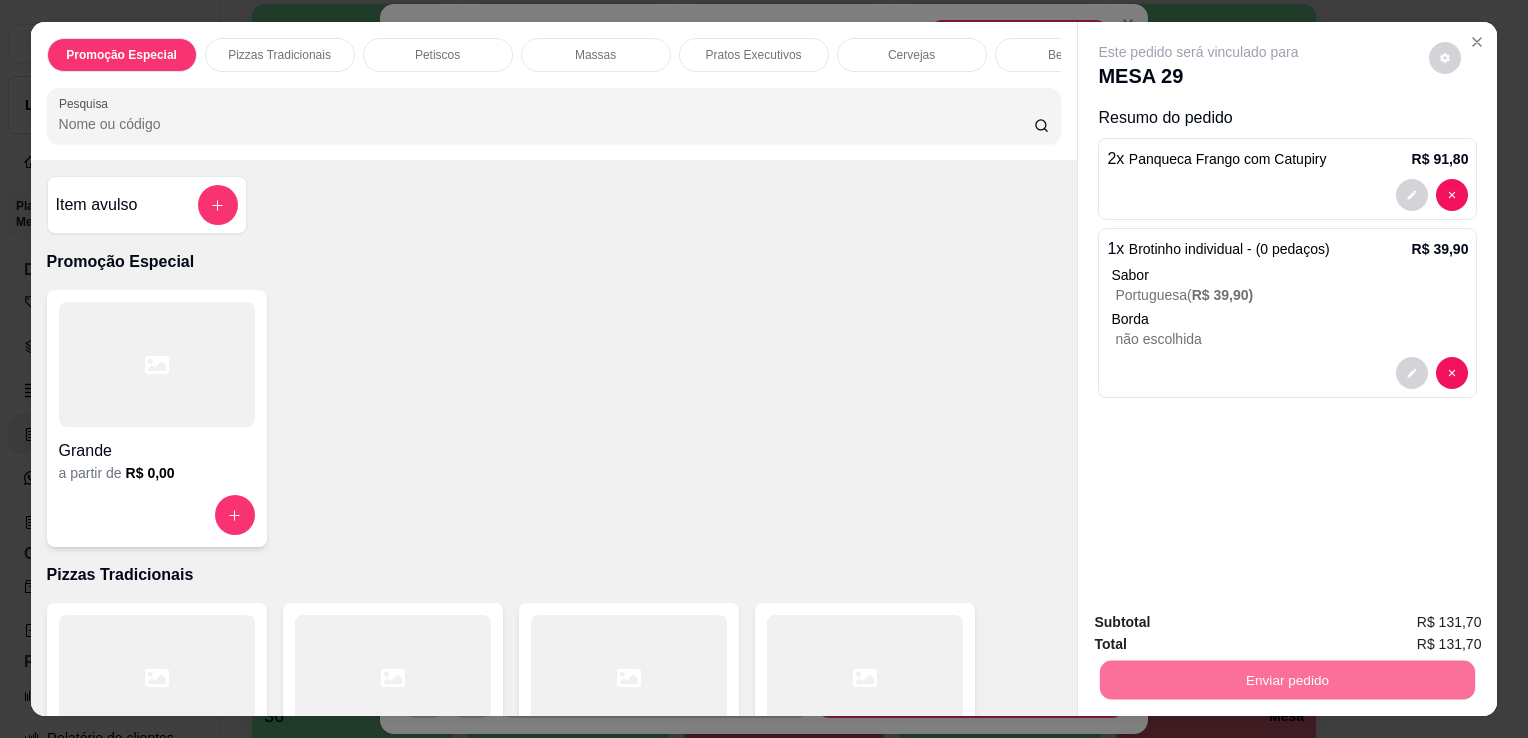 click on "Não registrar e enviar pedido" at bounding box center (1222, 623) 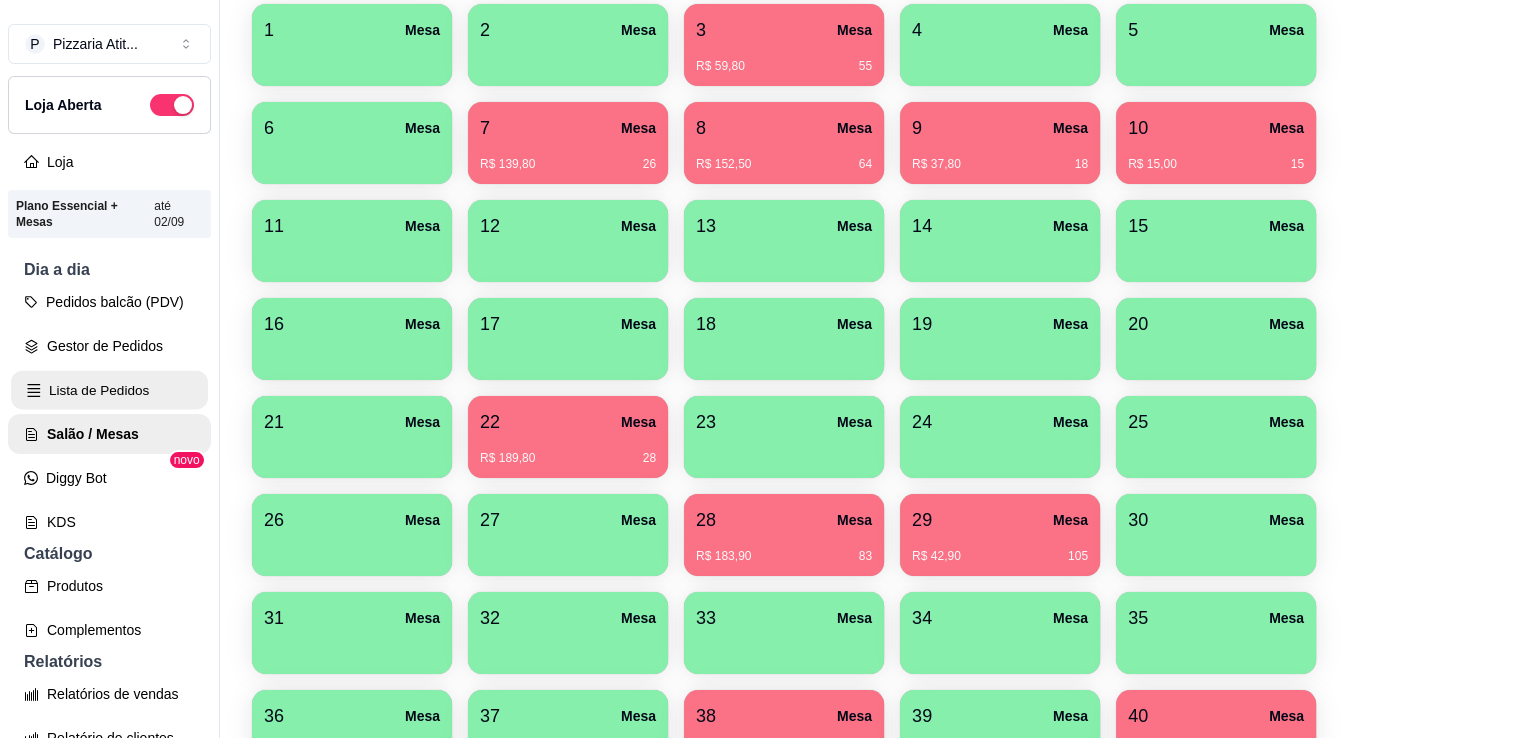 click on "Lista de Pedidos" at bounding box center [109, 390] 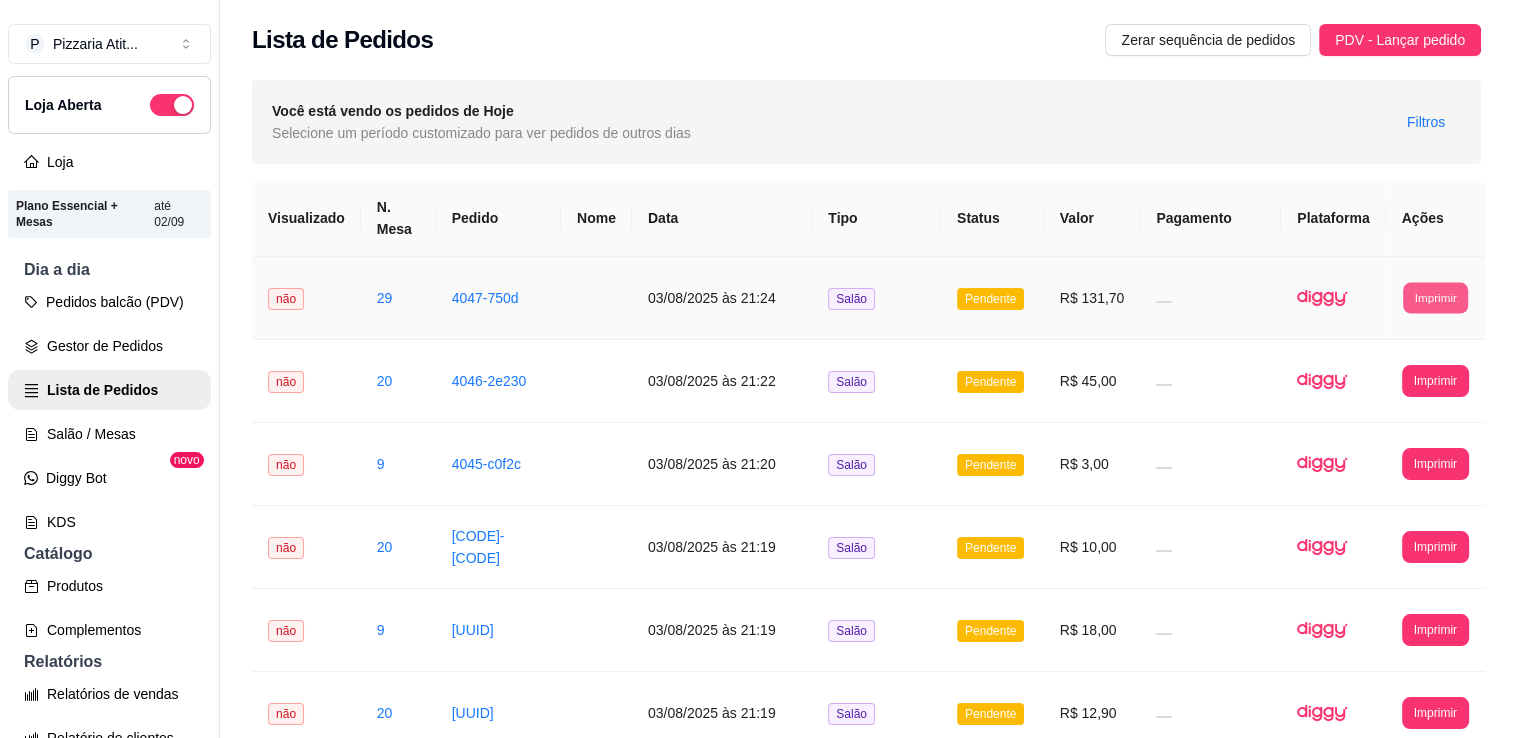 click on "Imprimir" at bounding box center [1435, 297] 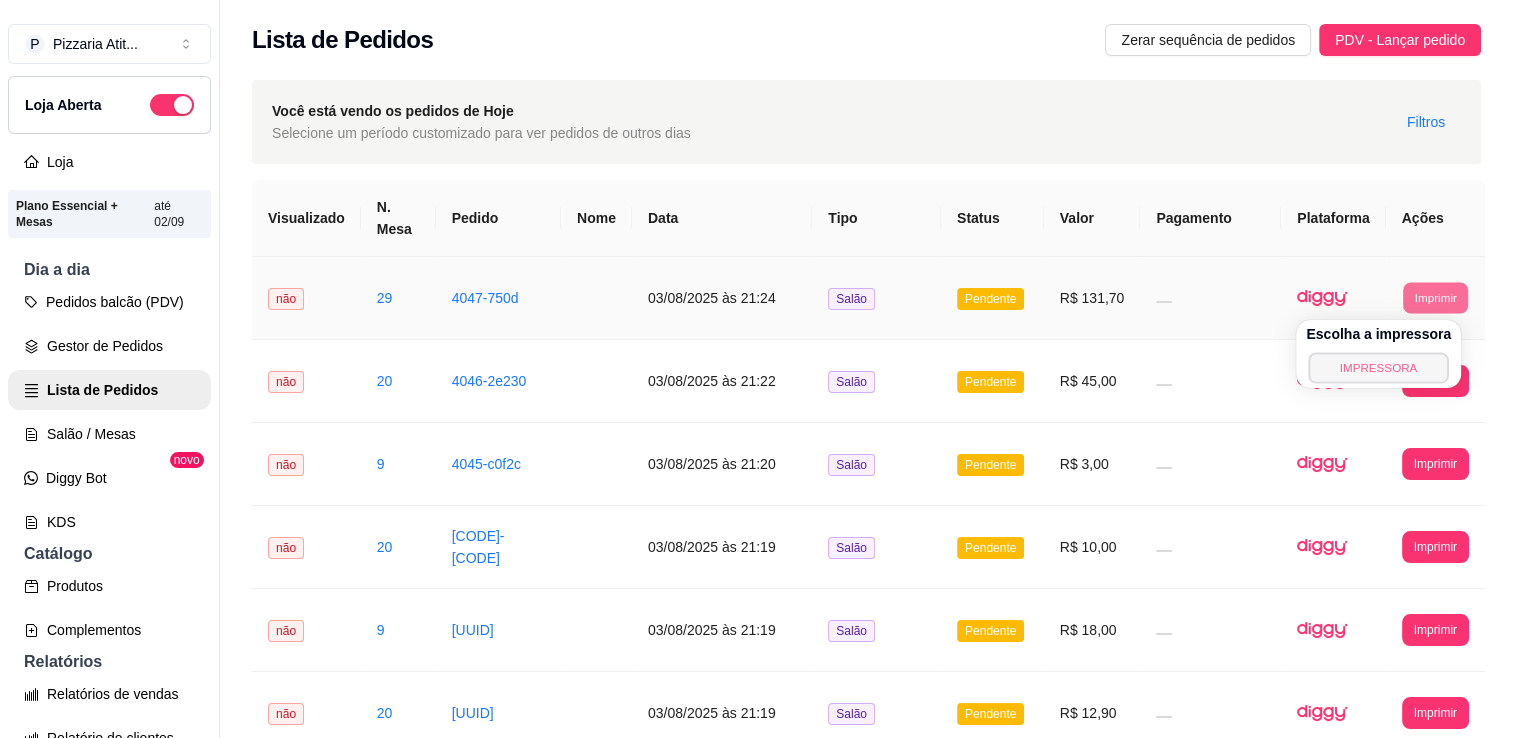 click on "IMPRESSORA" at bounding box center (1378, 367) 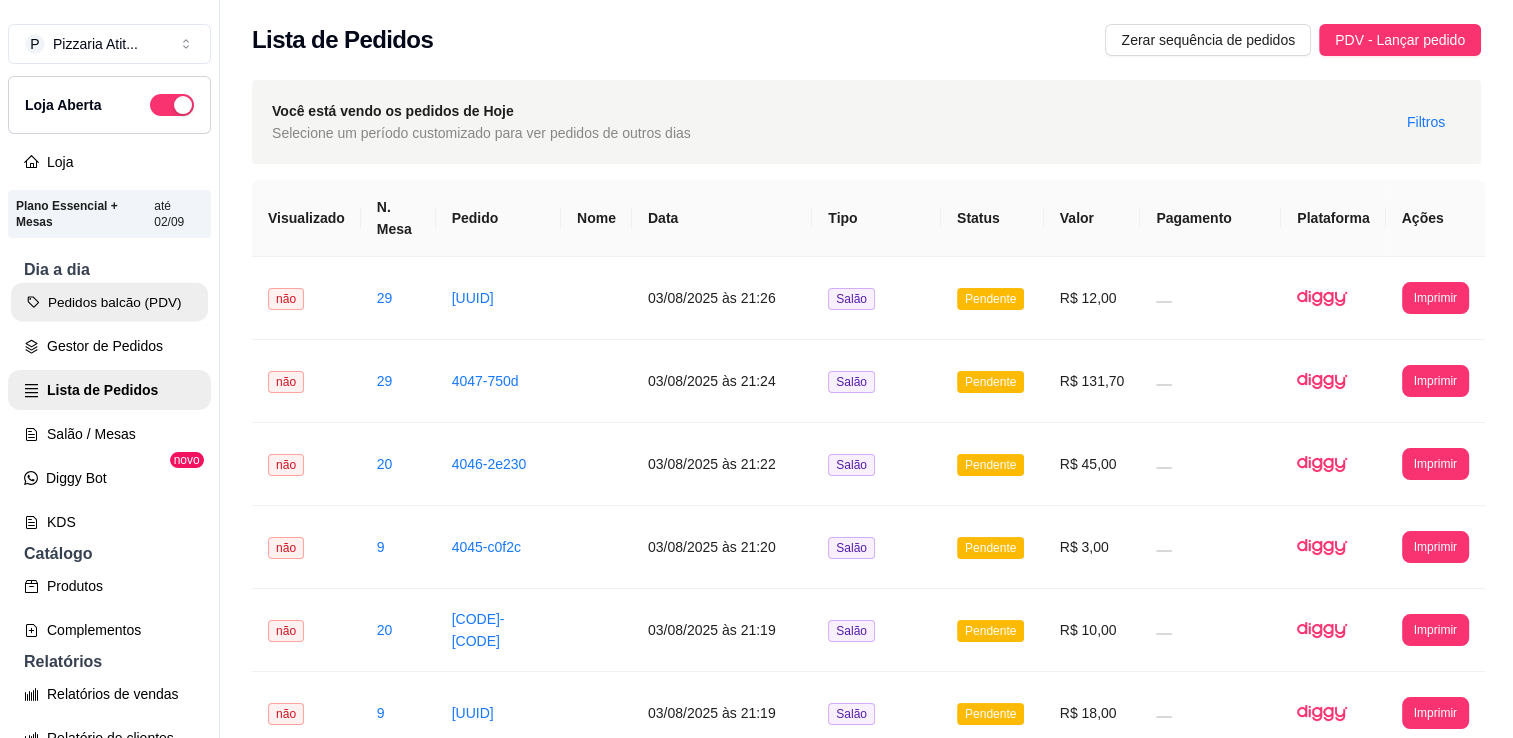 click on "Pedidos balcão (PDV)" at bounding box center [109, 302] 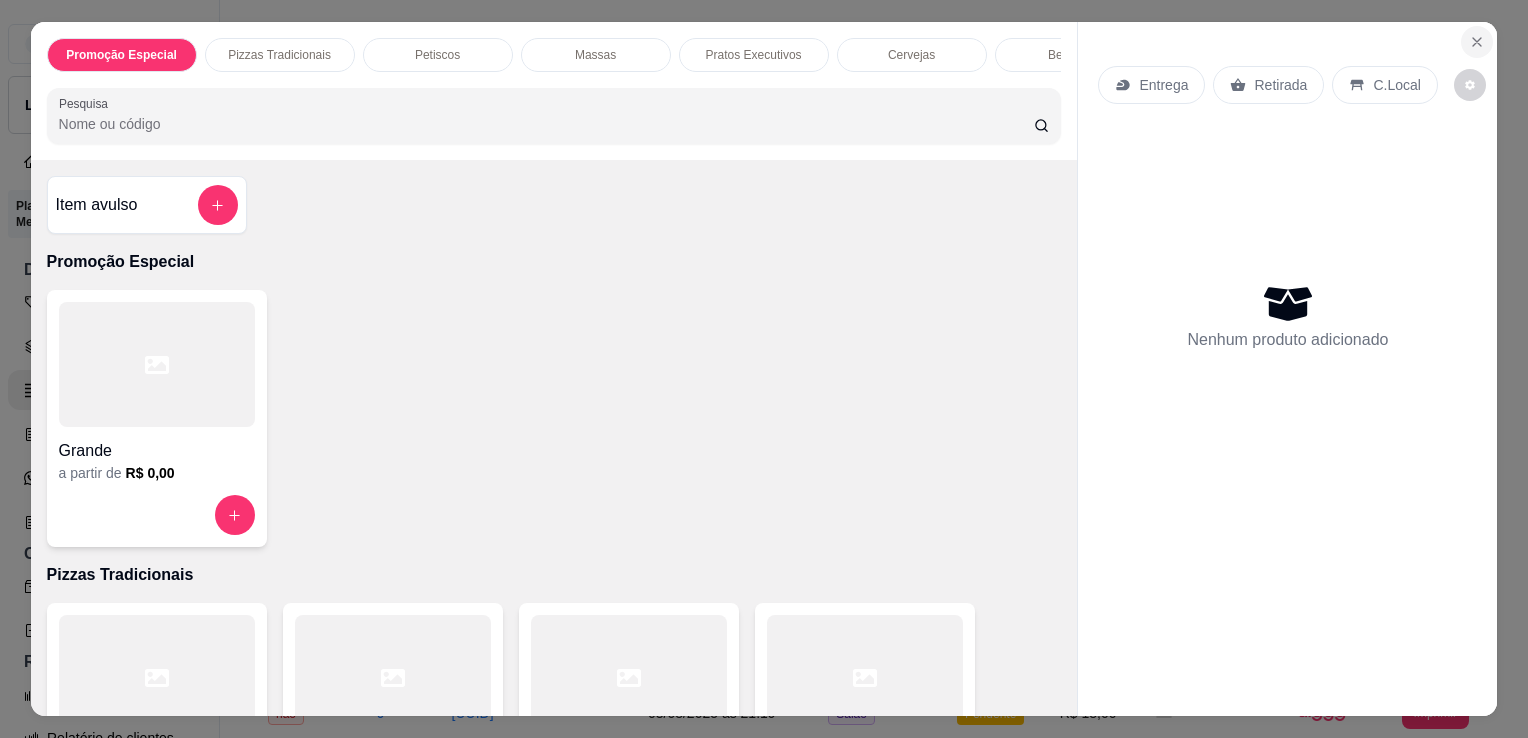 click at bounding box center [1477, 42] 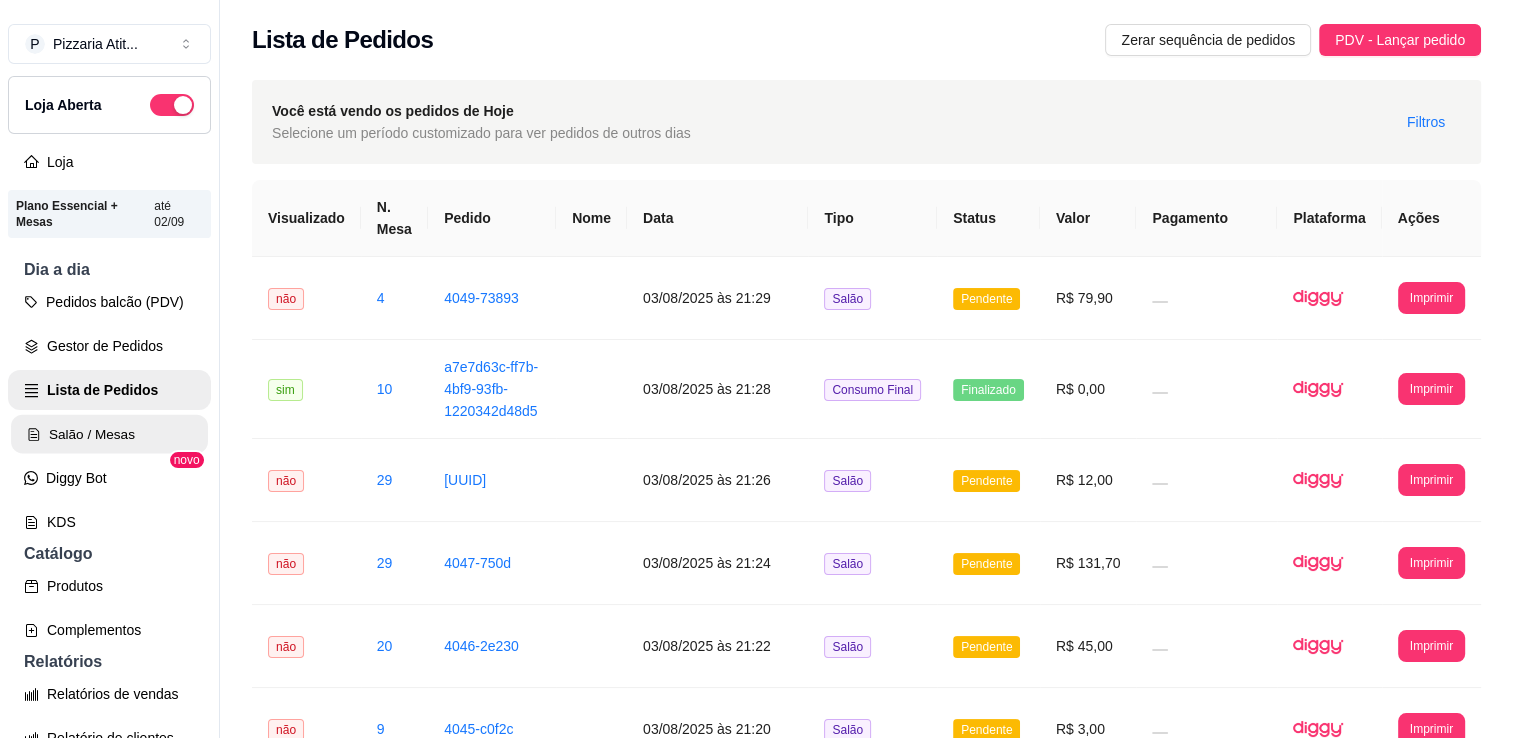 click on "Salão / Mesas" at bounding box center (109, 434) 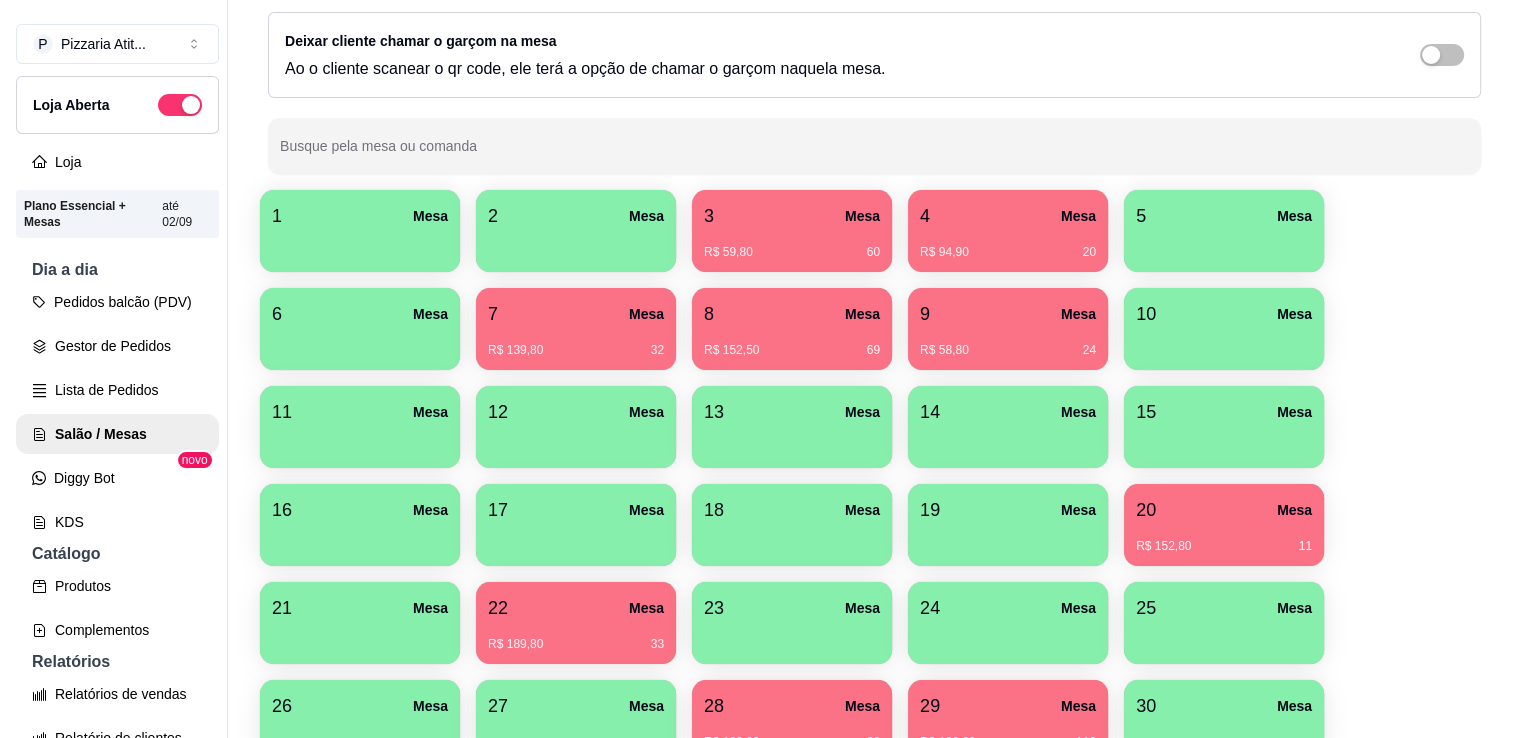 scroll, scrollTop: 131, scrollLeft: 0, axis: vertical 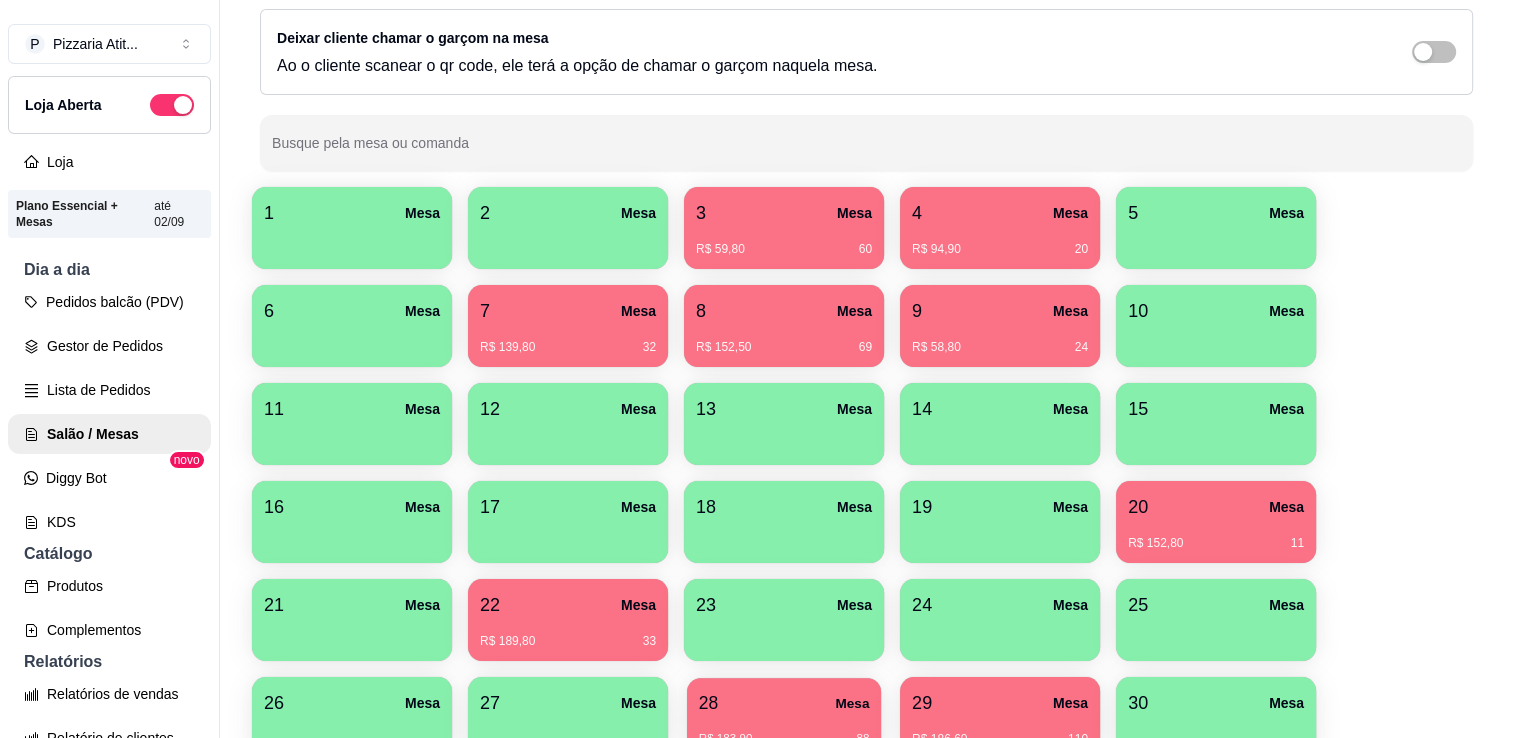 click on "28 Mesa R$ 183,90 88" at bounding box center [784, 718] 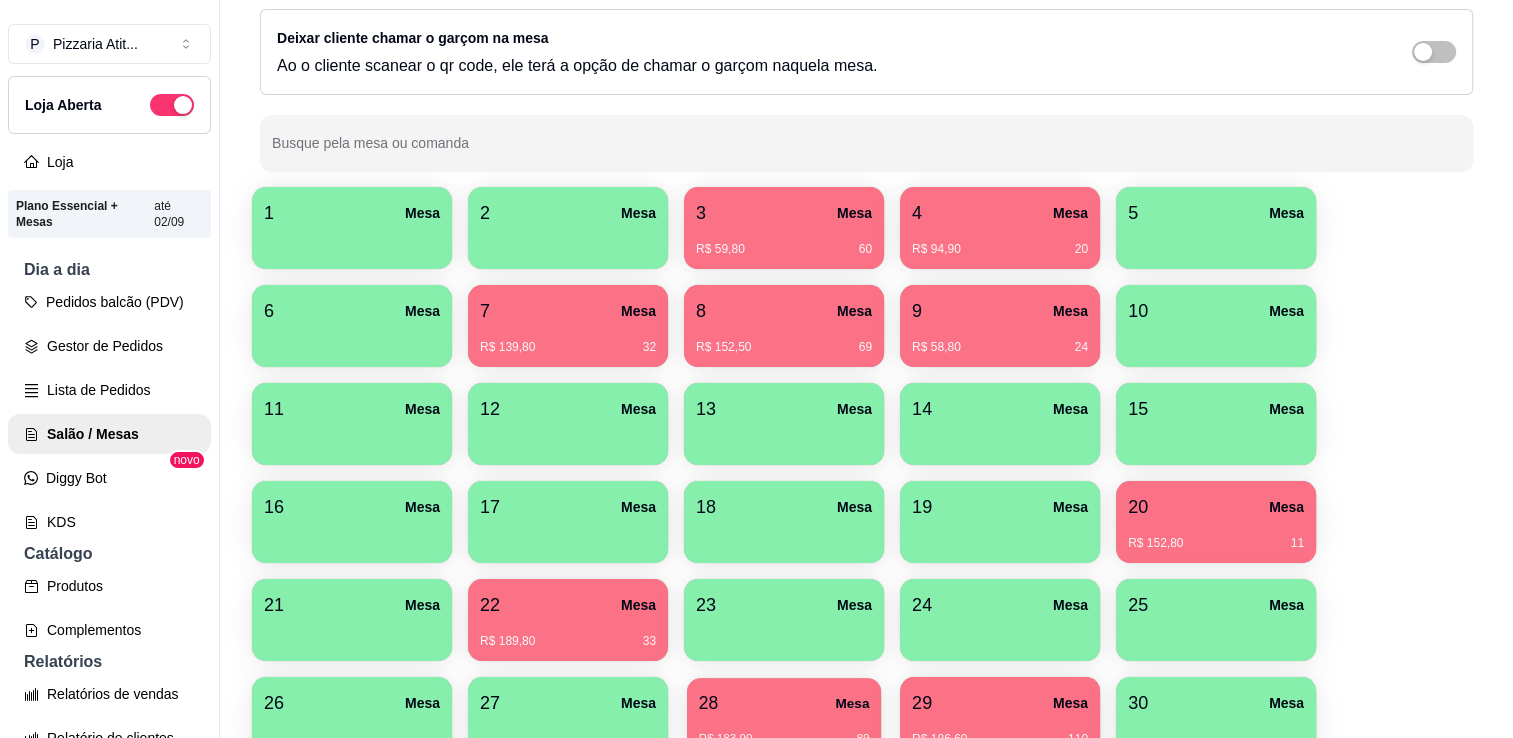 click on "28 Mesa R$ 183,90 89" at bounding box center (784, 718) 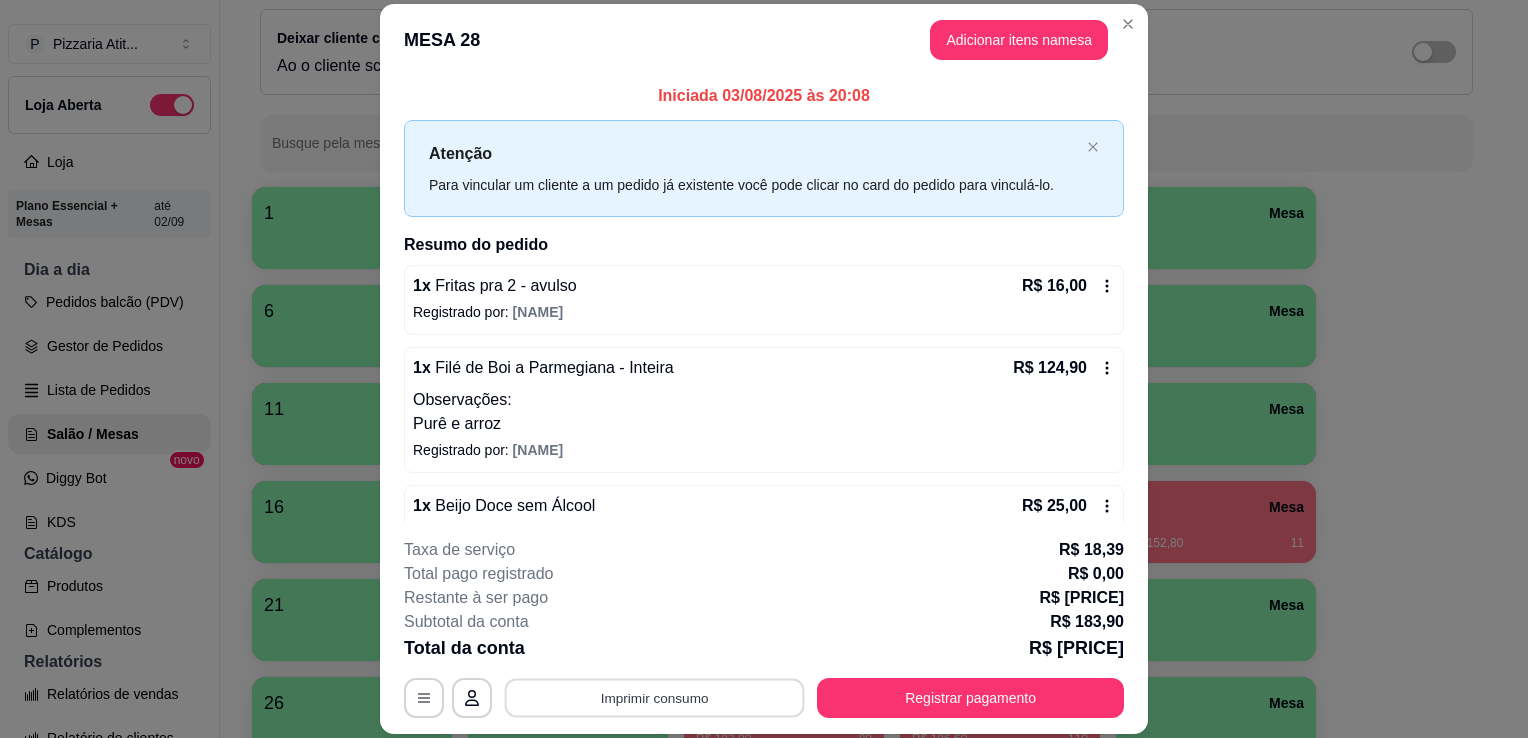 click on "Imprimir consumo" at bounding box center [655, 698] 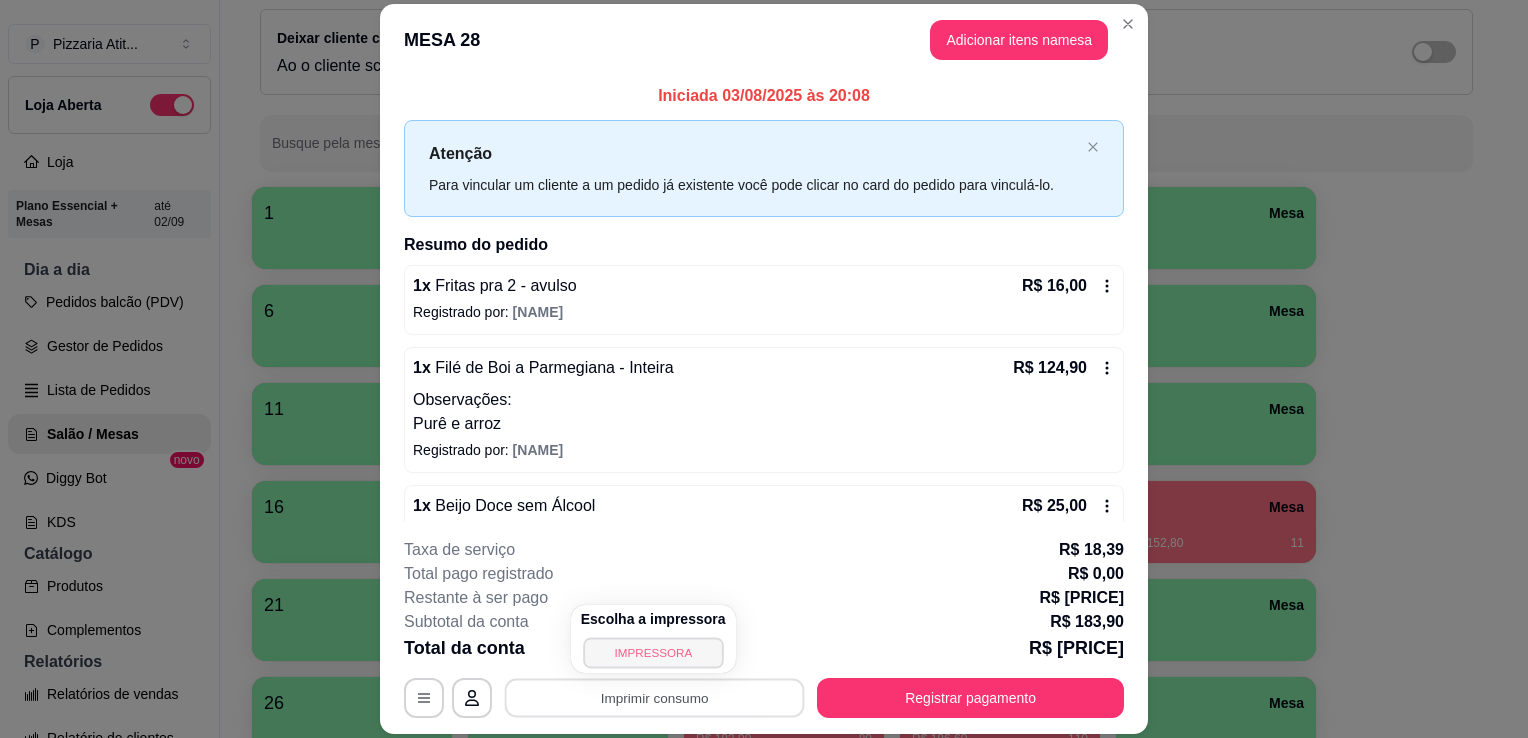 click on "IMPRESSORA" at bounding box center (653, 652) 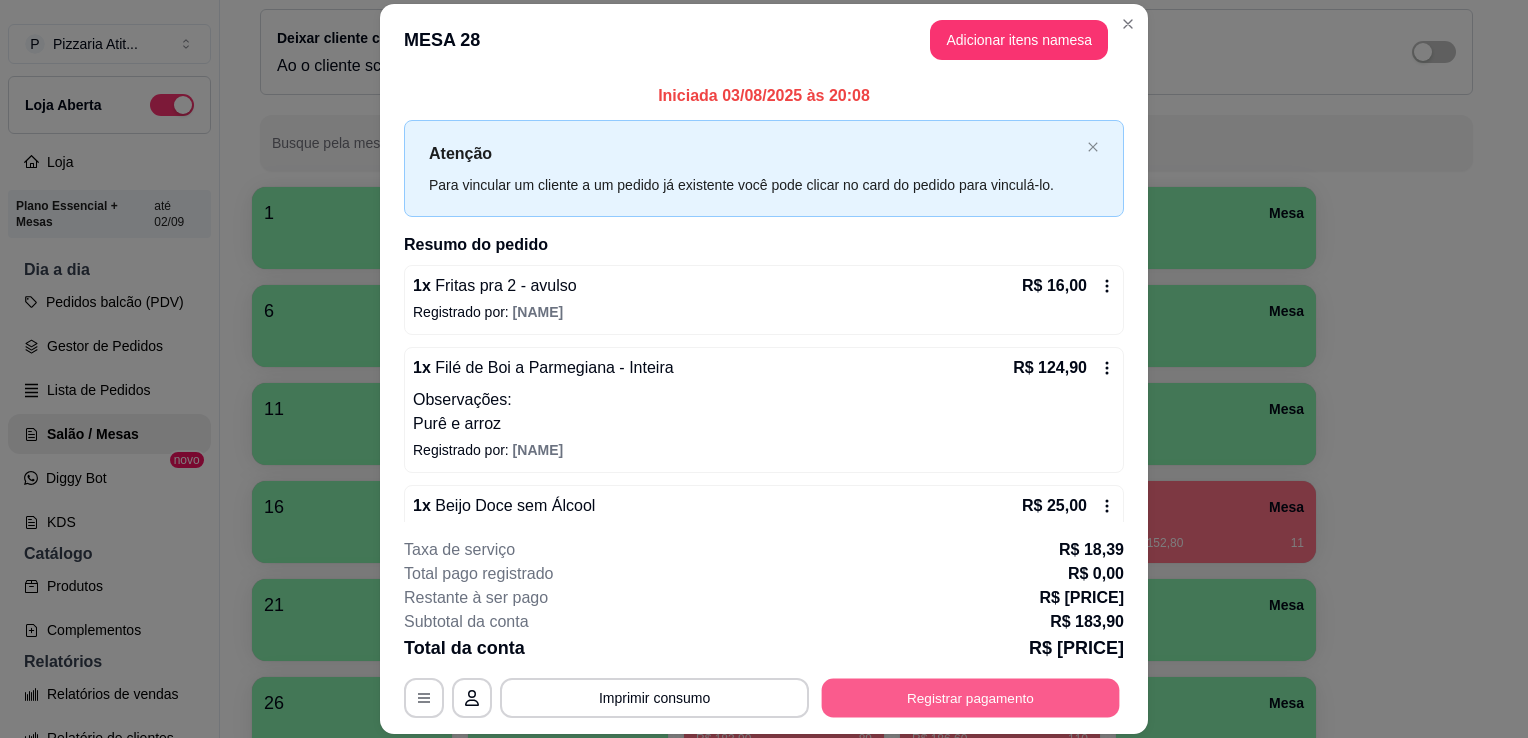 click on "Registrar pagamento" at bounding box center (971, 698) 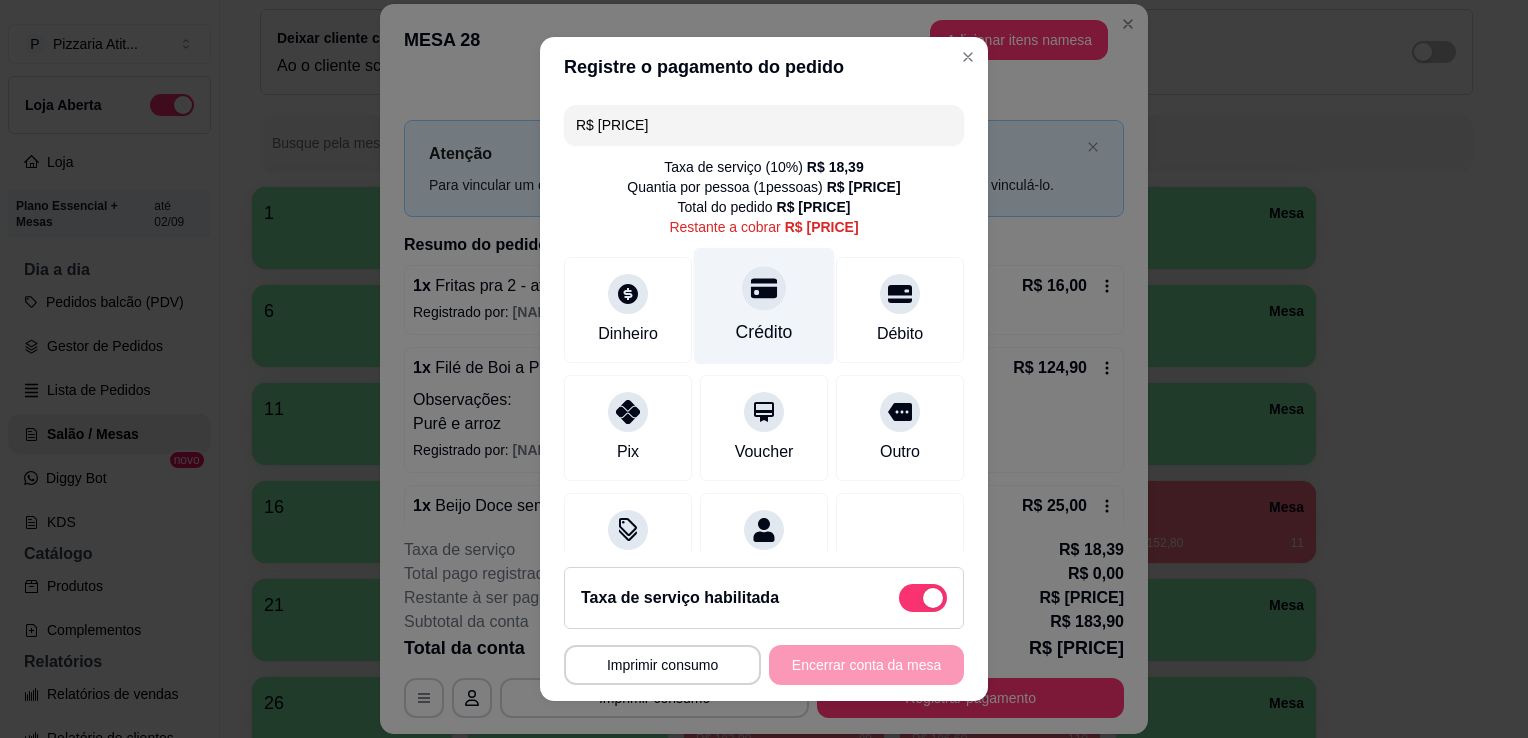 click on "Crédito" at bounding box center [764, 332] 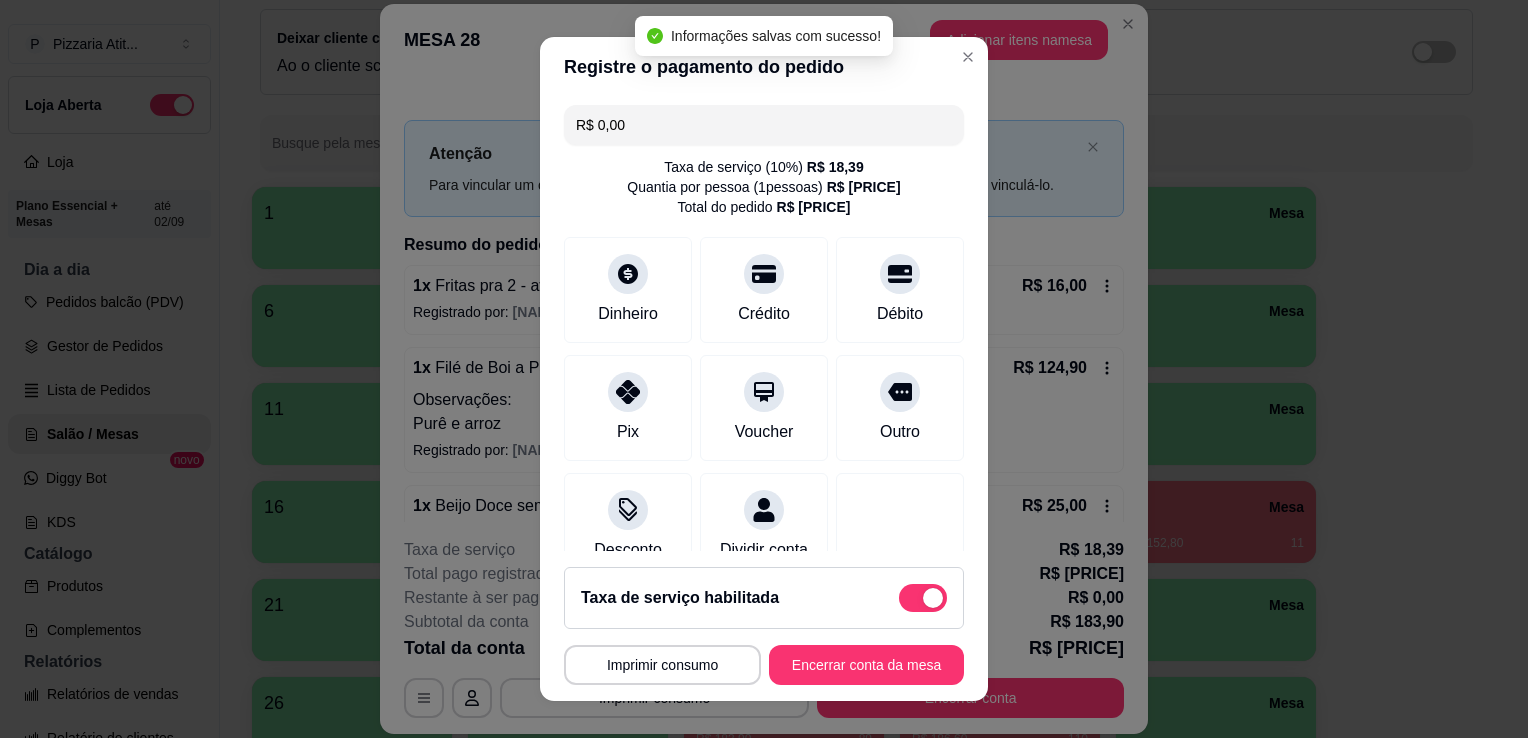 type on "R$ 0,00" 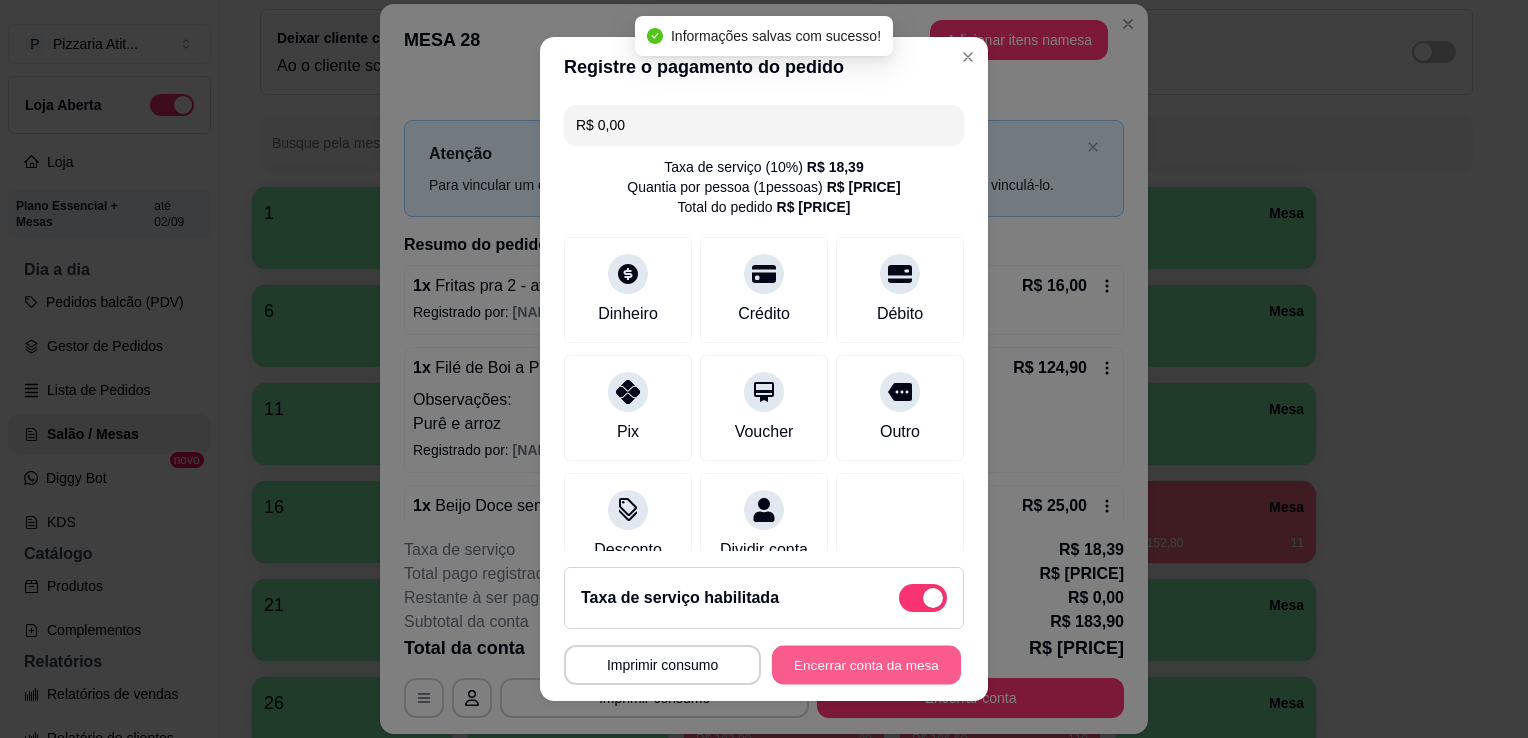 click on "Encerrar conta da mesa" at bounding box center (866, 665) 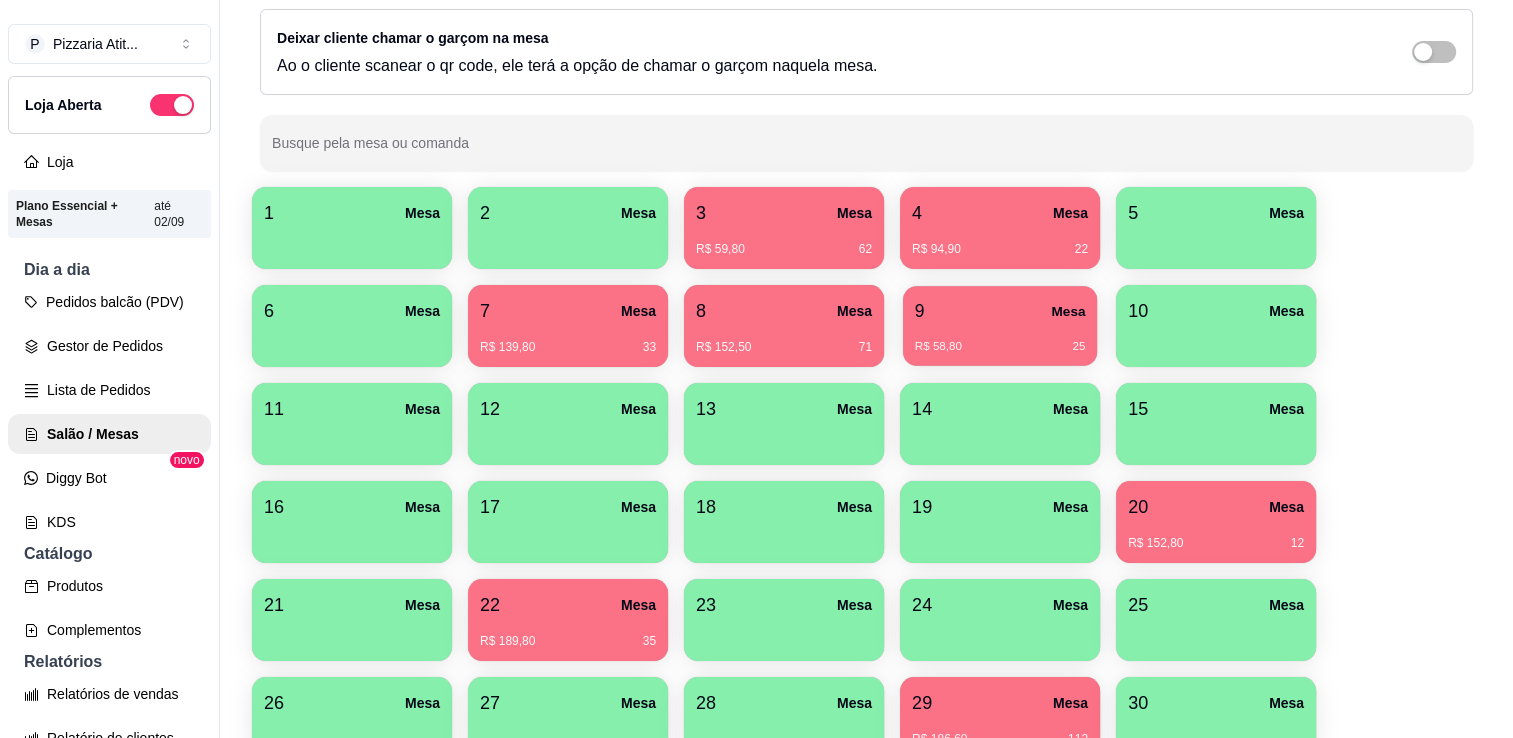 click on "9" at bounding box center (920, 311) 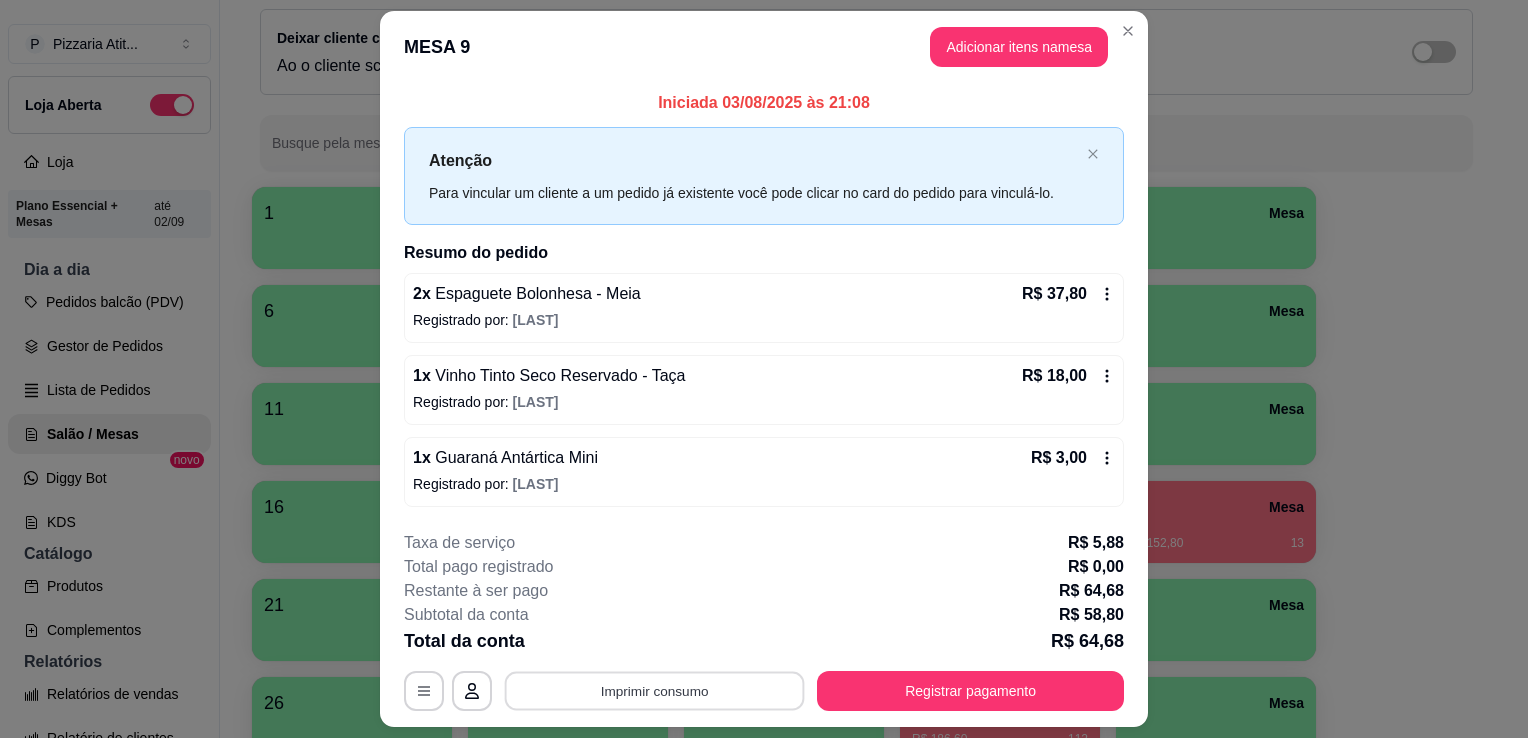 click on "Imprimir consumo" at bounding box center (655, 690) 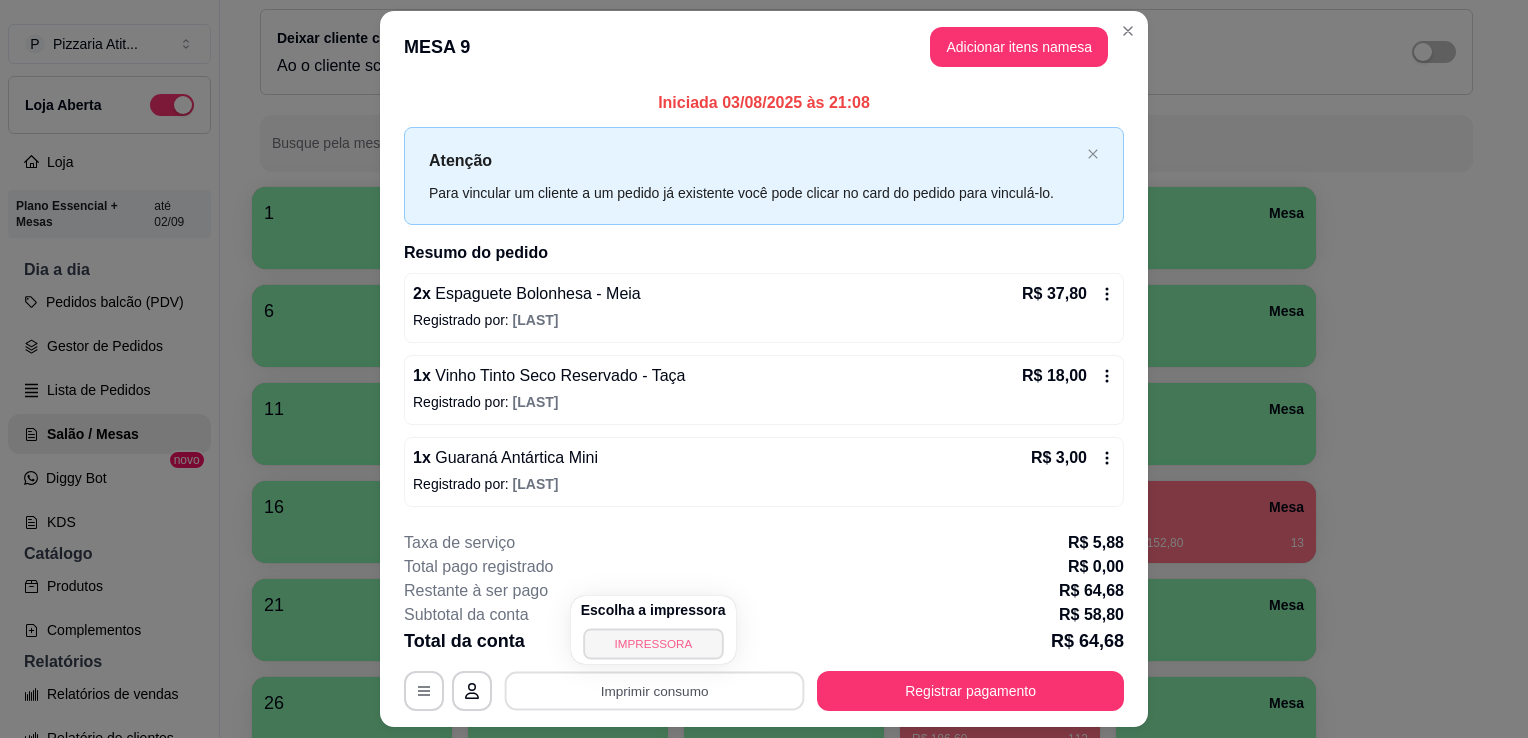 click on "IMPRESSORA" at bounding box center (653, 643) 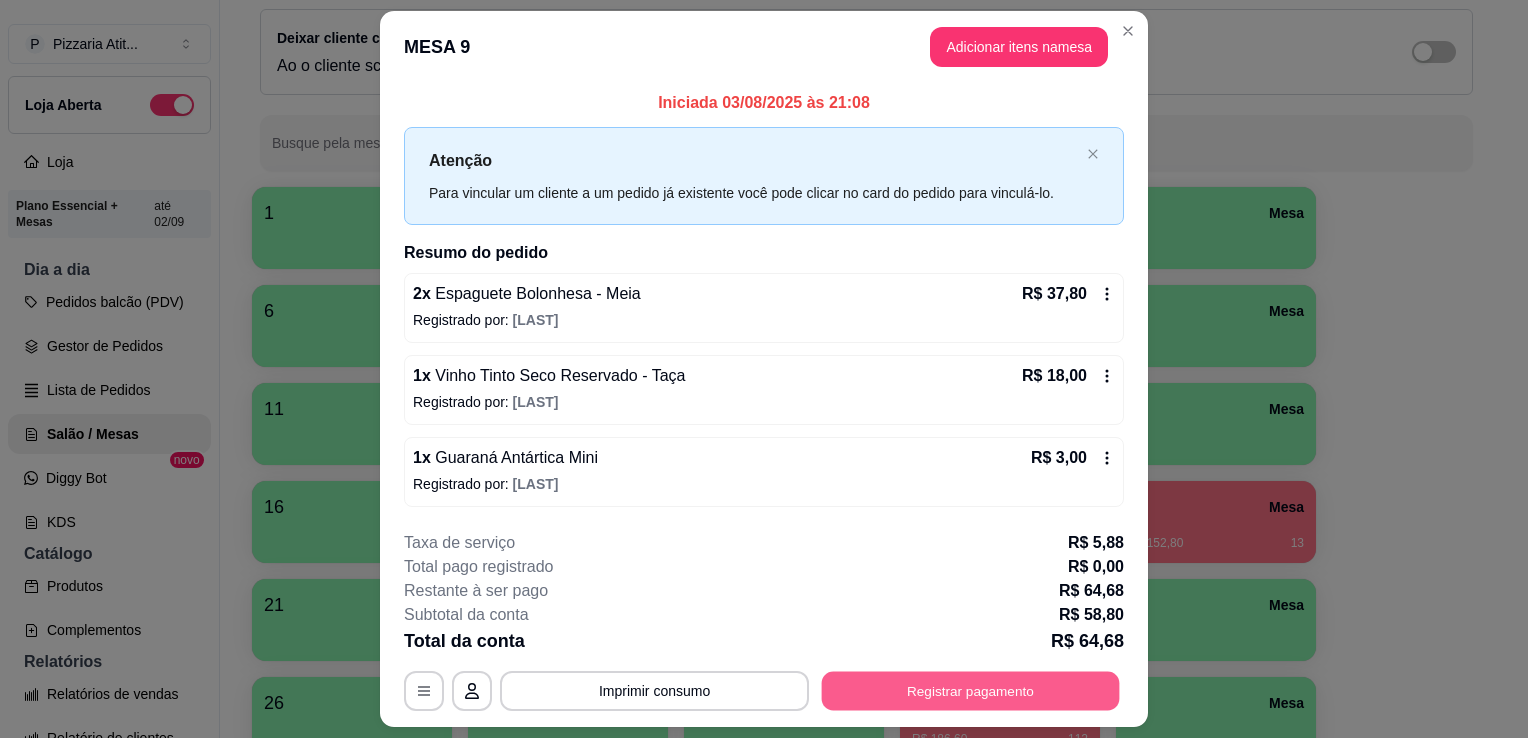click on "Registrar pagamento" at bounding box center (971, 690) 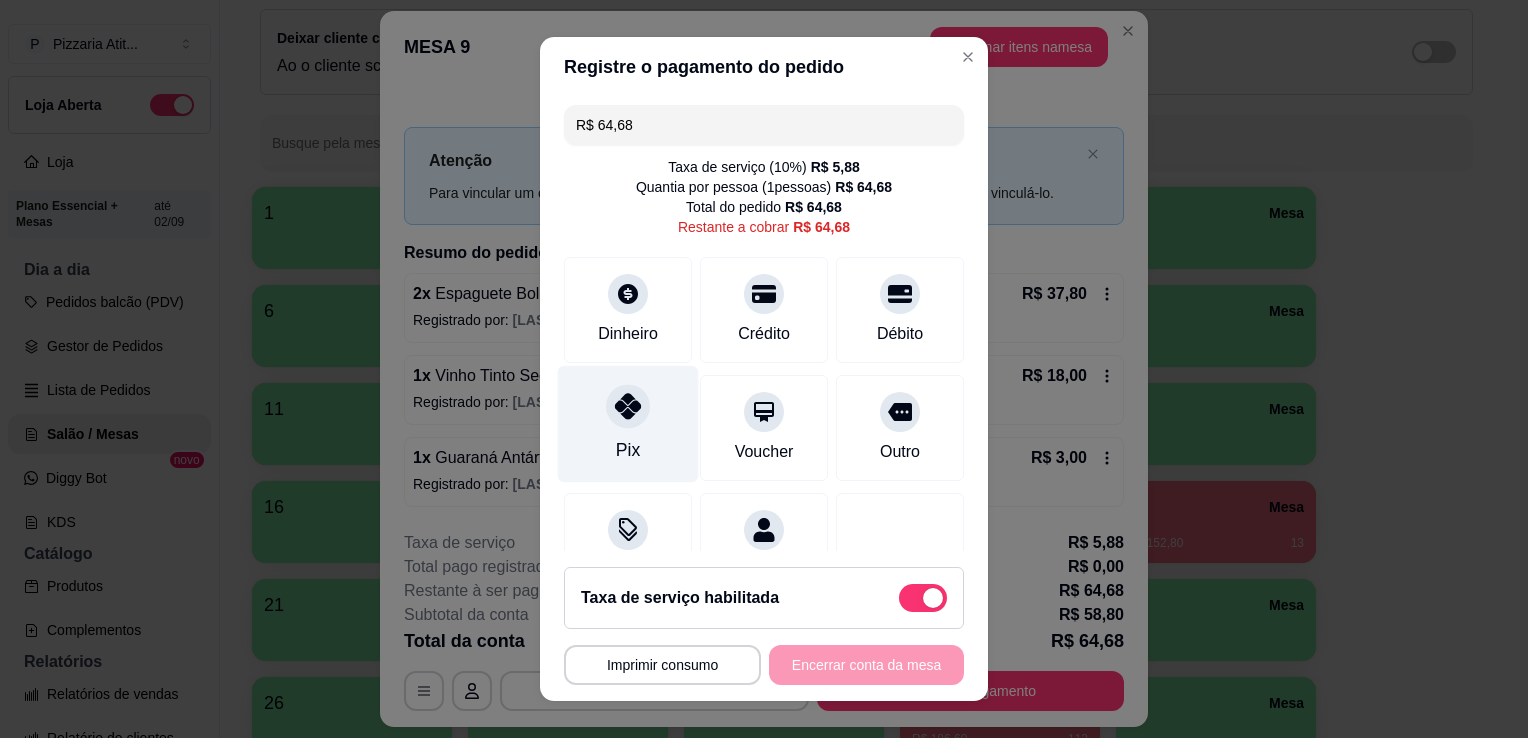 click on "Pix" at bounding box center (628, 424) 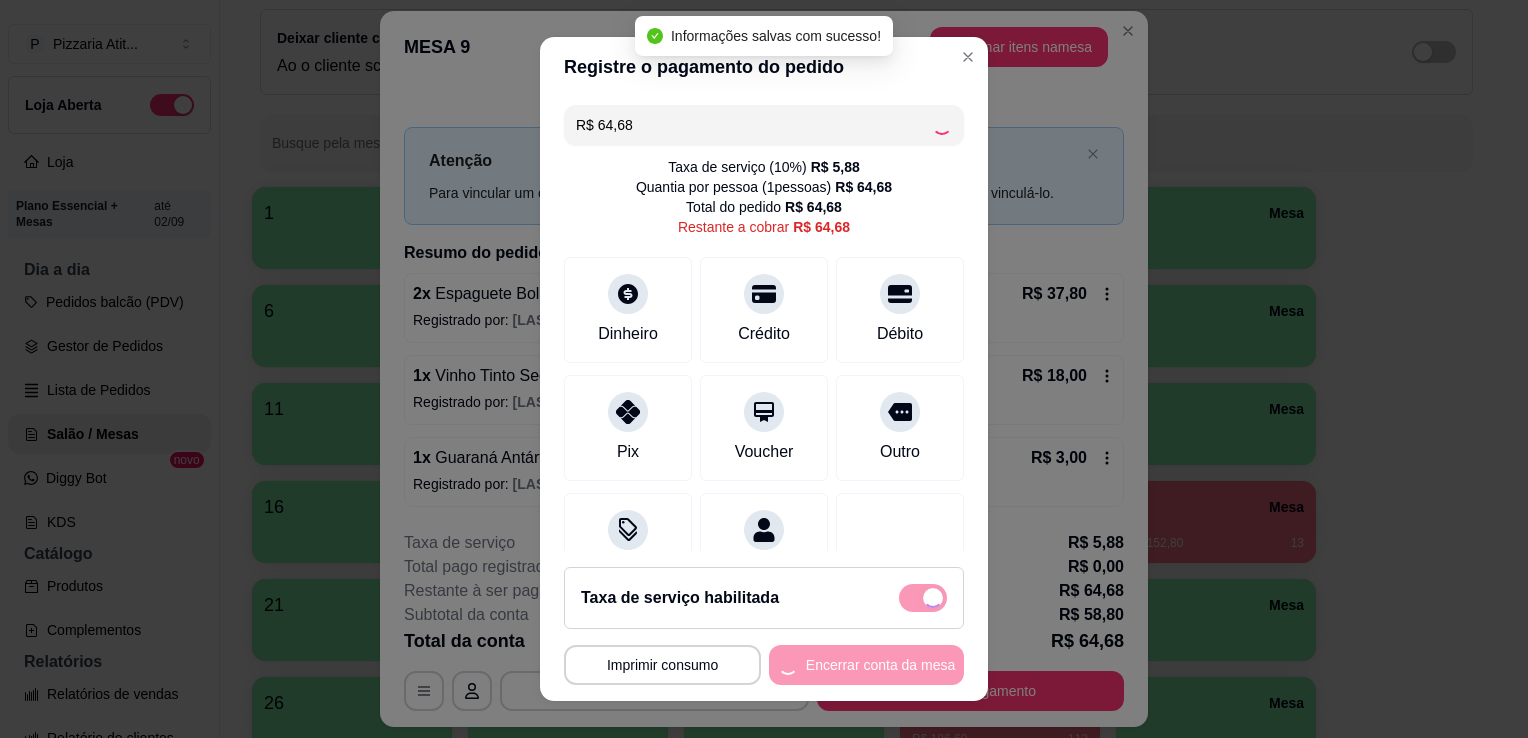 type on "R$ 0,00" 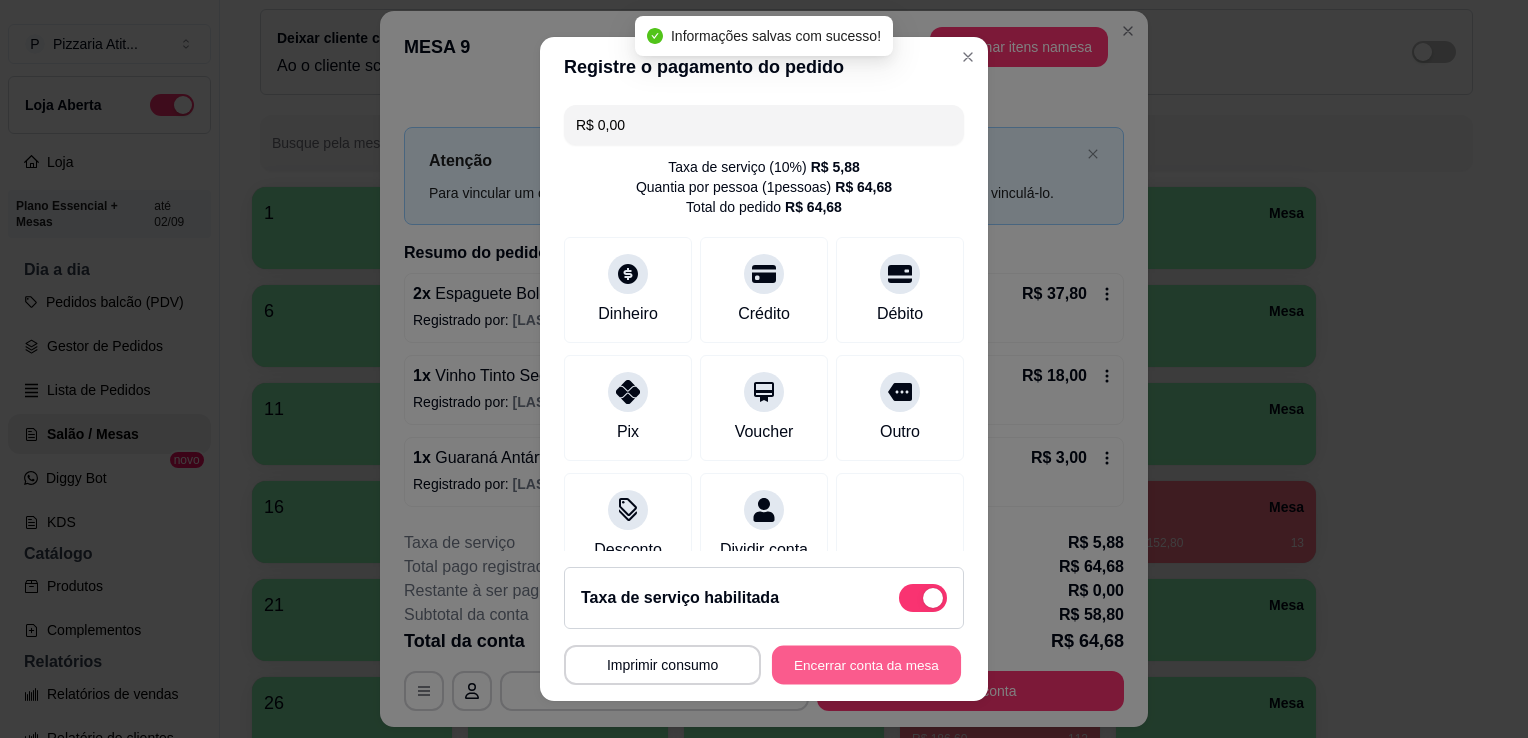 click on "Encerrar conta da mesa" at bounding box center (866, 665) 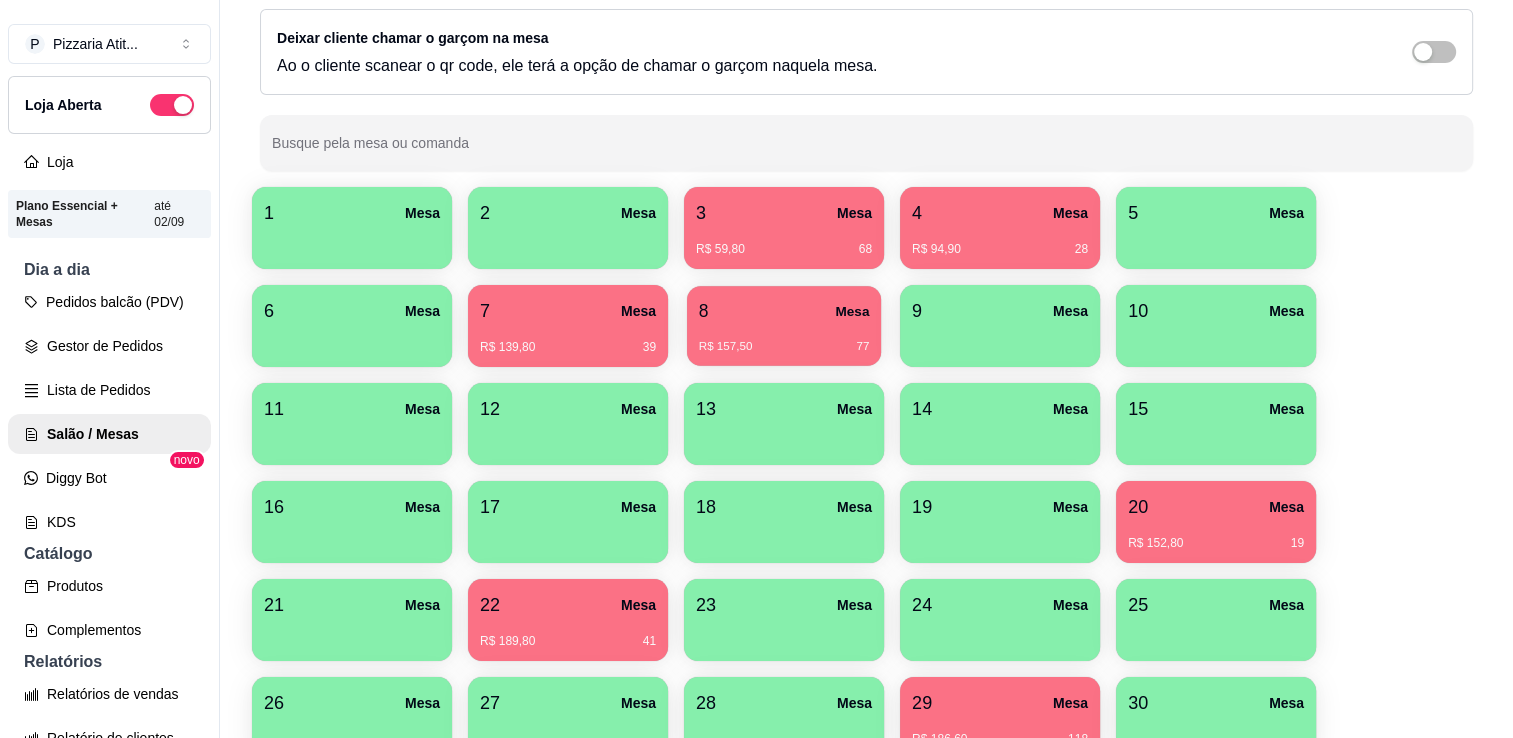 click on "8 Mesa R$ 157,50 77" at bounding box center [784, 326] 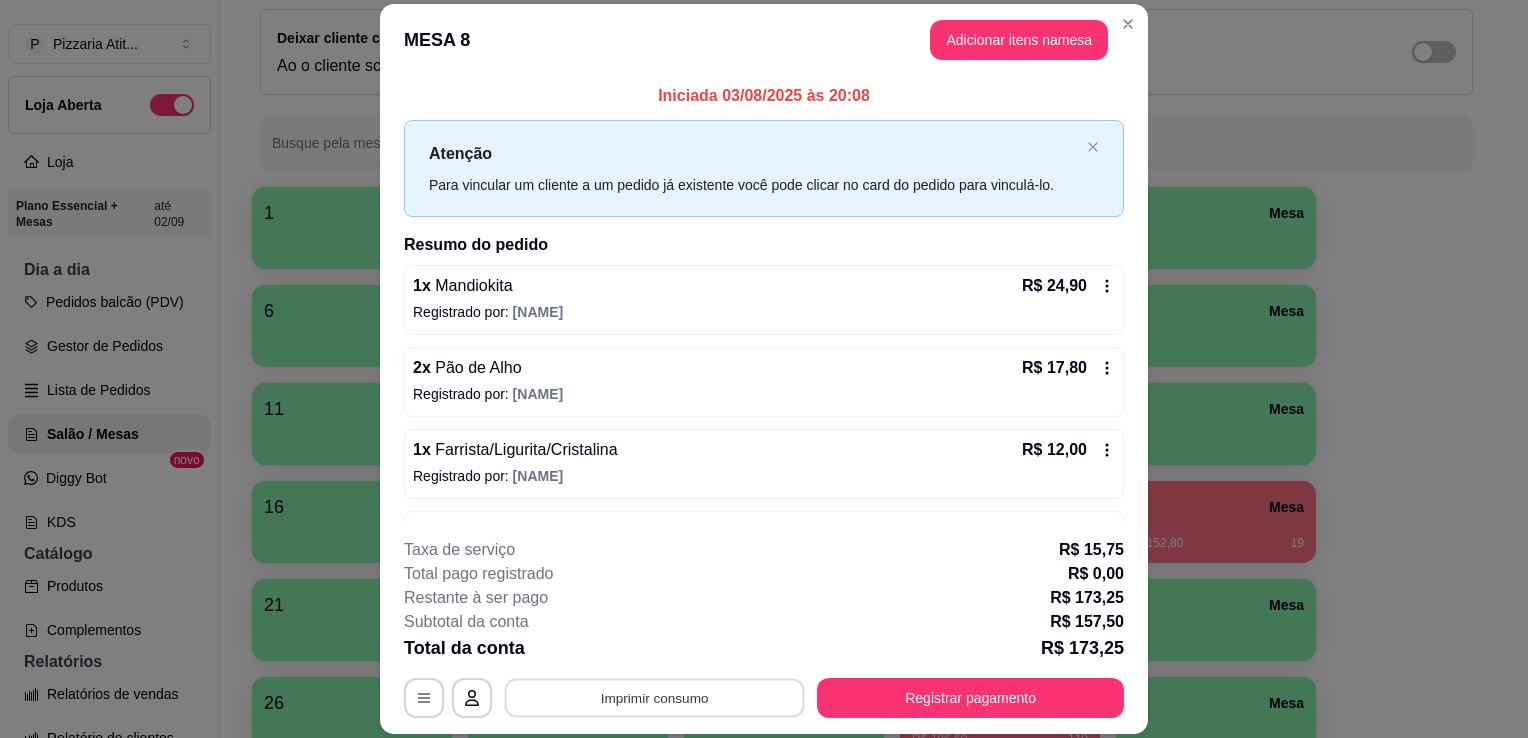 click on "Imprimir consumo" at bounding box center [655, 698] 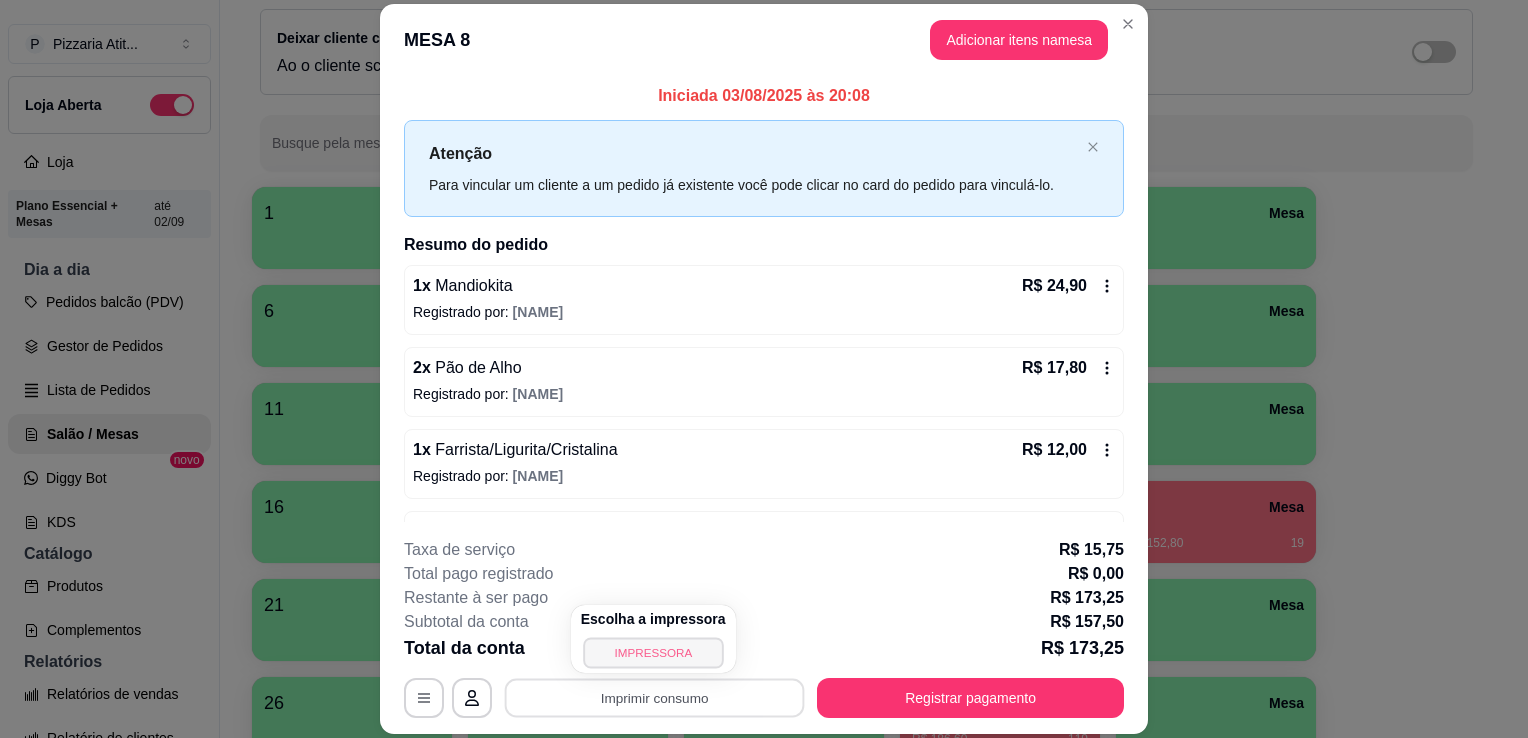 click on "IMPRESSORA" at bounding box center [653, 652] 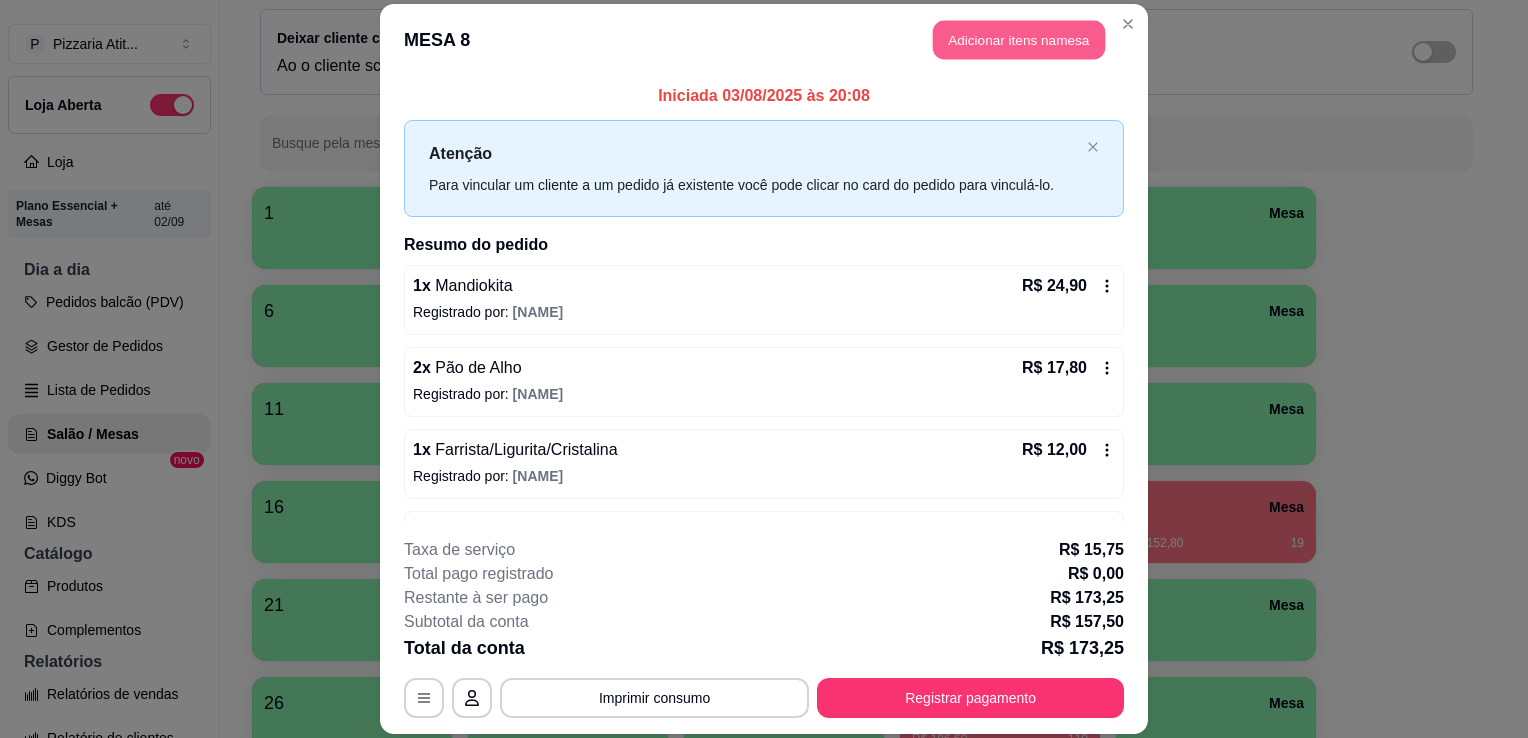 click on "Adicionar itens na  mesa" at bounding box center [1019, 39] 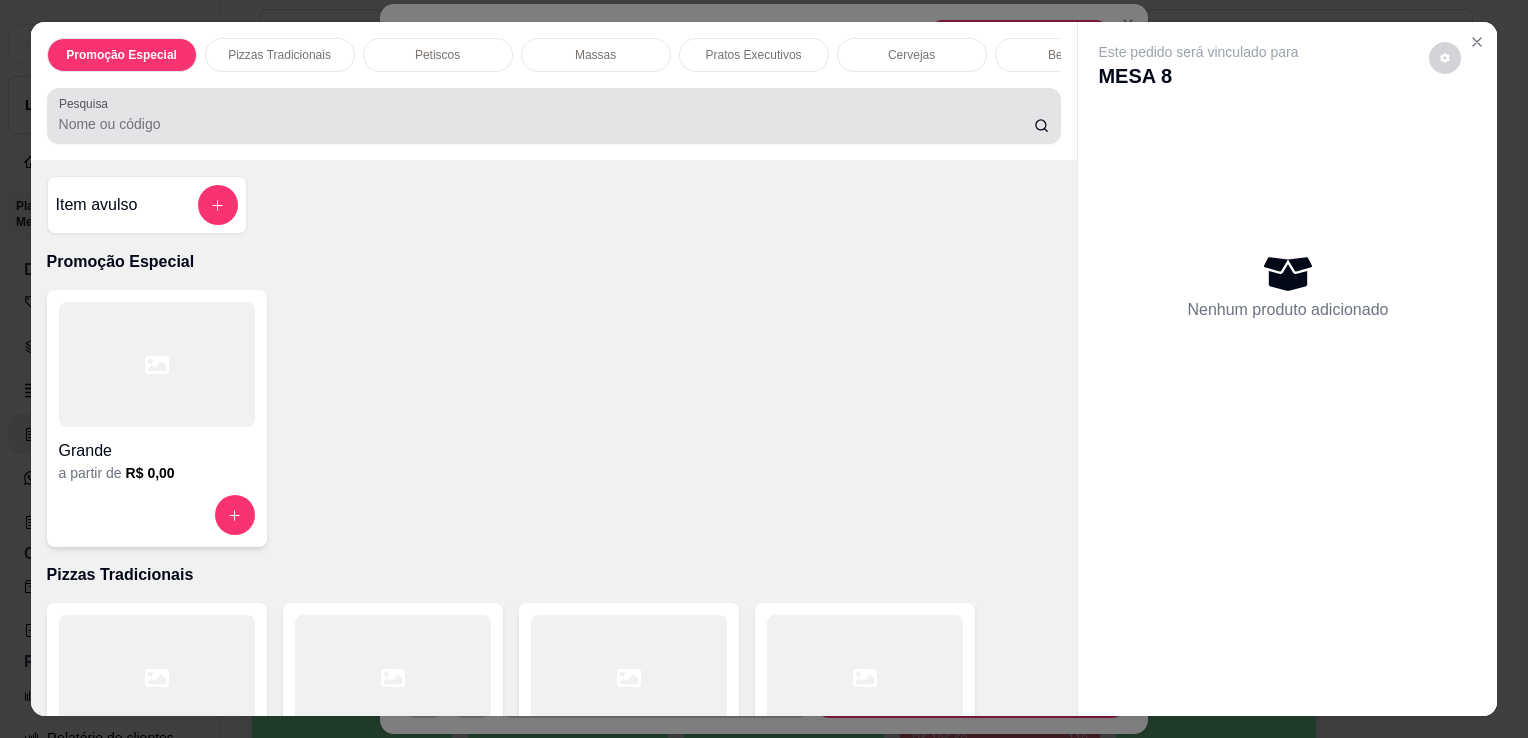 click at bounding box center (554, 116) 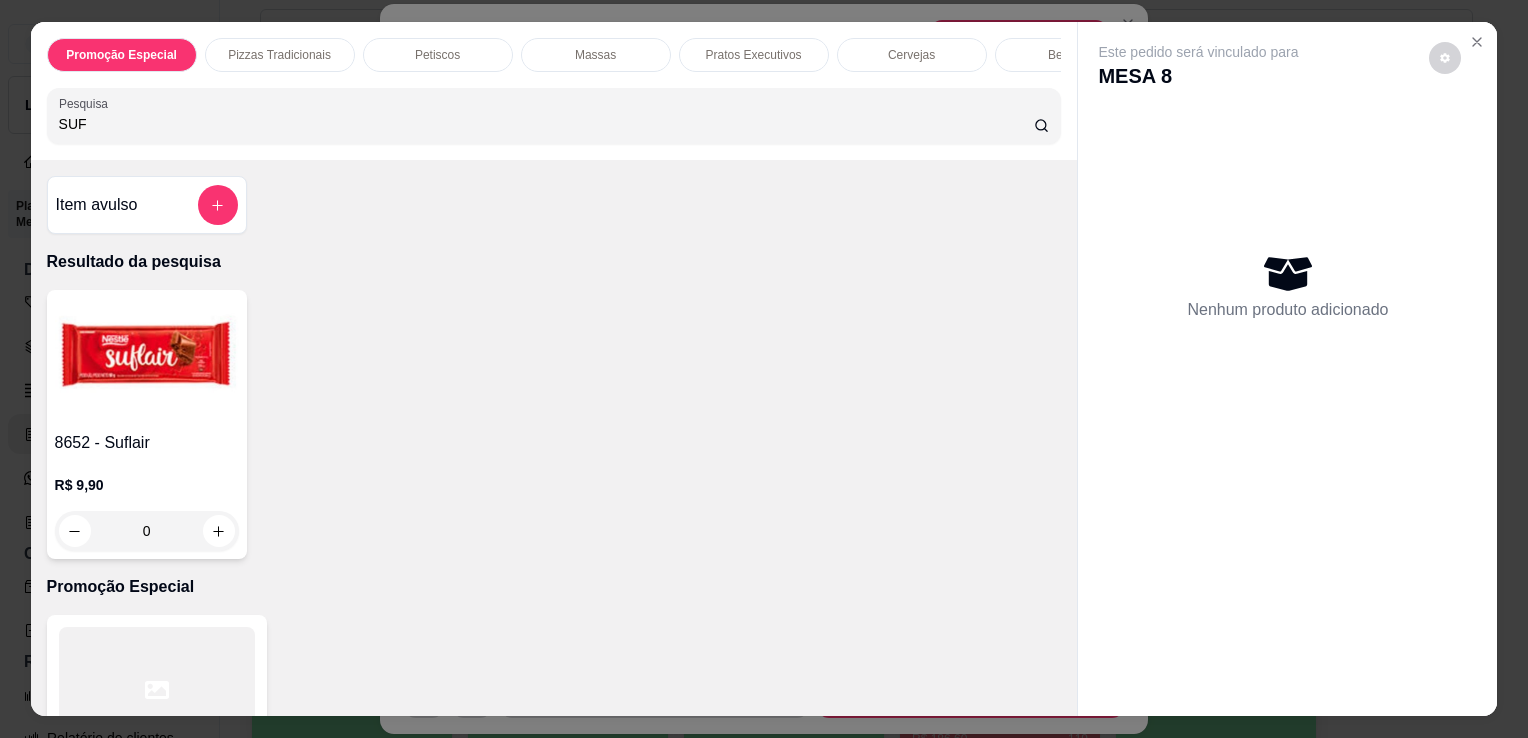 type on "SUF" 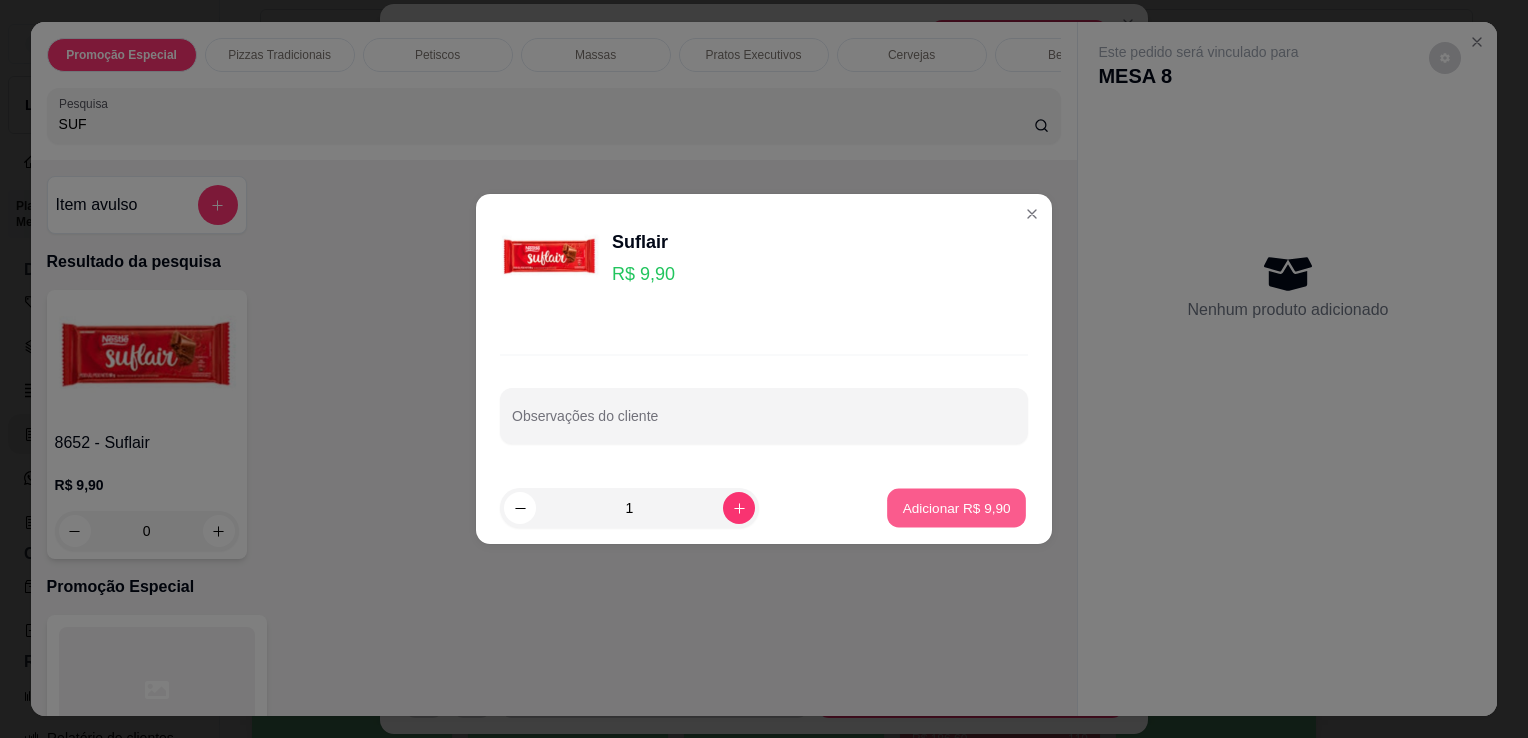 click on "Adicionar   R$ 9,90" at bounding box center [956, 507] 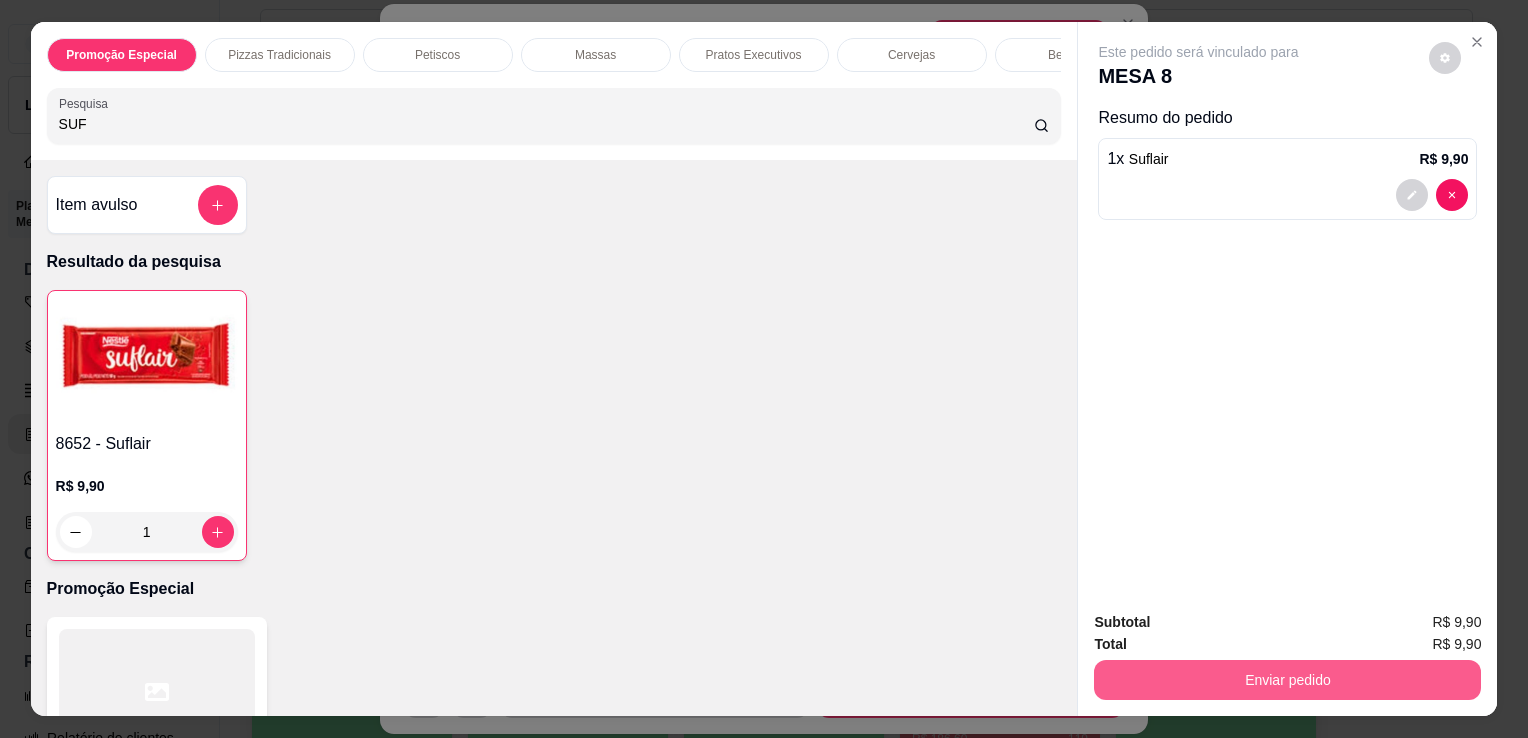 click on "Enviar pedido" at bounding box center [1287, 680] 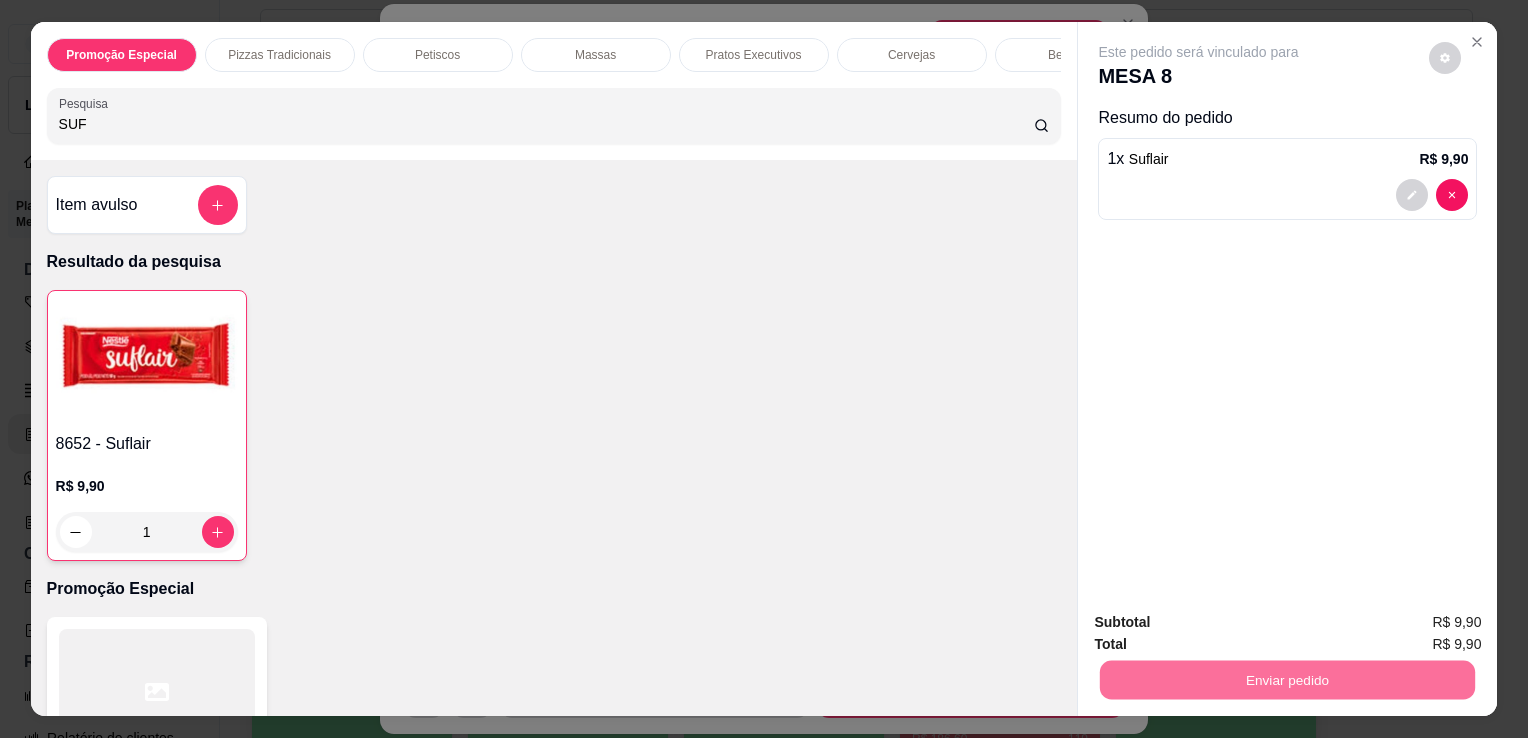 click on "Não registrar e enviar pedido" at bounding box center [1222, 623] 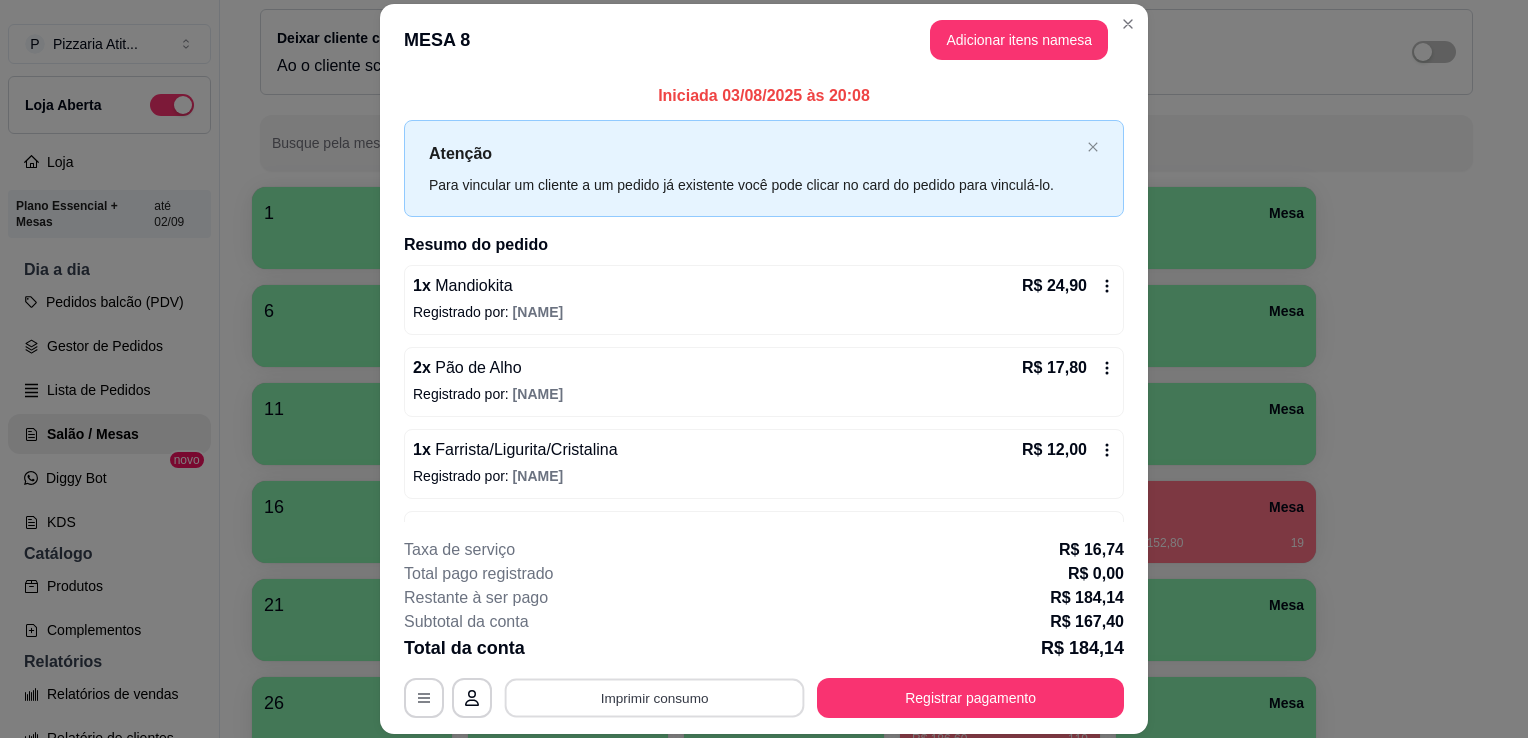 click on "Imprimir consumo" at bounding box center (655, 698) 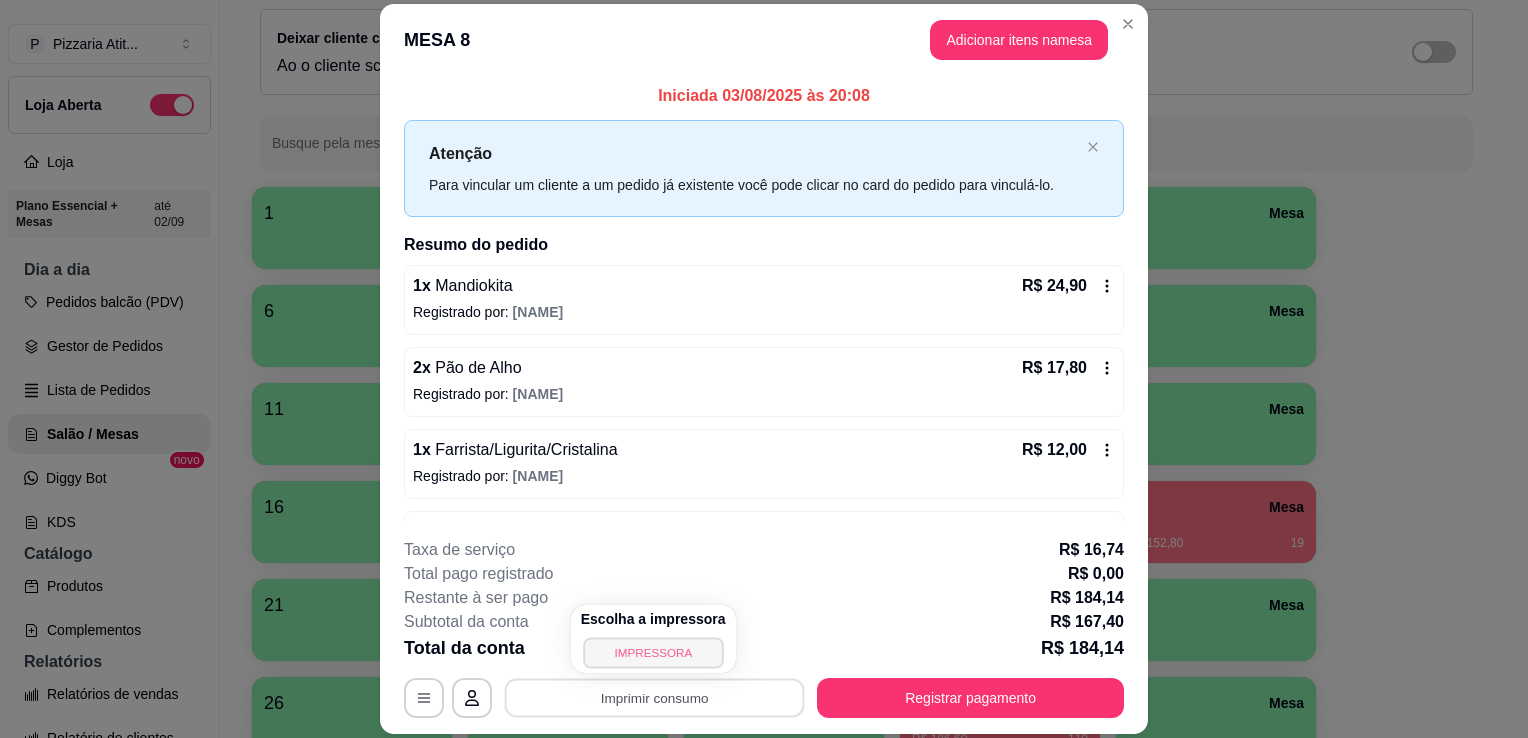 click on "IMPRESSORA" at bounding box center [653, 652] 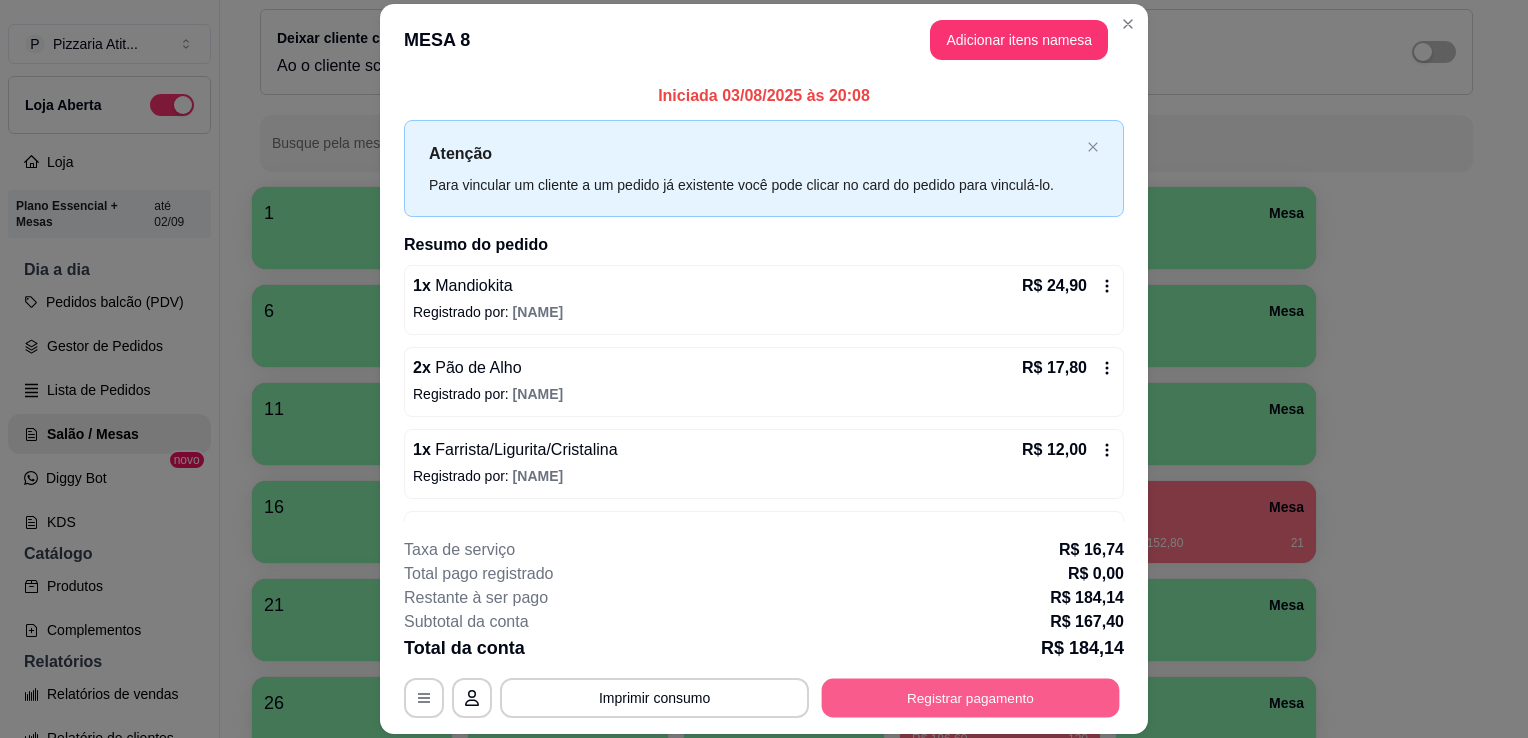 click on "Registrar pagamento" at bounding box center (971, 698) 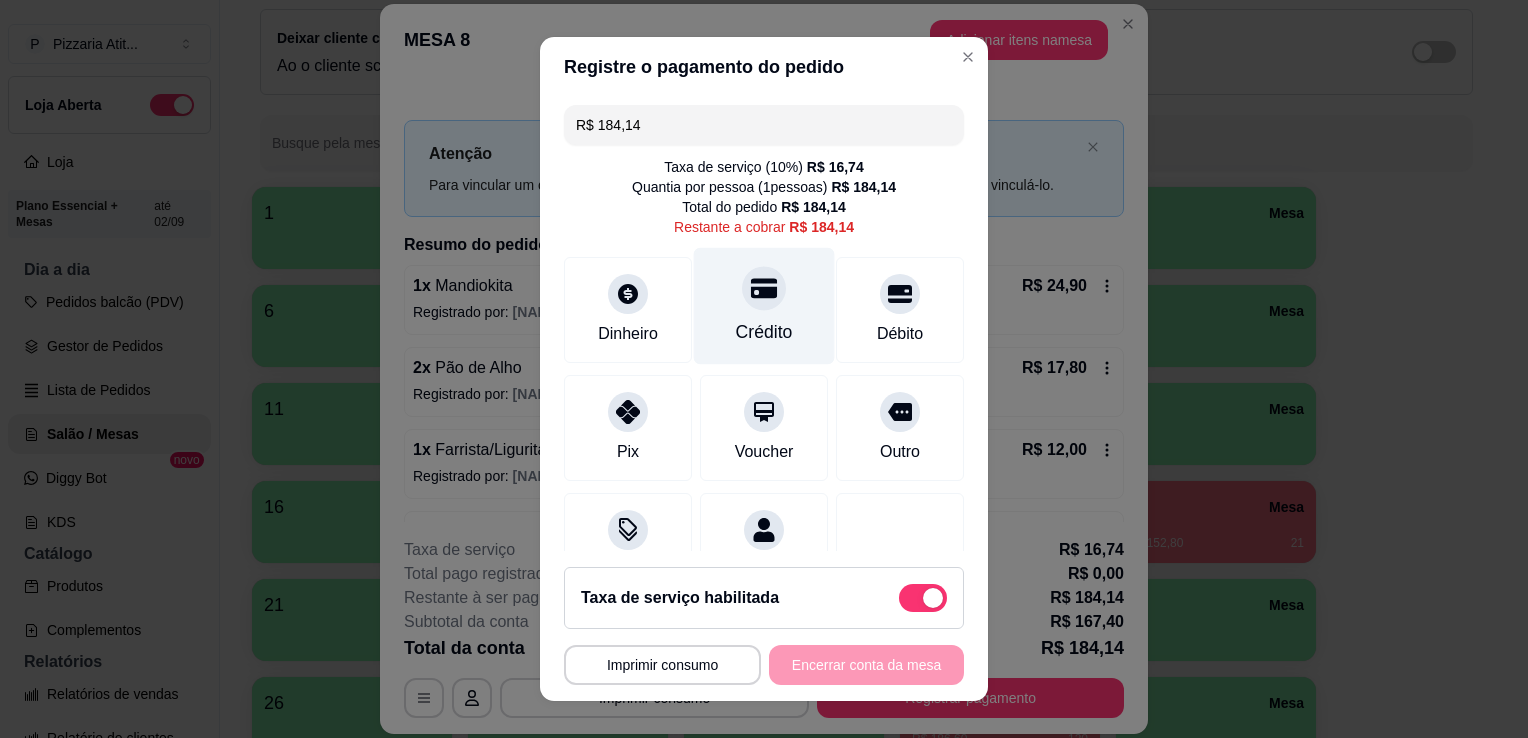 click on "Crédito" at bounding box center [764, 306] 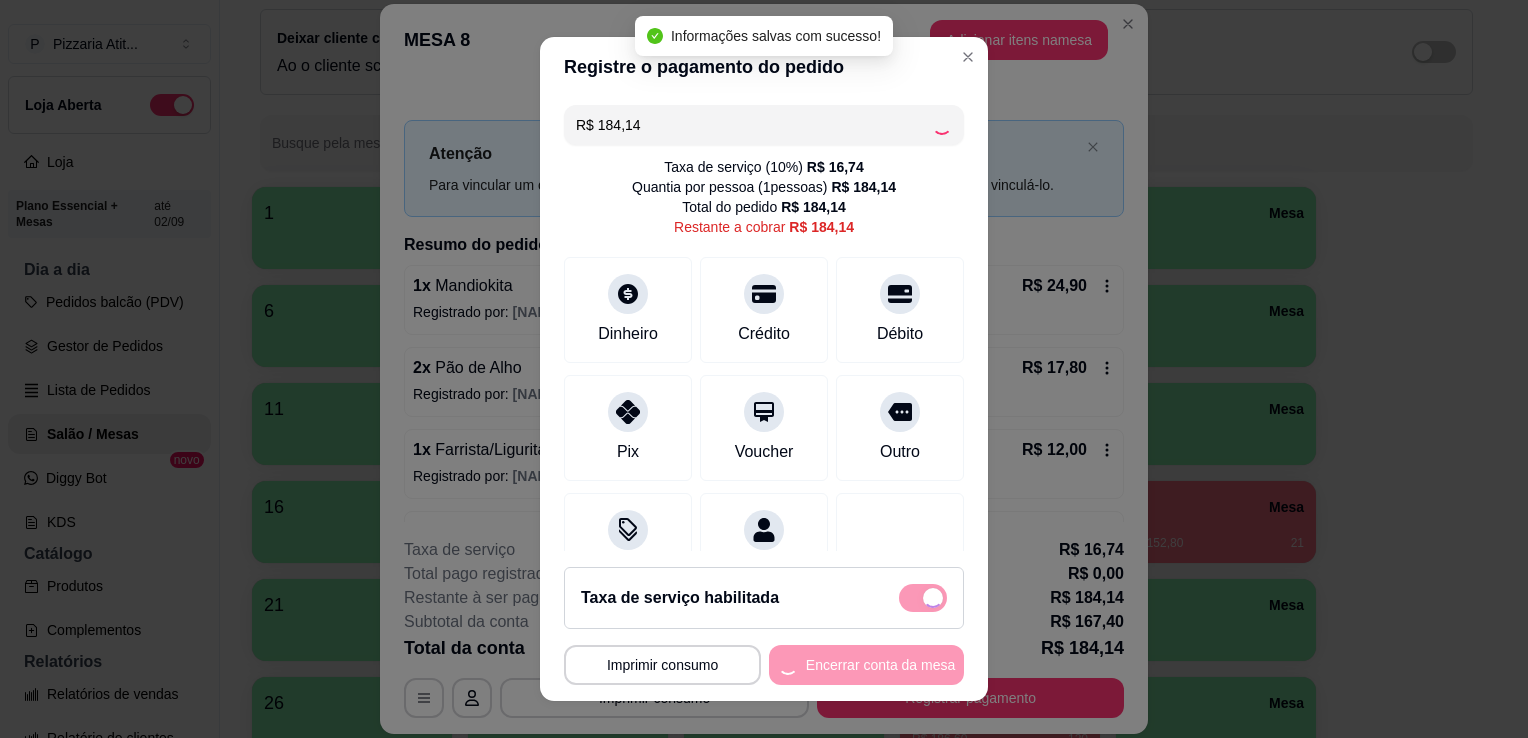 type on "R$ 0,00" 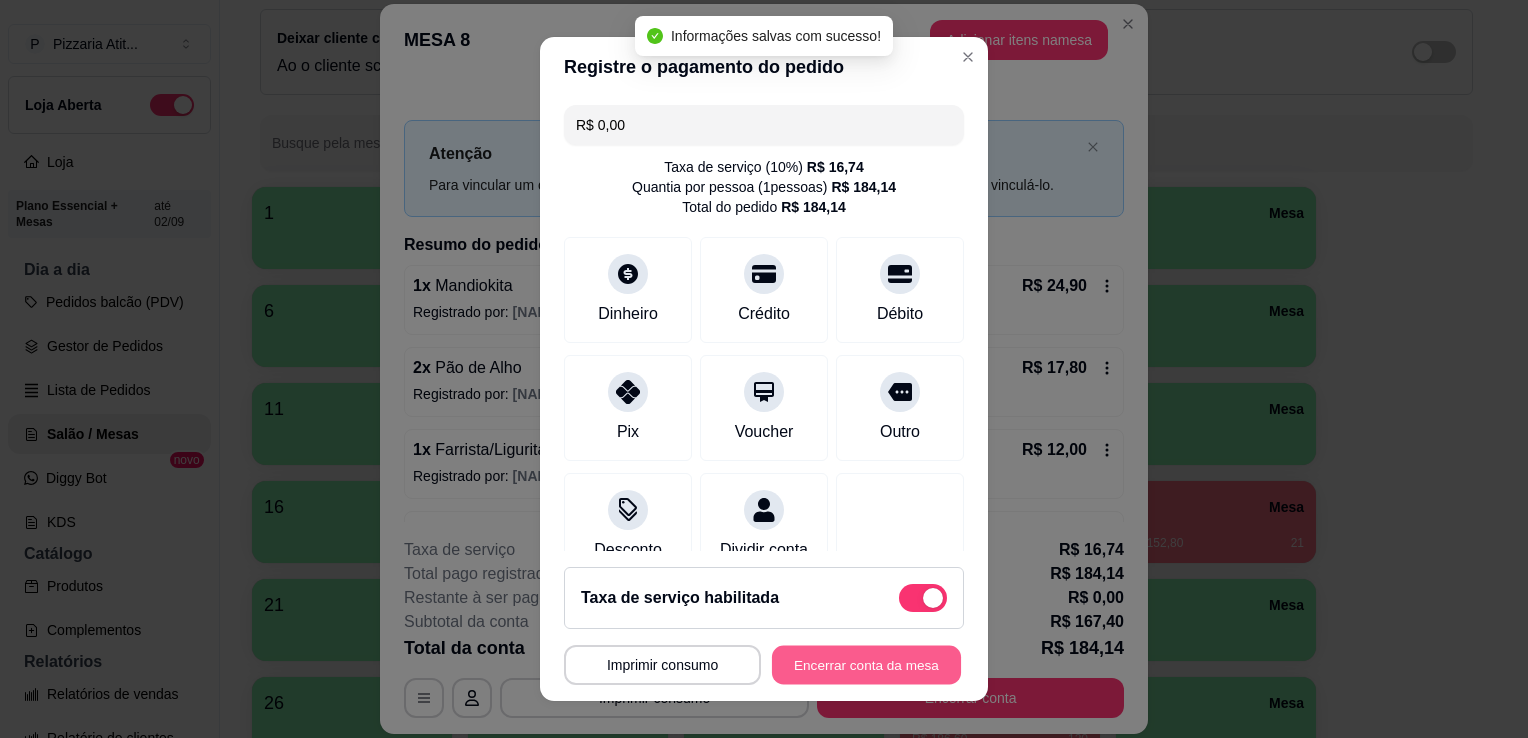 click on "Encerrar conta da mesa" at bounding box center [866, 665] 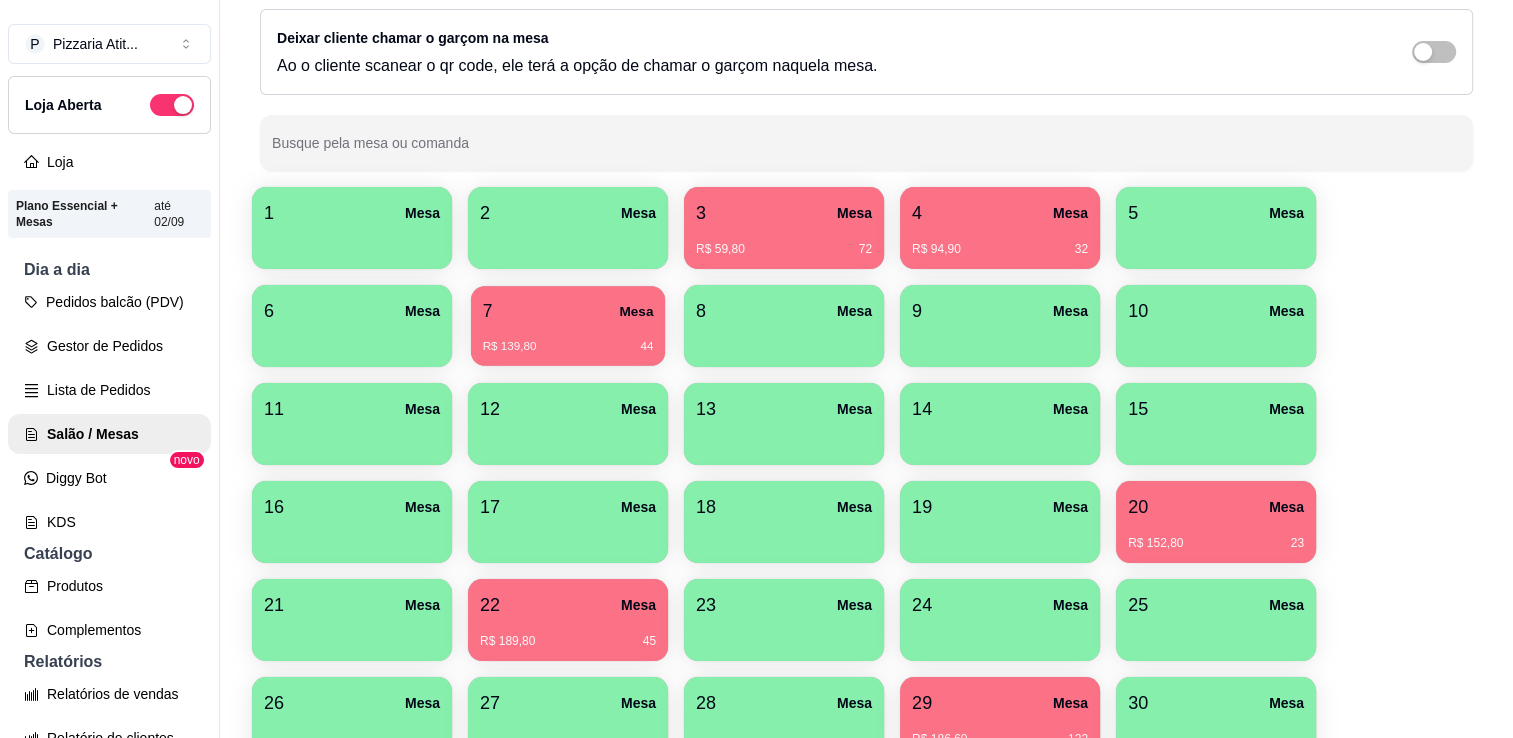 click on "7 Mesa" at bounding box center [568, 311] 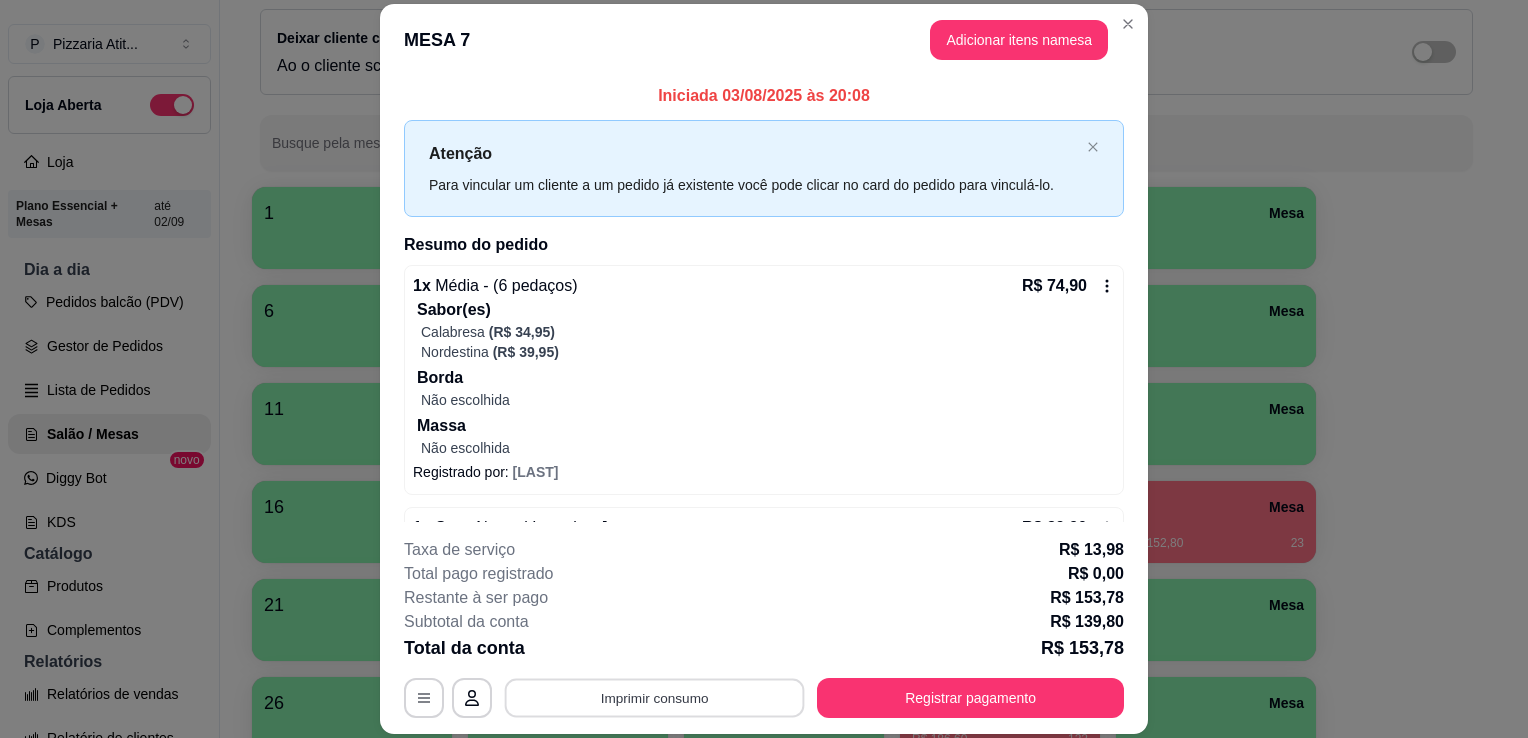 click on "Imprimir consumo" at bounding box center [655, 698] 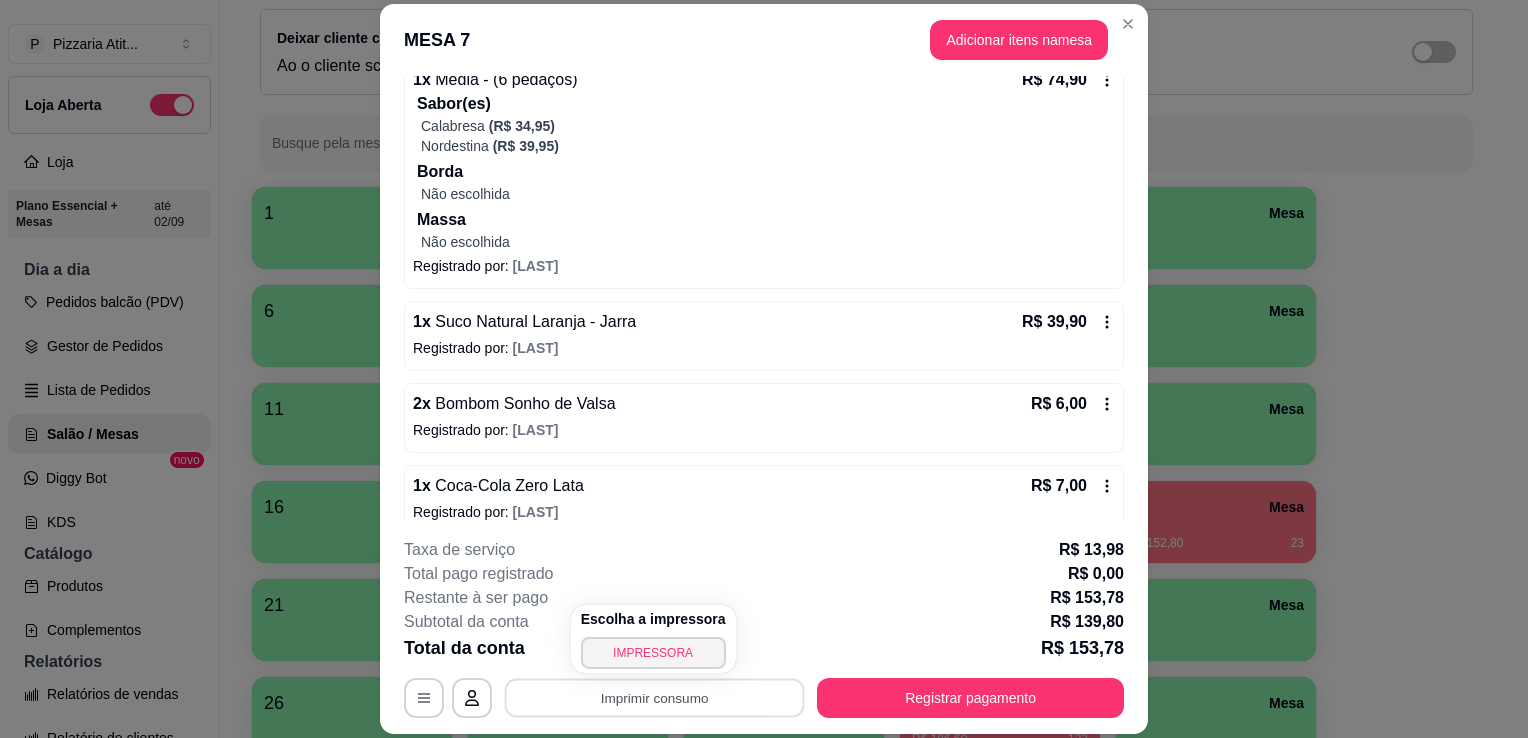 scroll, scrollTop: 225, scrollLeft: 0, axis: vertical 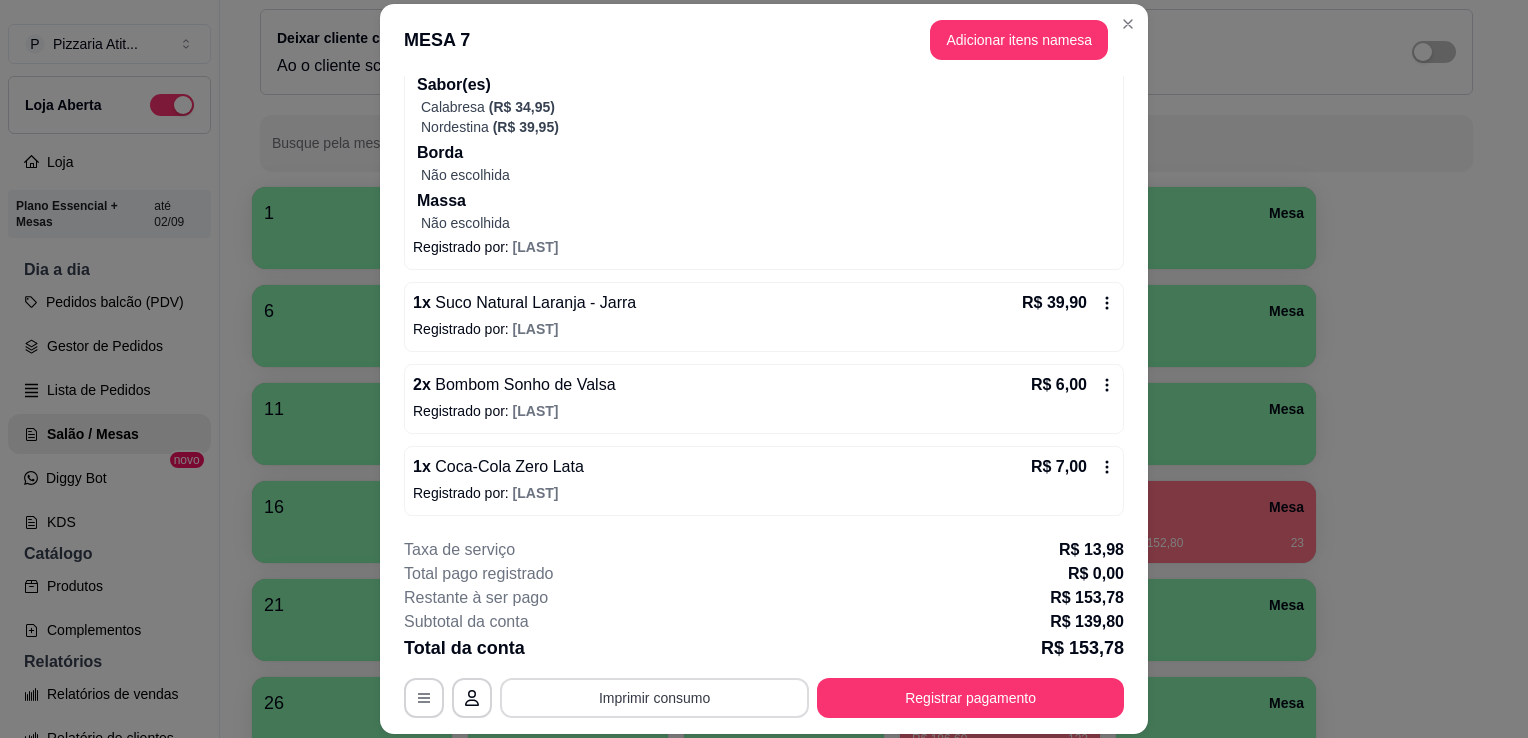 click on "Imprimir consumo" at bounding box center (654, 698) 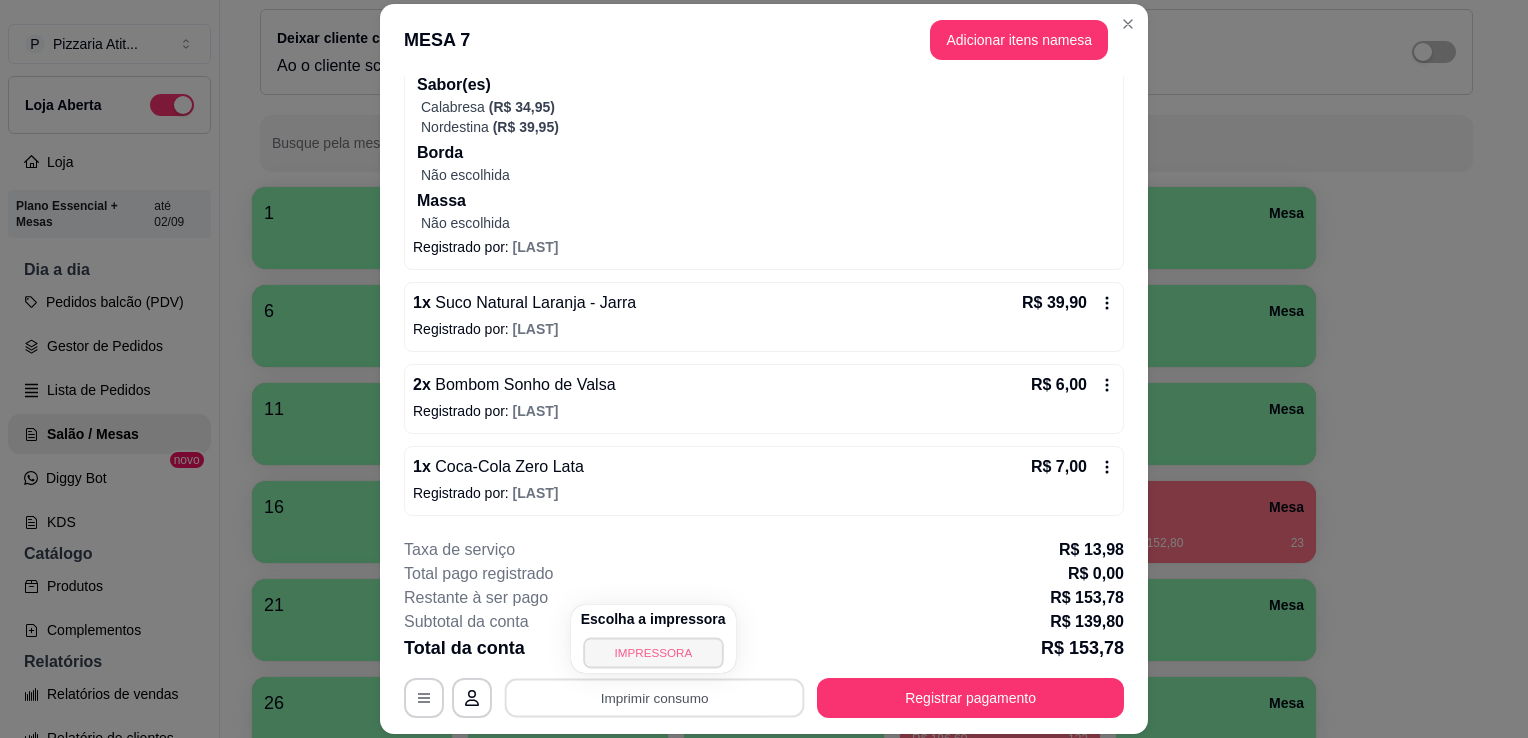 click on "IMPRESSORA" at bounding box center [653, 652] 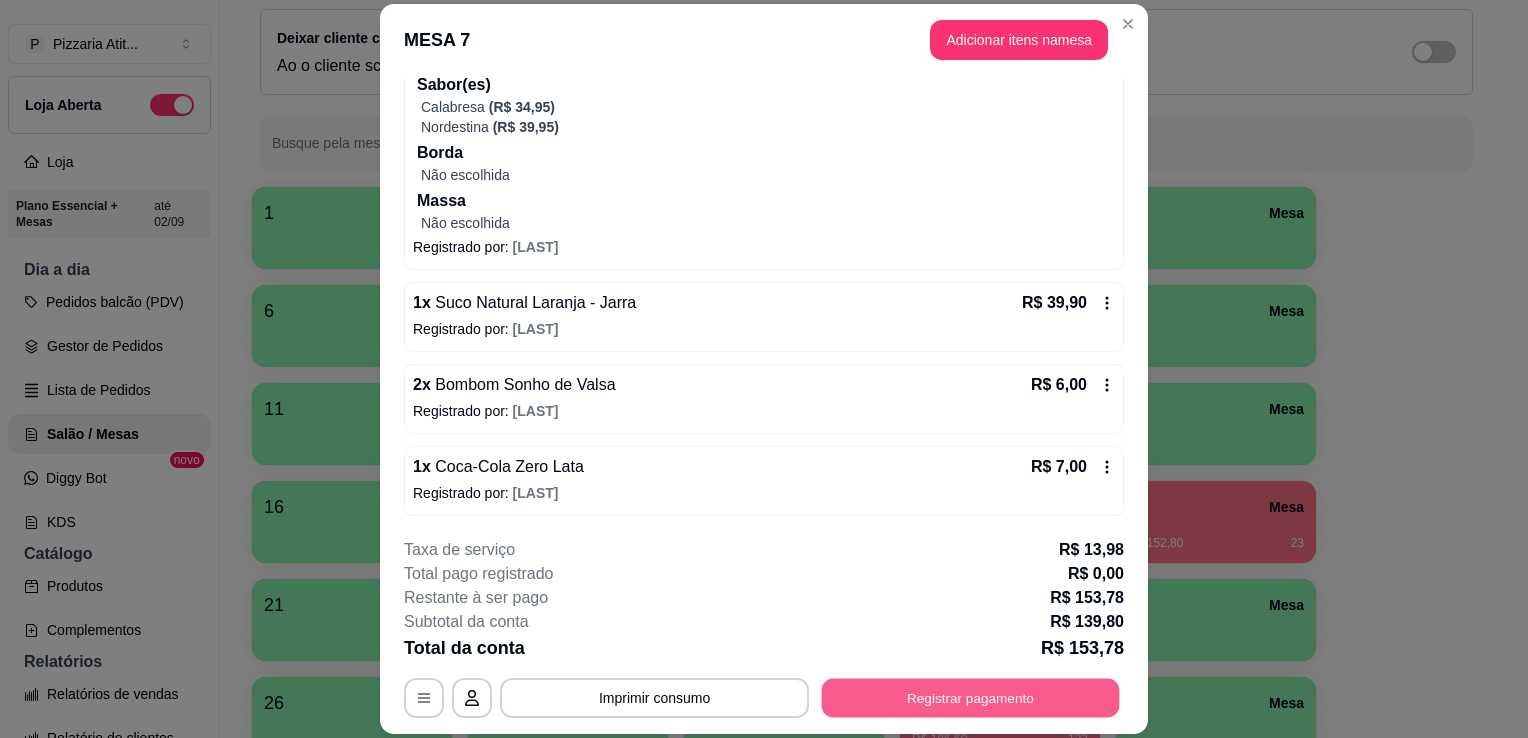 click on "Registrar pagamento" at bounding box center [971, 698] 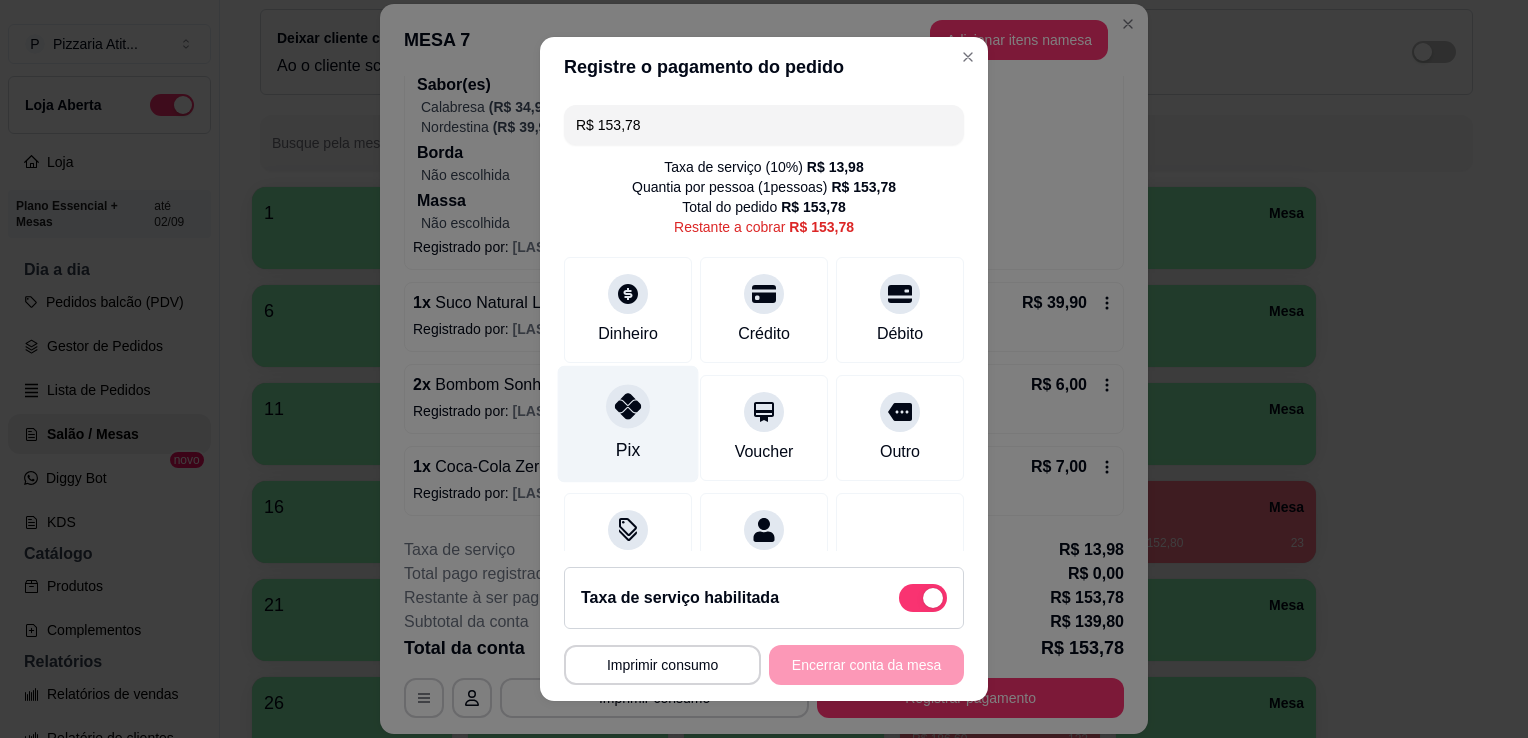 click on "Pix" at bounding box center [628, 424] 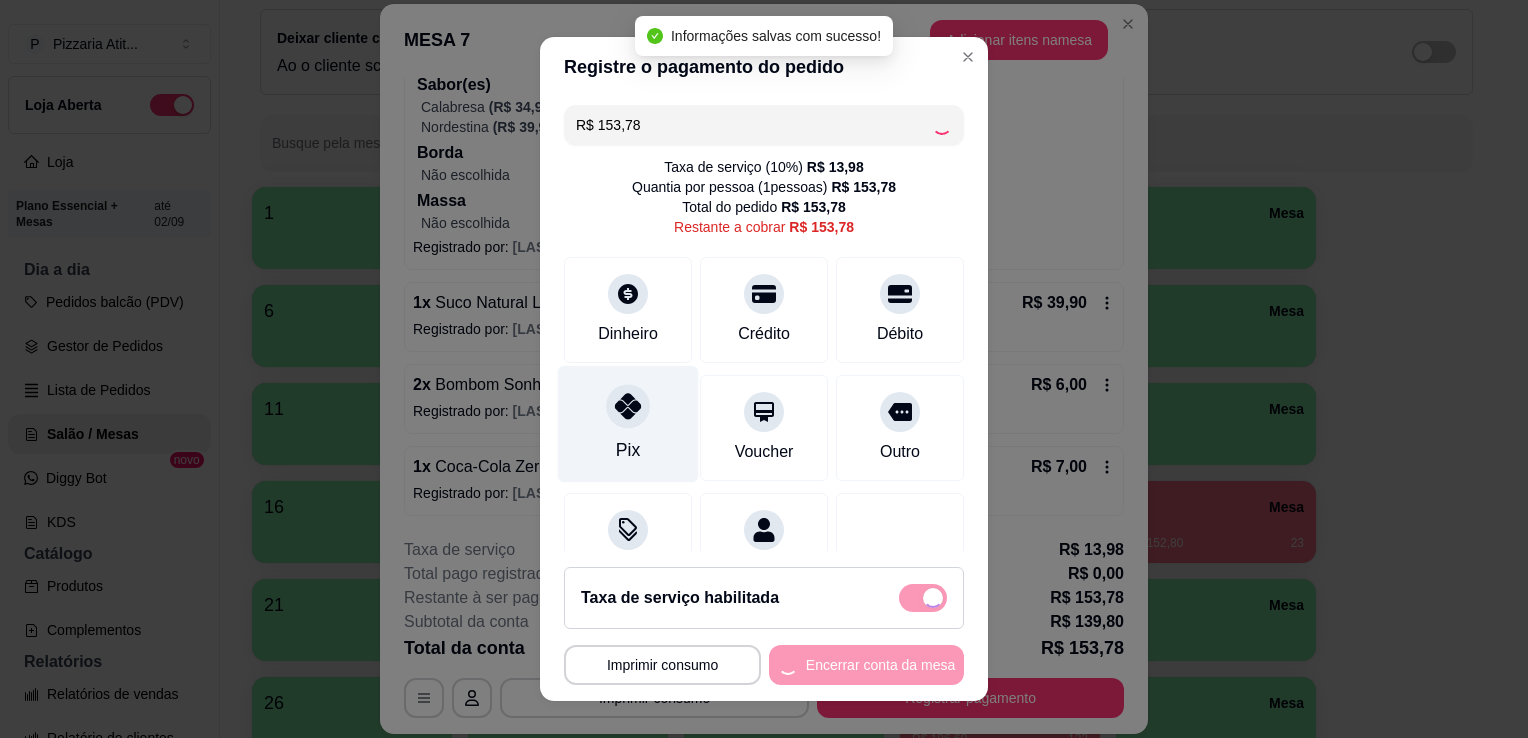 type on "R$ 0,00" 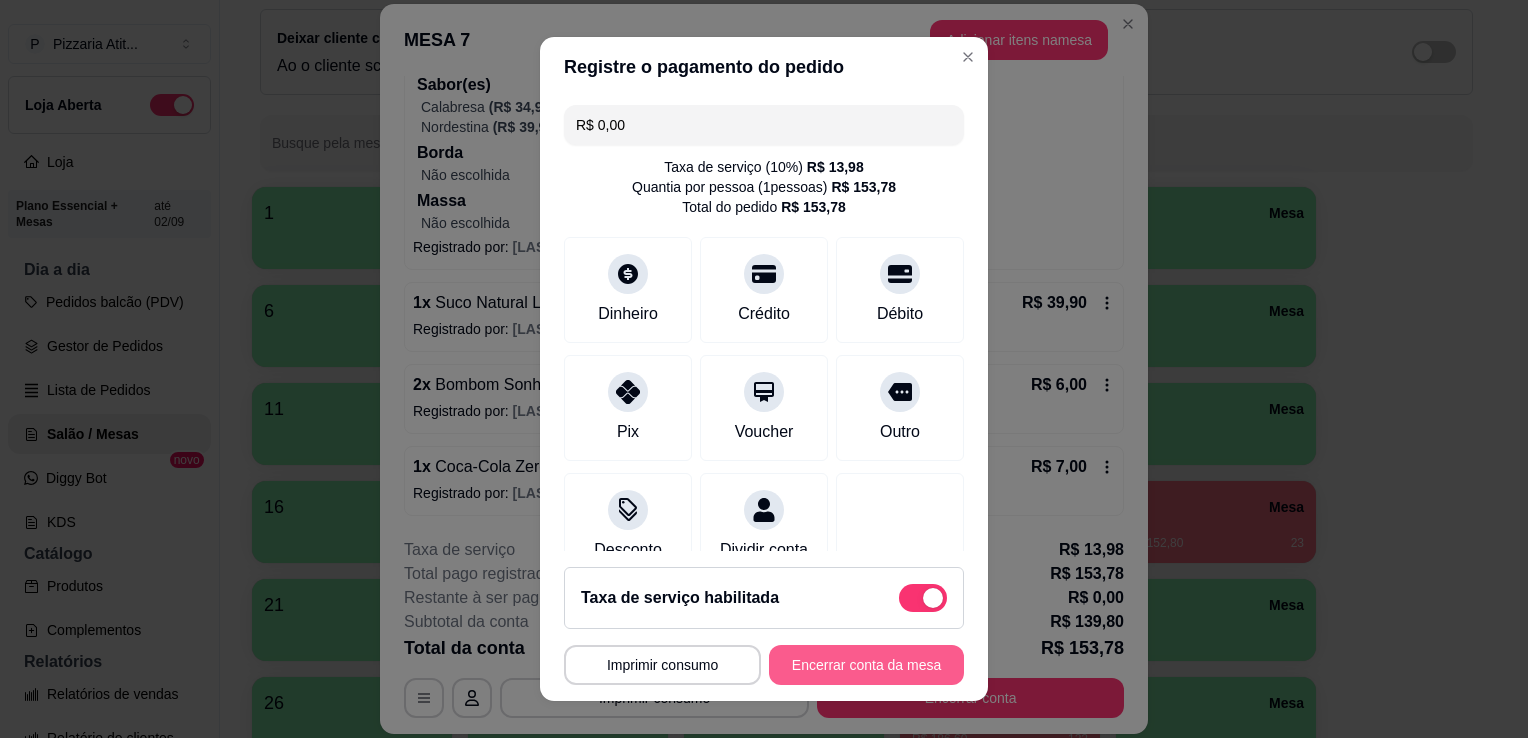 click on "Encerrar conta da mesa" at bounding box center (866, 665) 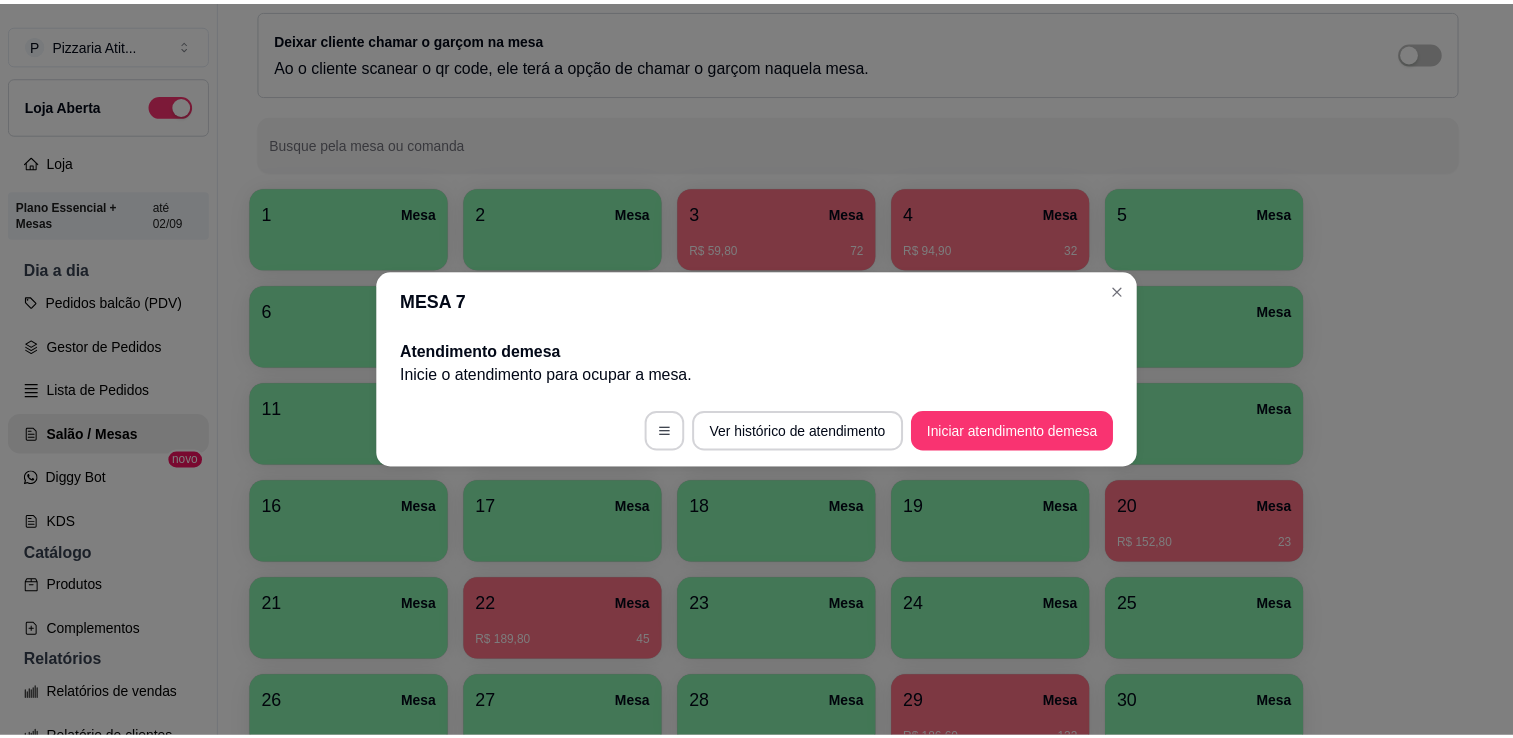 scroll, scrollTop: 0, scrollLeft: 0, axis: both 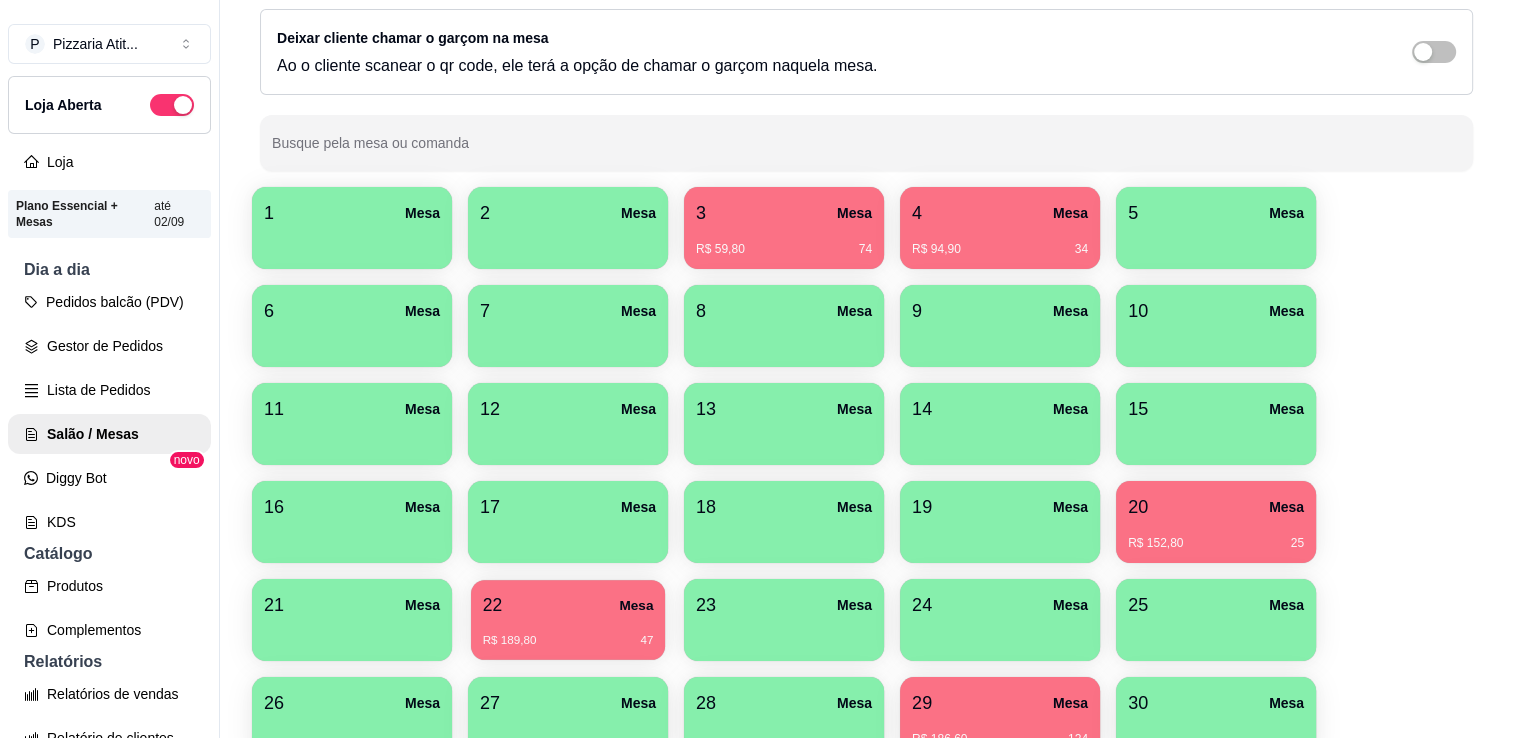 click on "22 Mesa" at bounding box center [568, 605] 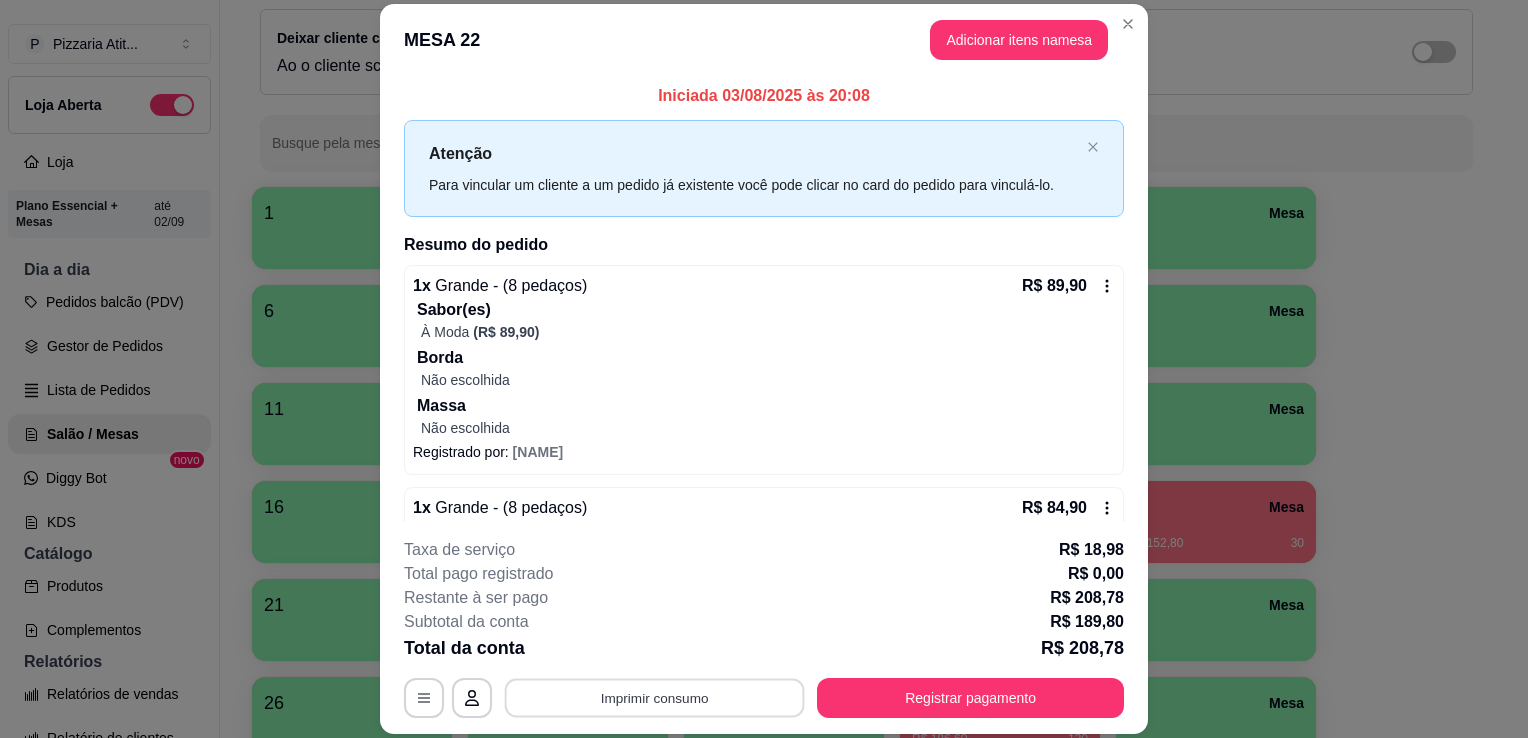 click on "Imprimir consumo" at bounding box center [655, 698] 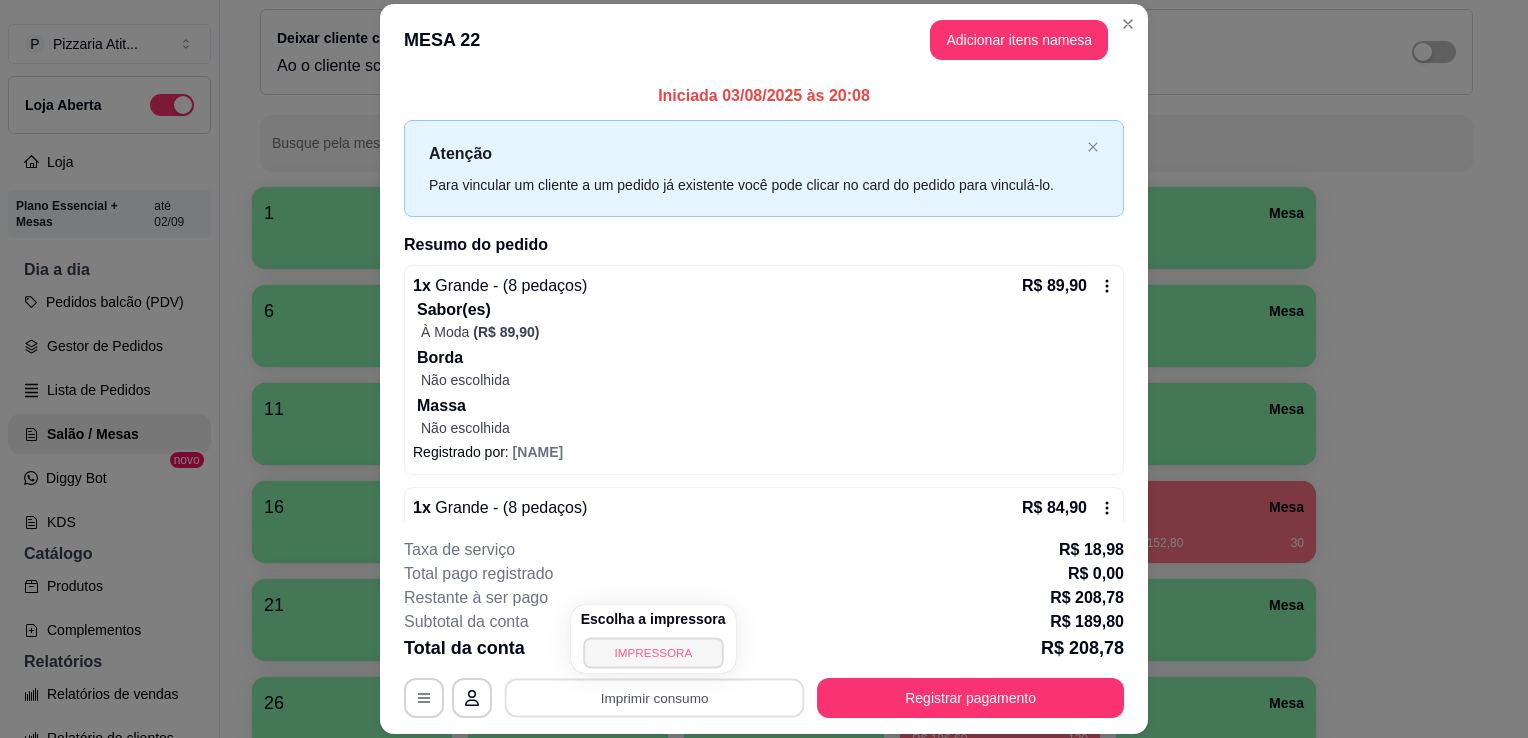 click on "IMPRESSORA" at bounding box center [653, 652] 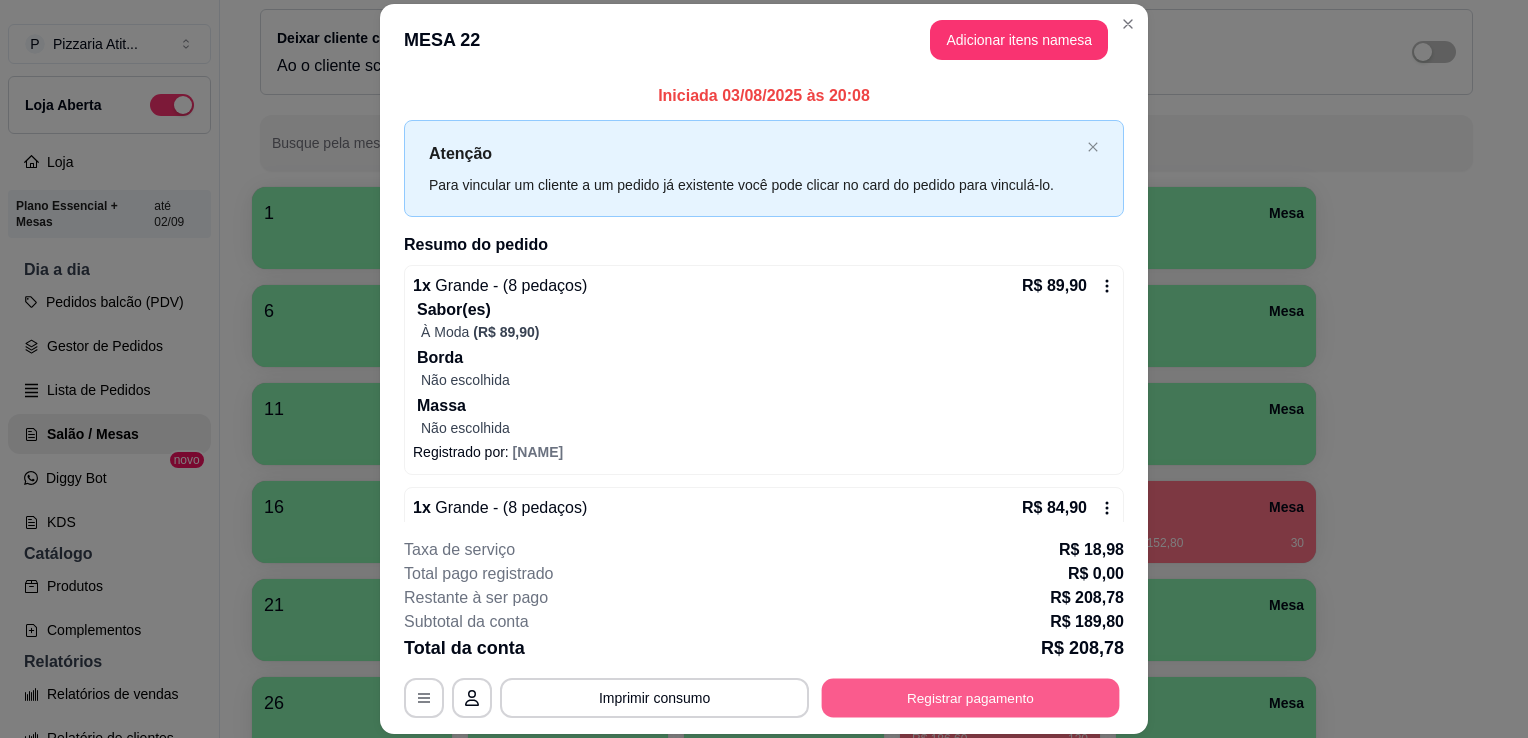 click on "Registrar pagamento" at bounding box center [971, 698] 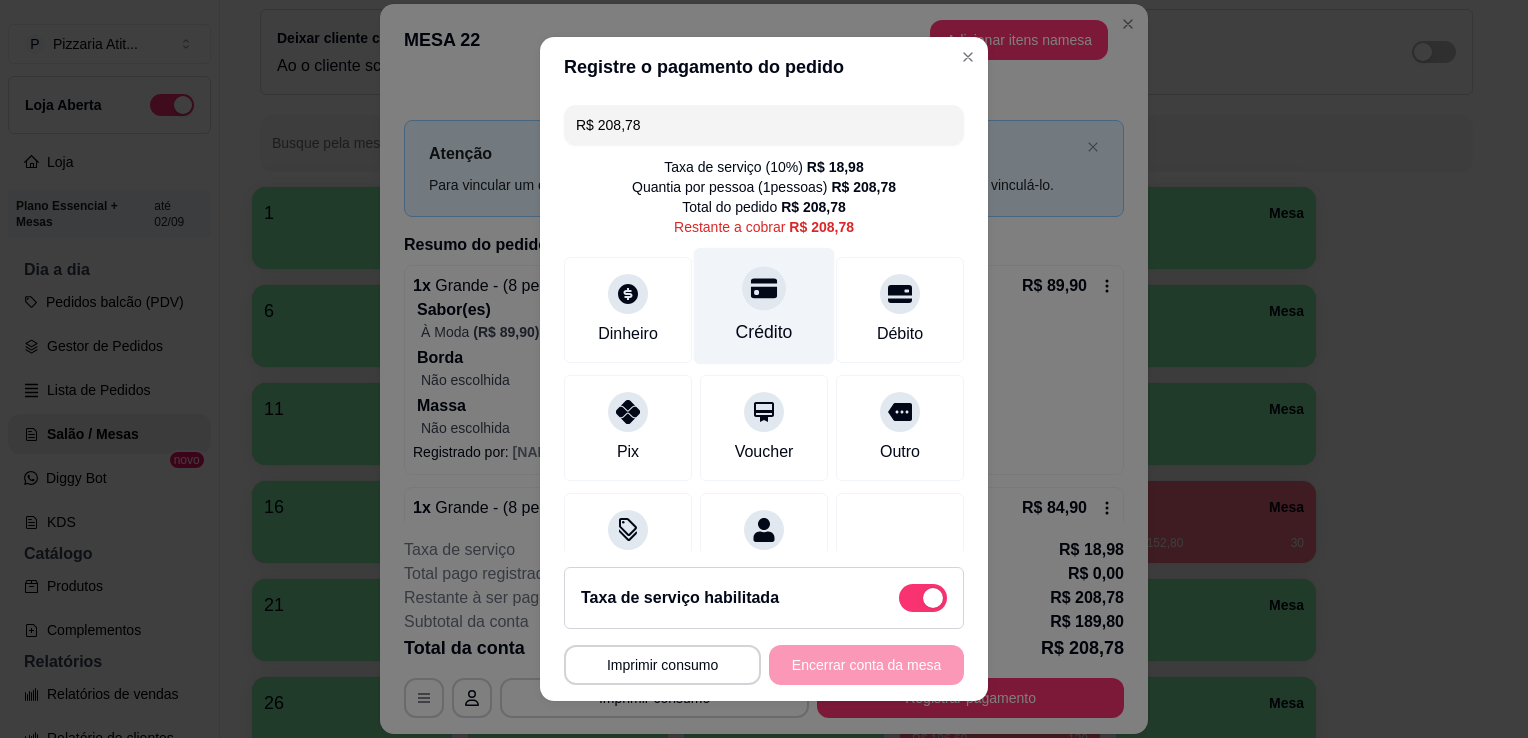 click on "Crédito" at bounding box center (764, 306) 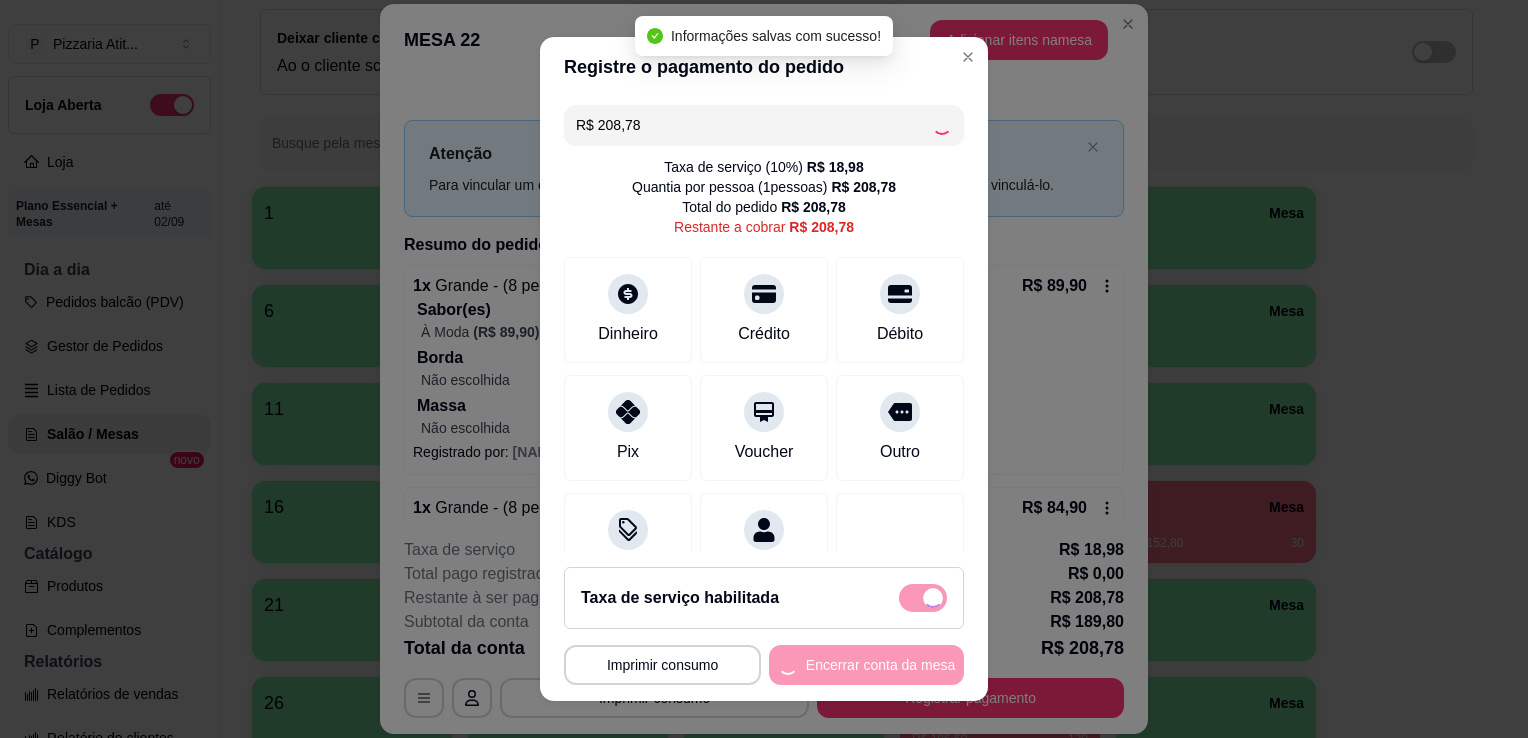 type on "R$ 0,00" 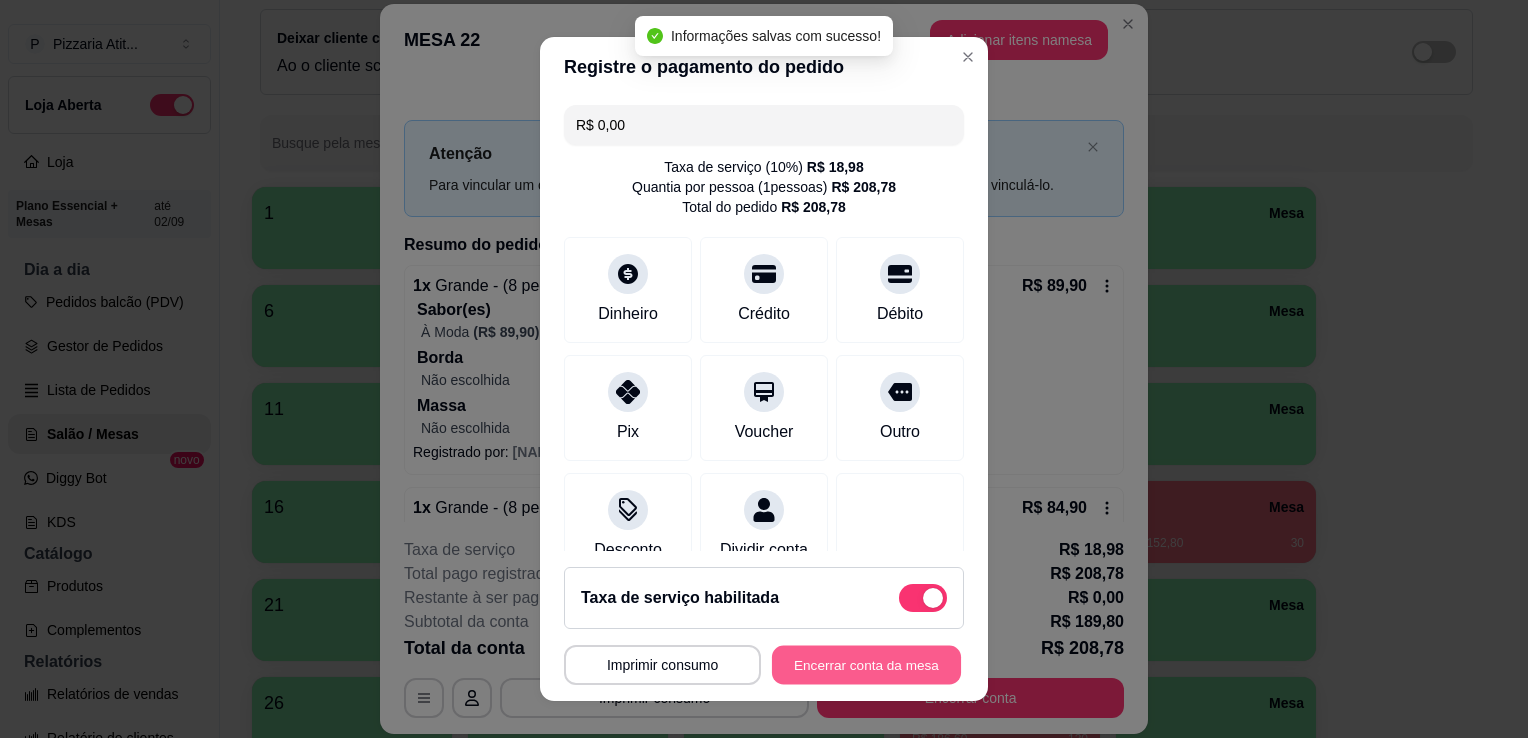 click on "Encerrar conta da mesa" at bounding box center [866, 665] 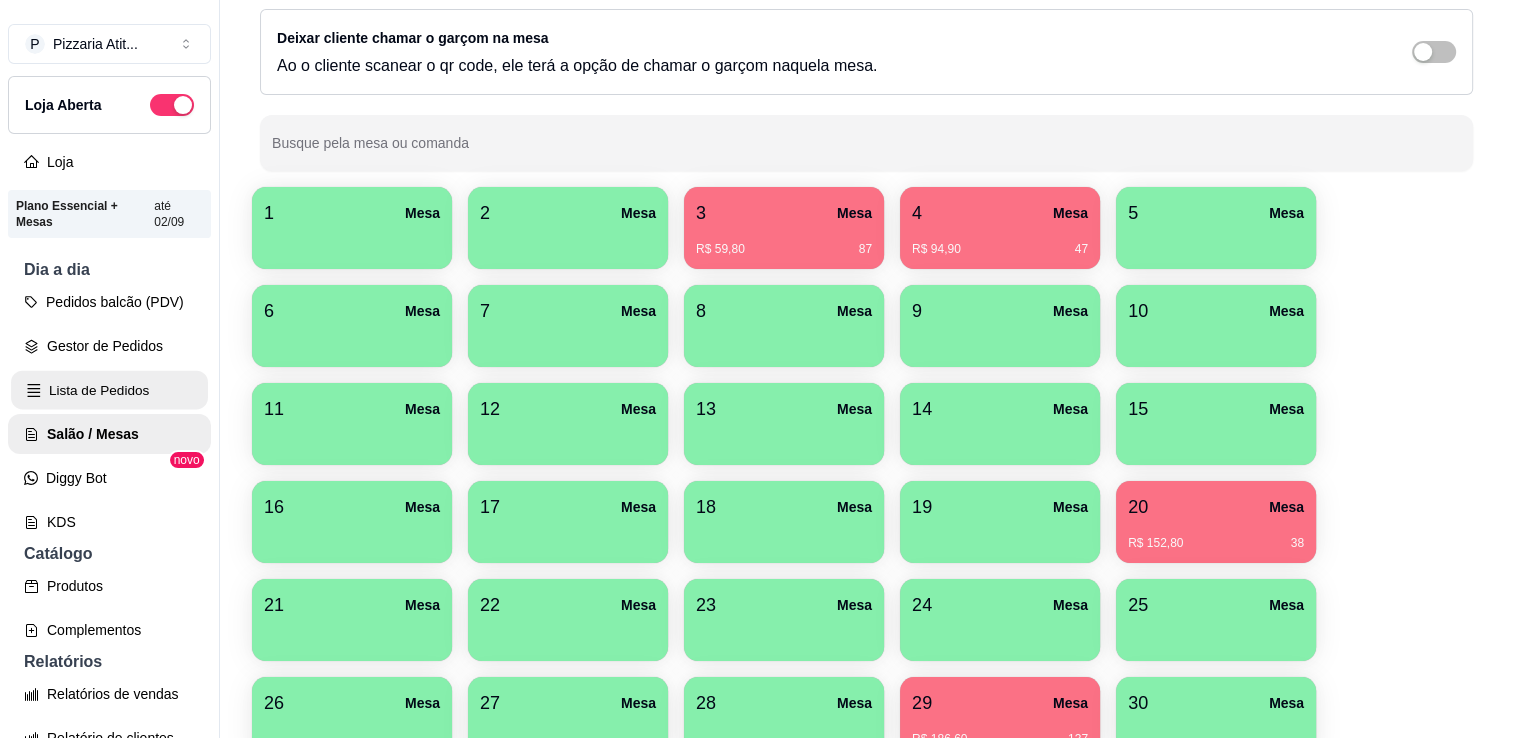 click on "Lista de Pedidos" at bounding box center [109, 390] 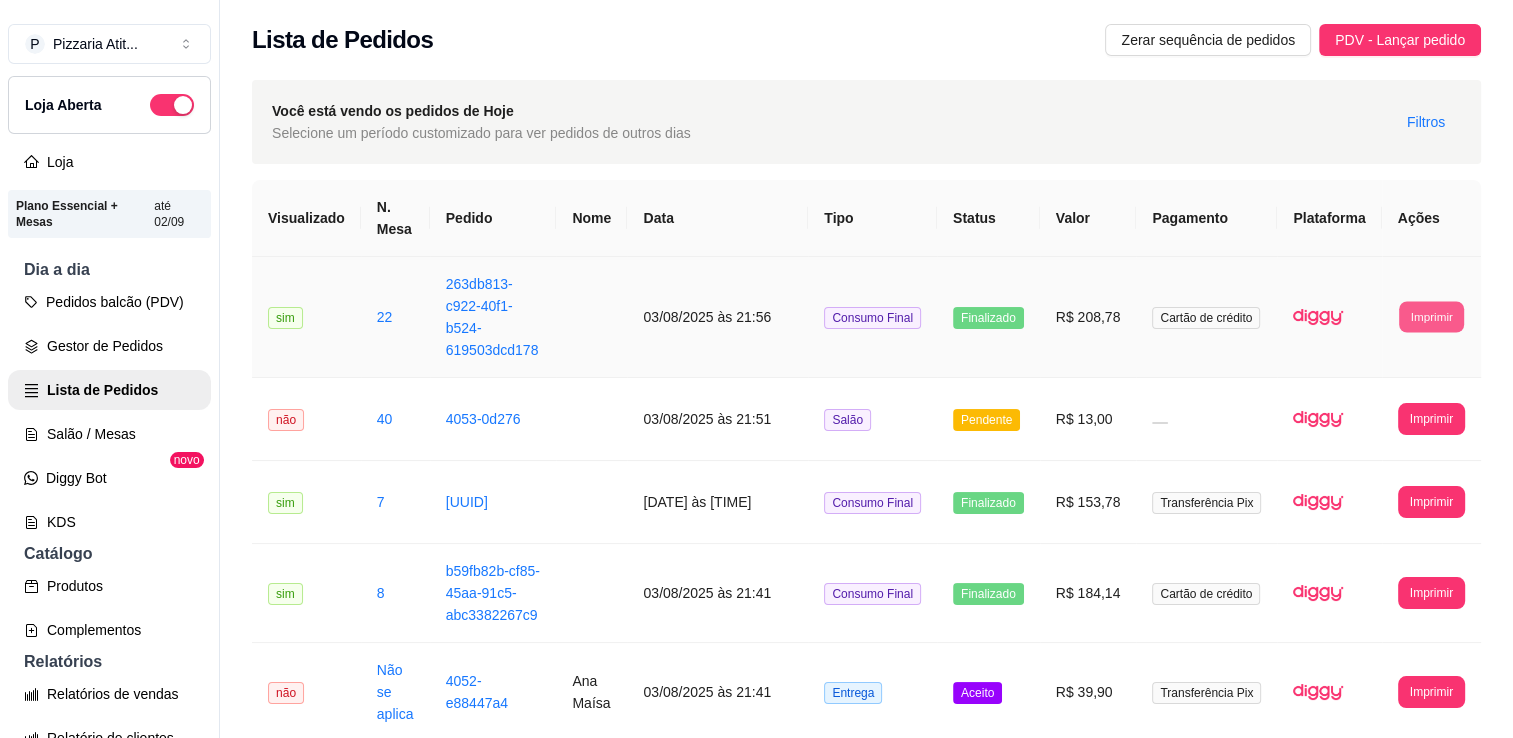 click on "Imprimir" at bounding box center (1431, 316) 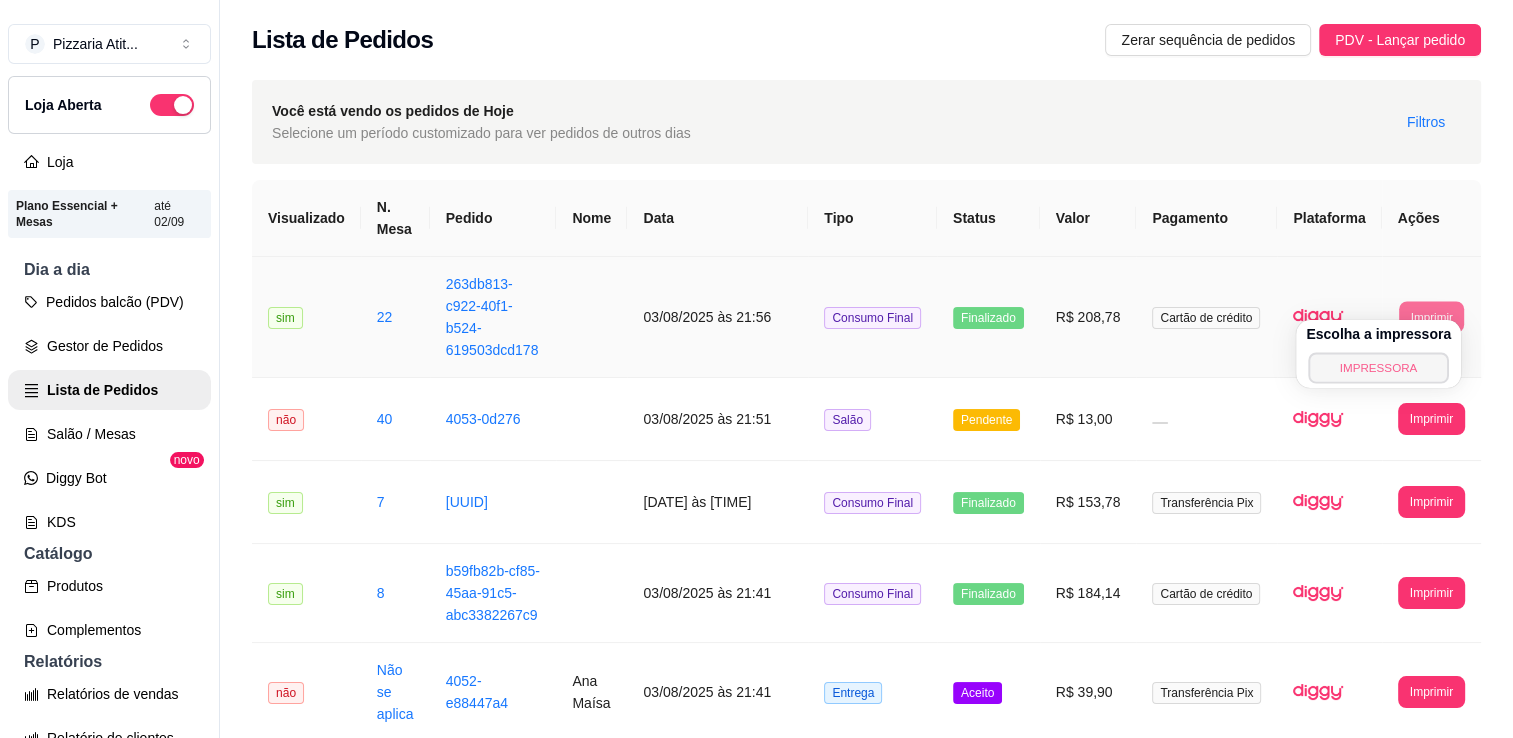 click on "IMPRESSORA" at bounding box center (1378, 367) 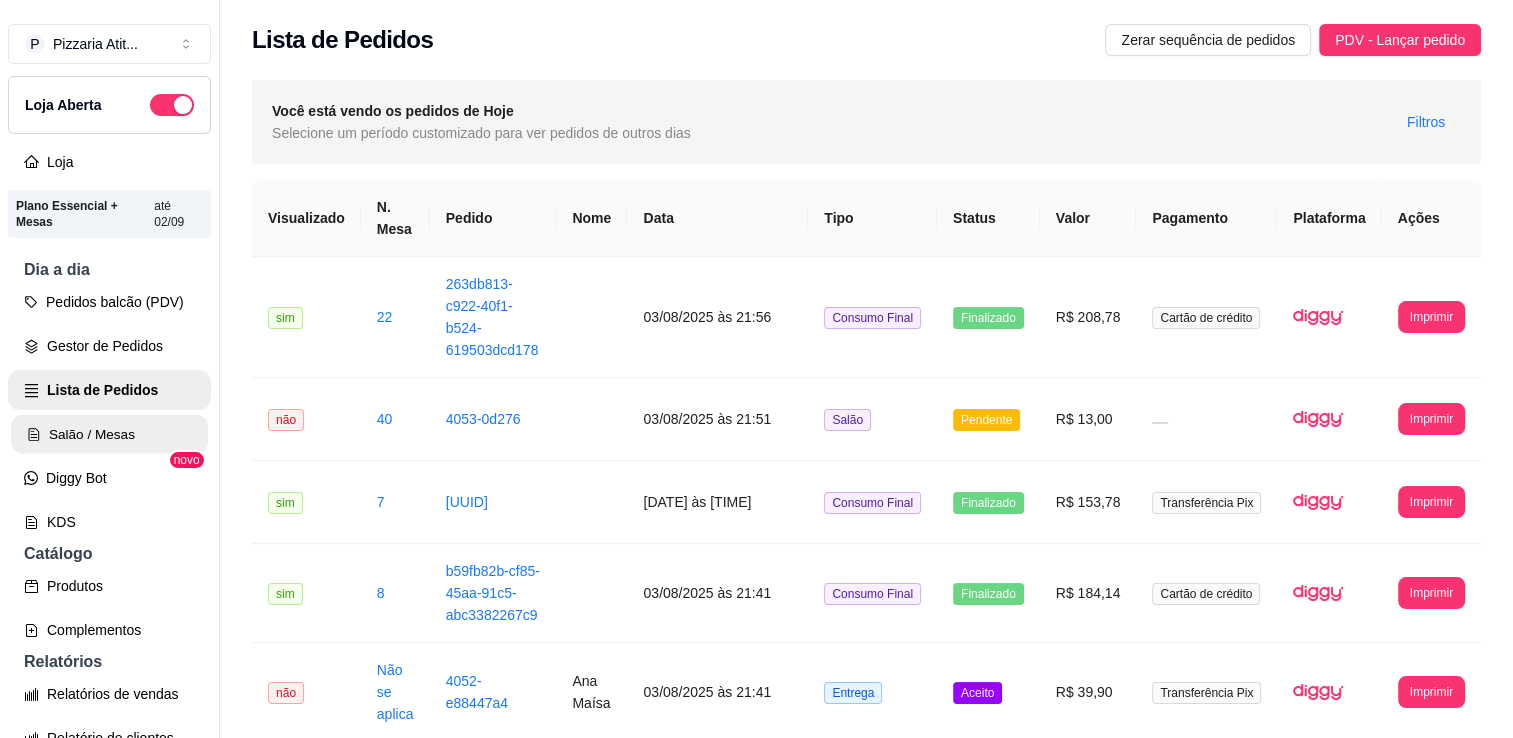 click on "Salão / Mesas" at bounding box center (109, 434) 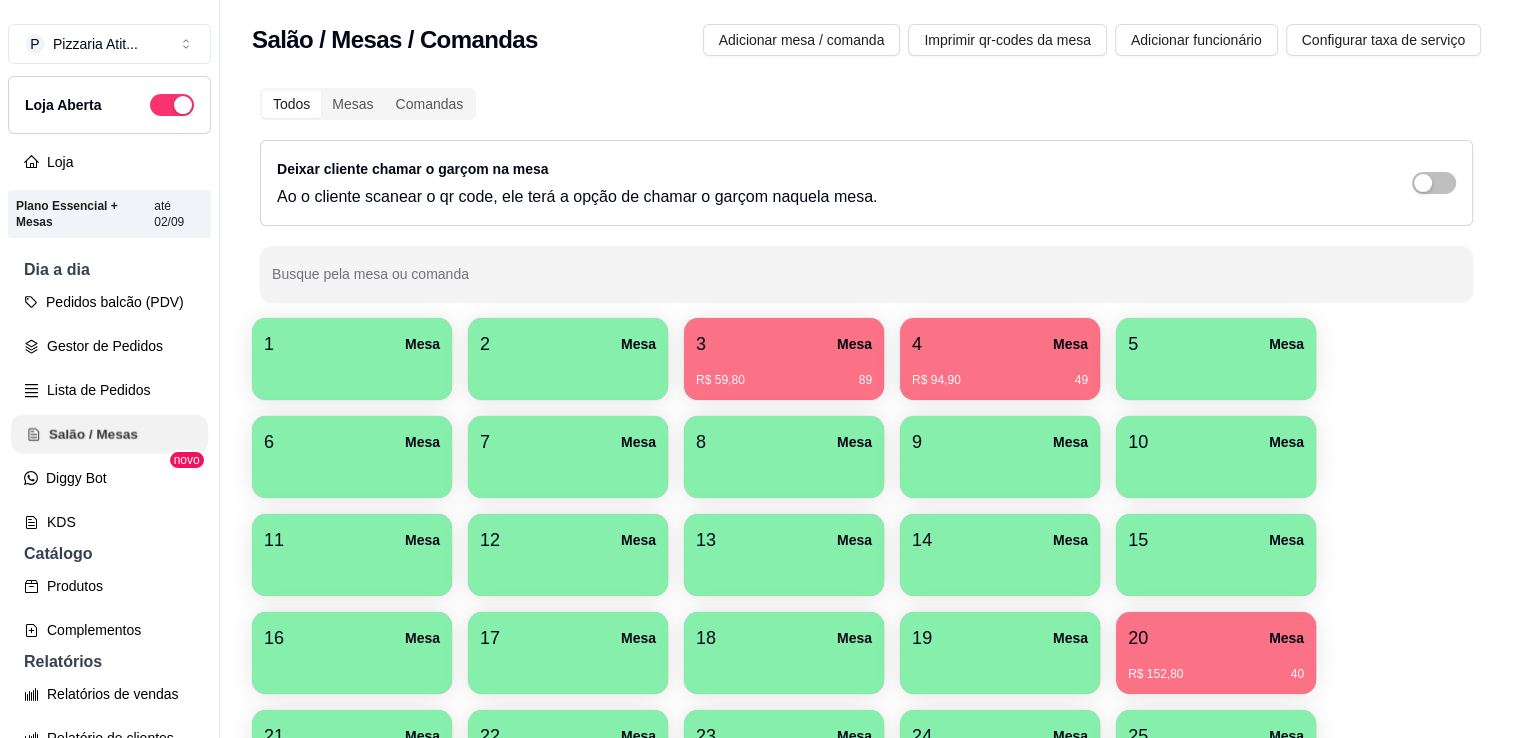click on "Salão / Mesas" at bounding box center [109, 434] 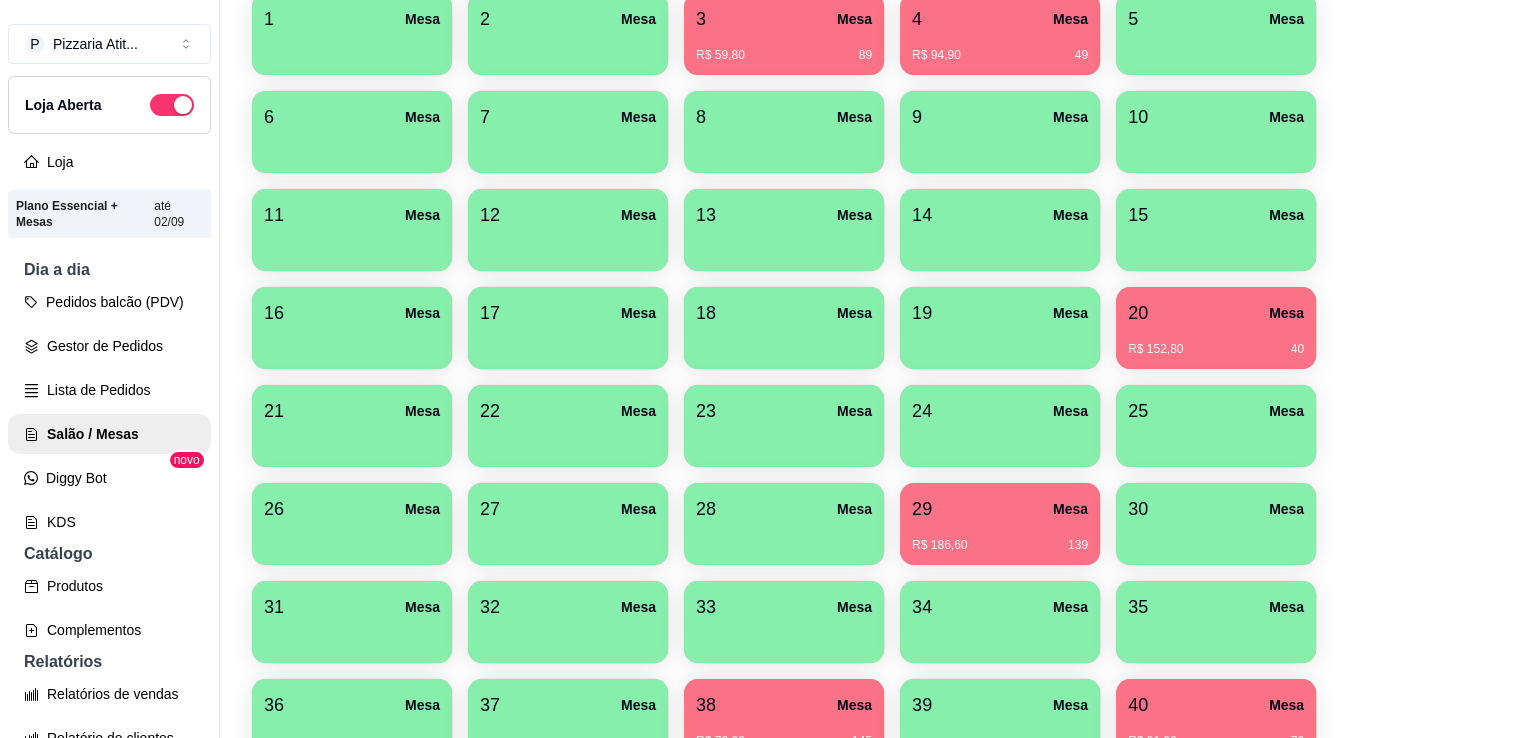 scroll, scrollTop: 375, scrollLeft: 0, axis: vertical 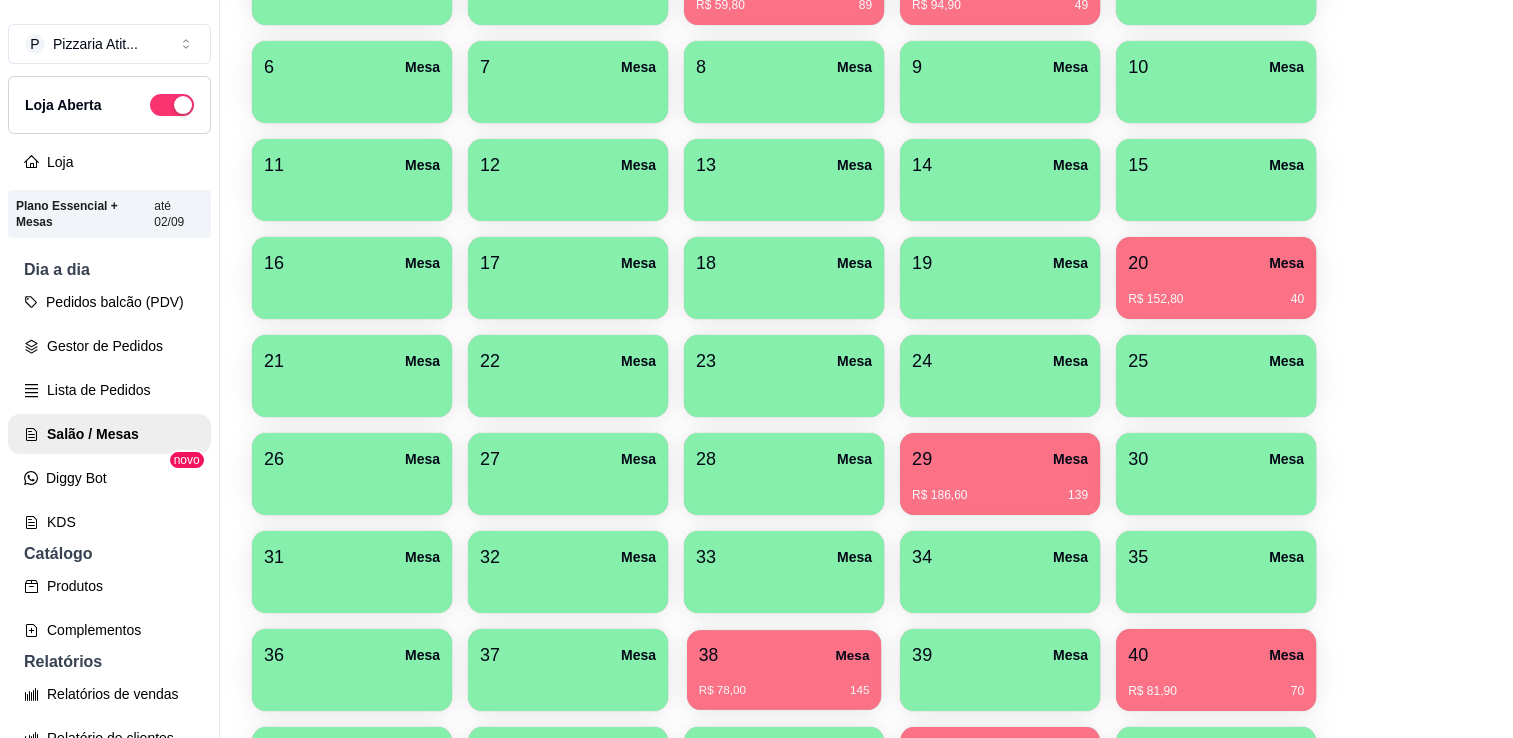 click on "38 Mesa R$ 78,00 145" at bounding box center (784, 670) 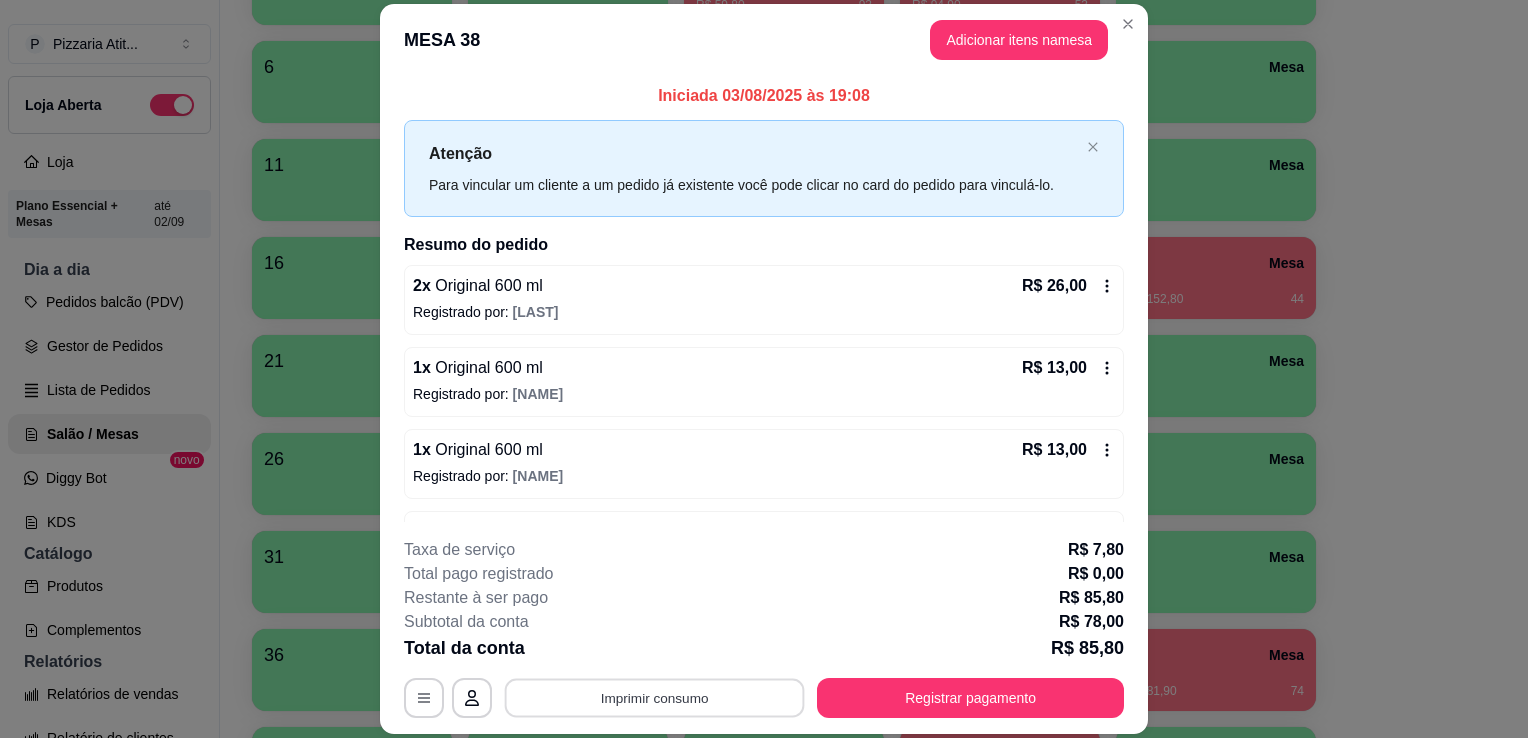 click on "Imprimir consumo" at bounding box center [655, 698] 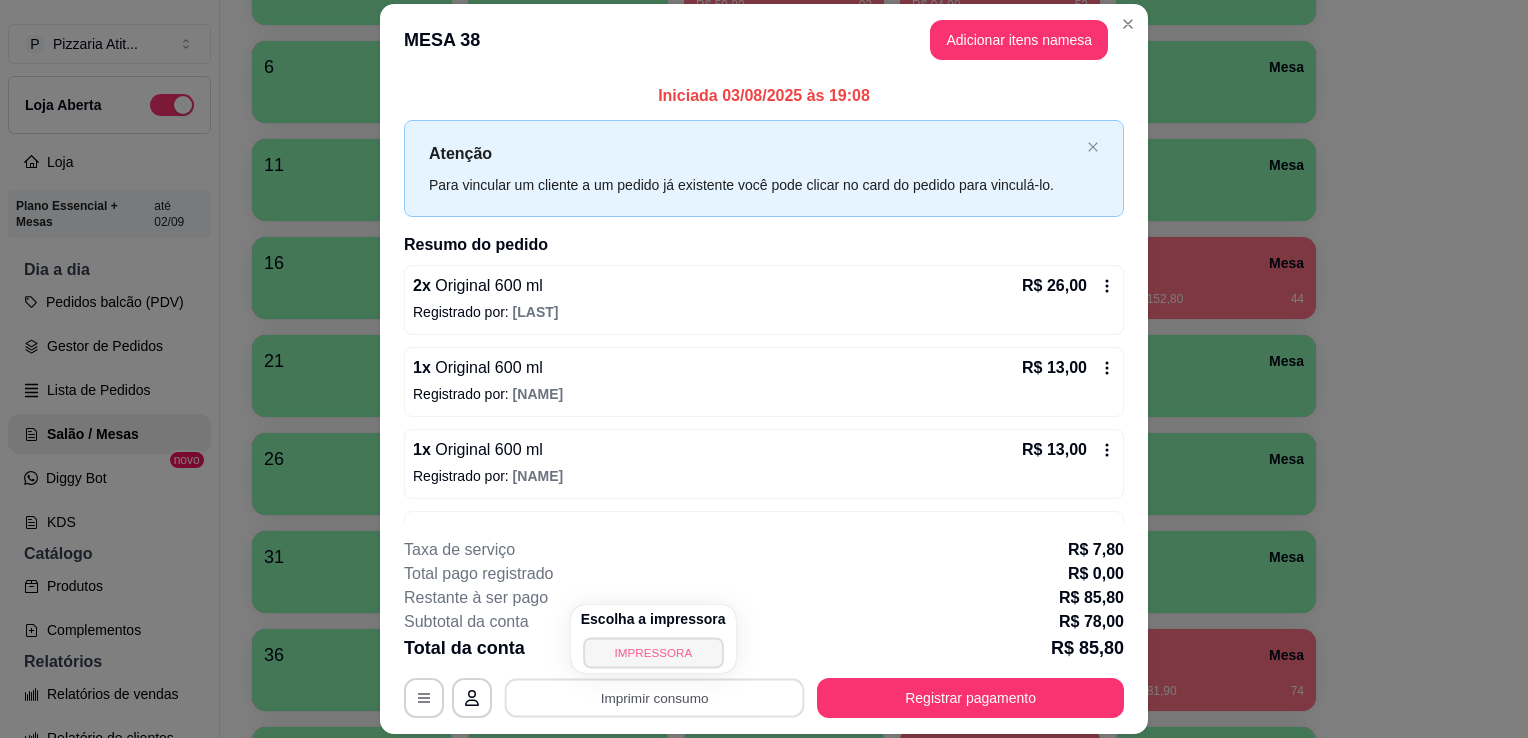 click on "IMPRESSORA" at bounding box center [653, 652] 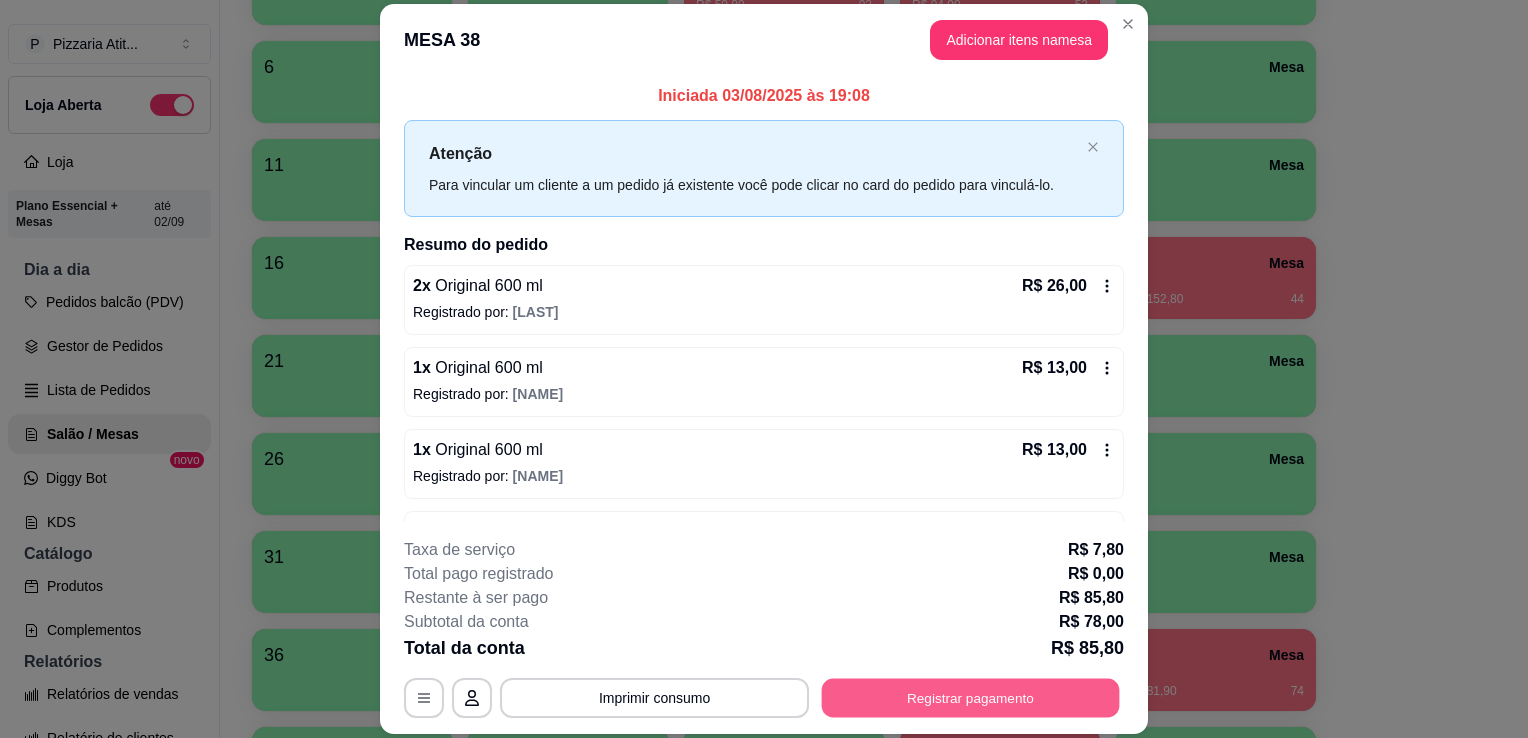 click on "Registrar pagamento" at bounding box center (971, 698) 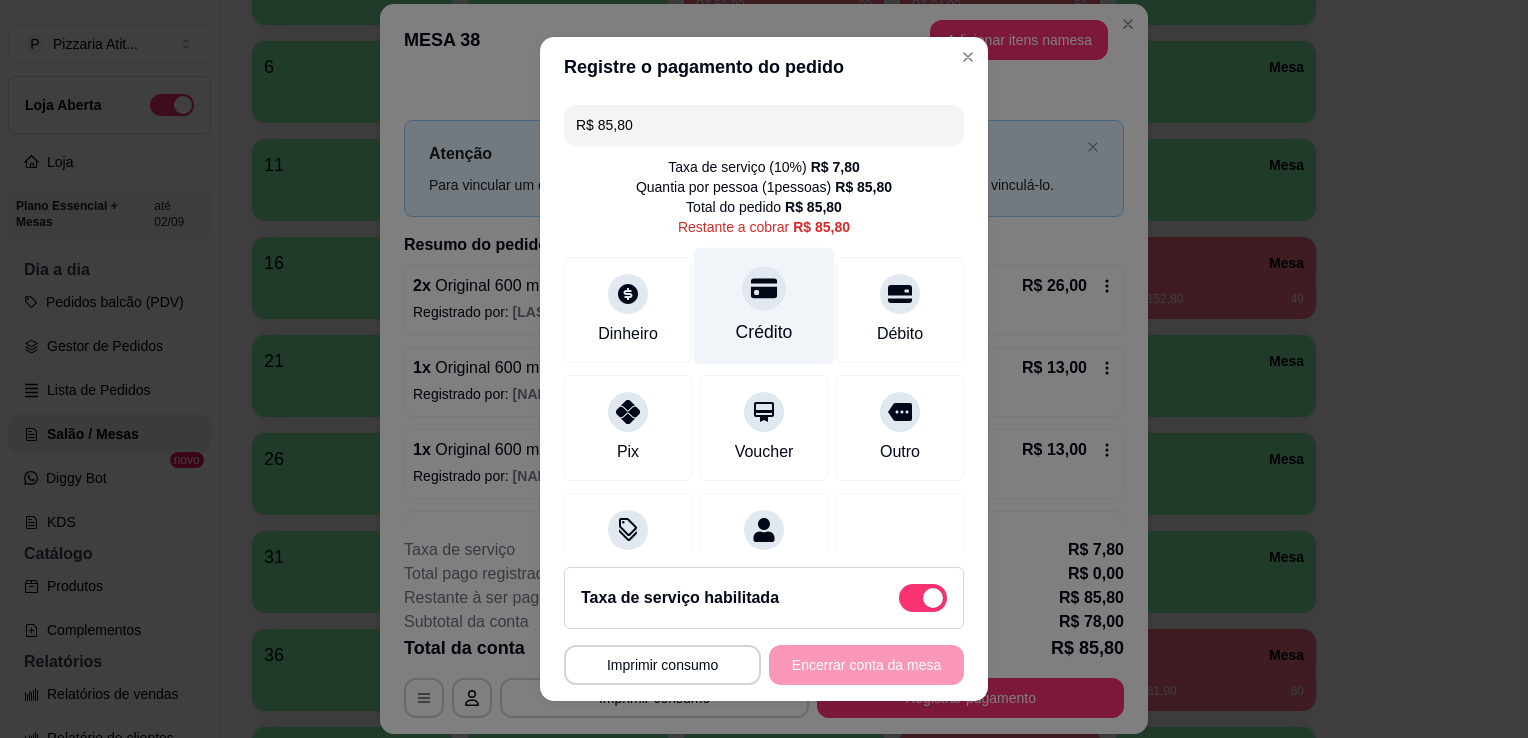 click at bounding box center (764, 288) 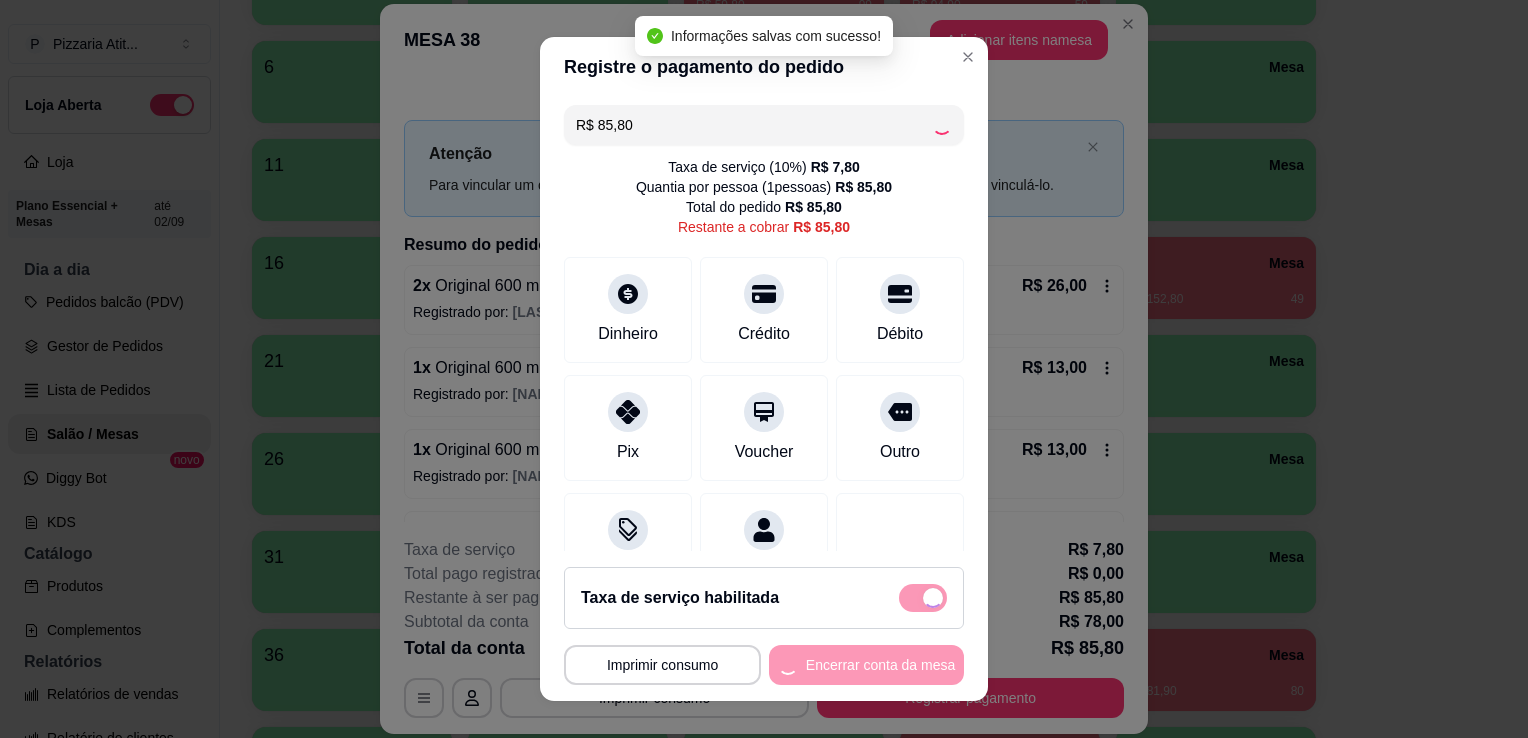 type on "R$ 0,00" 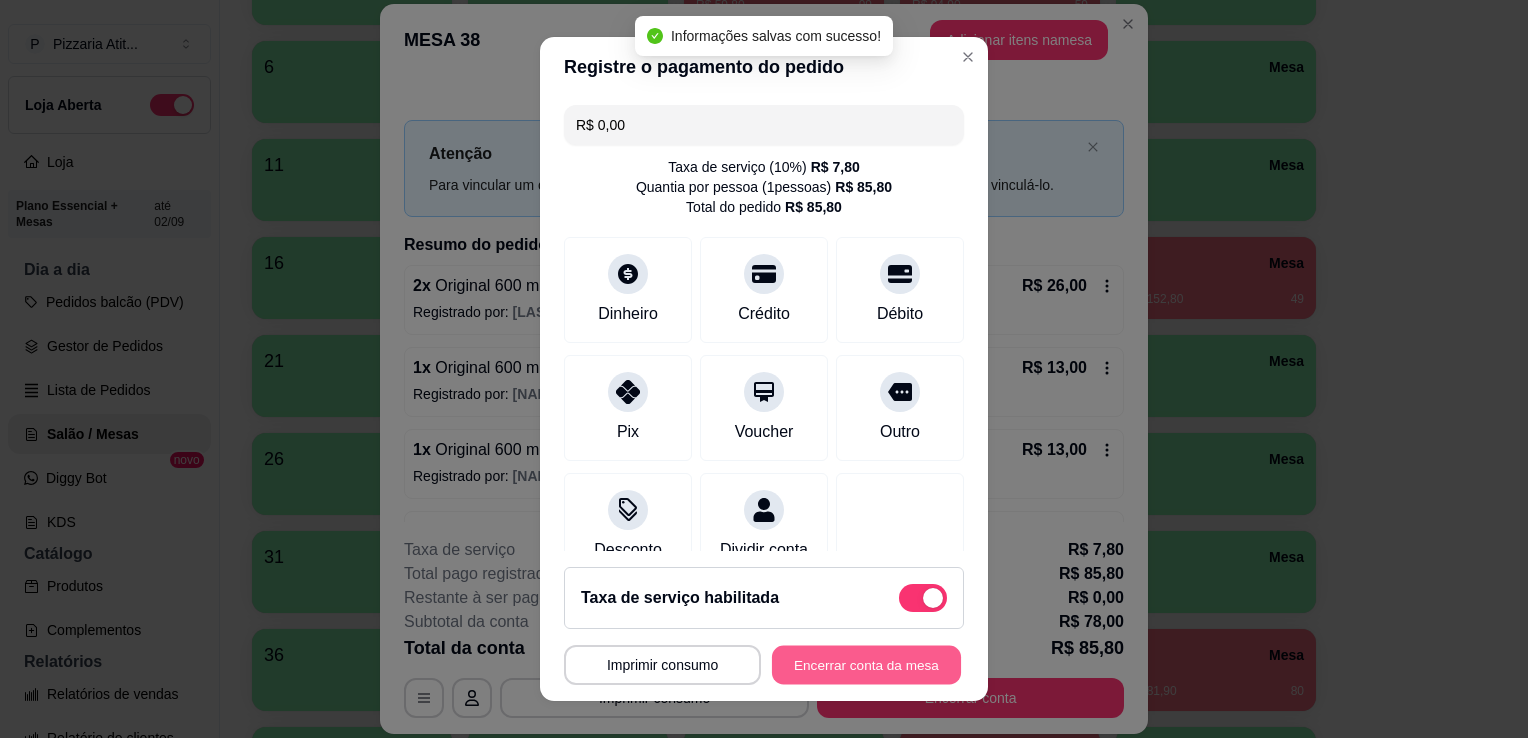 click on "Encerrar conta da mesa" at bounding box center (866, 665) 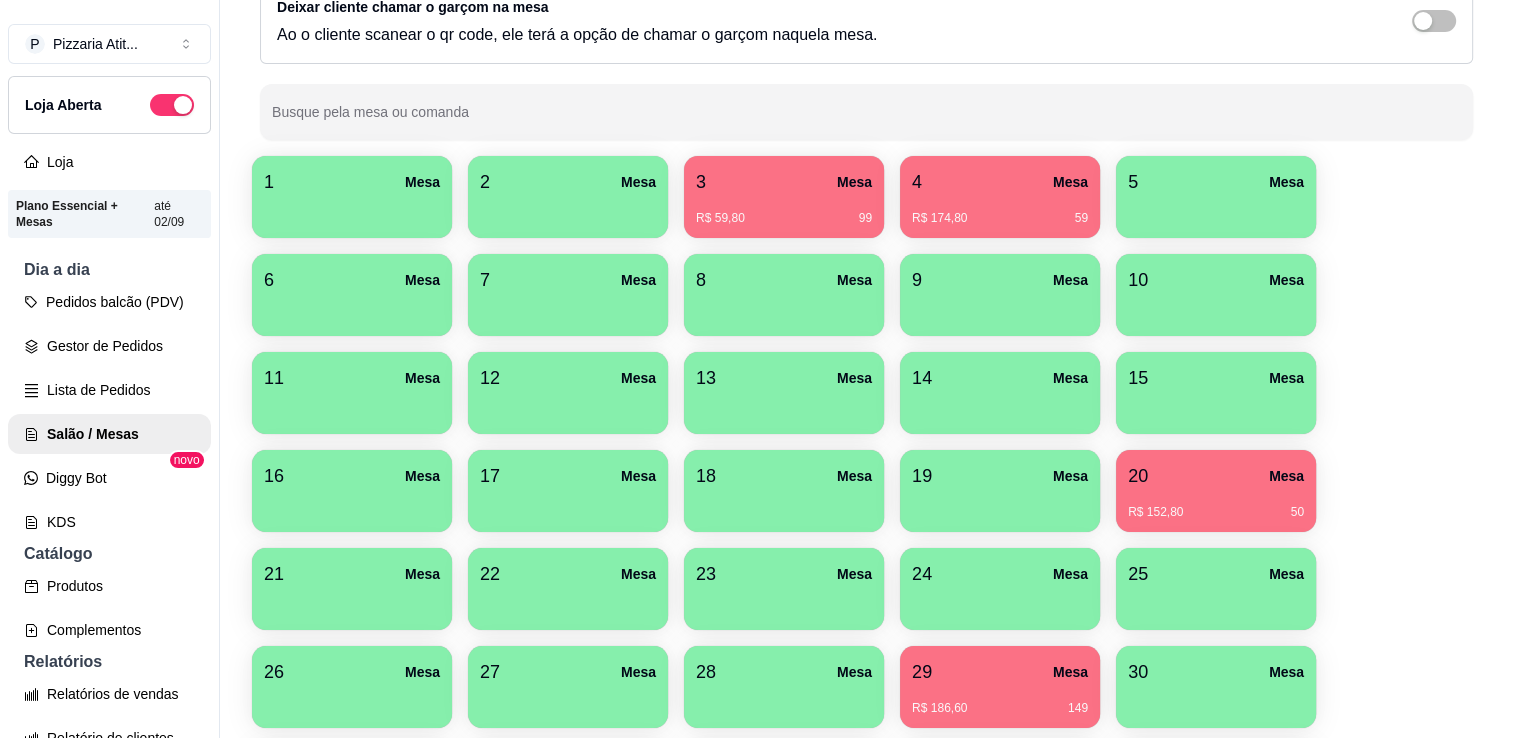 scroll, scrollTop: 140, scrollLeft: 0, axis: vertical 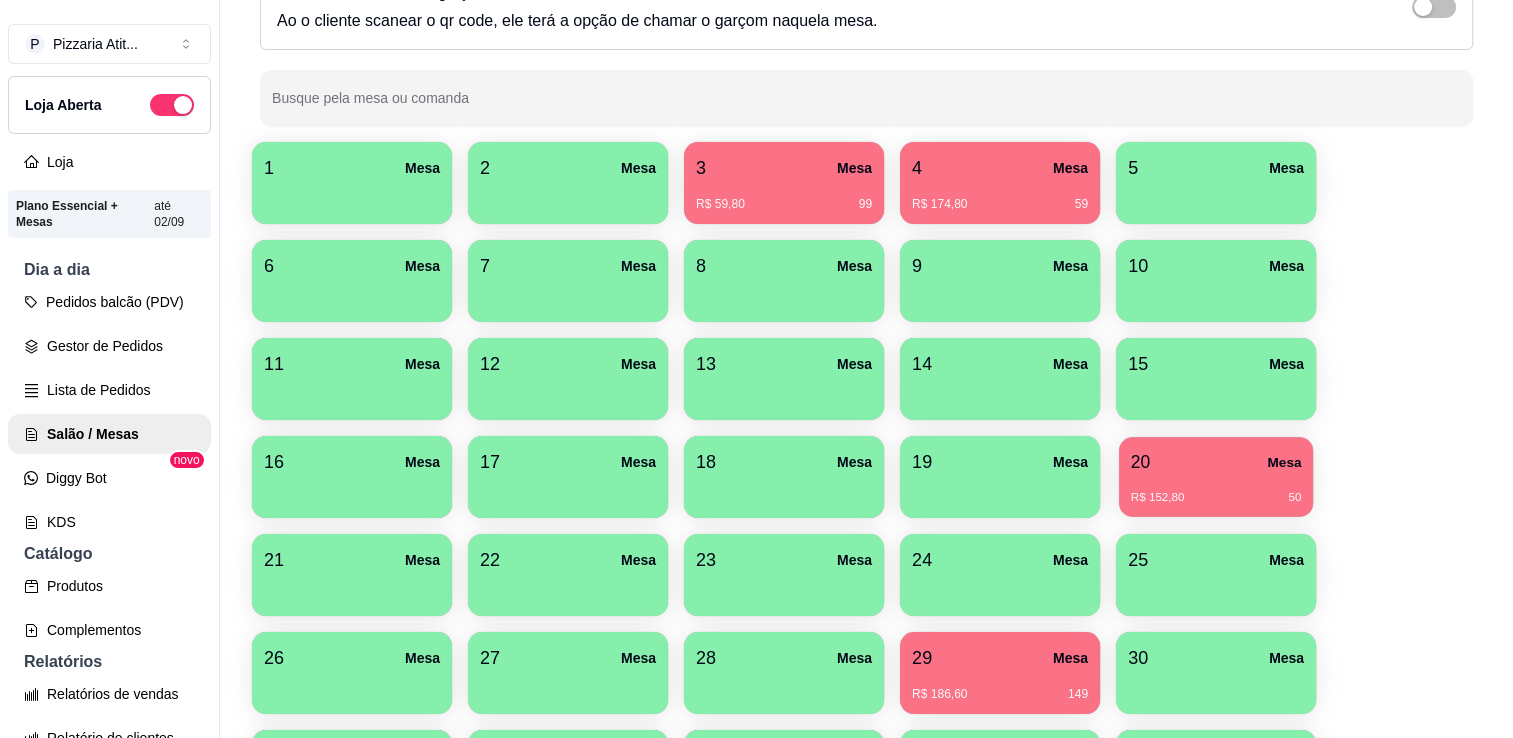 click on "152,80 50" at bounding box center (1216, 490) 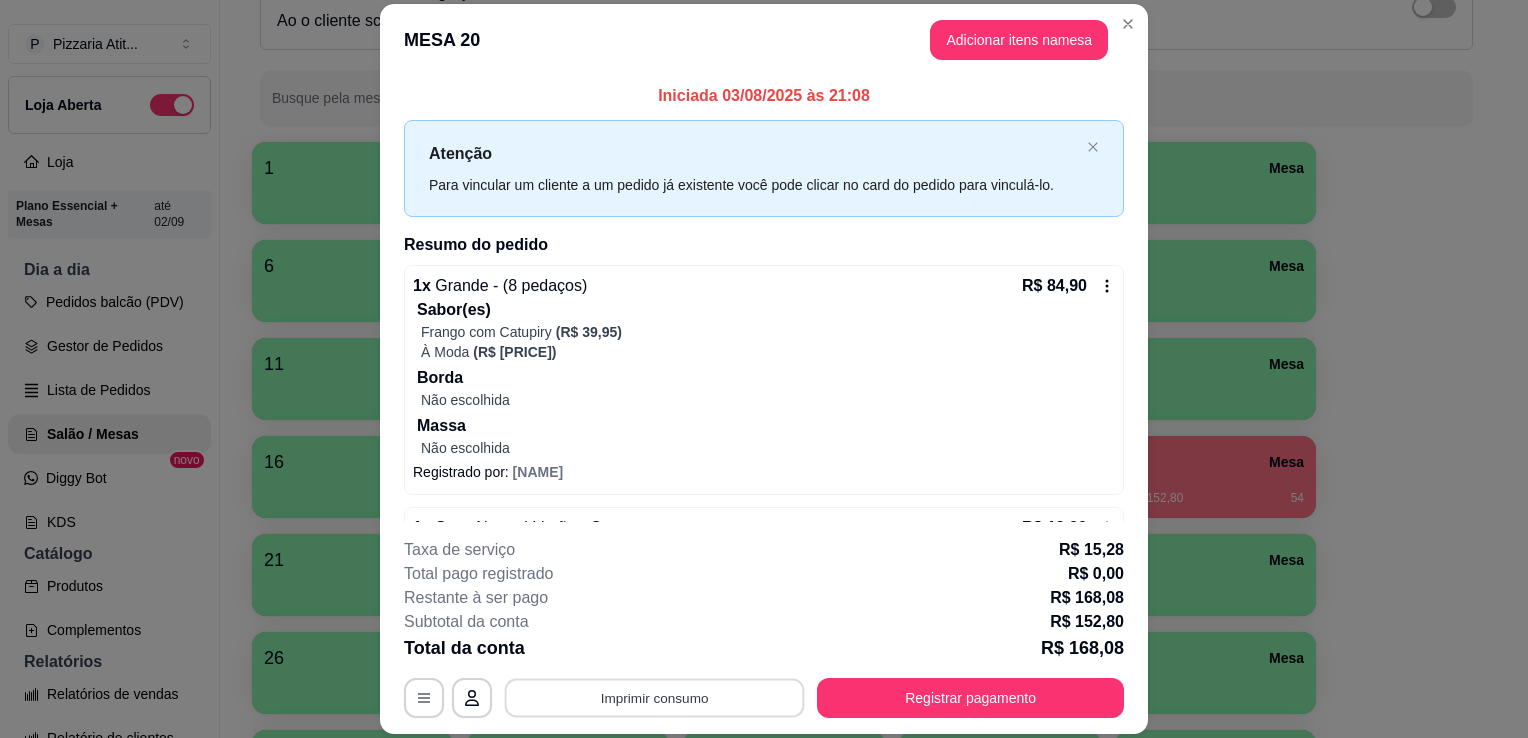 click on "Imprimir consumo" at bounding box center [655, 698] 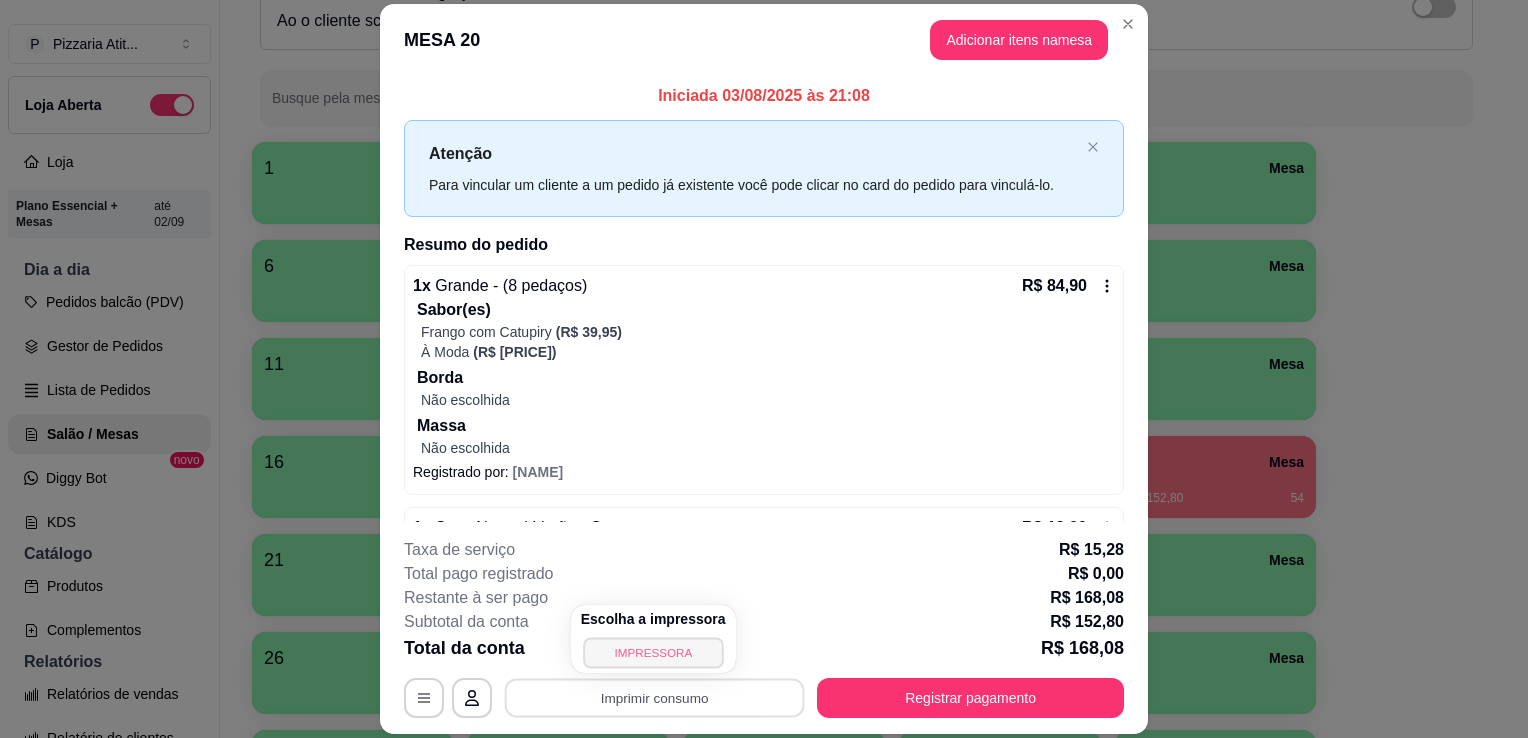 click on "IMPRESSORA" at bounding box center (653, 652) 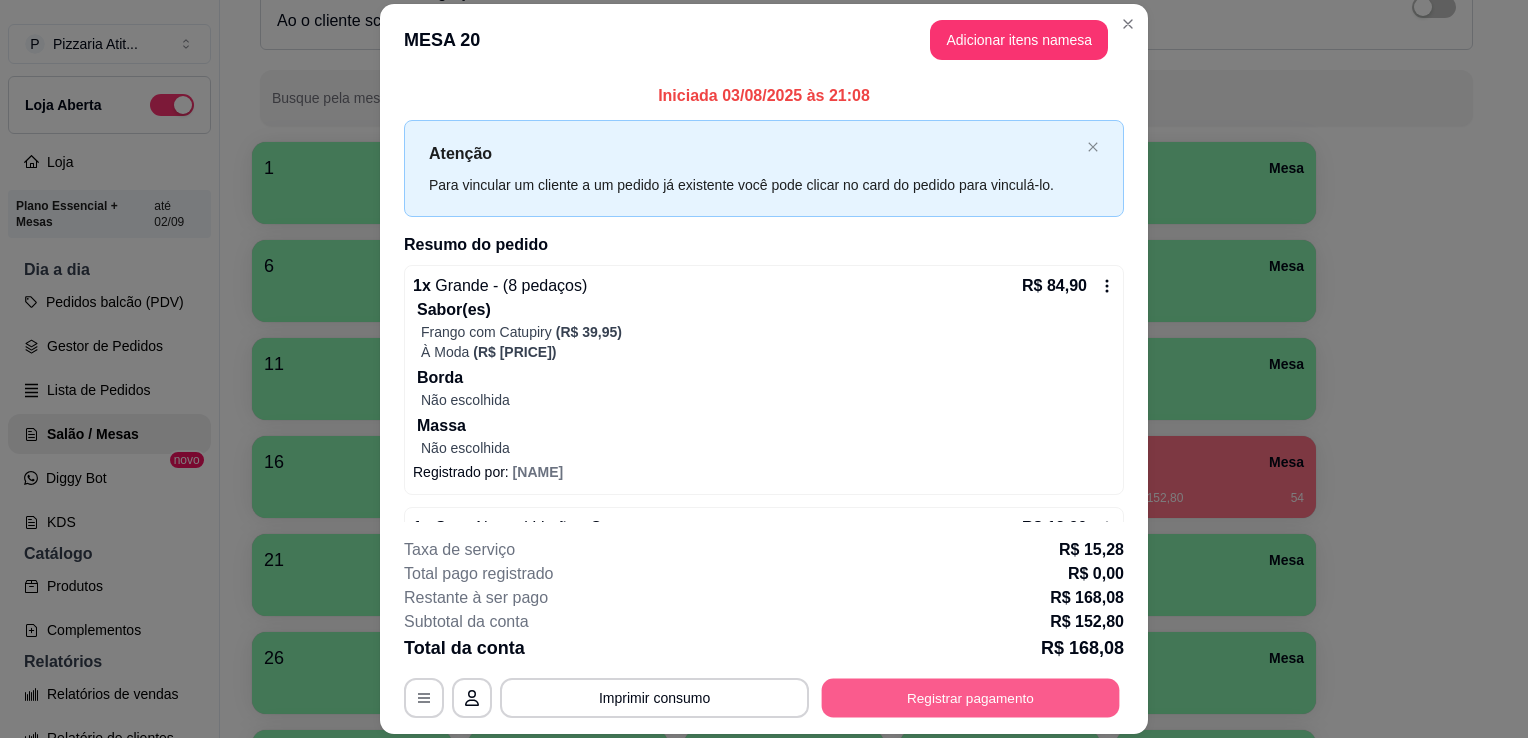 click on "Registrar pagamento" at bounding box center [971, 698] 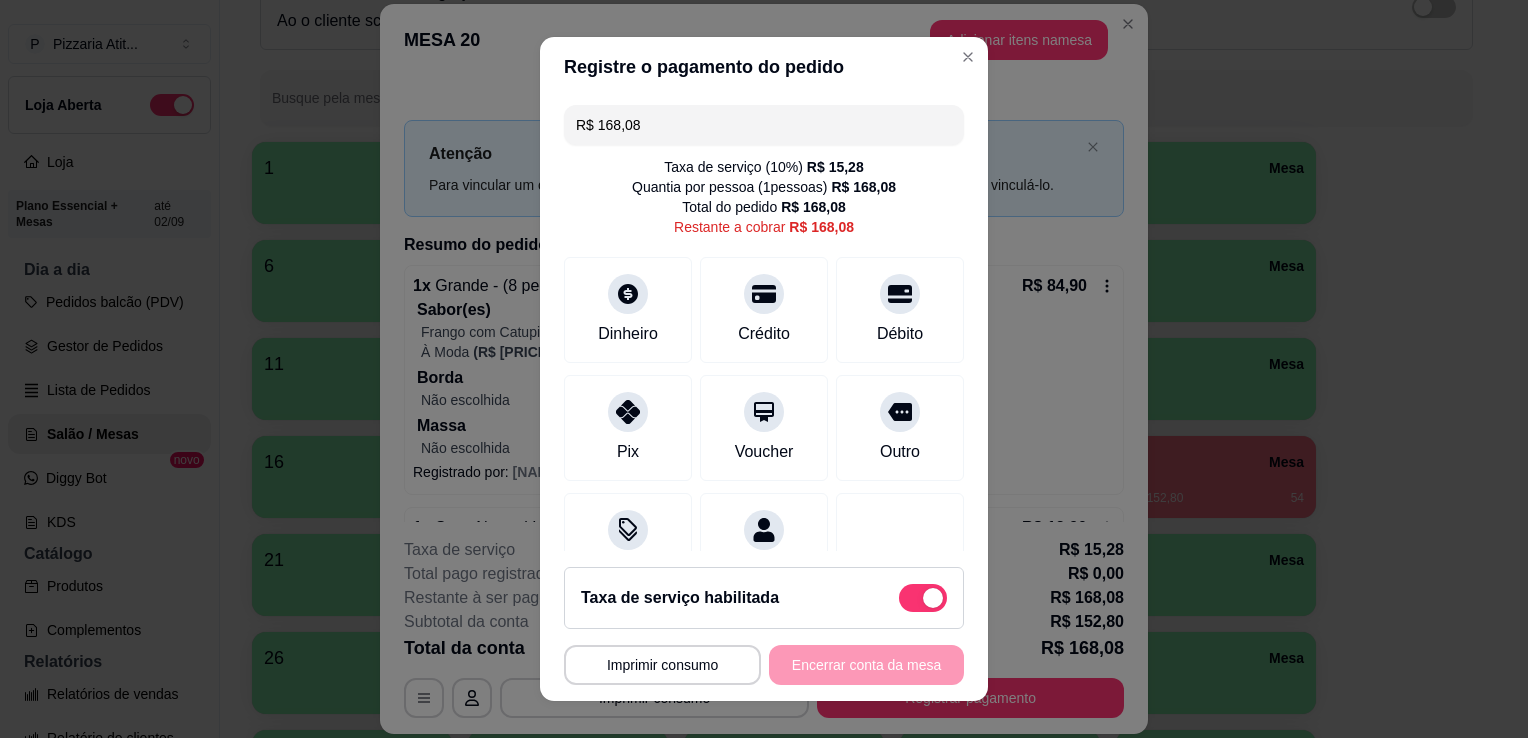 click on "R$ 168,08" at bounding box center (764, 125) 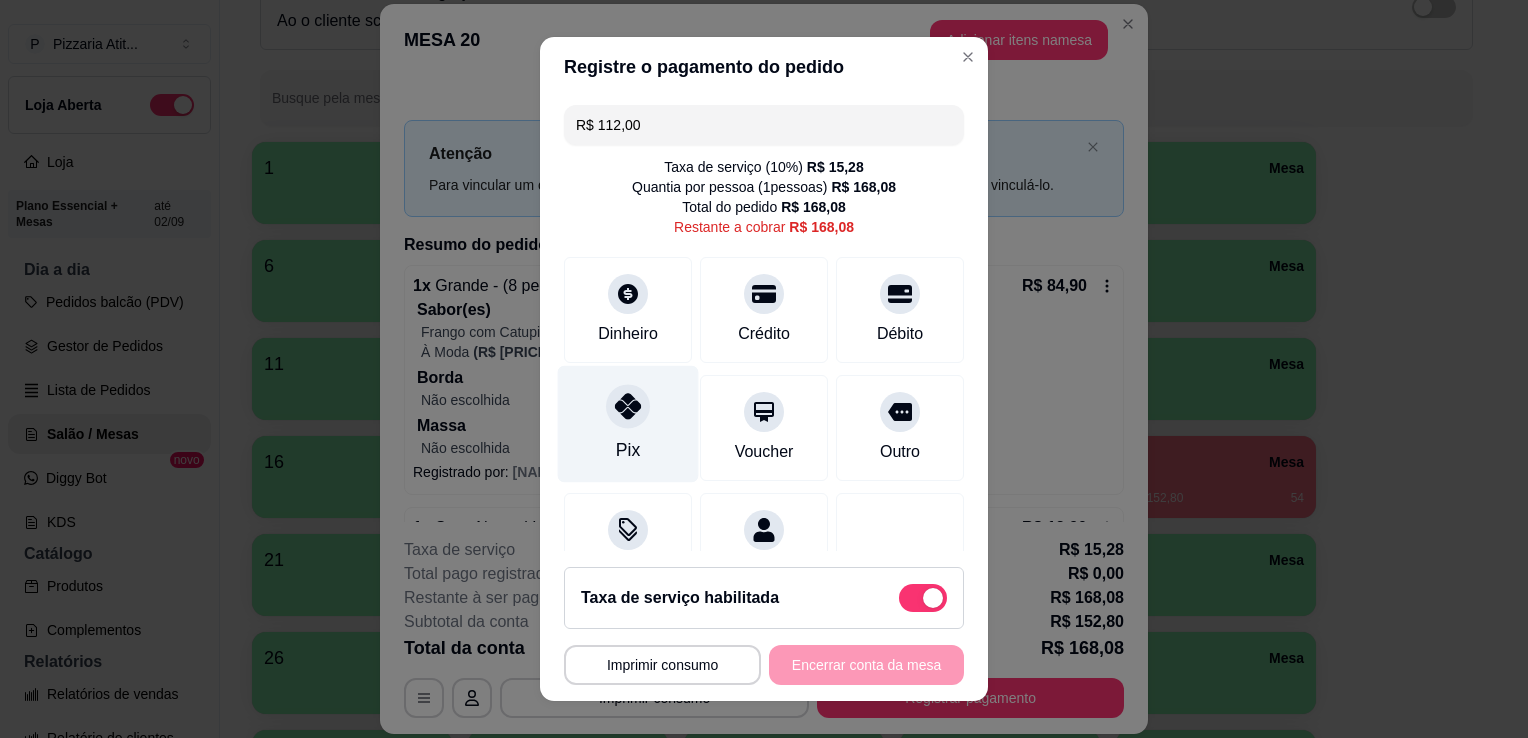 click 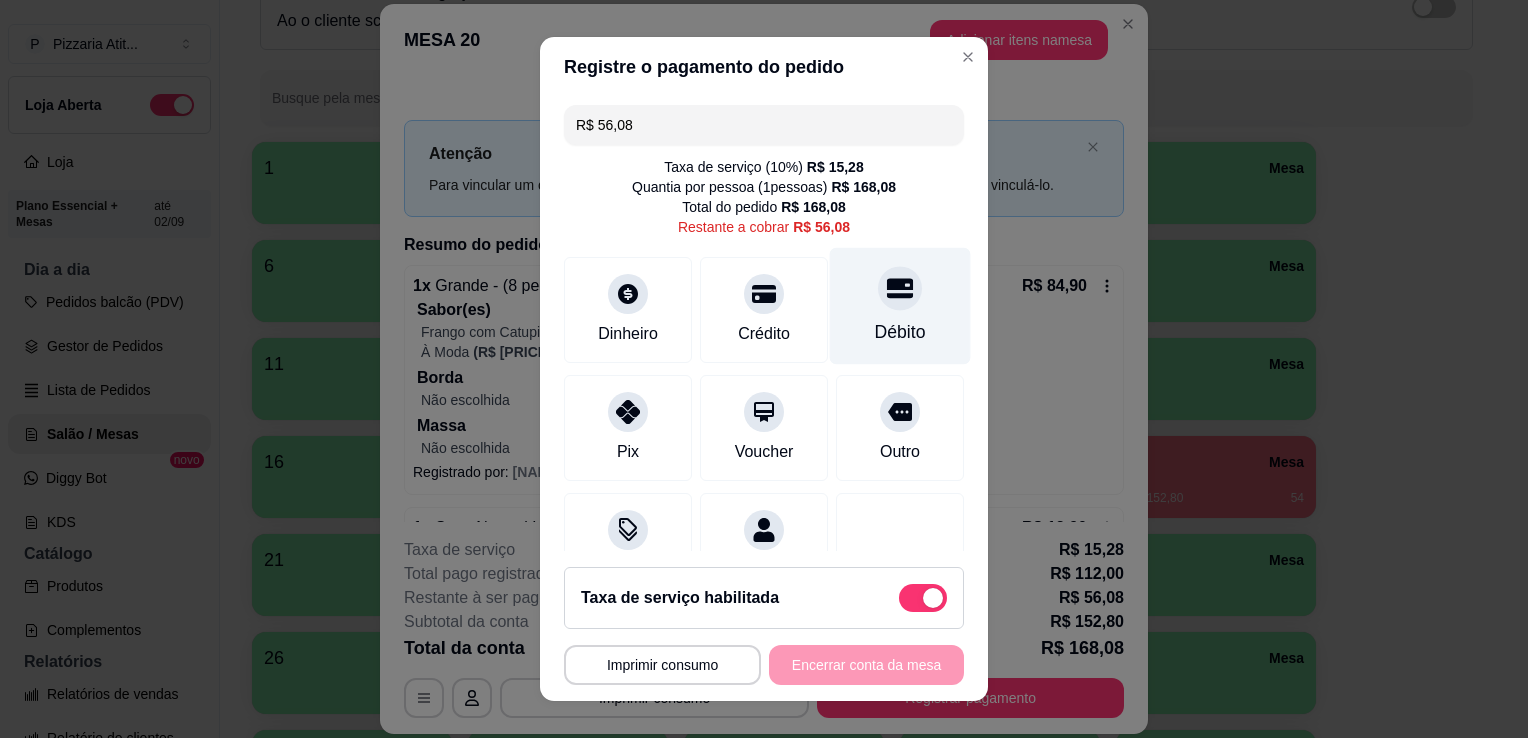click on "Débito" at bounding box center [900, 306] 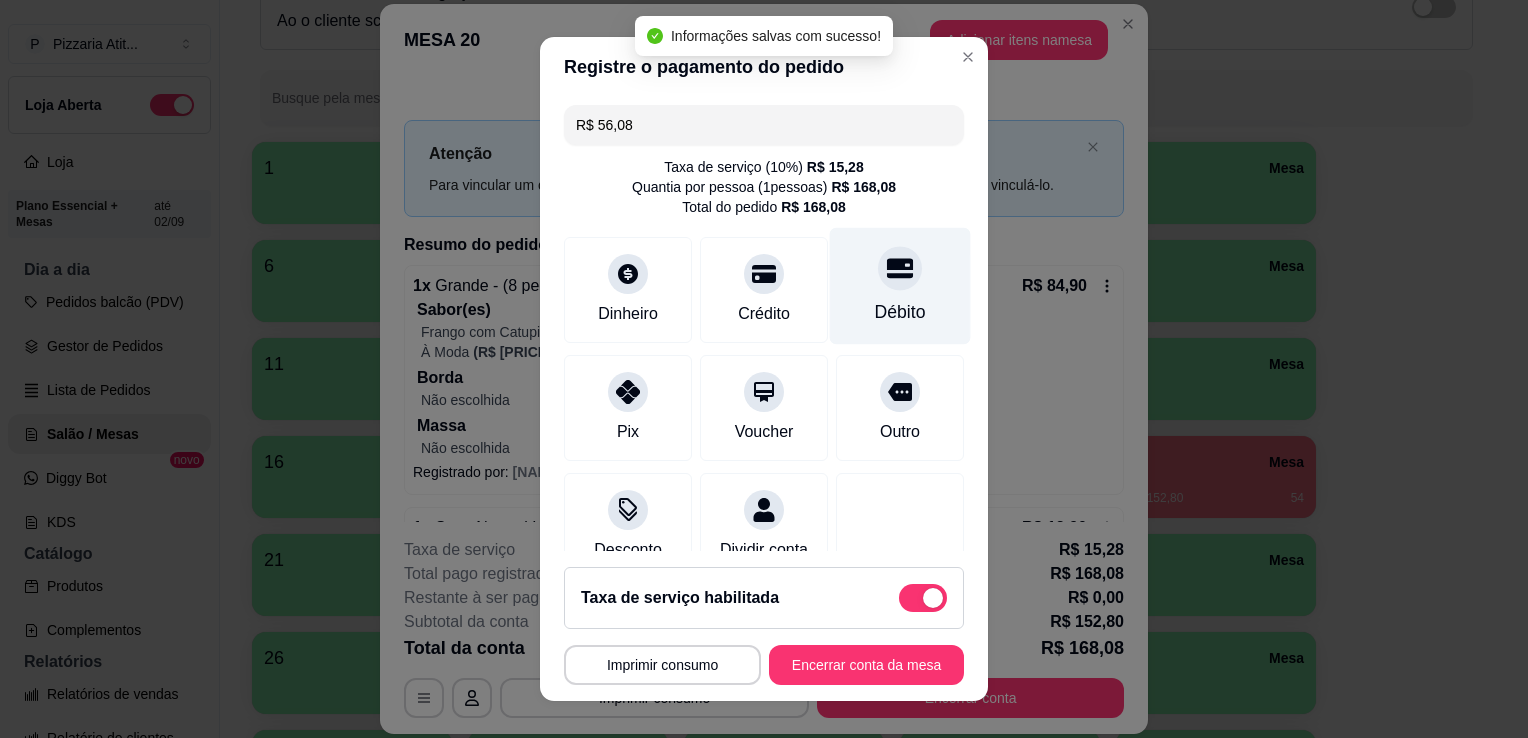 type on "R$ 0,00" 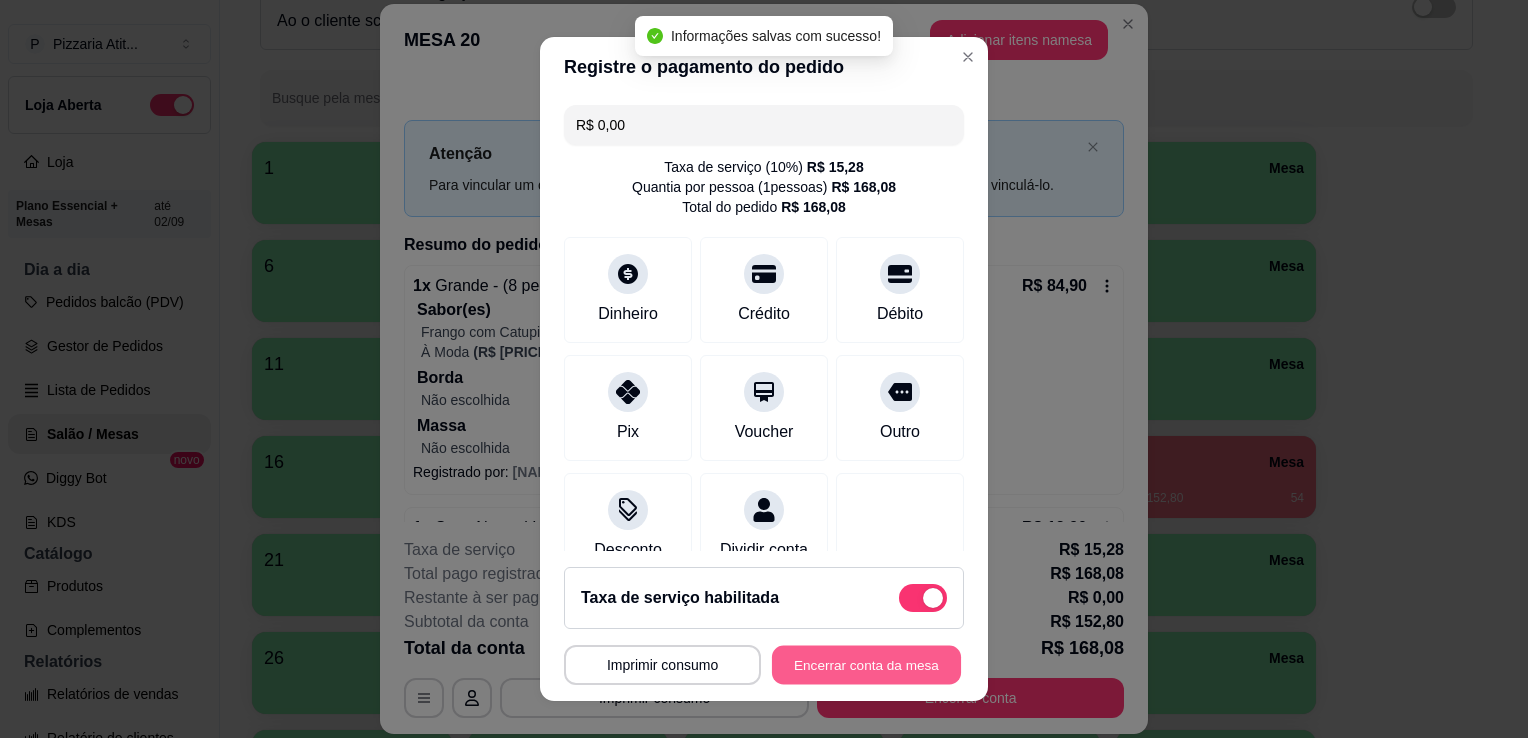 click on "Encerrar conta da mesa" at bounding box center (866, 665) 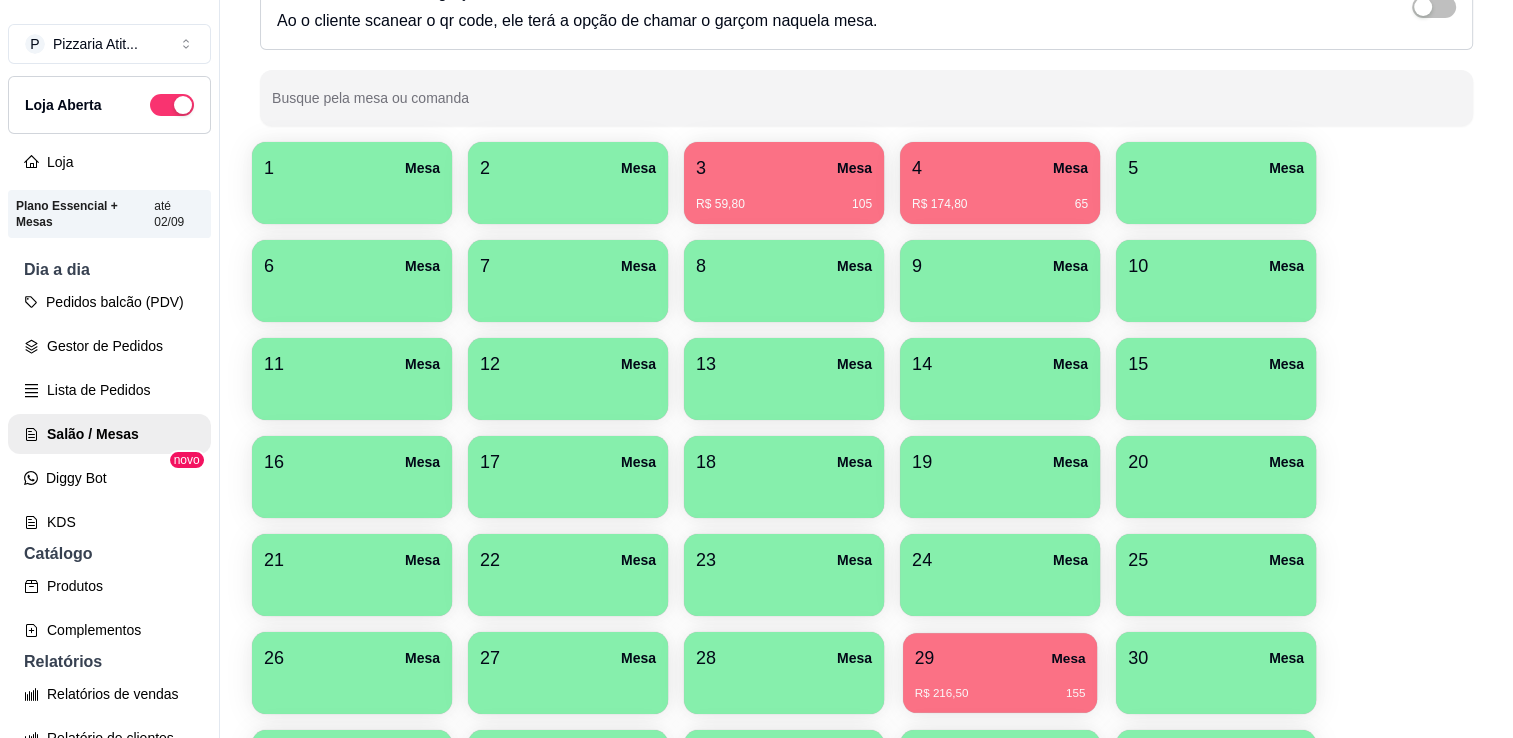 click on "29 Mesa" at bounding box center (1000, 658) 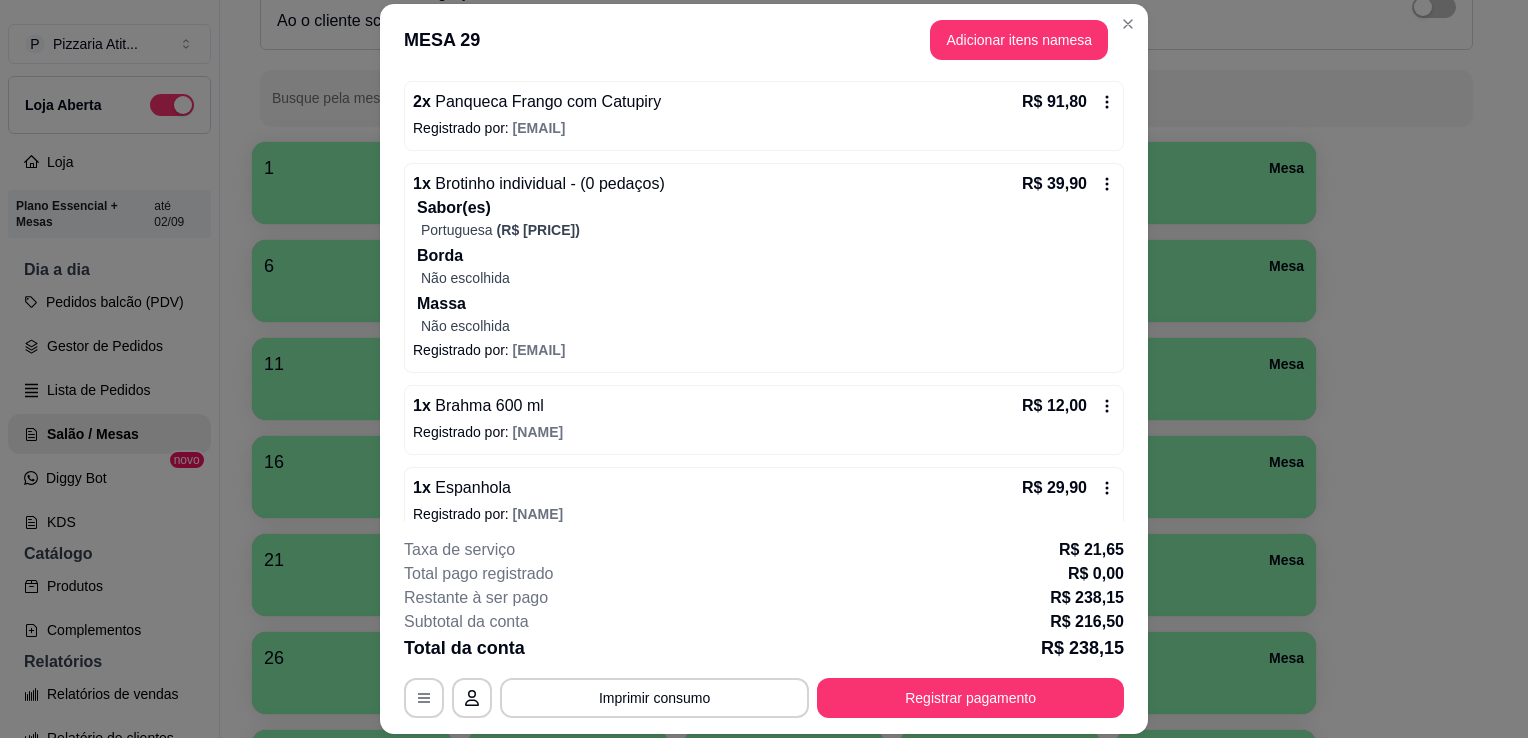 scroll, scrollTop: 530, scrollLeft: 0, axis: vertical 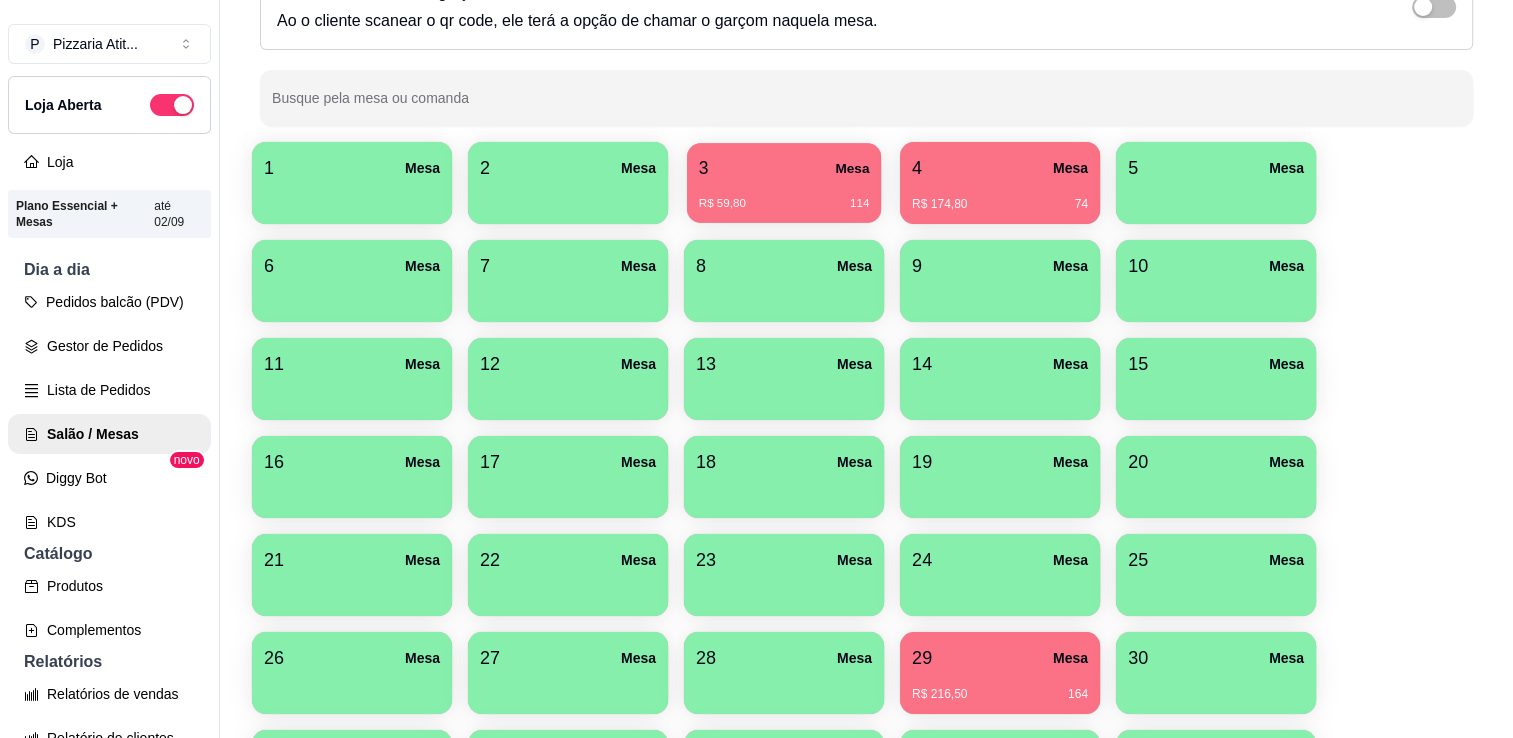 click on "R$ 59,80 114" at bounding box center (784, 196) 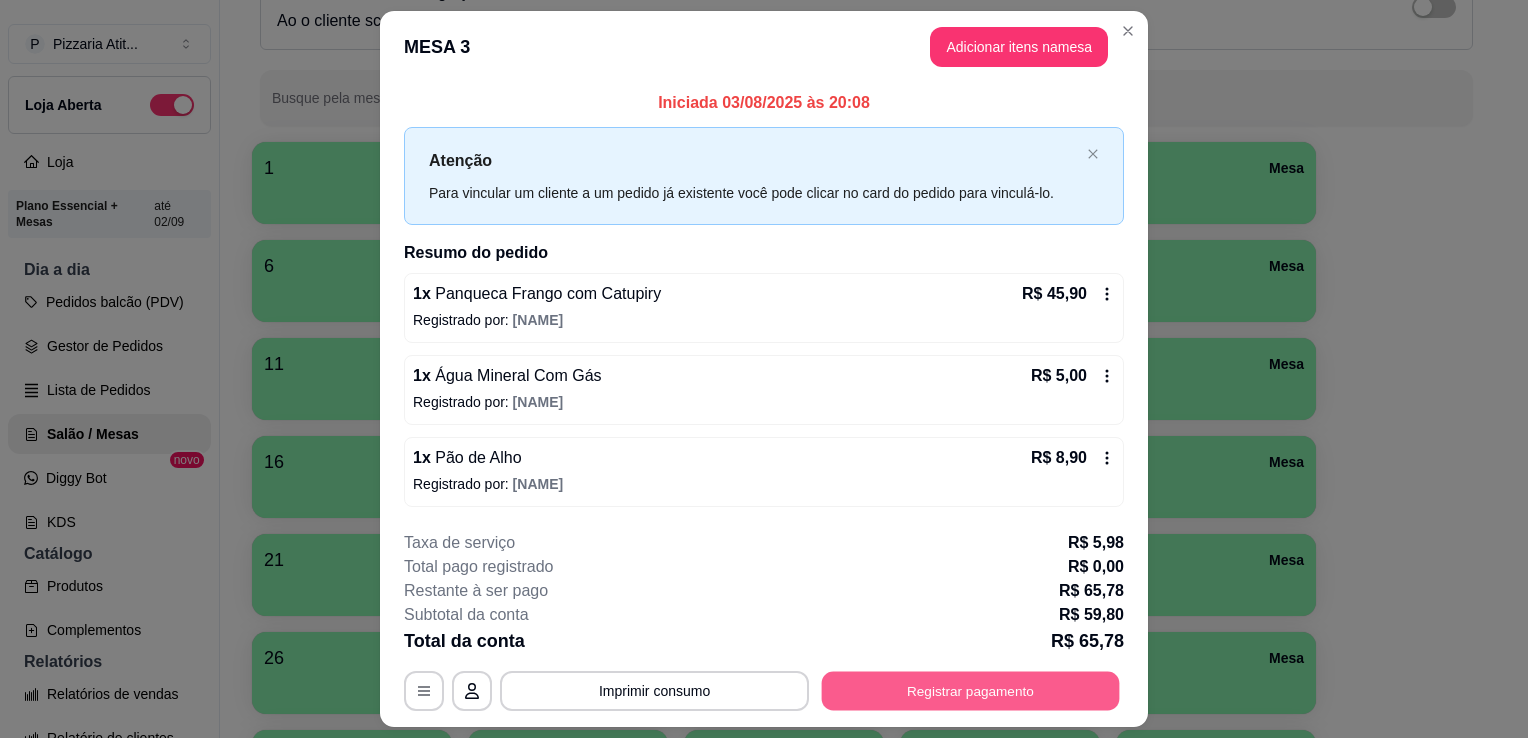 click on "Registrar pagamento" at bounding box center [971, 690] 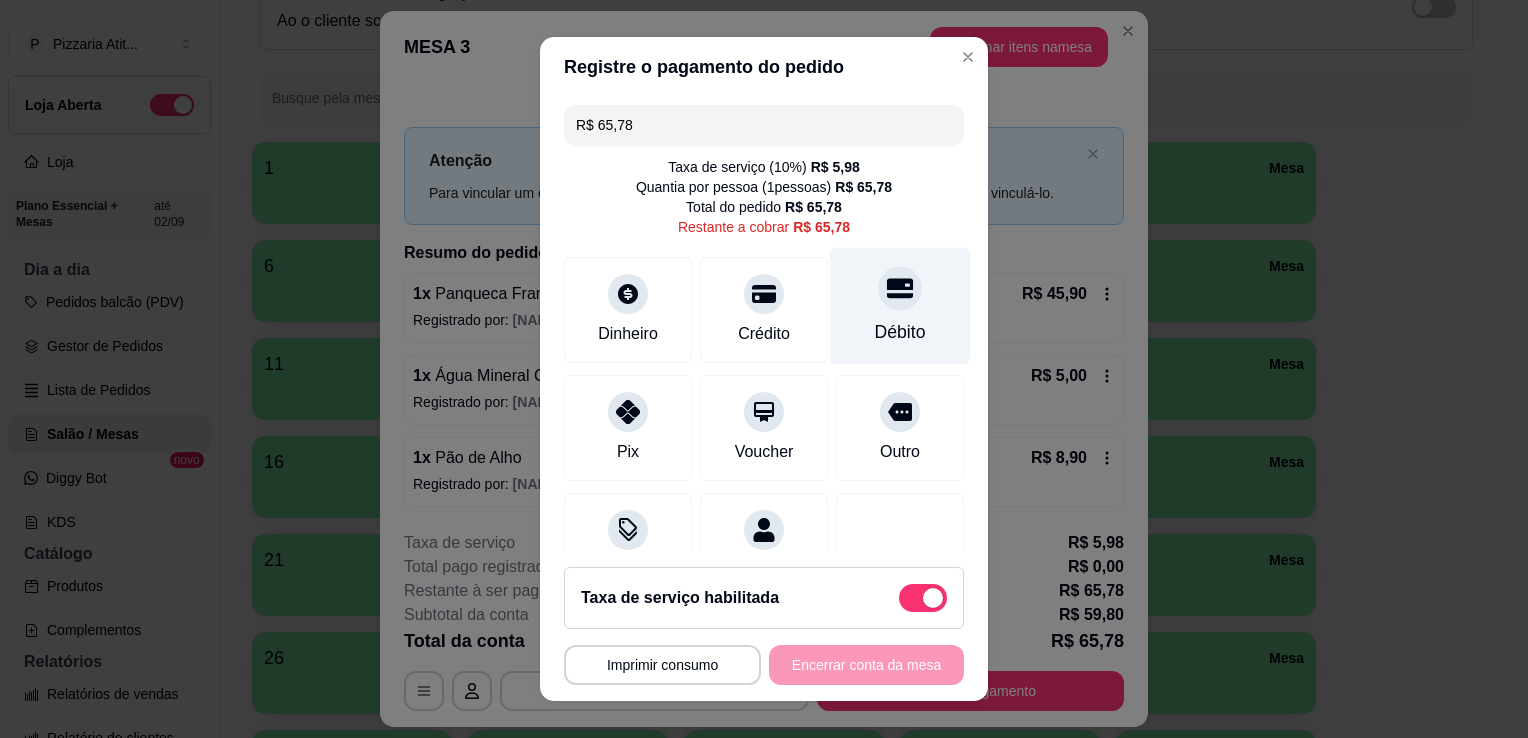 click on "Débito" at bounding box center (900, 306) 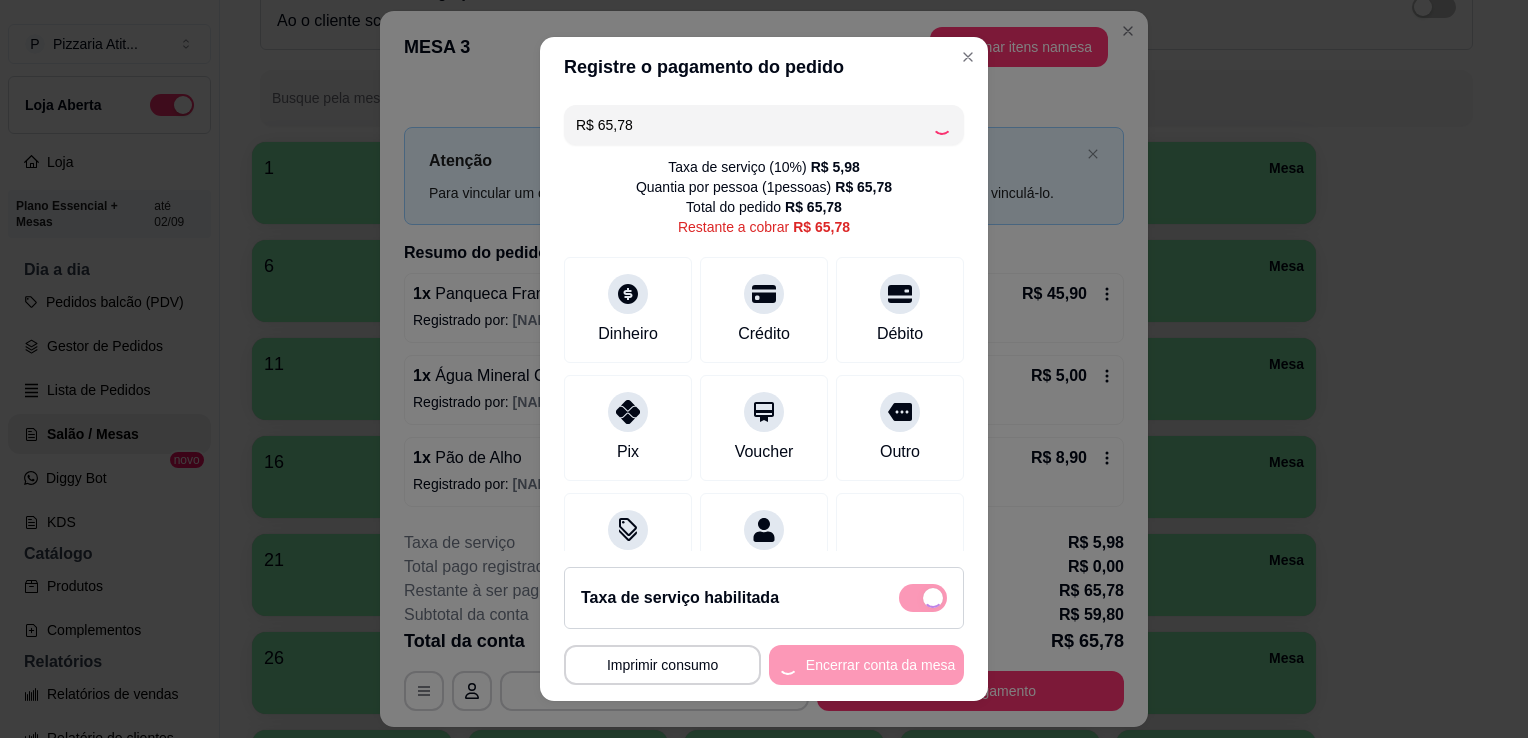 type on "R$ 0,00" 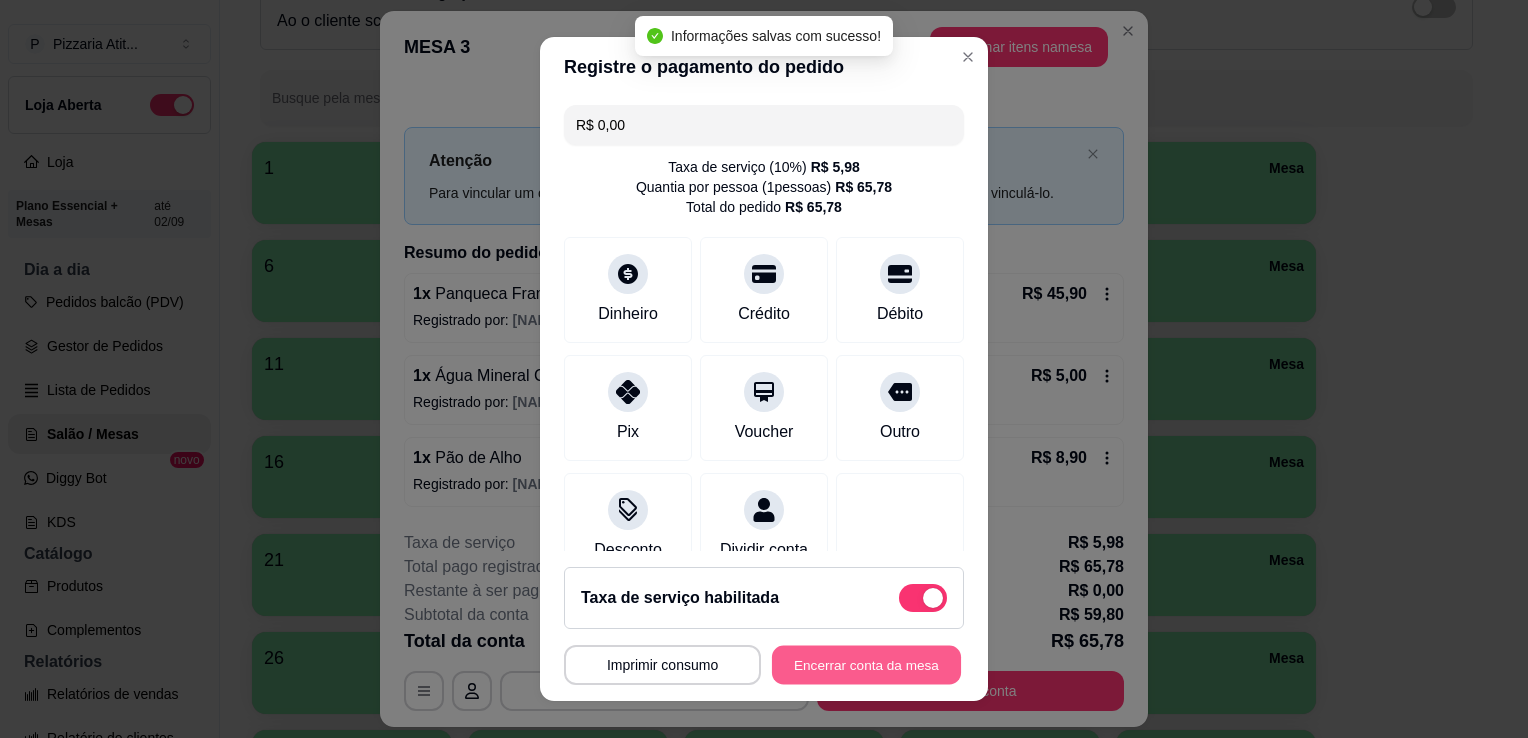 click on "Encerrar conta da mesa" at bounding box center (866, 665) 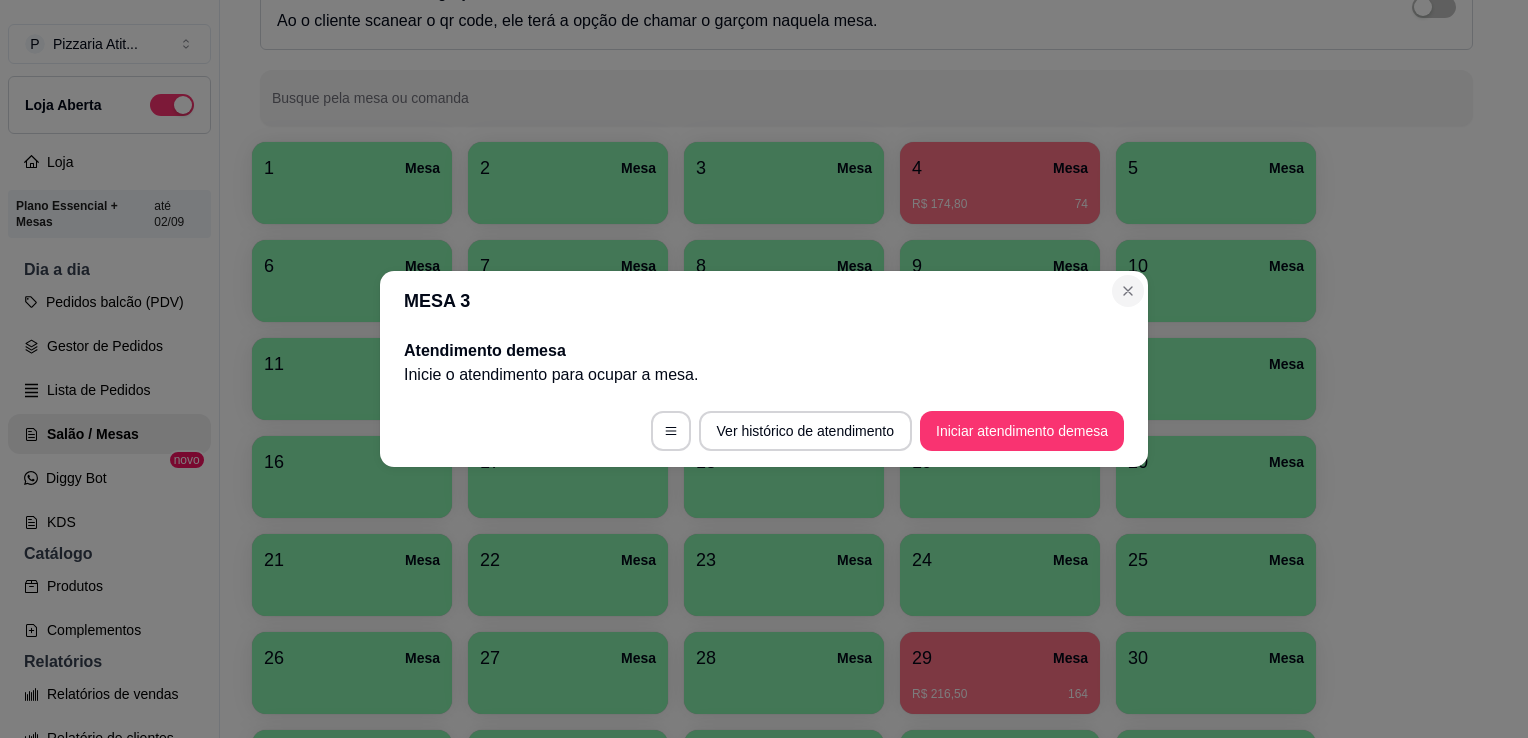 click on "MESA 3" at bounding box center [764, 301] 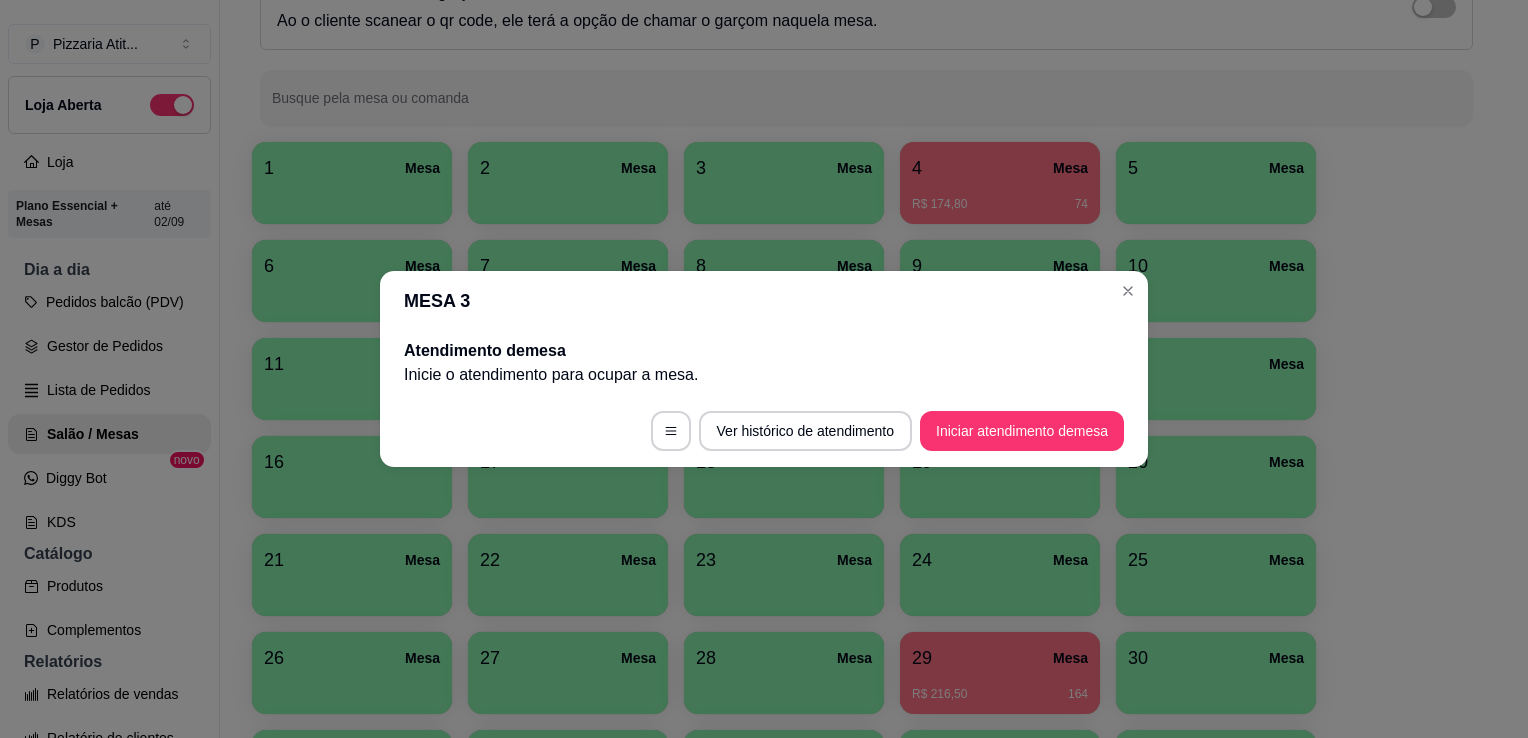 click on "MESA 3" at bounding box center (764, 301) 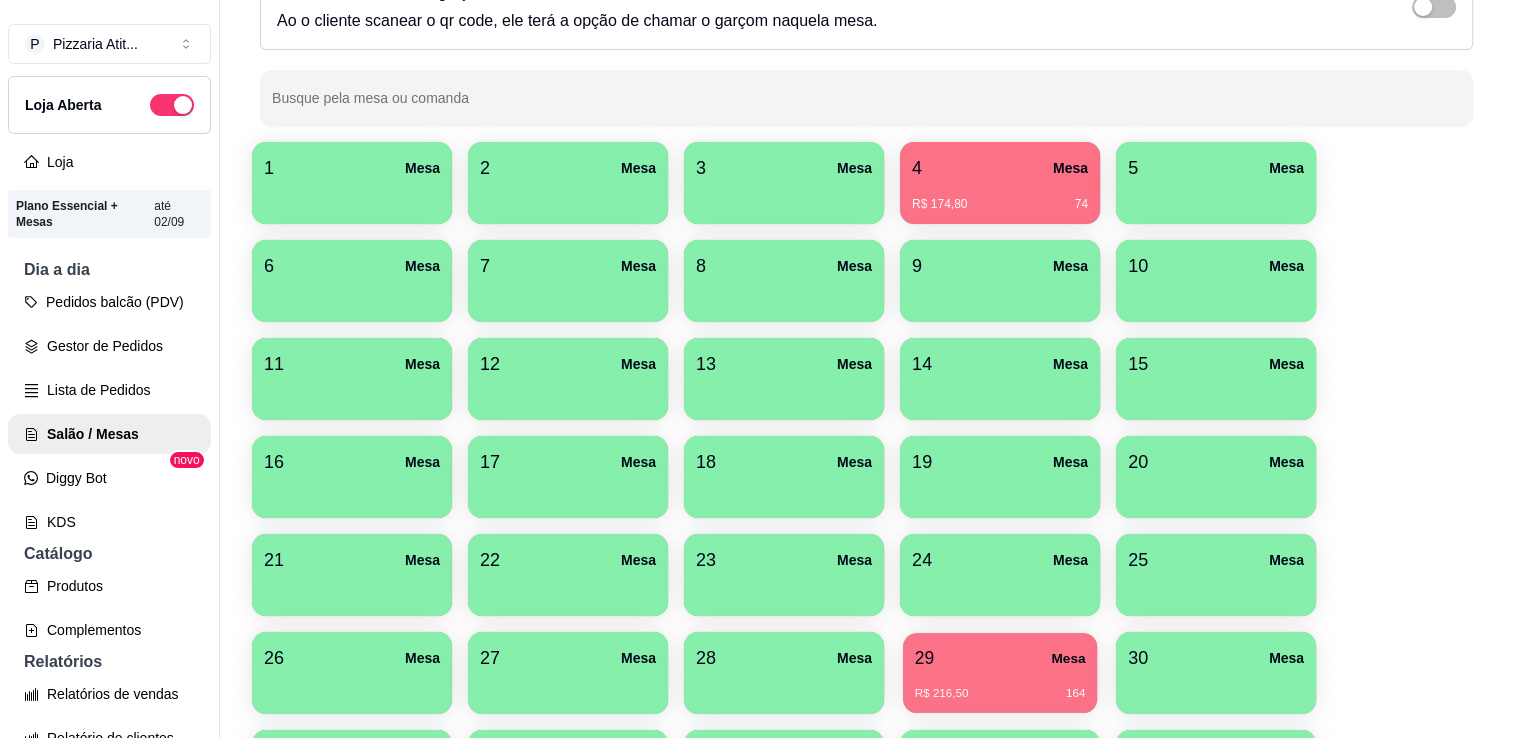 click on "29 Mesa" at bounding box center [1000, 658] 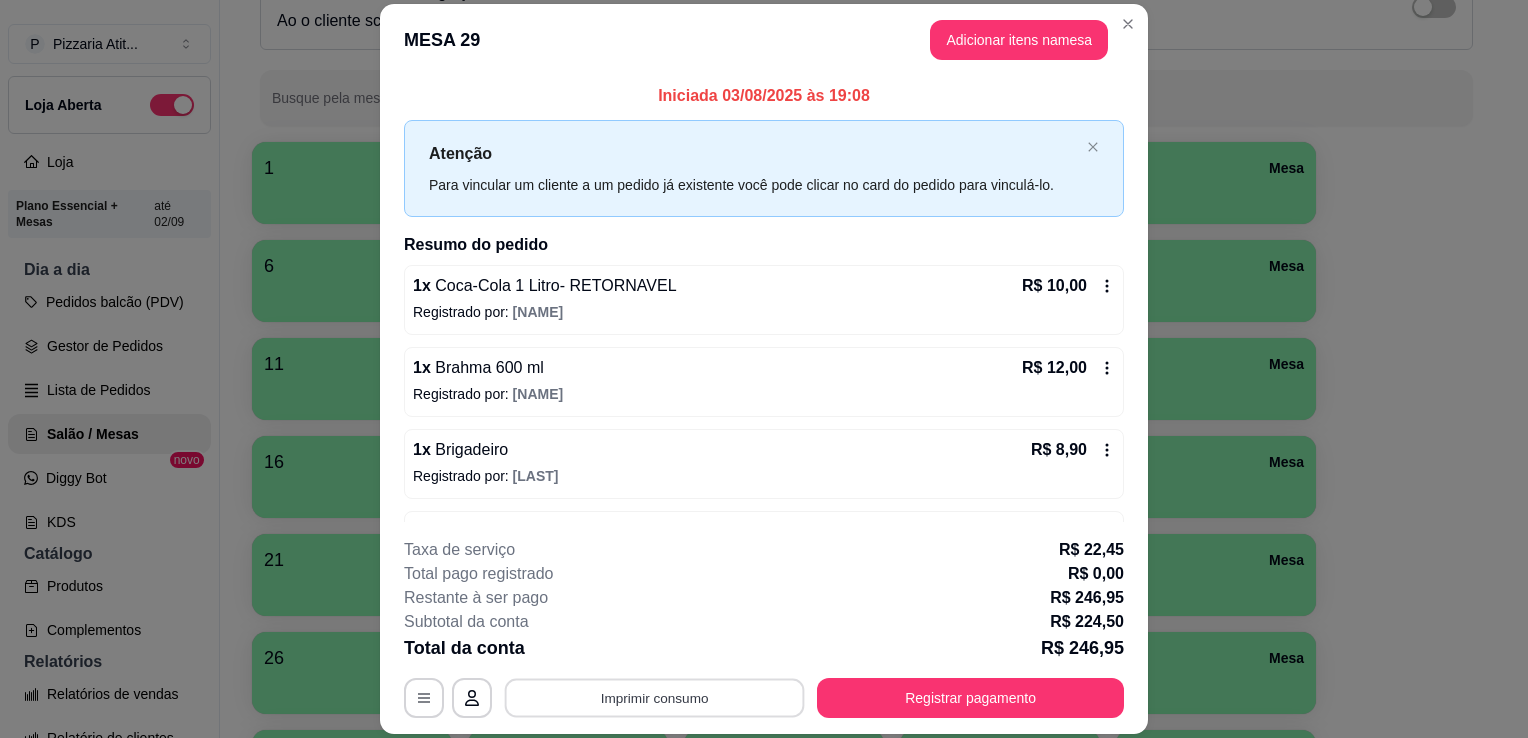 click on "Imprimir consumo" at bounding box center (655, 698) 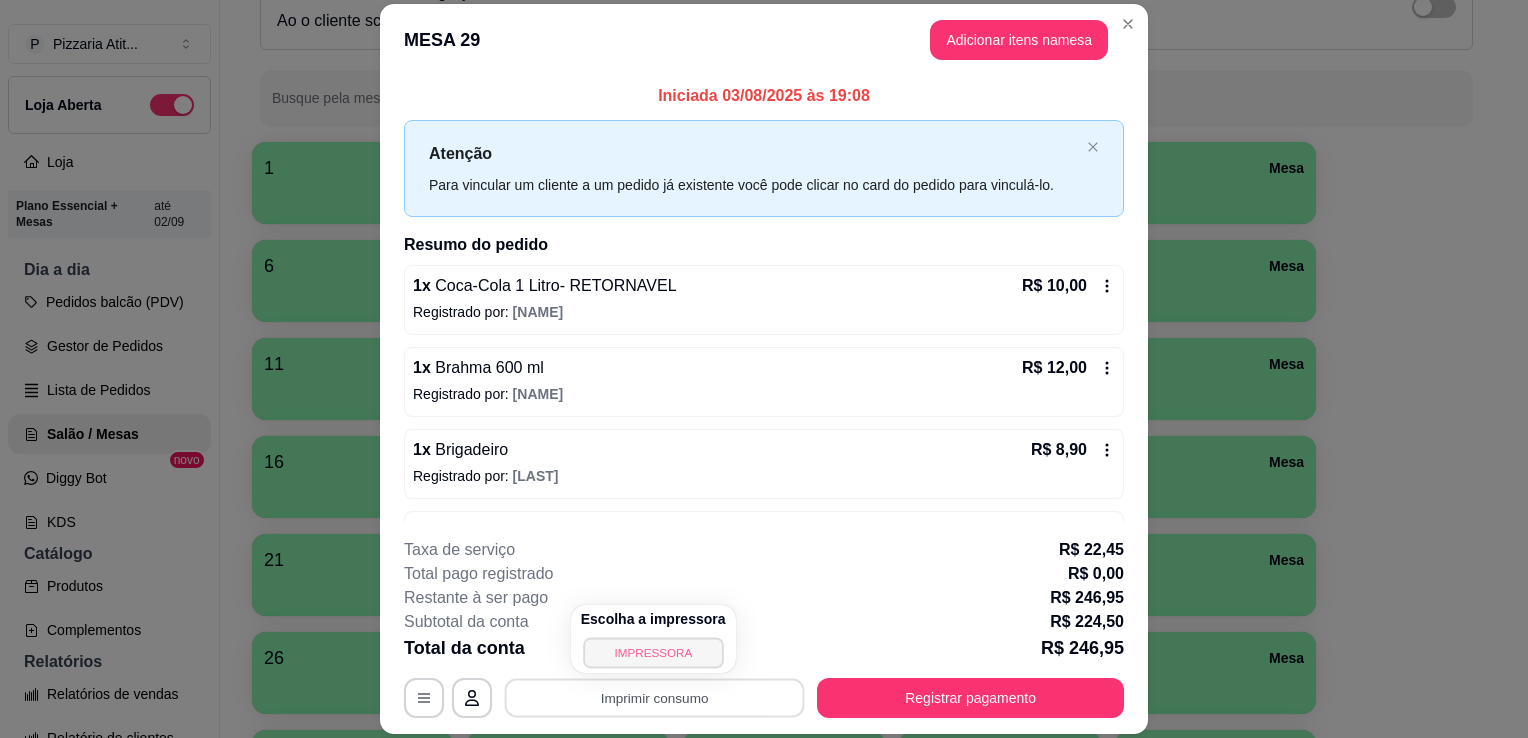 click on "IMPRESSORA" at bounding box center [653, 652] 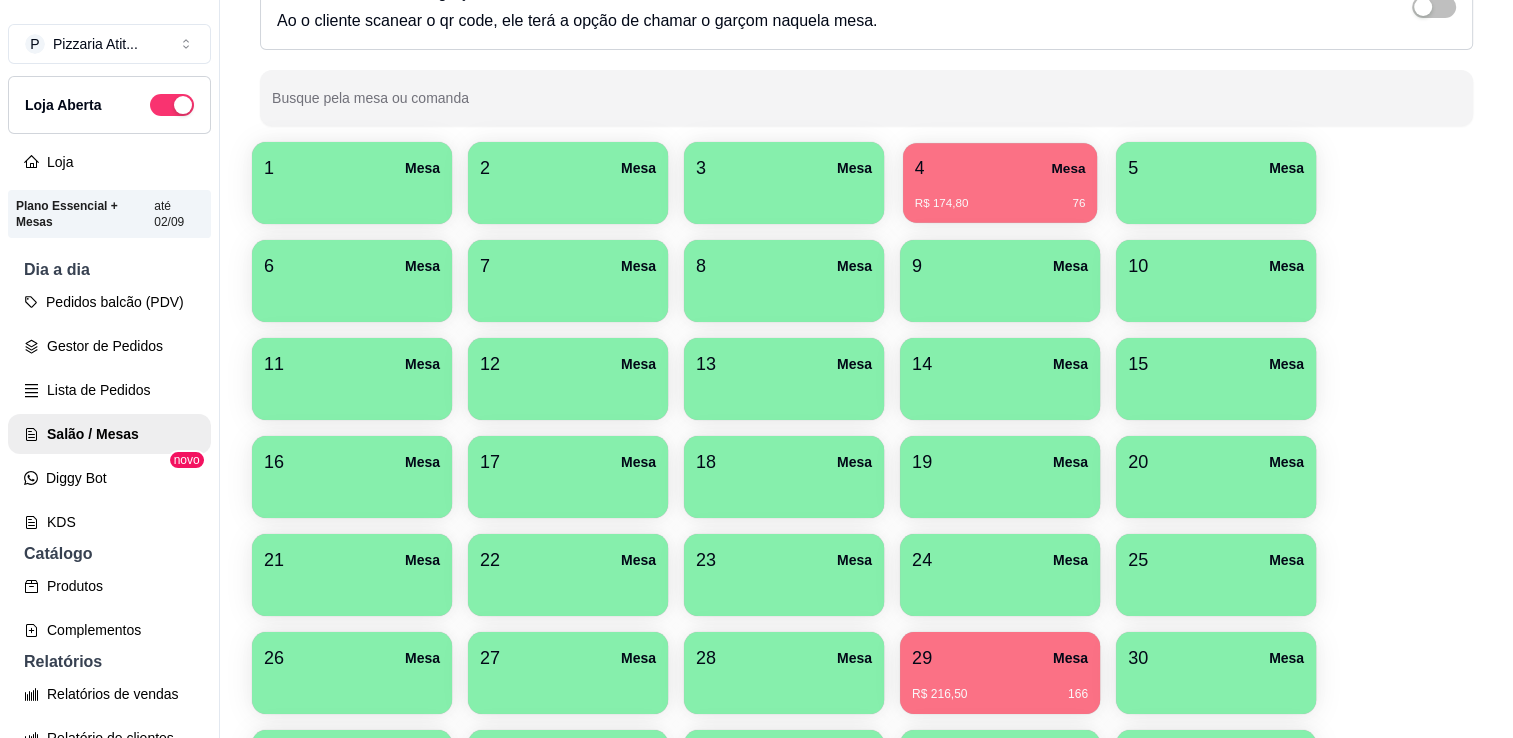 click on "R$ 174,80" at bounding box center (942, 204) 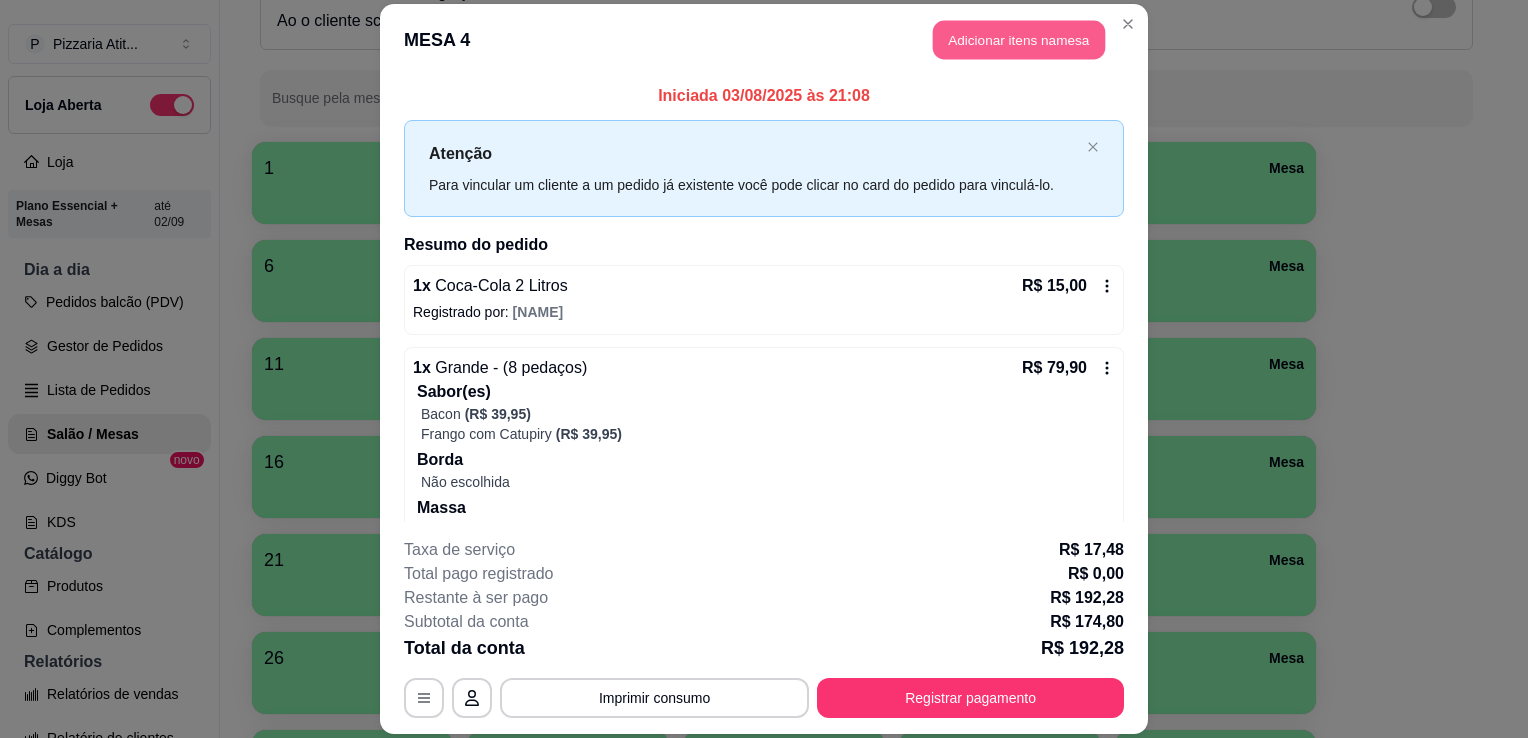 click on "Adicionar itens na  mesa" at bounding box center [1019, 39] 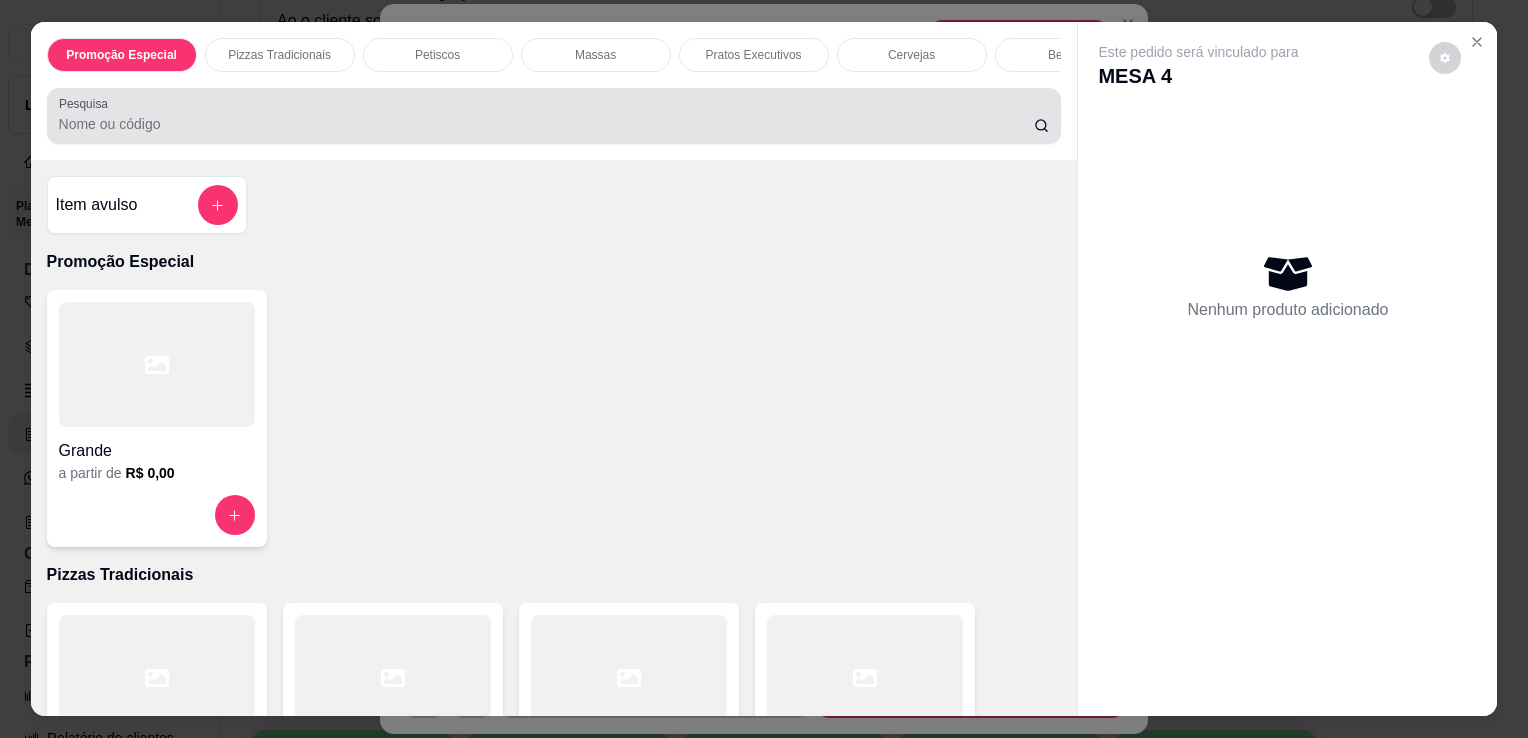 click on "Pesquisa" at bounding box center (554, 116) 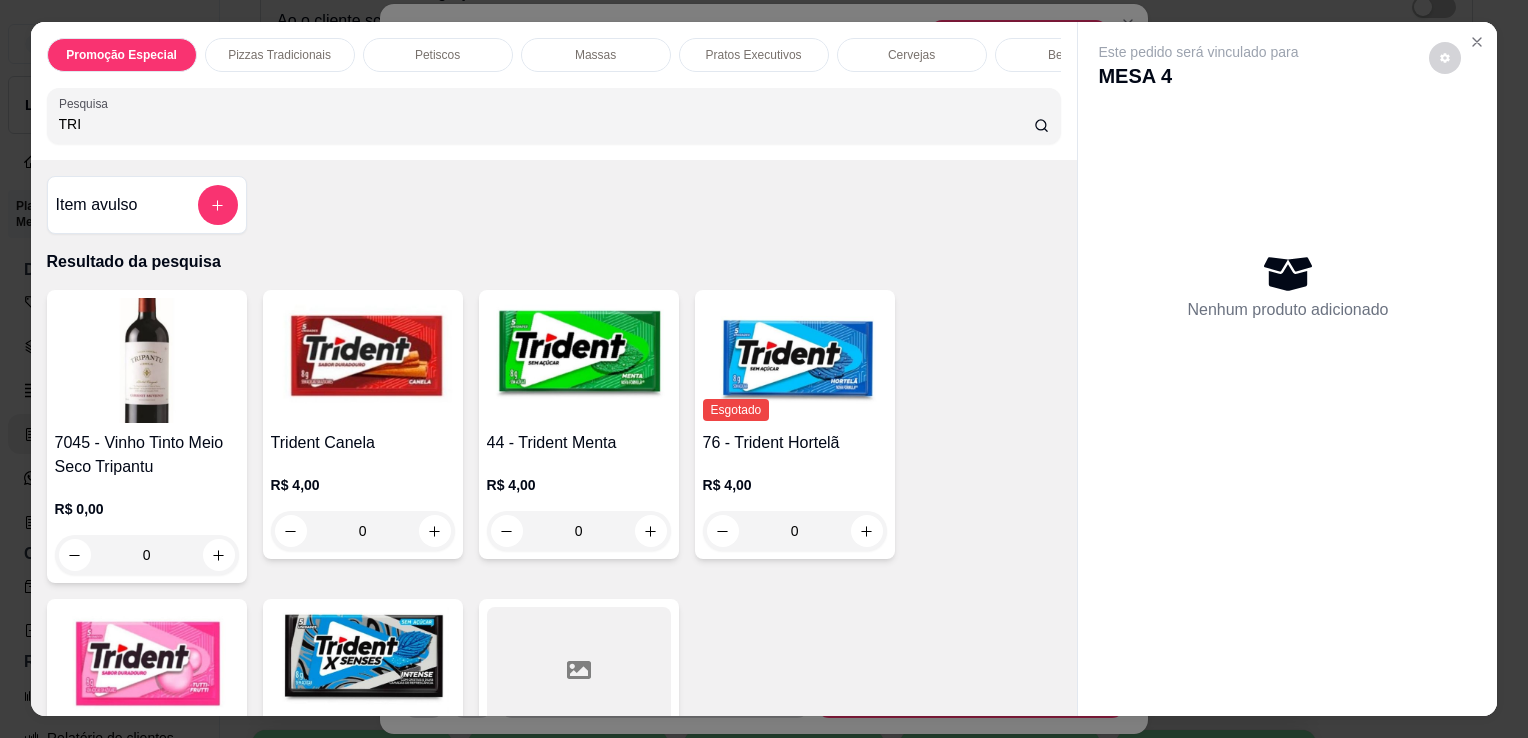 type on "TRI" 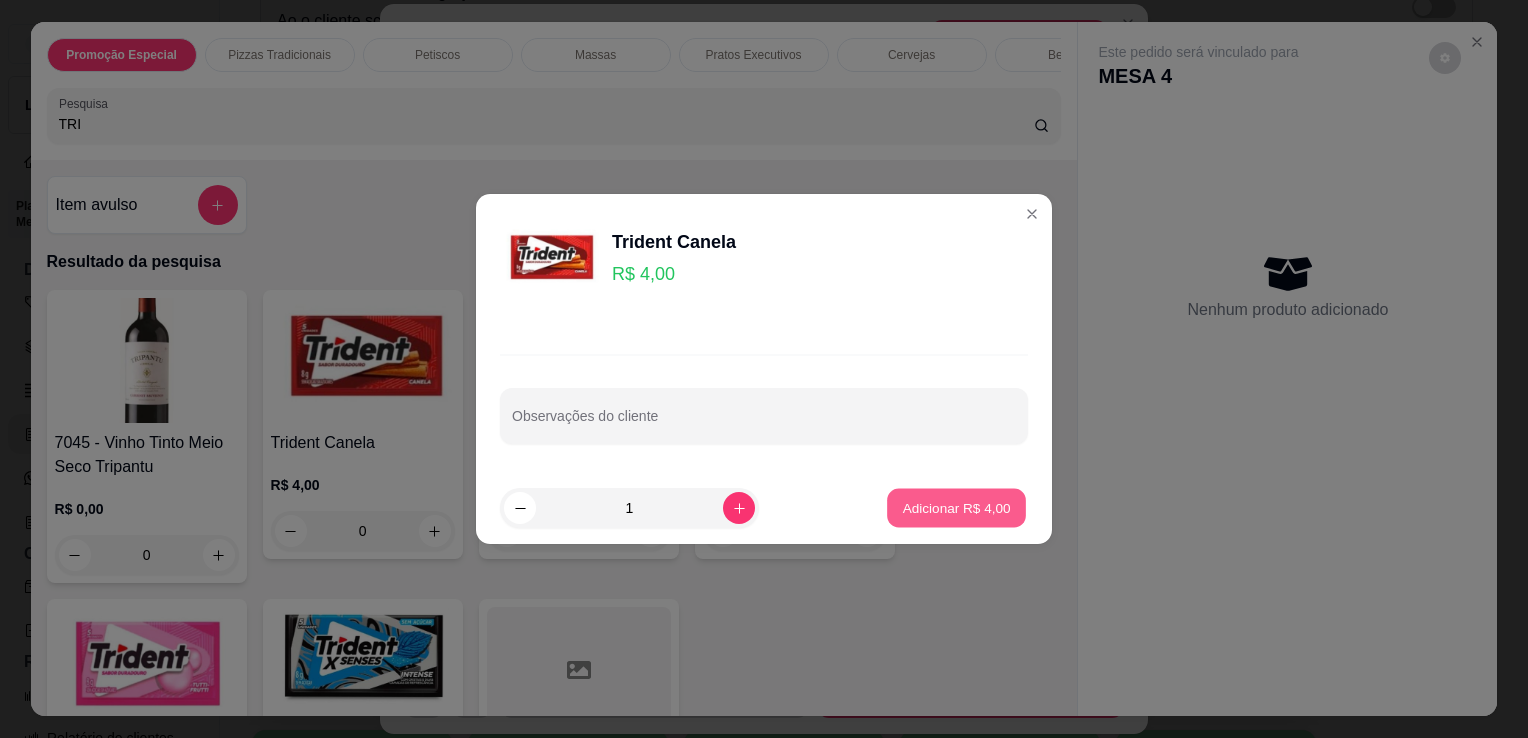 click on "Adicionar   R$ 4,00" at bounding box center [956, 508] 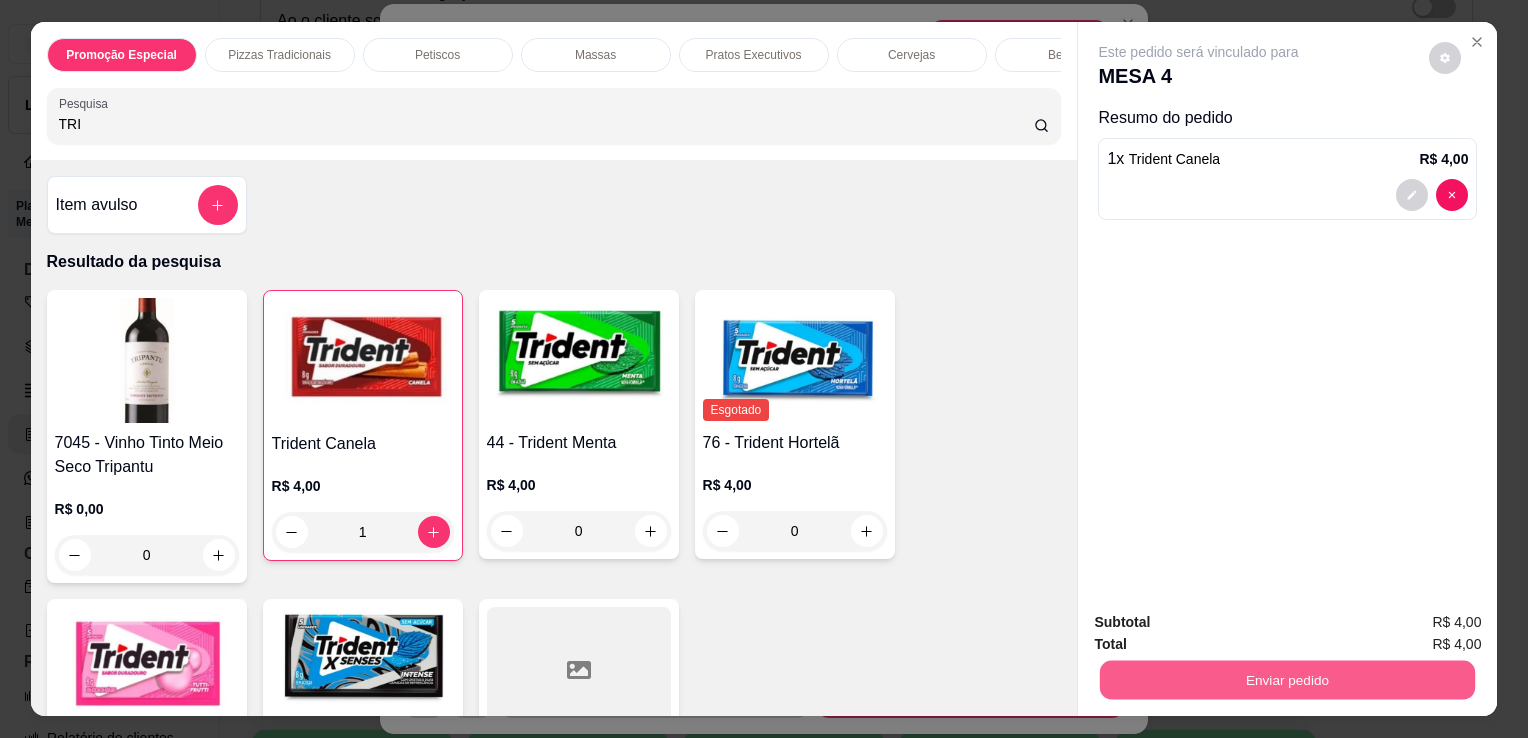 click on "Enviar pedido" at bounding box center (1287, 679) 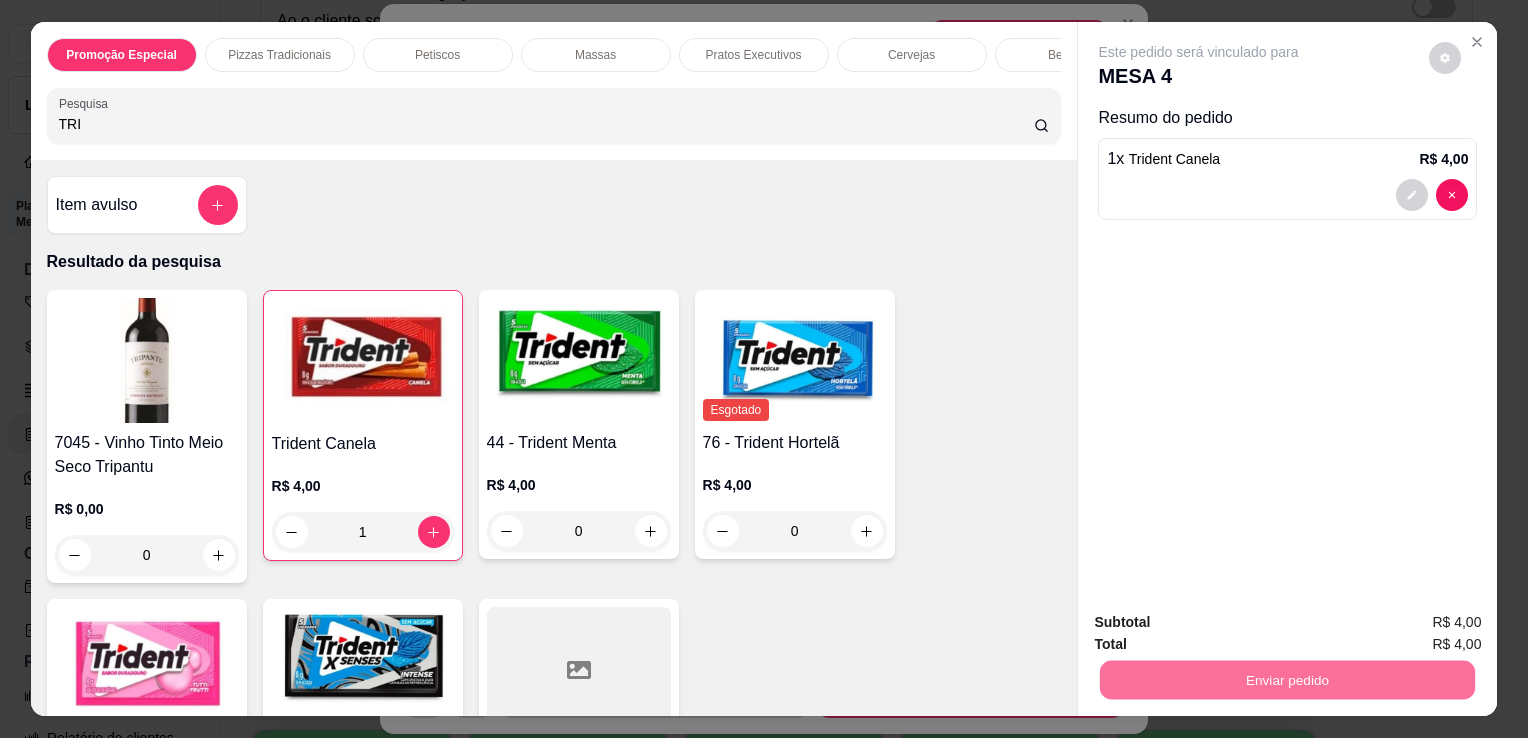 click on "Não registrar e enviar pedido" at bounding box center (1222, 624) 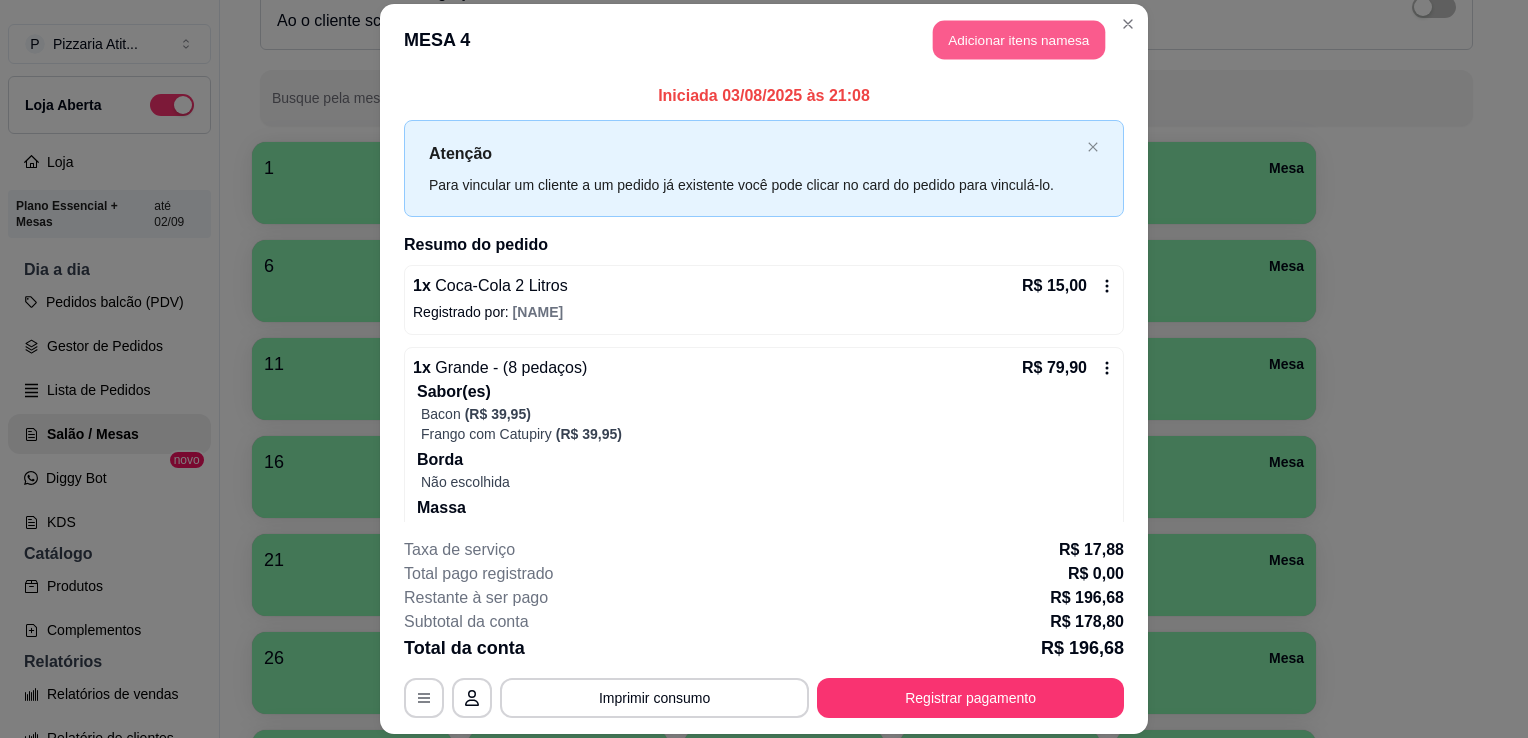 click on "Adicionar itens na  mesa" at bounding box center (1019, 39) 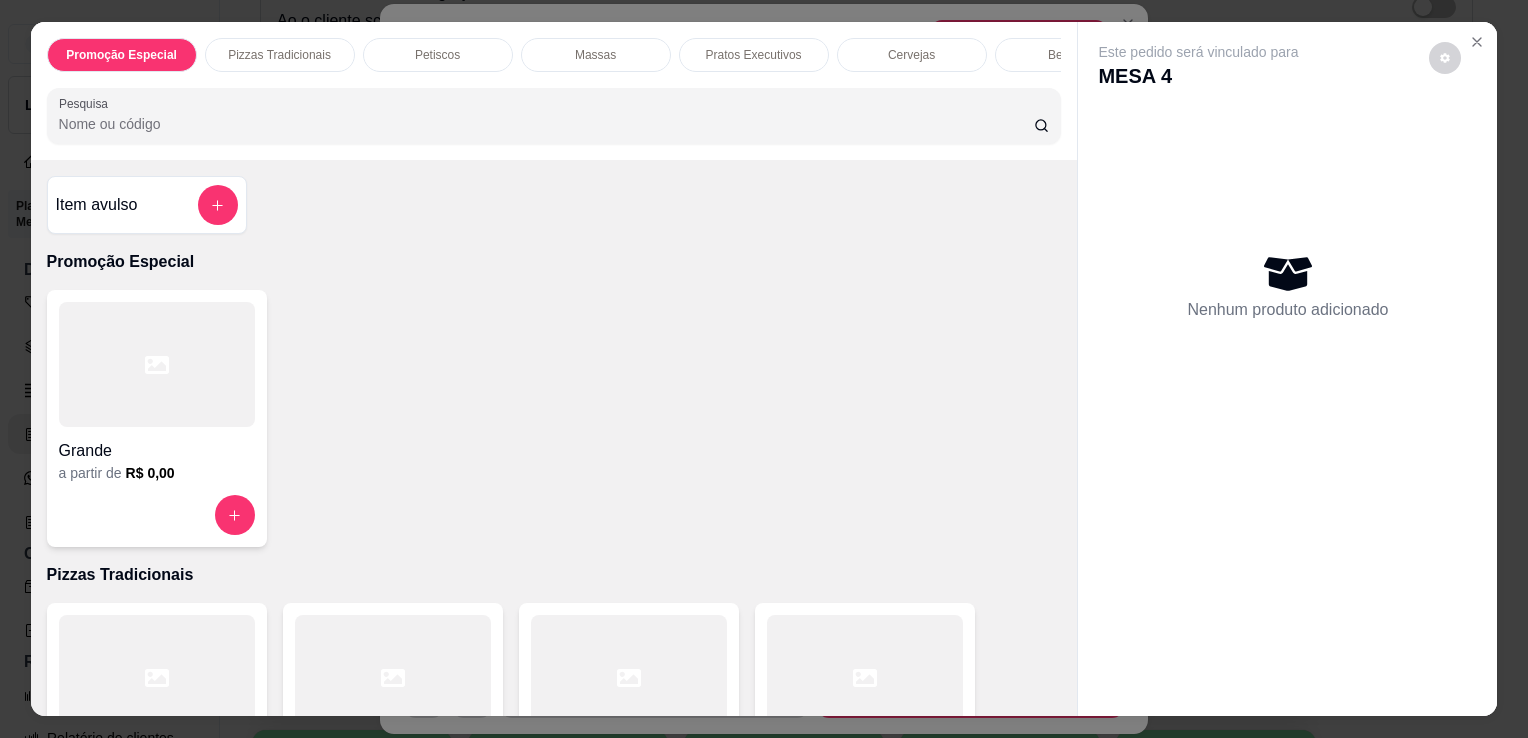 click on "Pesquisa" at bounding box center (546, 124) 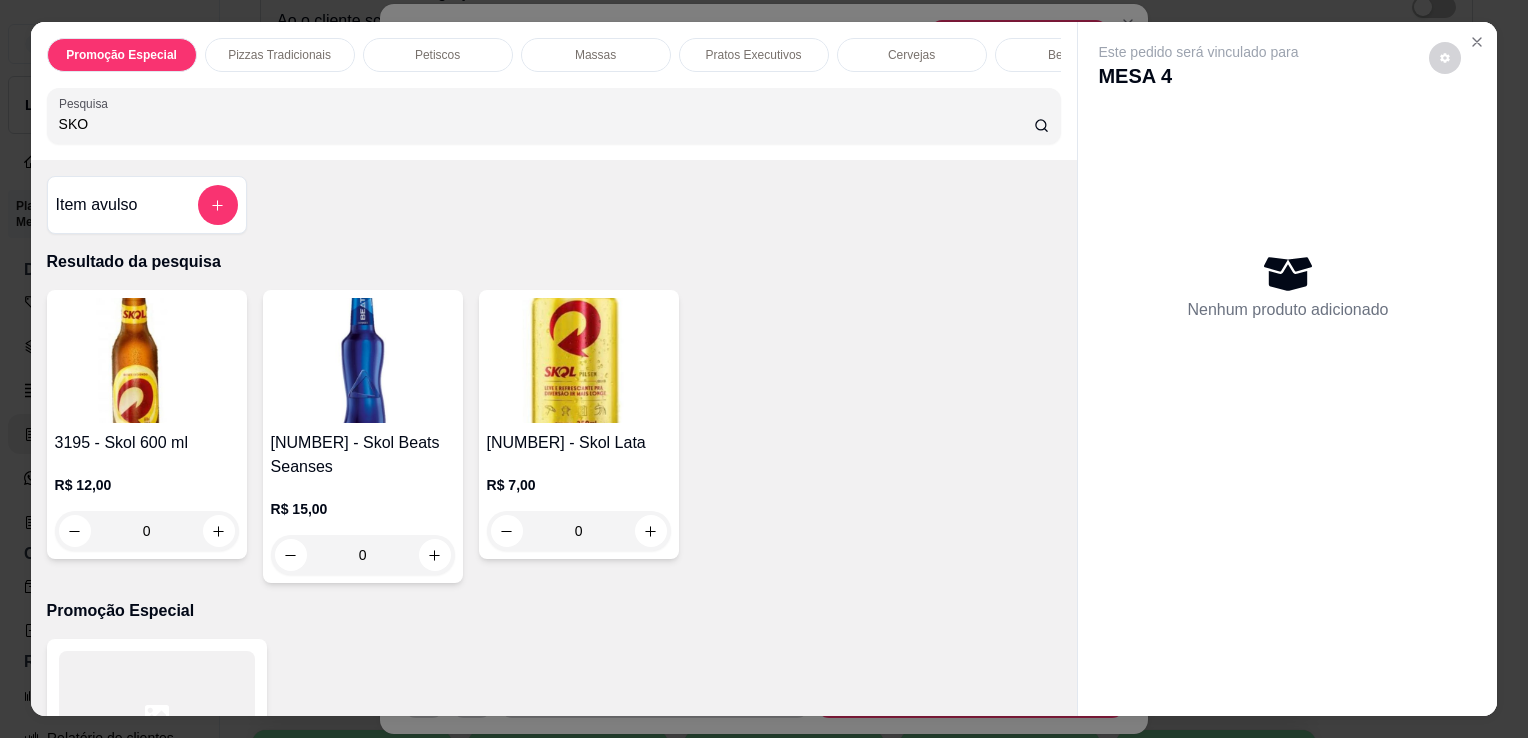 type on "SKO" 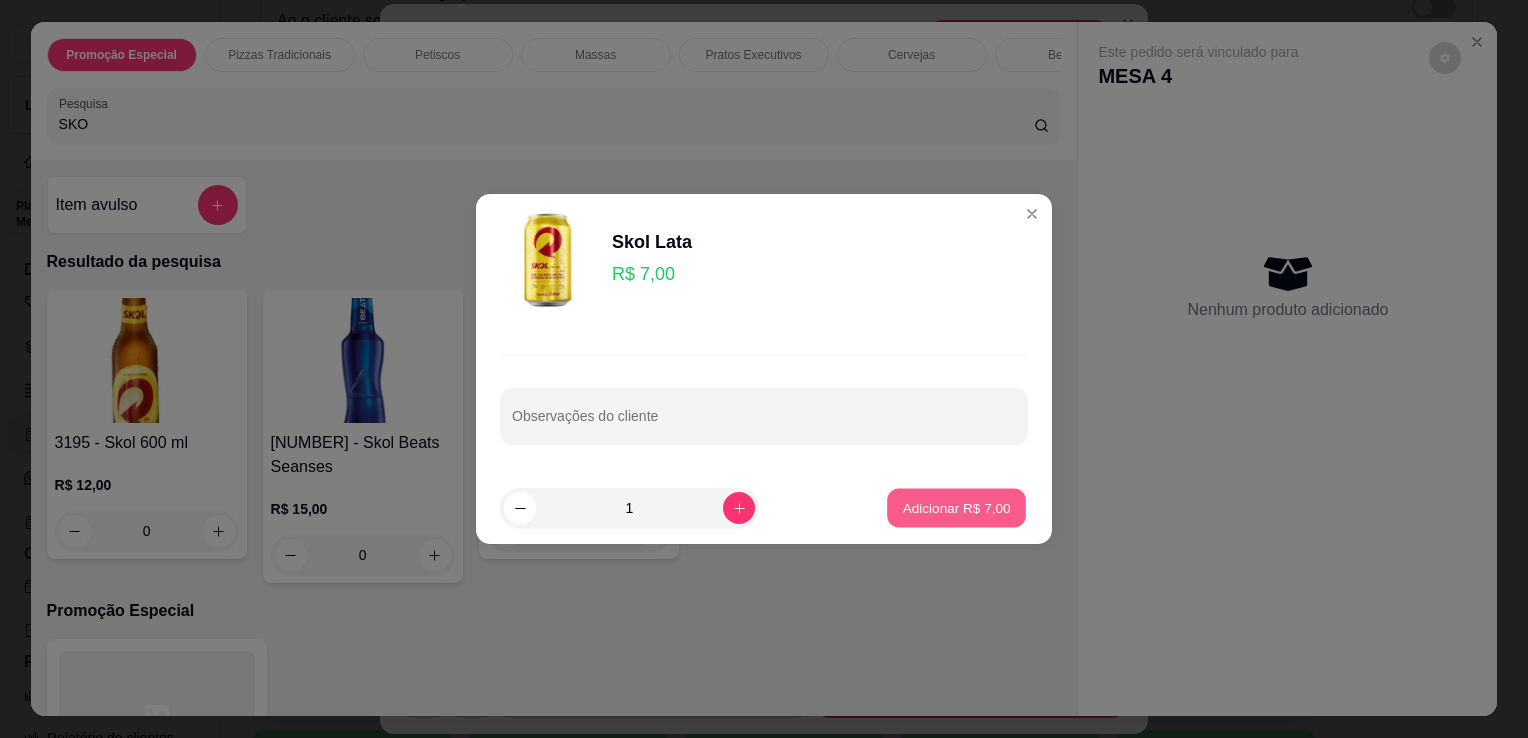 click on "Adicionar   R$ 7,00" at bounding box center [956, 507] 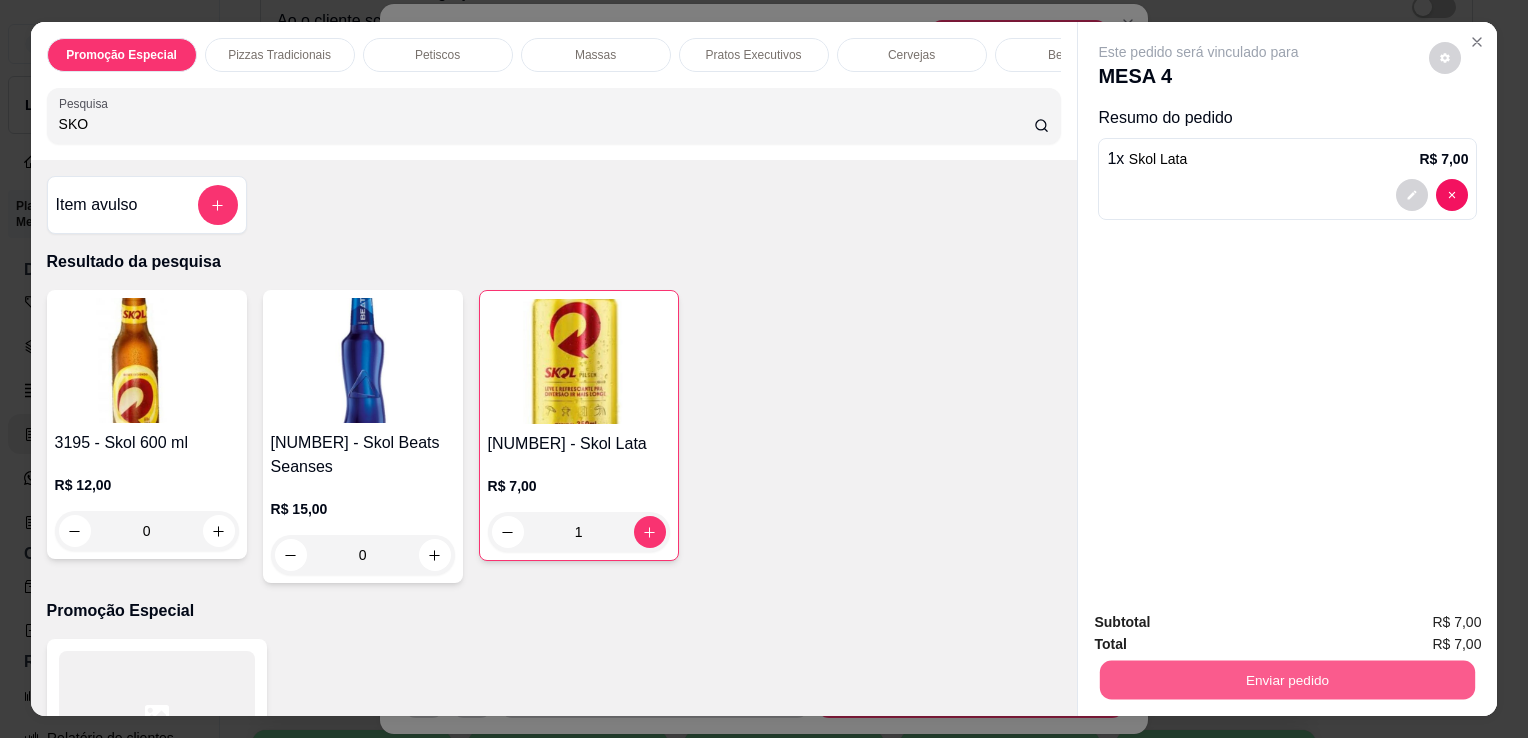 click on "Enviar pedido" at bounding box center (1287, 679) 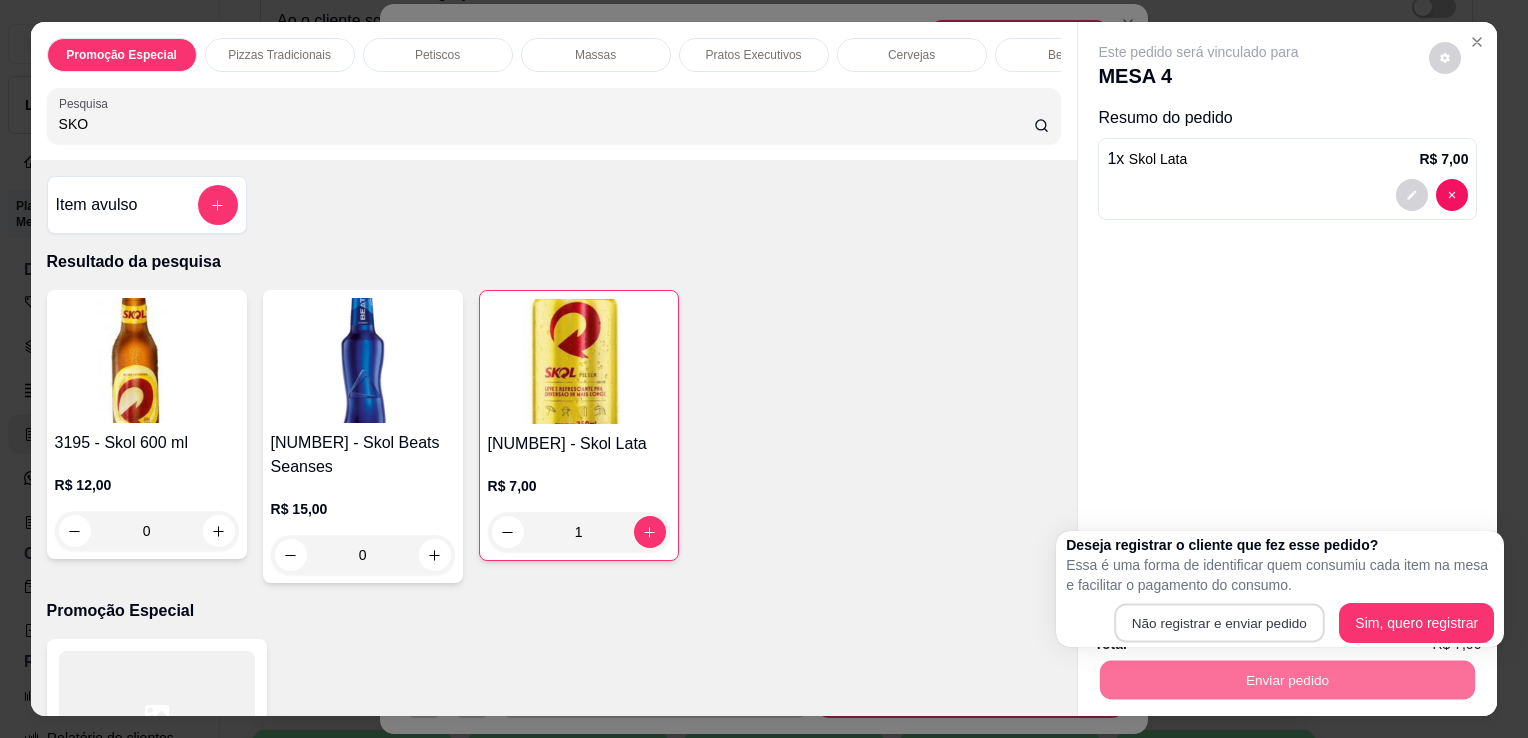 click on "Não registrar e enviar pedido" at bounding box center (1219, 623) 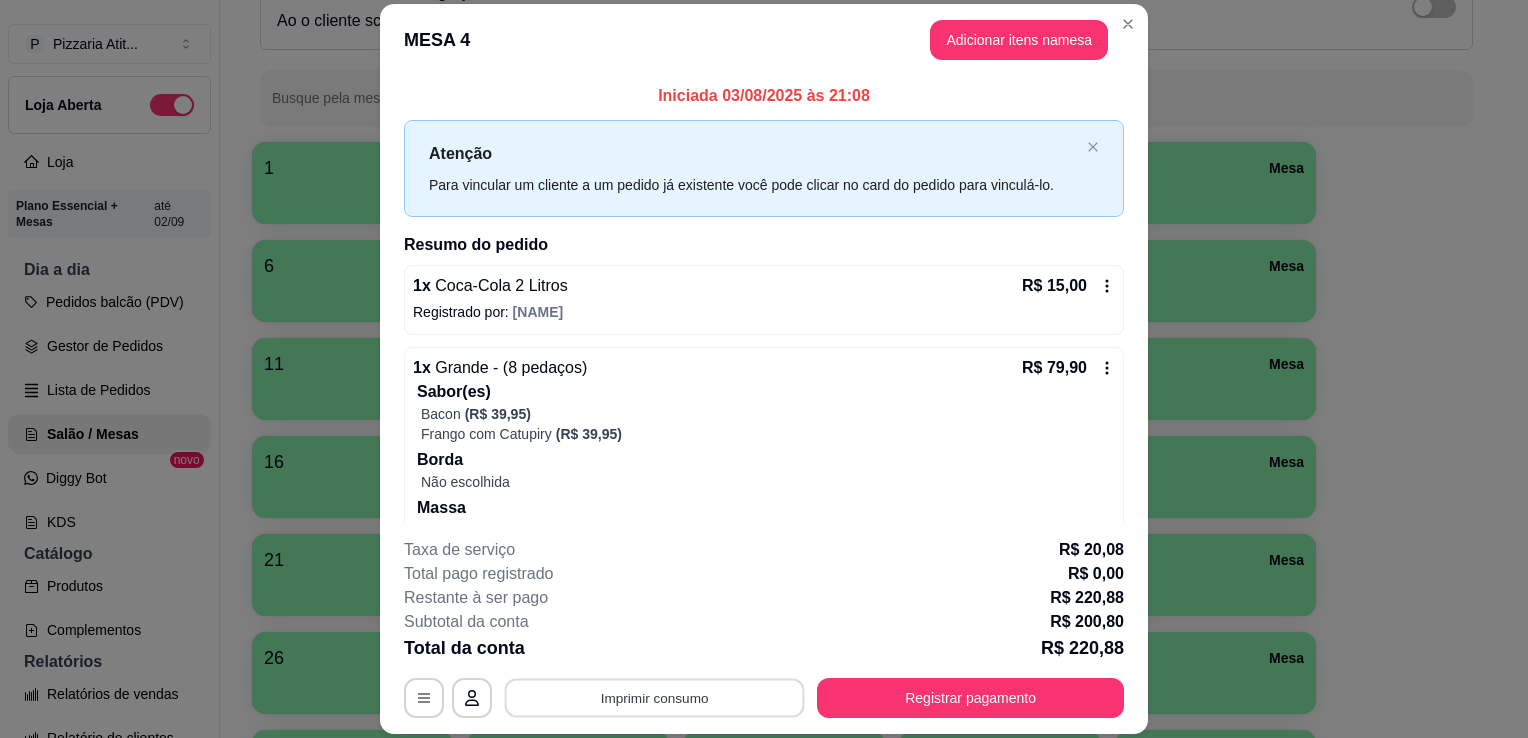 click on "Imprimir consumo" at bounding box center (655, 698) 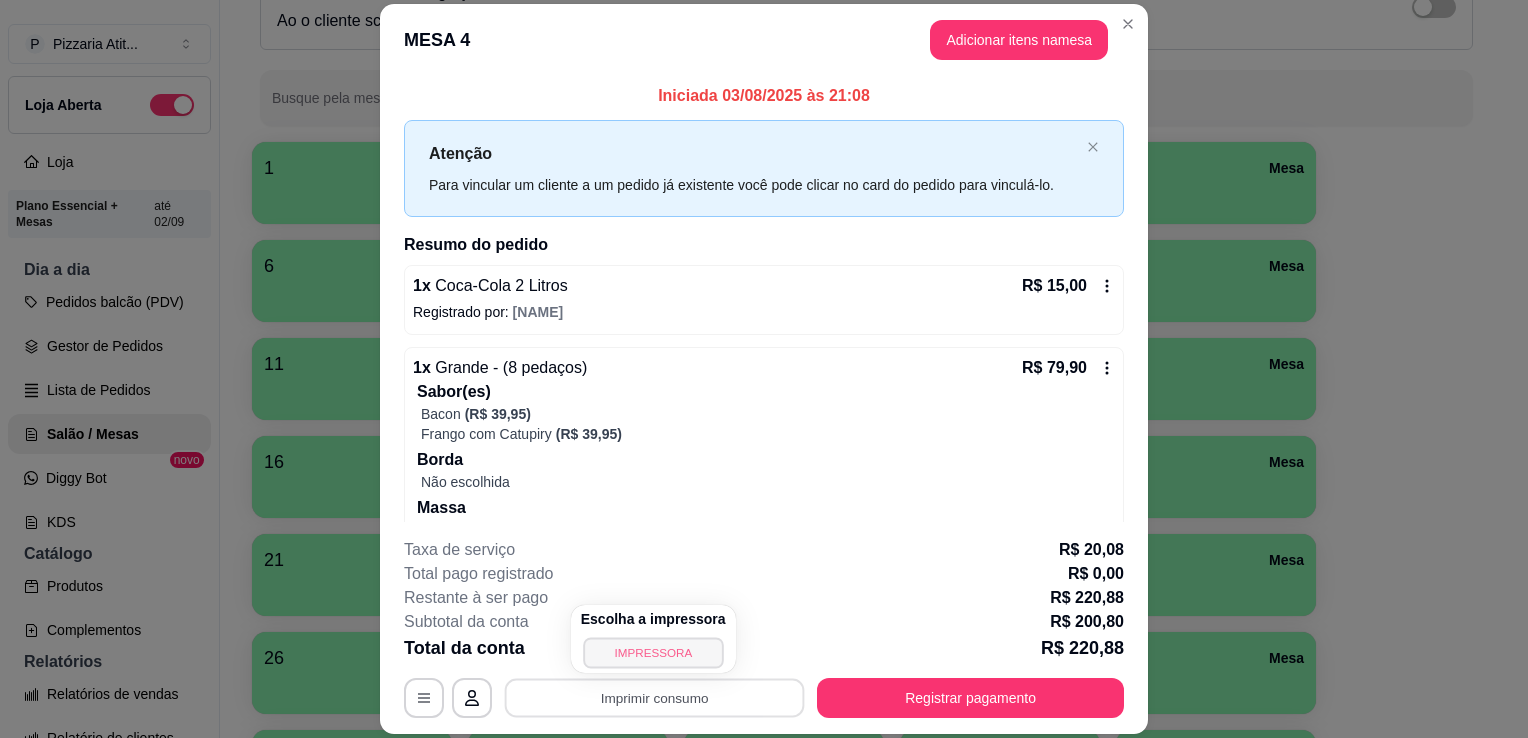 click on "IMPRESSORA" at bounding box center [653, 652] 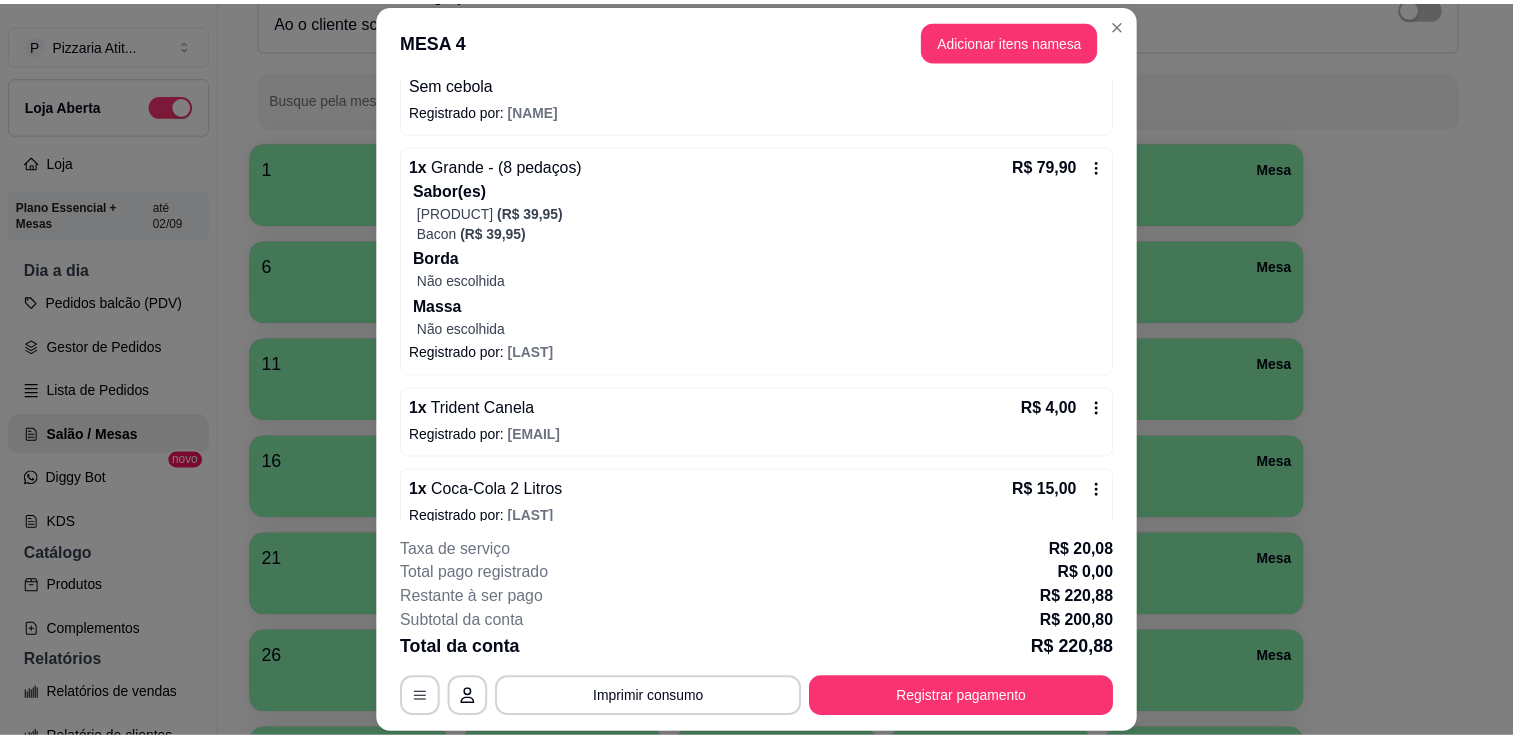 scroll, scrollTop: 504, scrollLeft: 0, axis: vertical 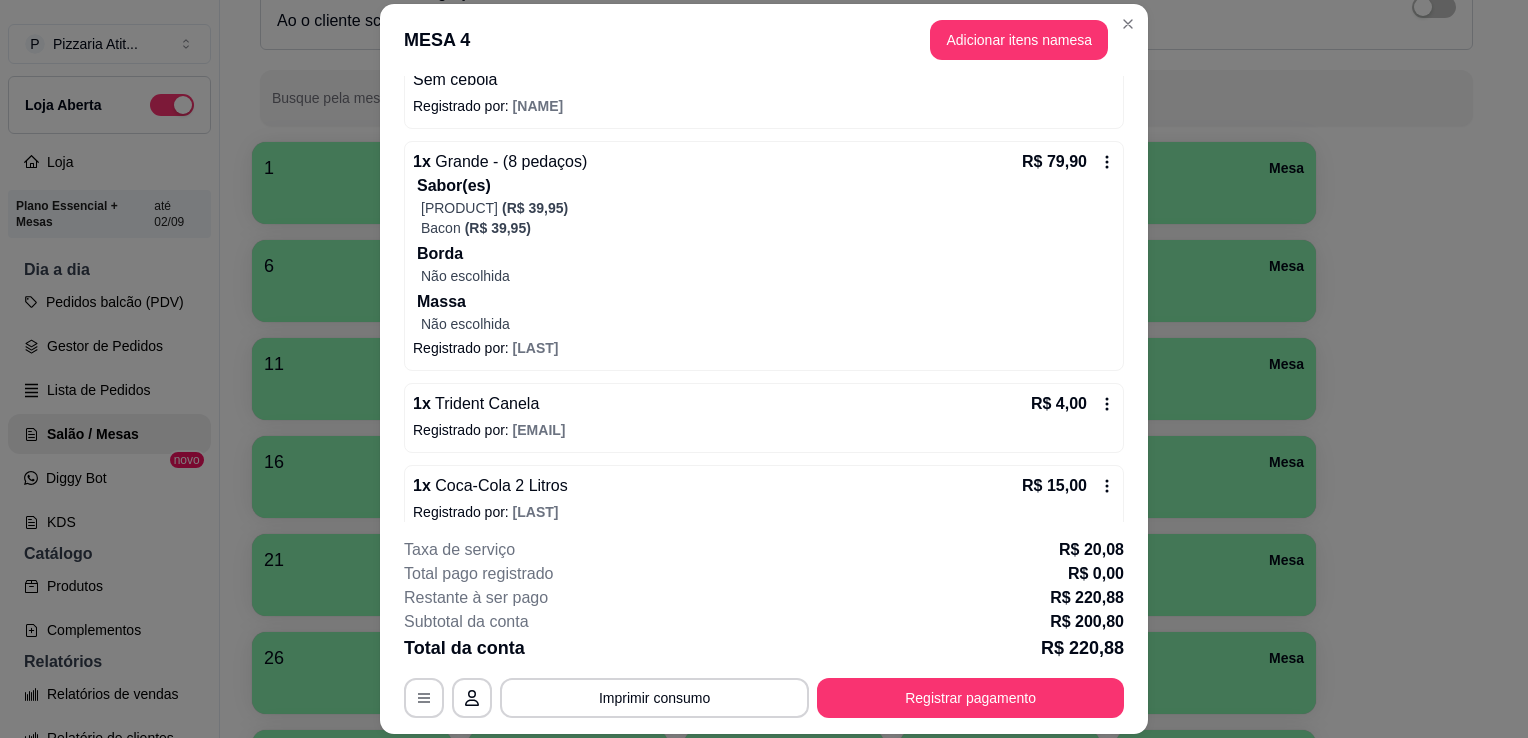 click 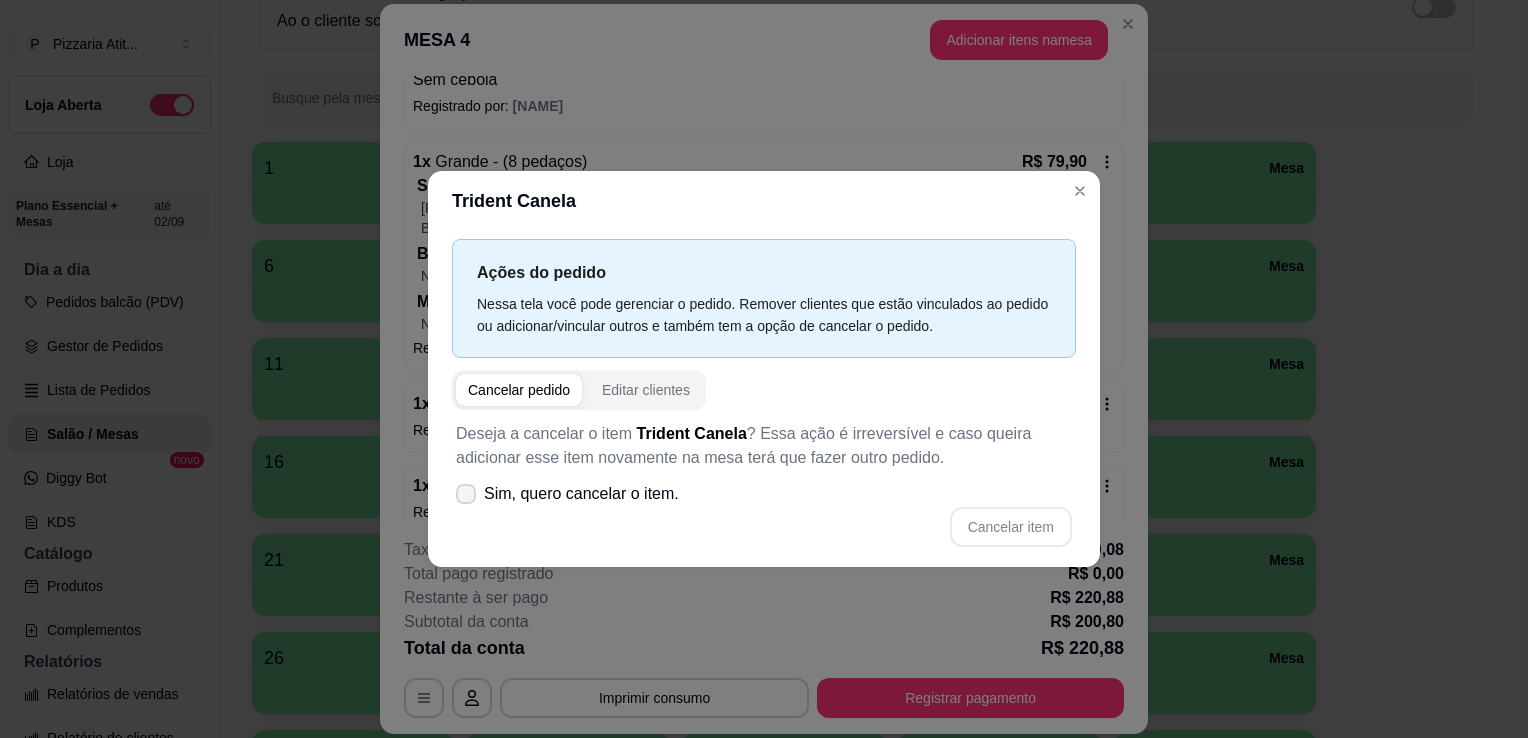 click at bounding box center (466, 494) 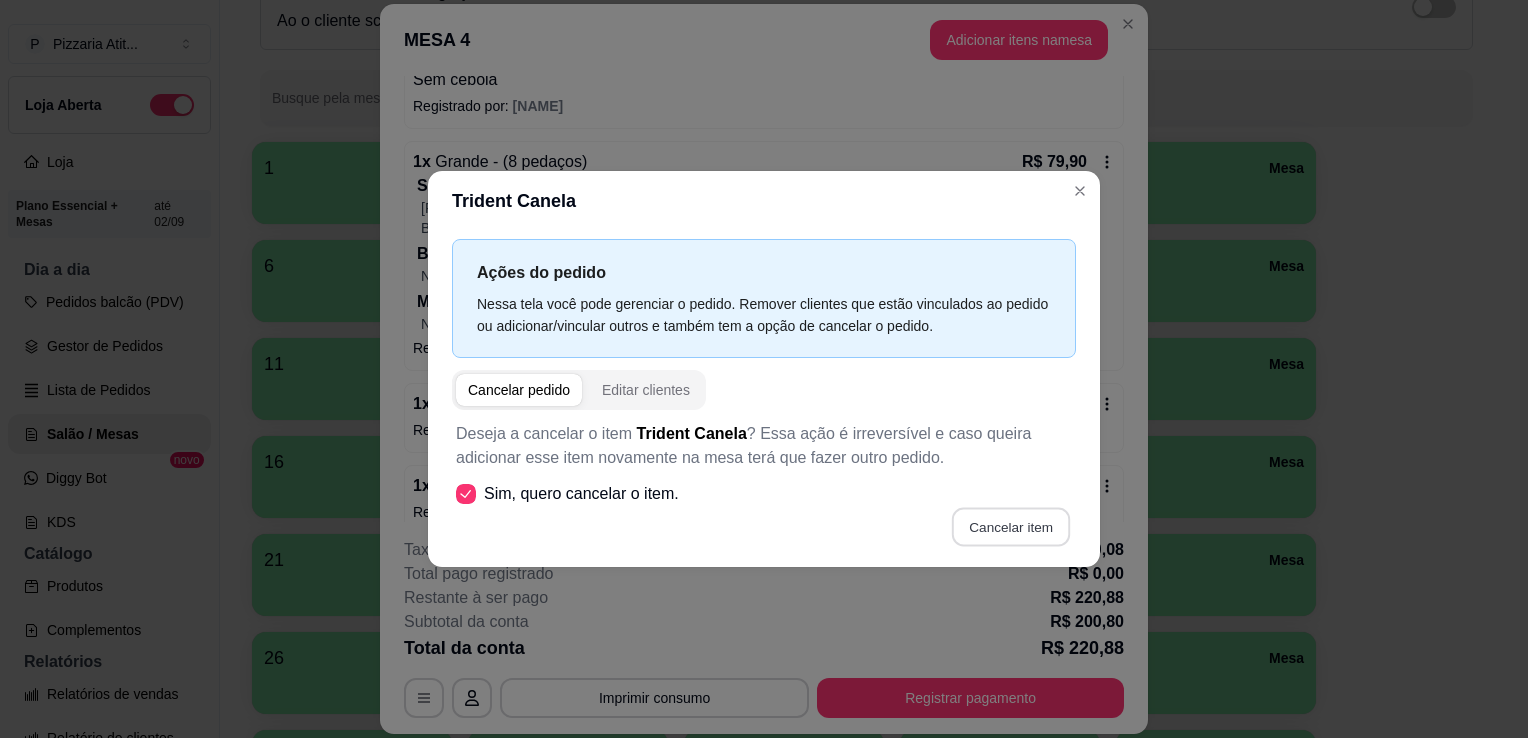 click on "Cancelar item" at bounding box center [1010, 527] 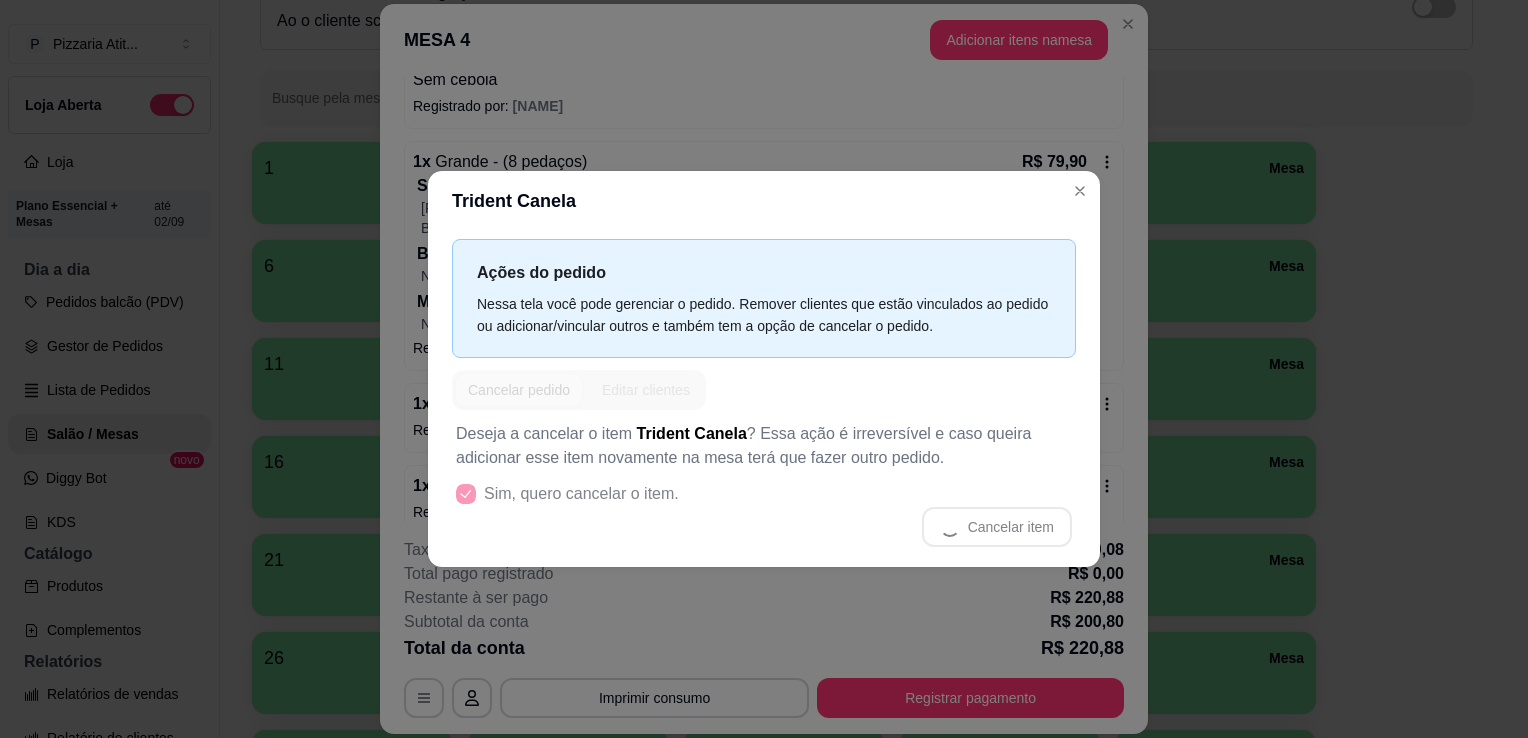 click on "Cancelar item" at bounding box center [764, 527] 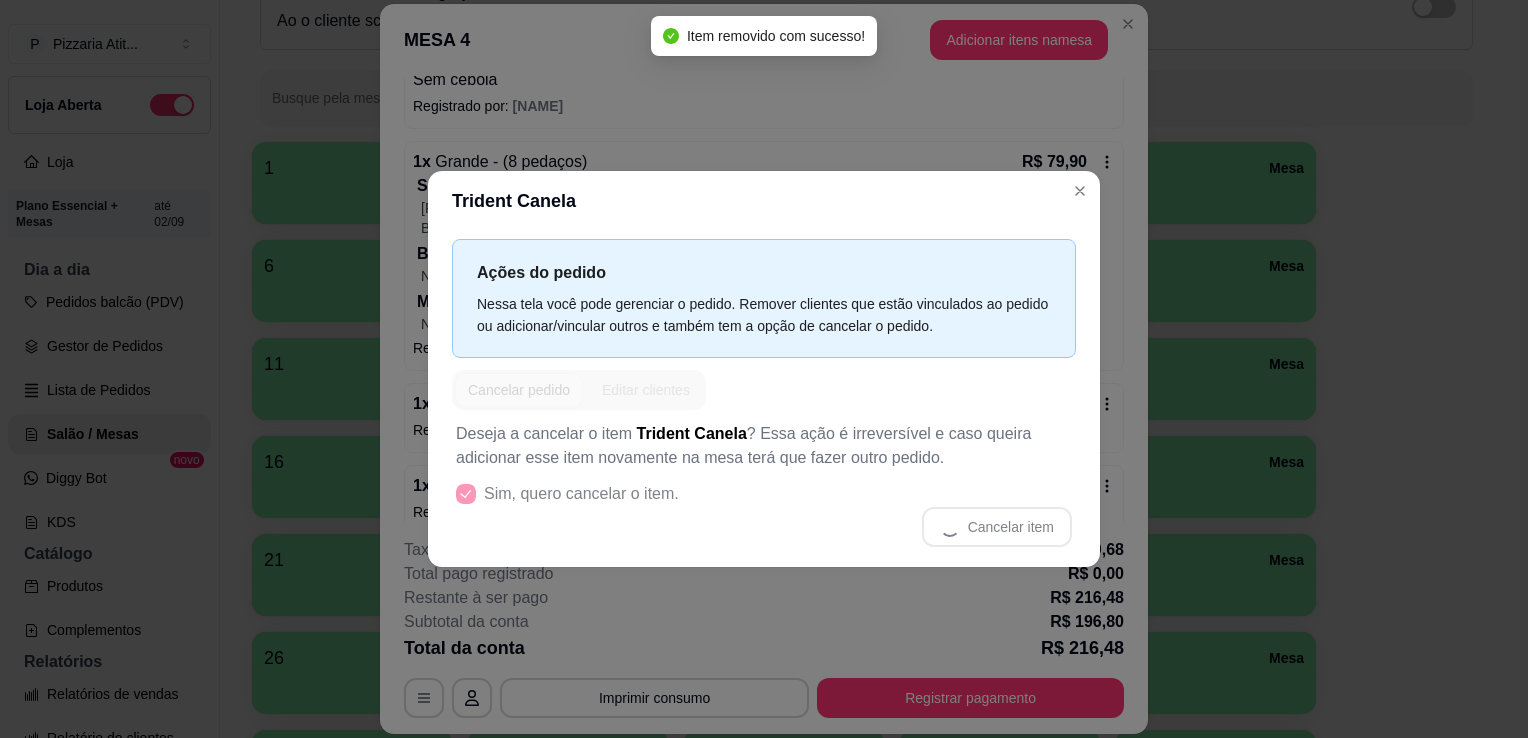 click on "Cancelar item" at bounding box center [764, 527] 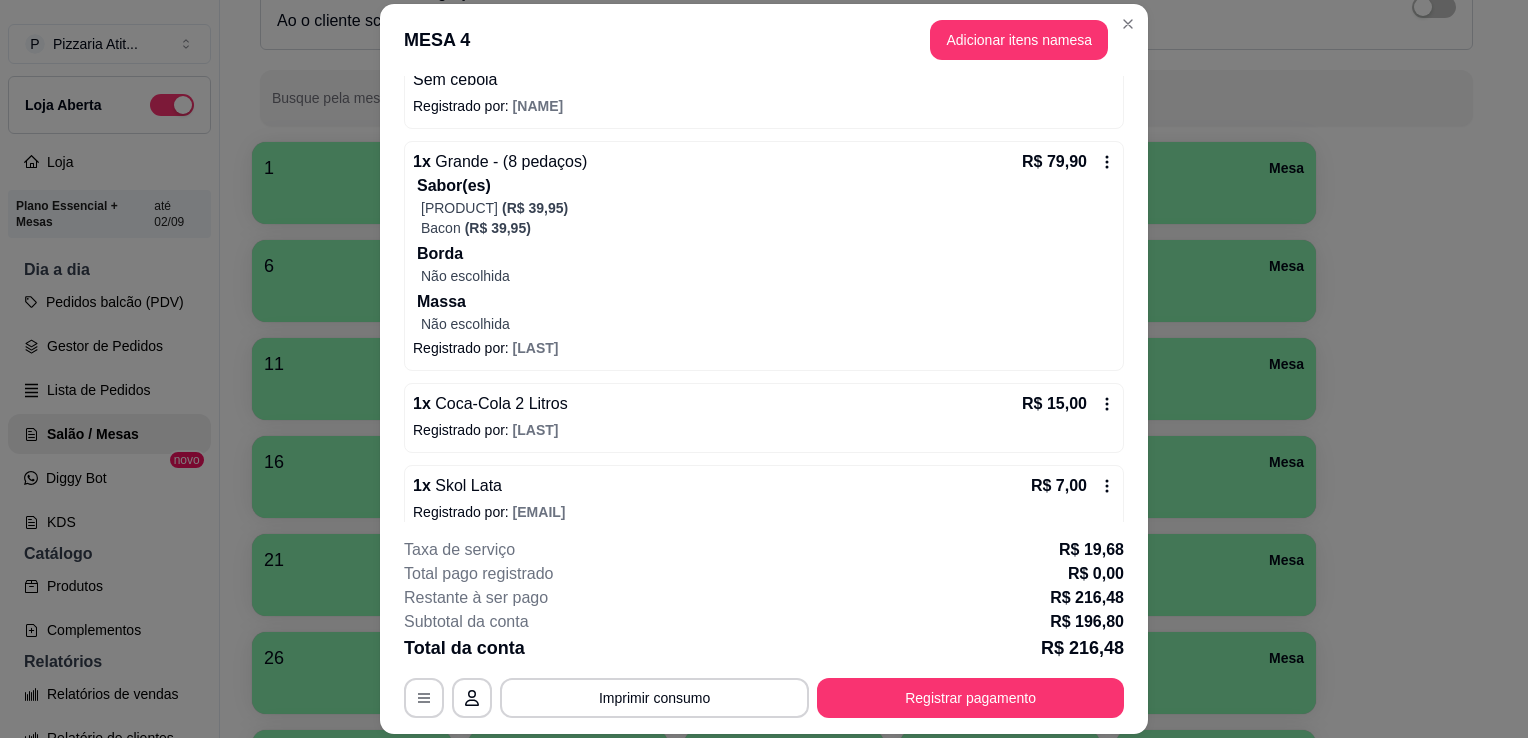 click on "R$ 7,00" at bounding box center [1073, 486] 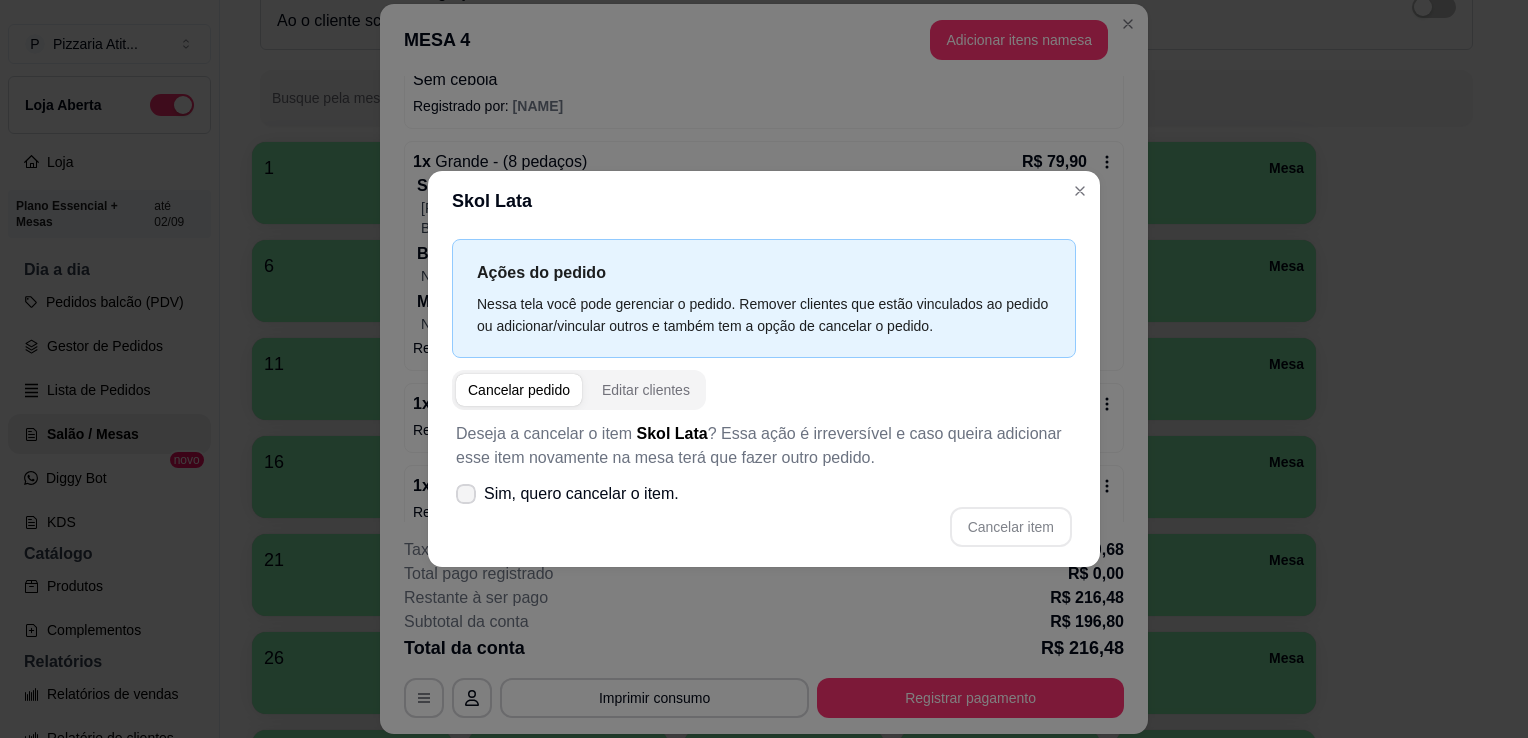 click at bounding box center [466, 494] 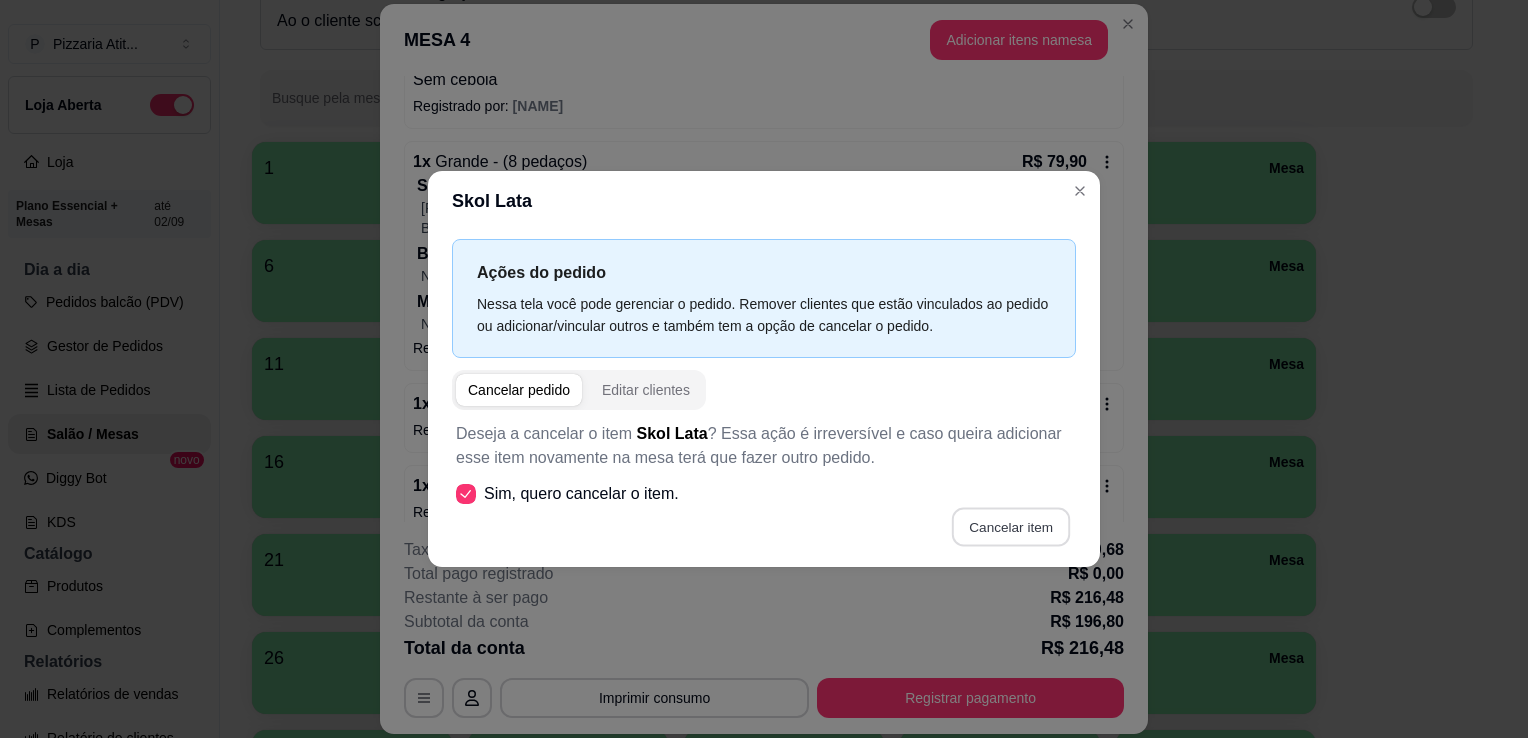 click on "Cancelar item" at bounding box center [1010, 527] 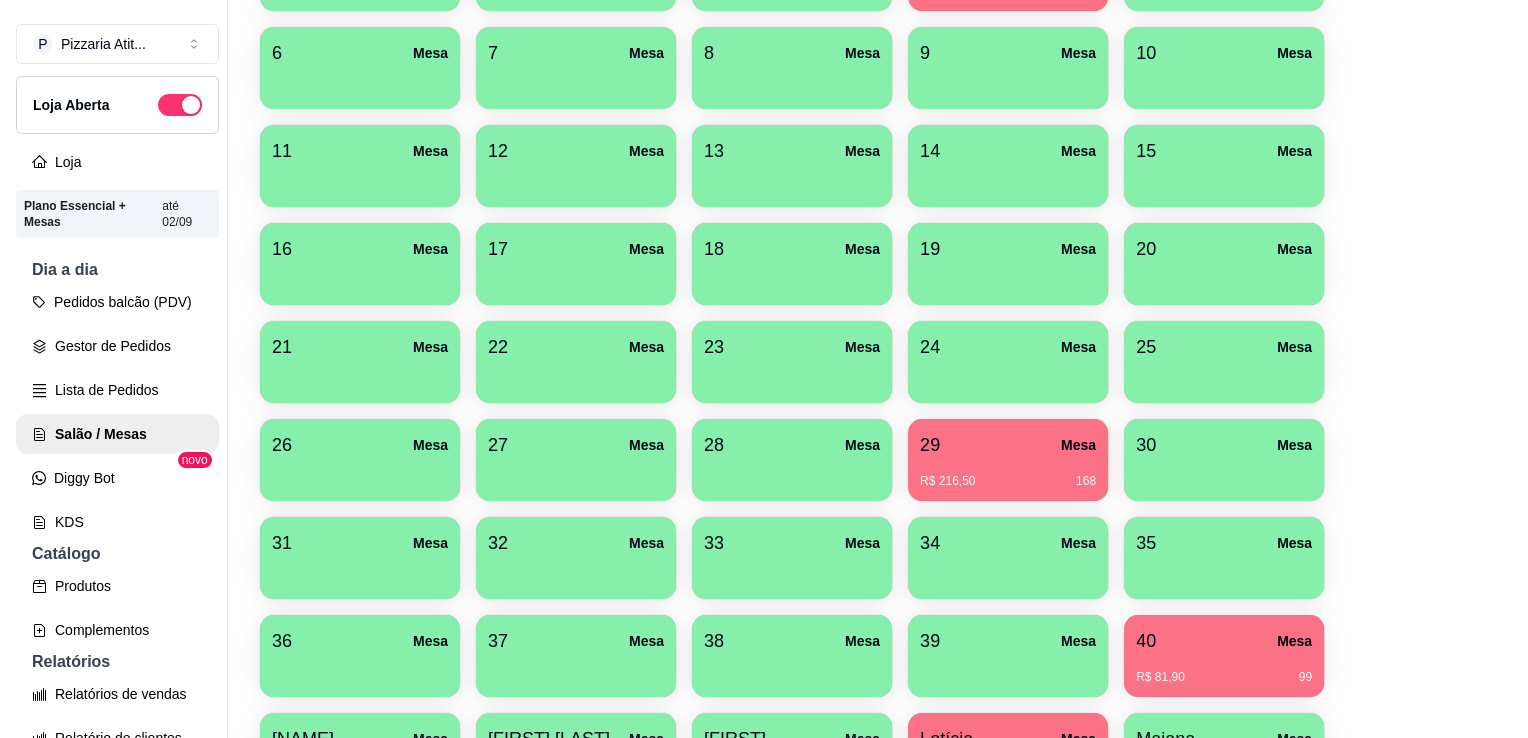 scroll, scrollTop: 401, scrollLeft: 0, axis: vertical 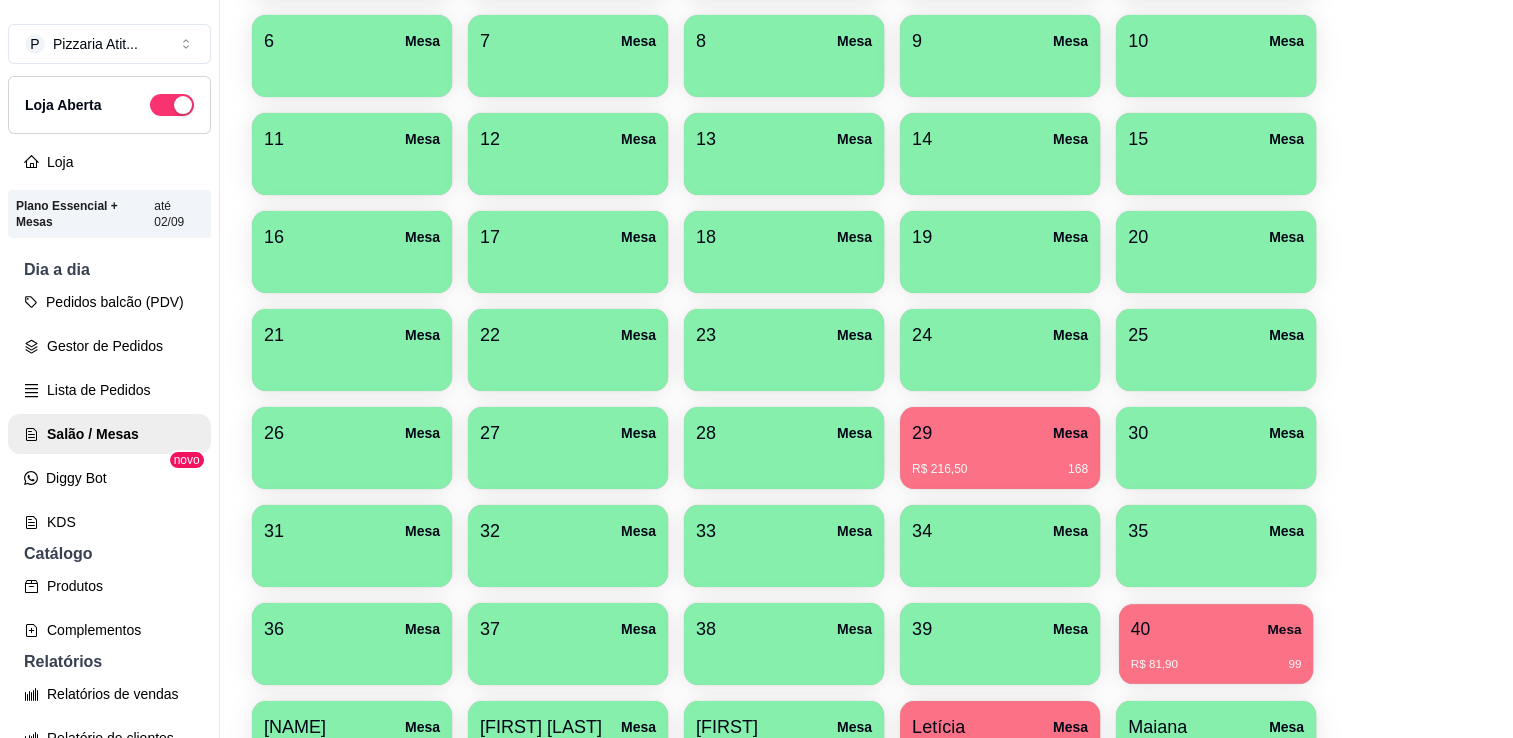 click on "R$ 81,90 99" at bounding box center [1216, 657] 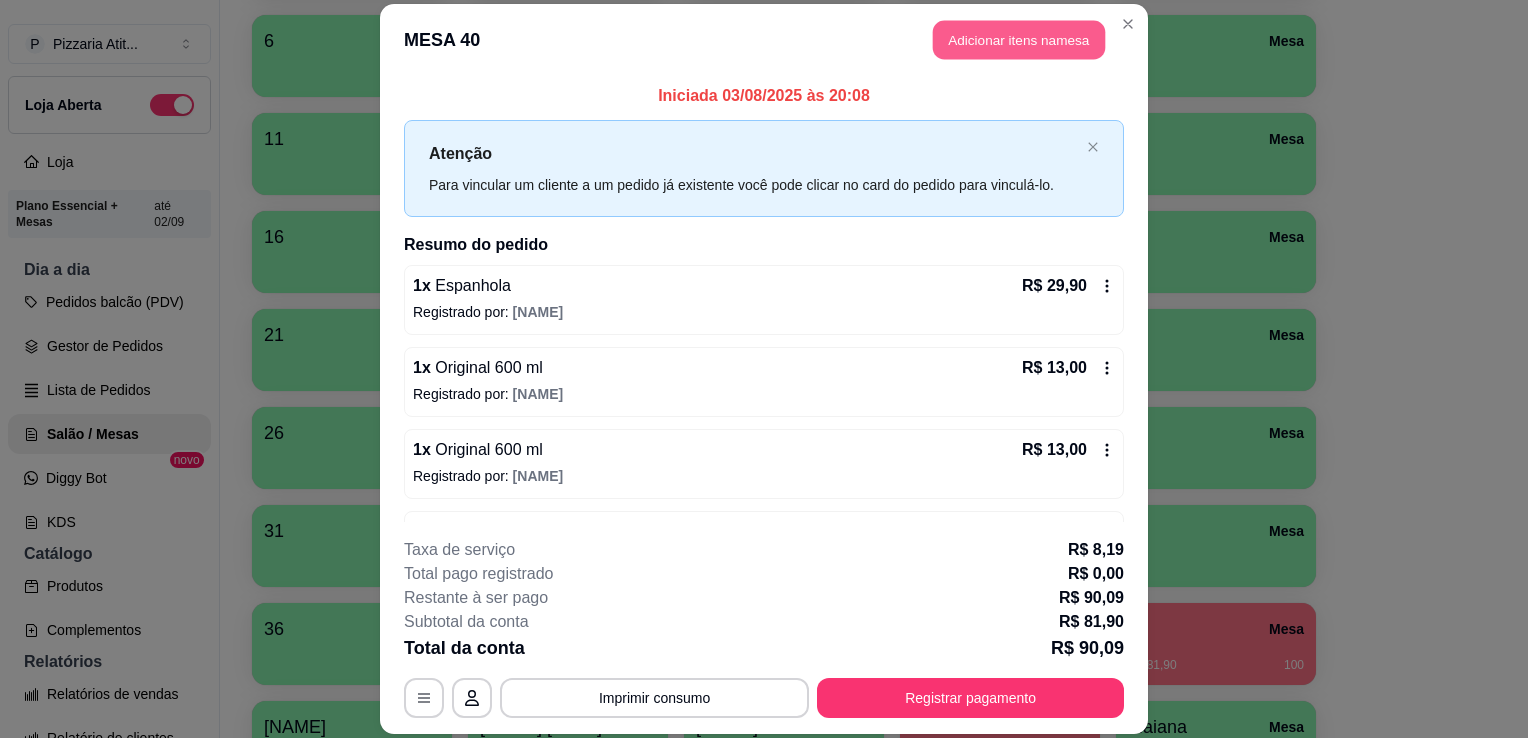 click on "Adicionar itens na  mesa" at bounding box center [1019, 39] 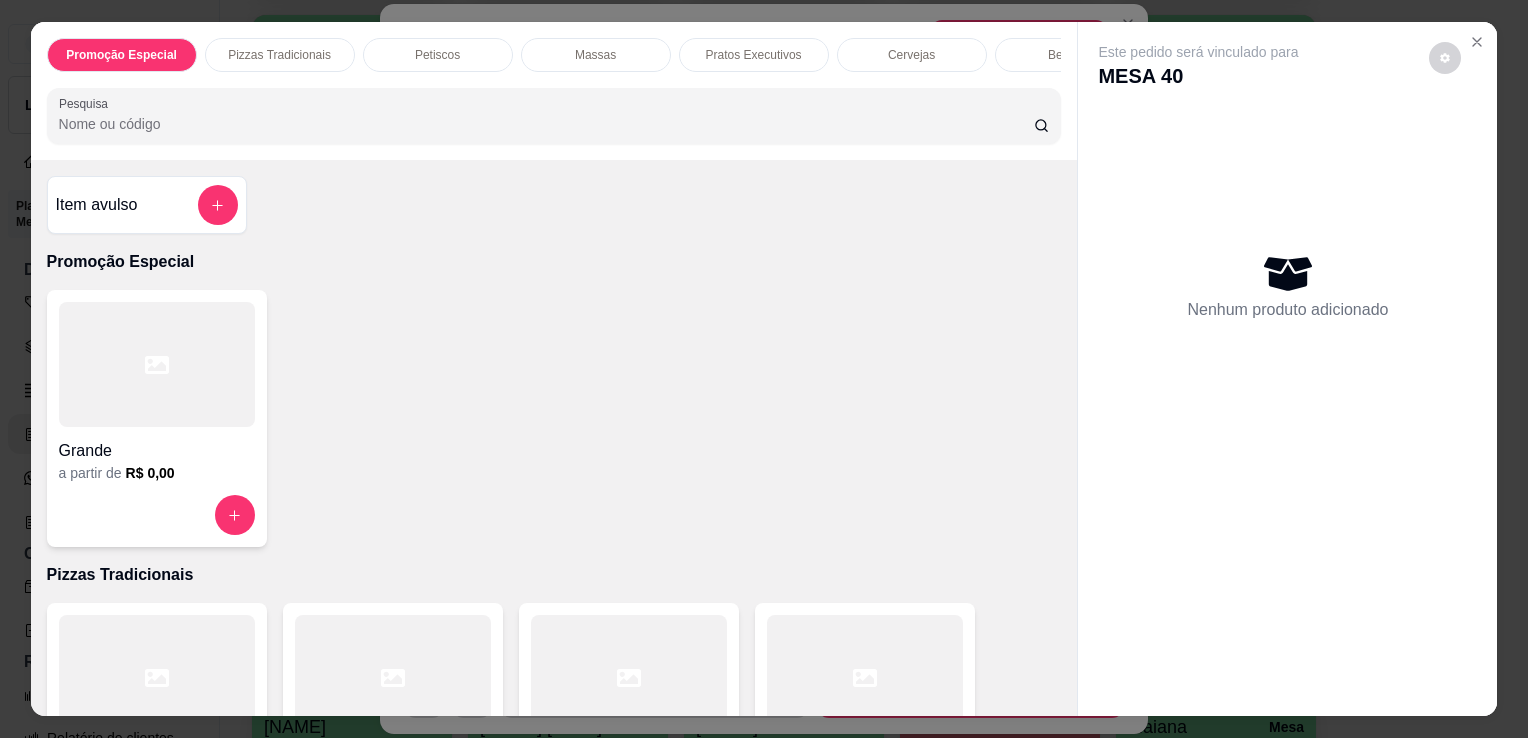 click on "Pesquisa" at bounding box center (546, 124) 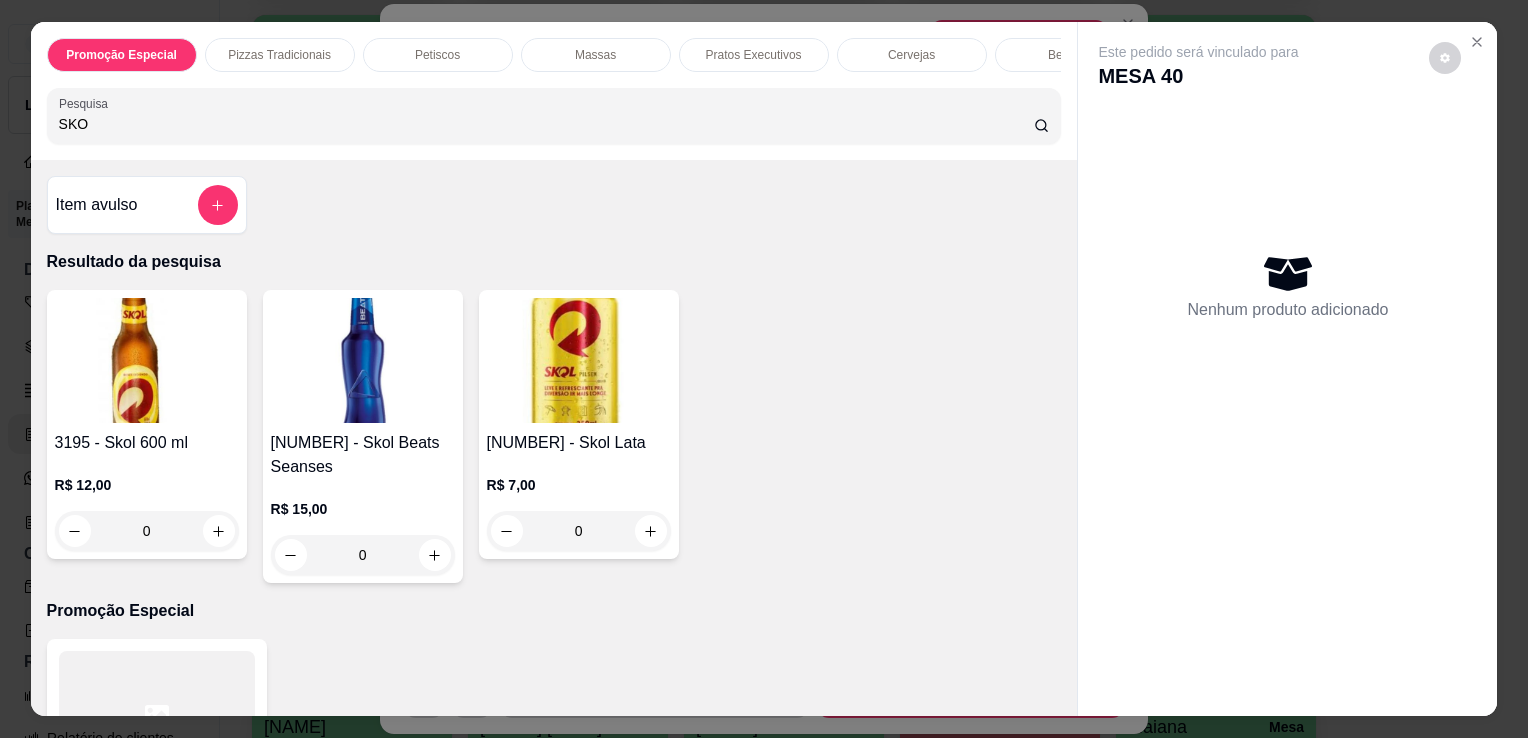type on "SKO" 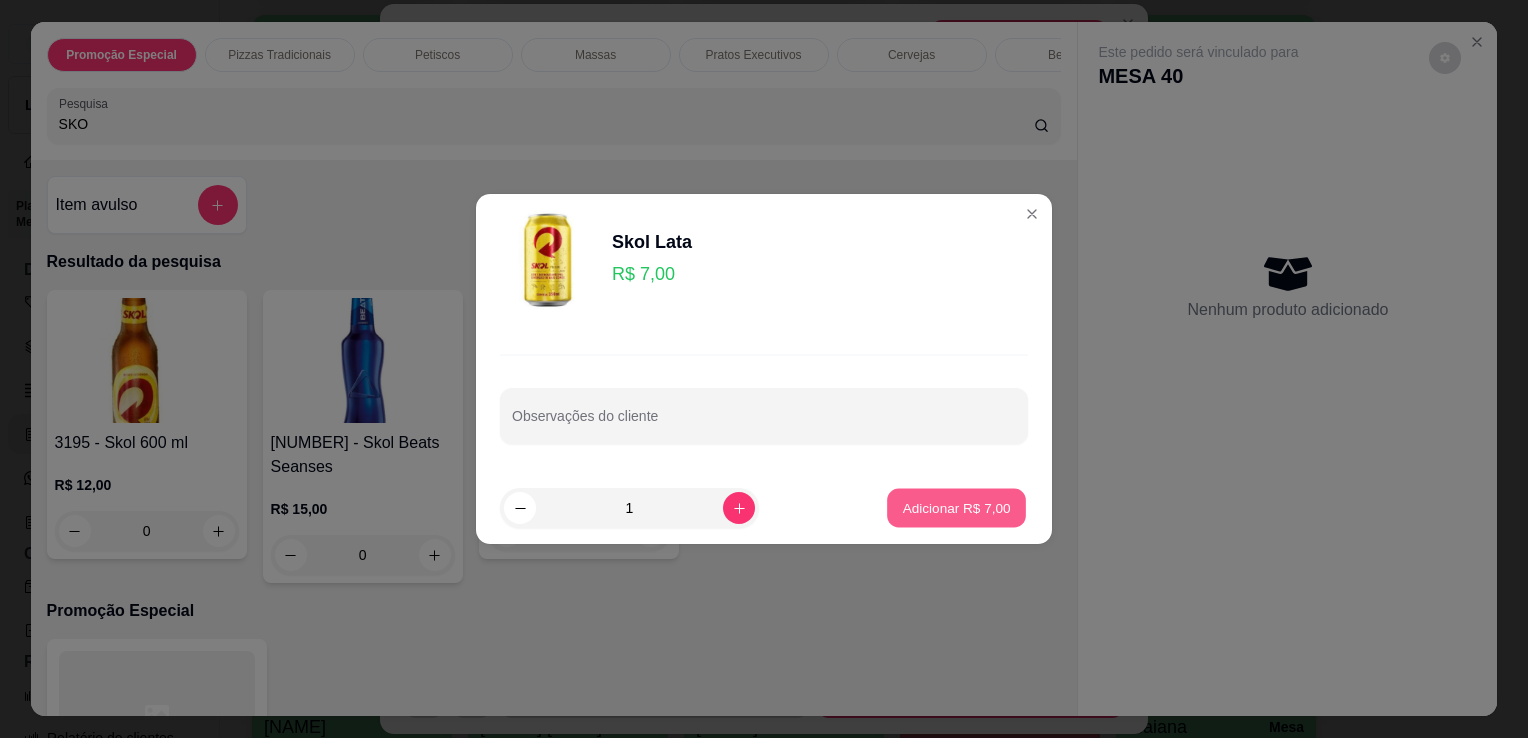 click on "Adicionar   R$ 7,00" at bounding box center [956, 507] 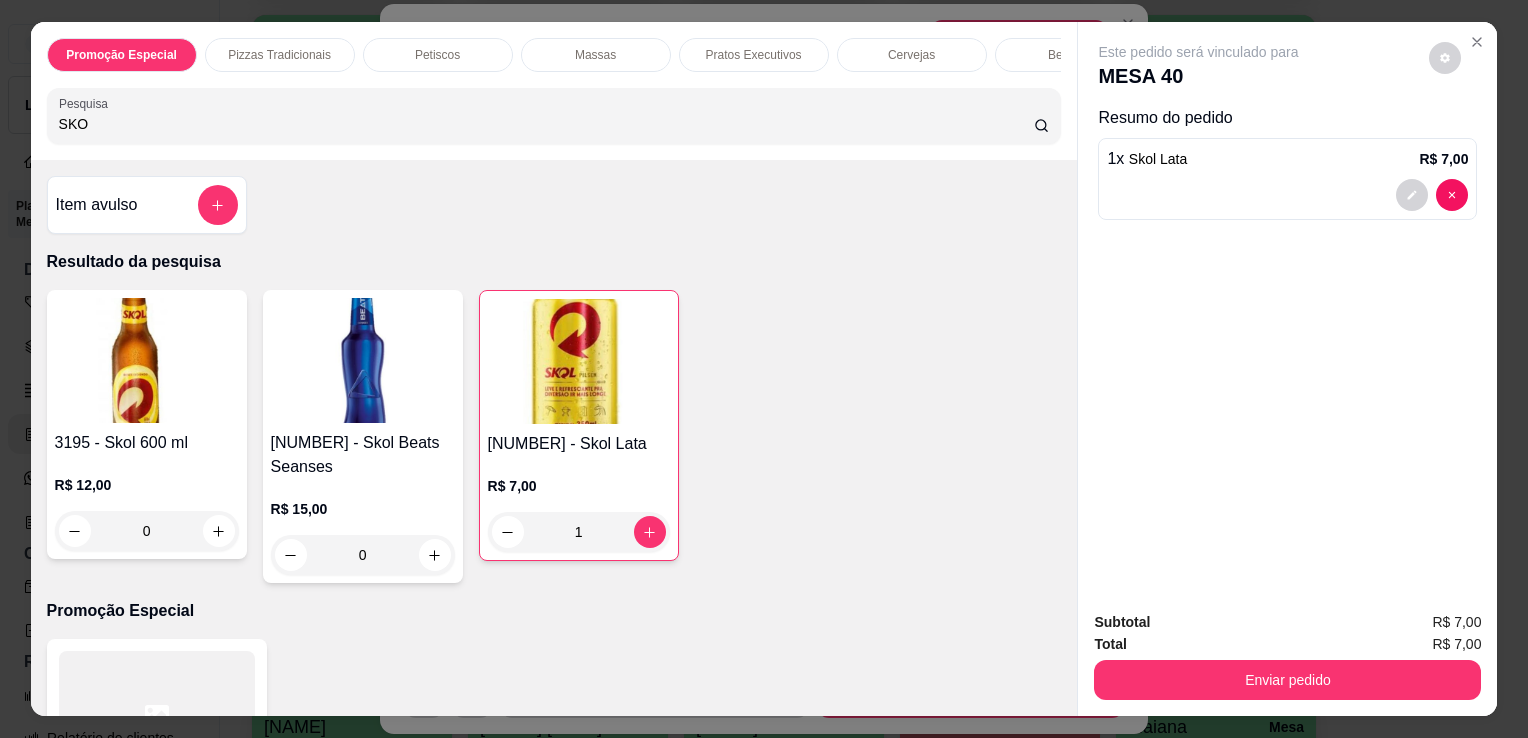 click on "Promoção Especial Pizzas Tradicionais Petiscos Massas Pratos Executivos Cervejas Bebidas Doses Drinks  Vinhos Doces Picolé  PIZZAS DOCES  Pesquisa SKO" at bounding box center [554, 91] 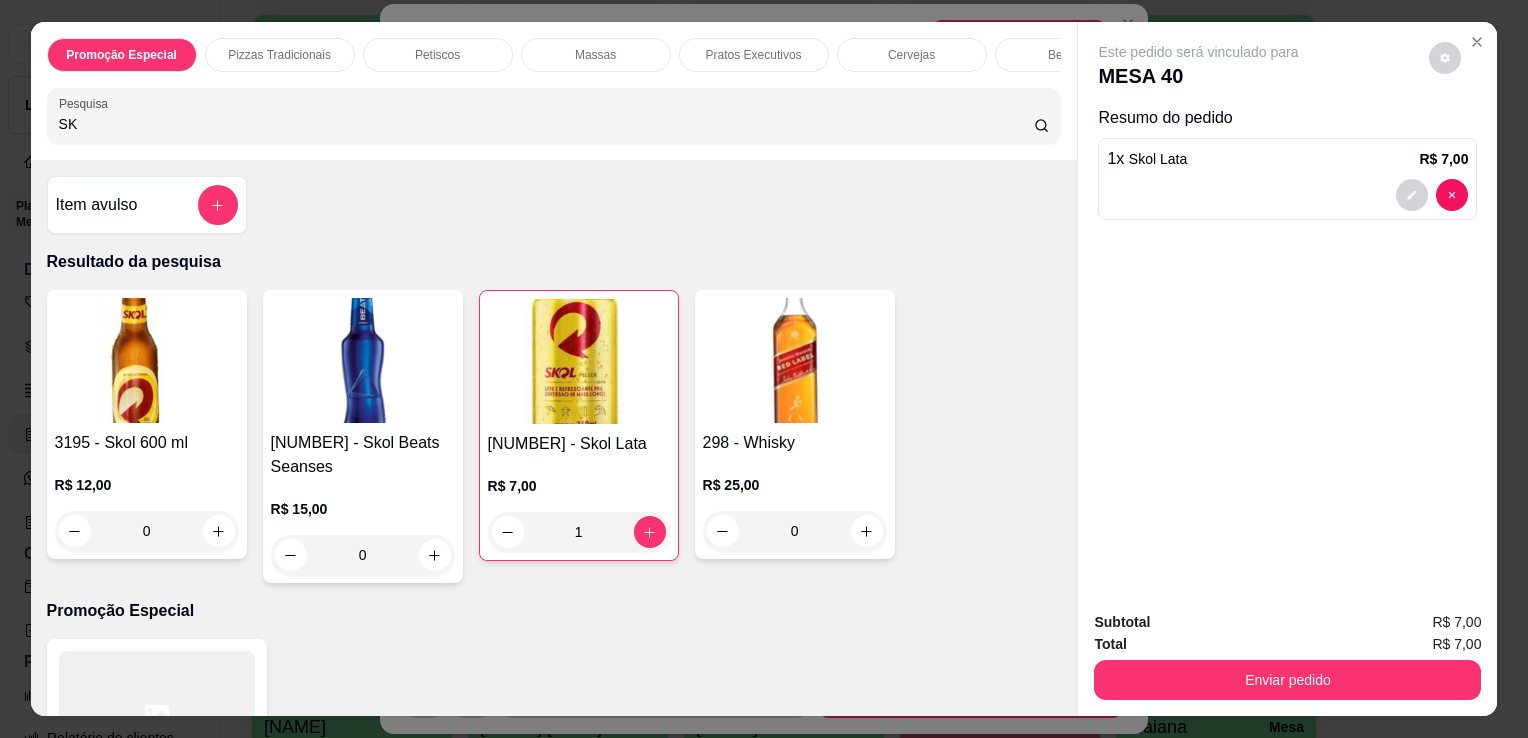 type on "S" 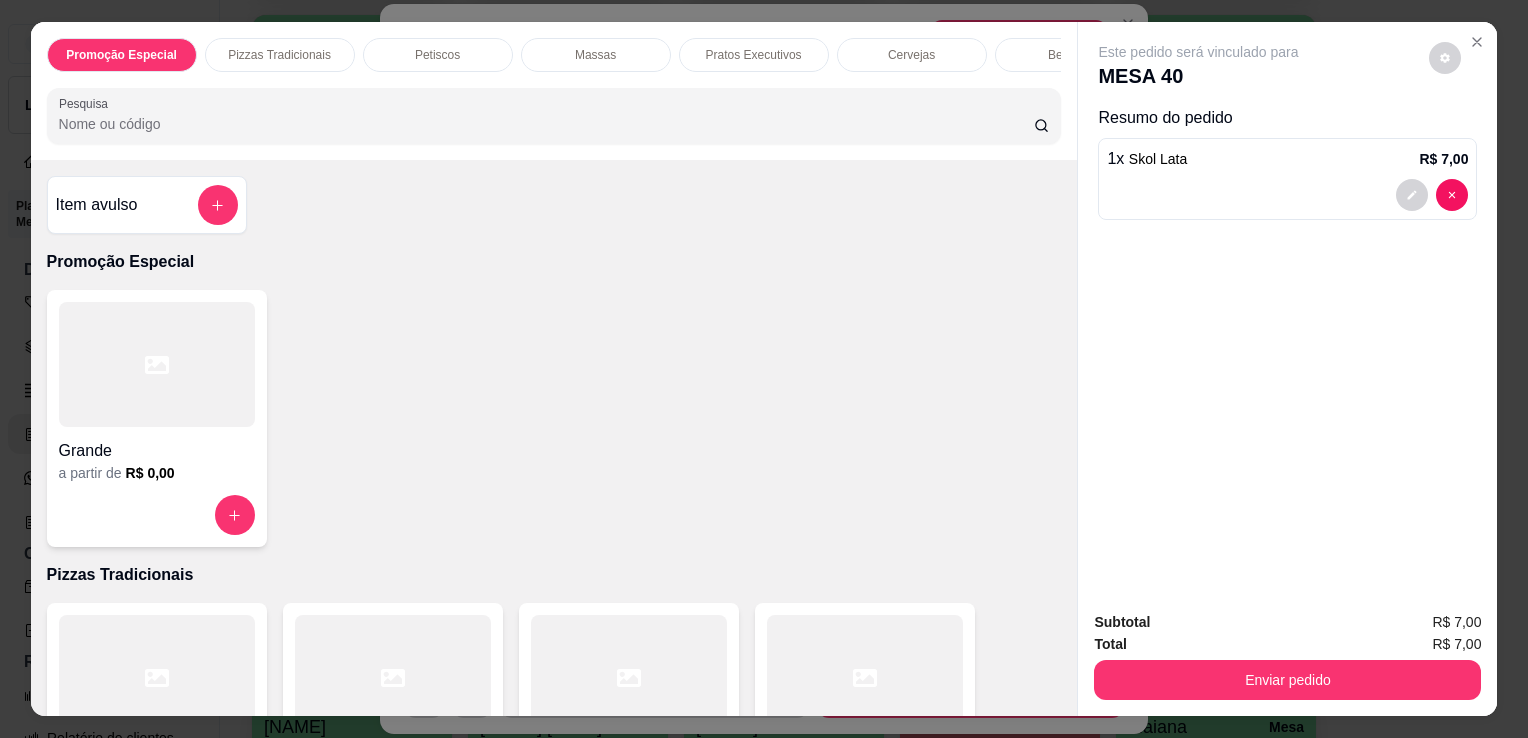 click on "Pesquisa" at bounding box center [546, 124] 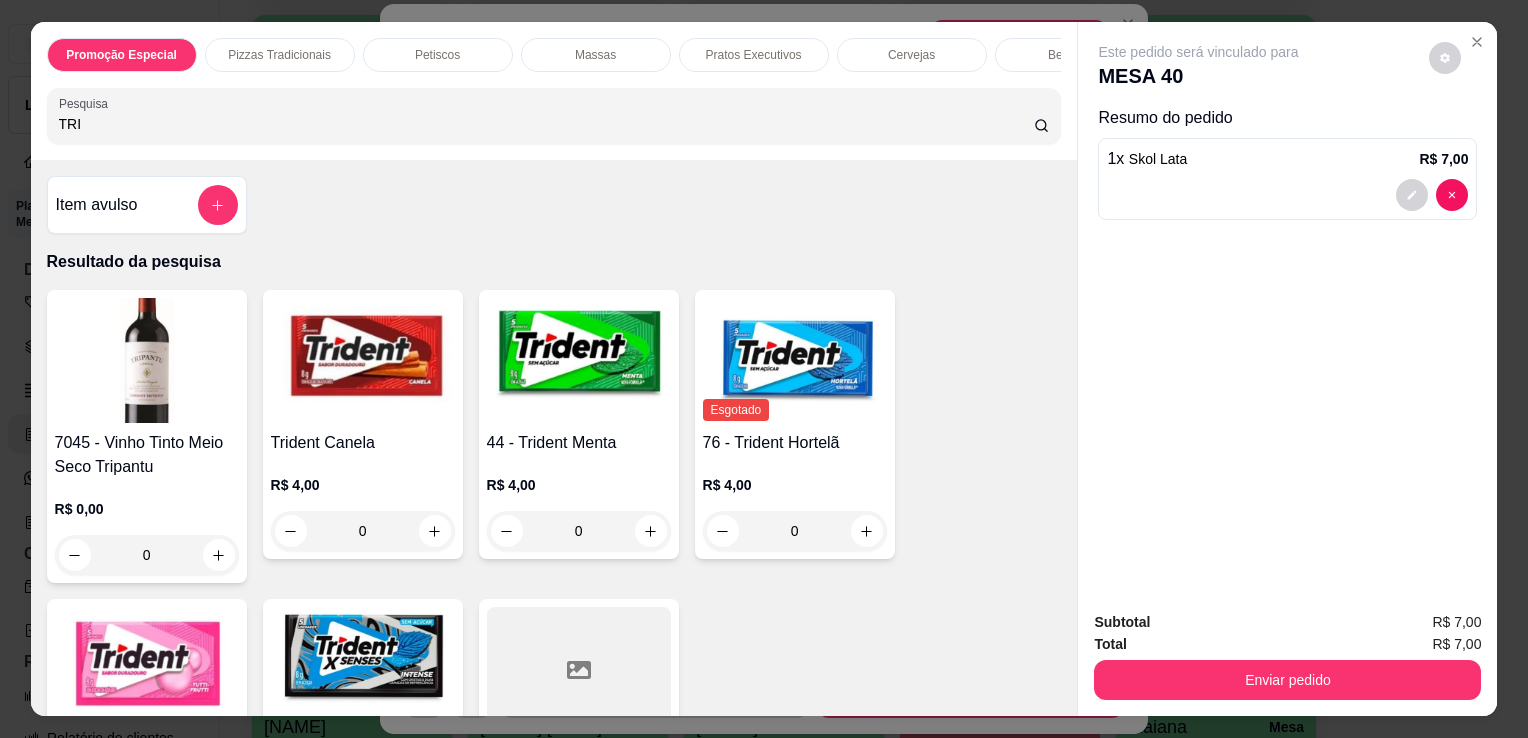 type on "TRI" 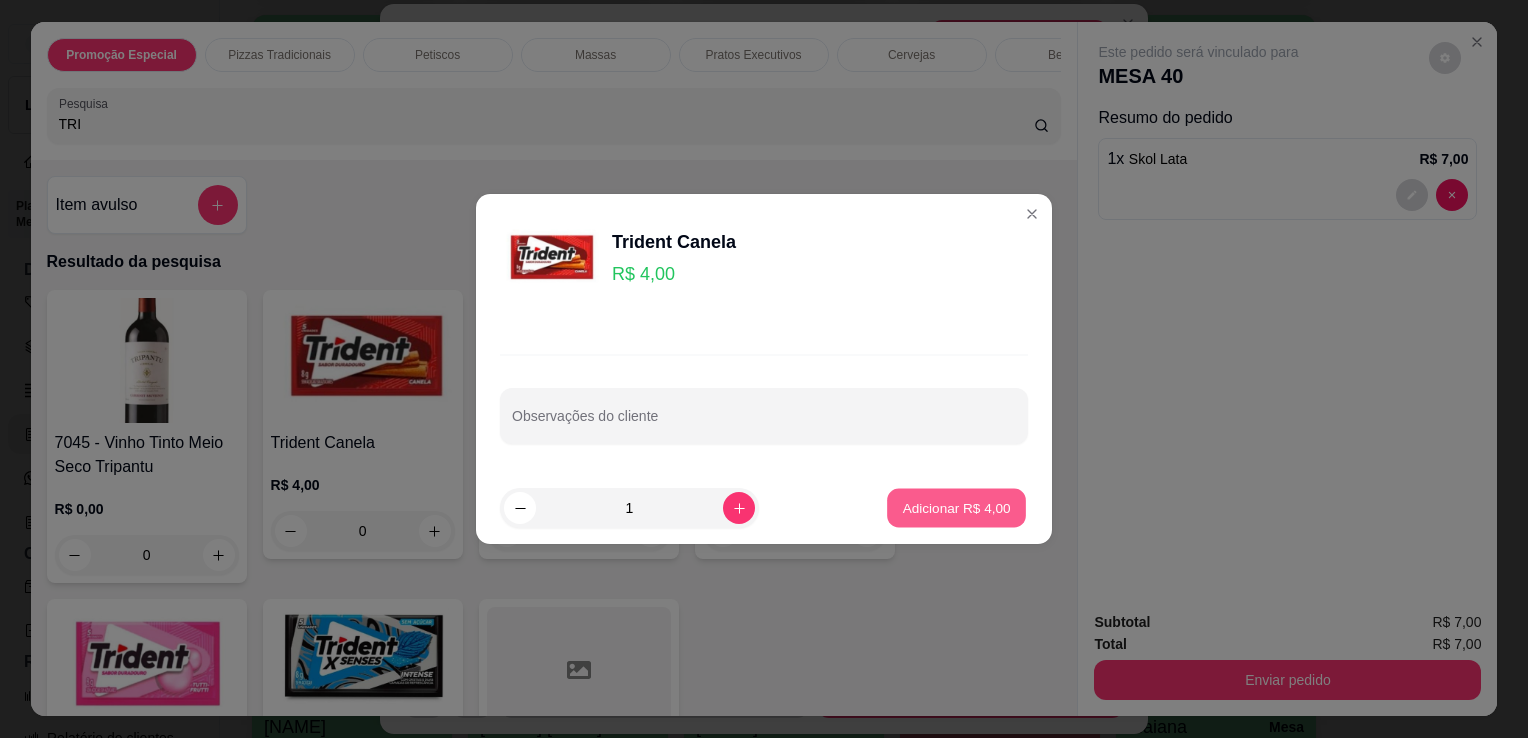 click on "Adicionar   R$ 4,00" at bounding box center (956, 508) 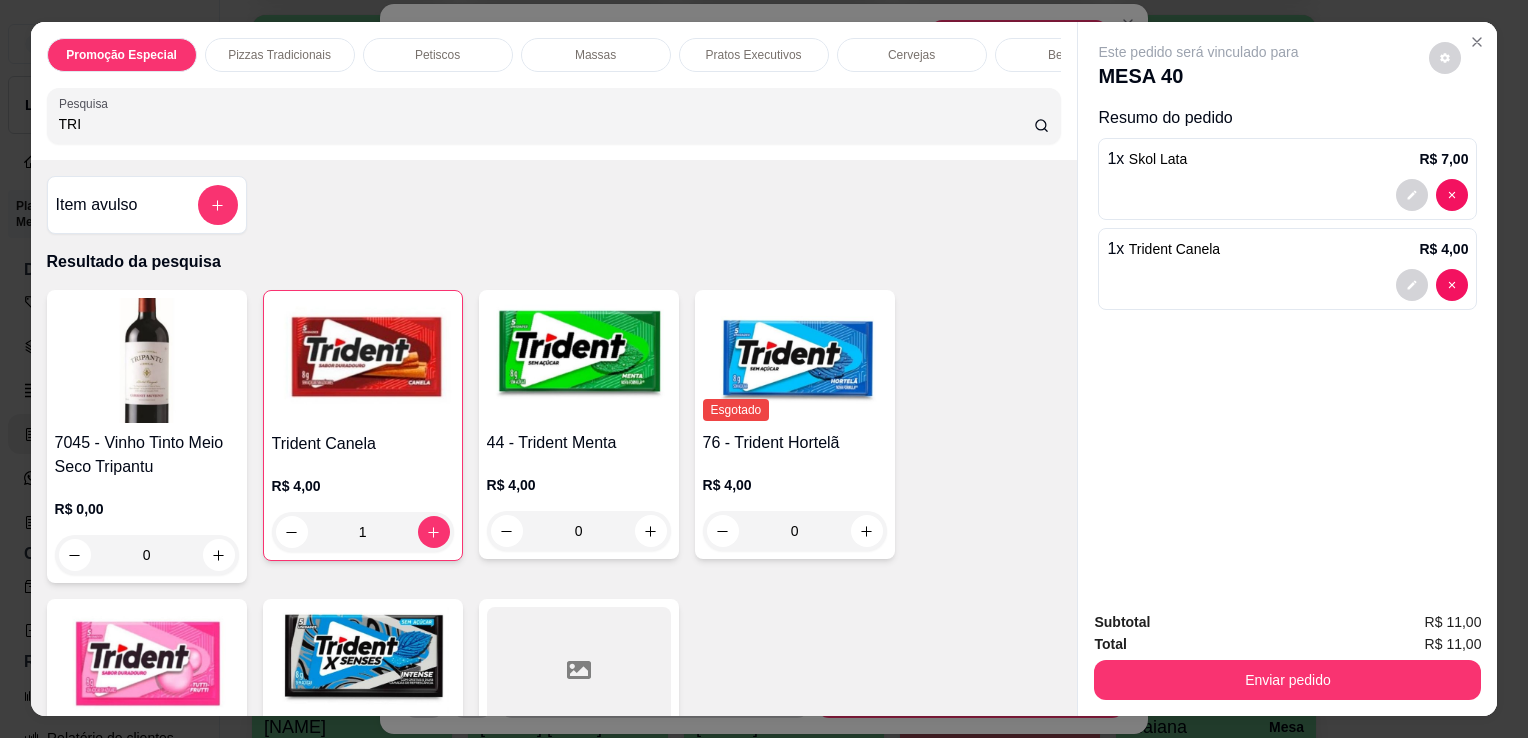 click on "Enviar pedido" at bounding box center [1287, 677] 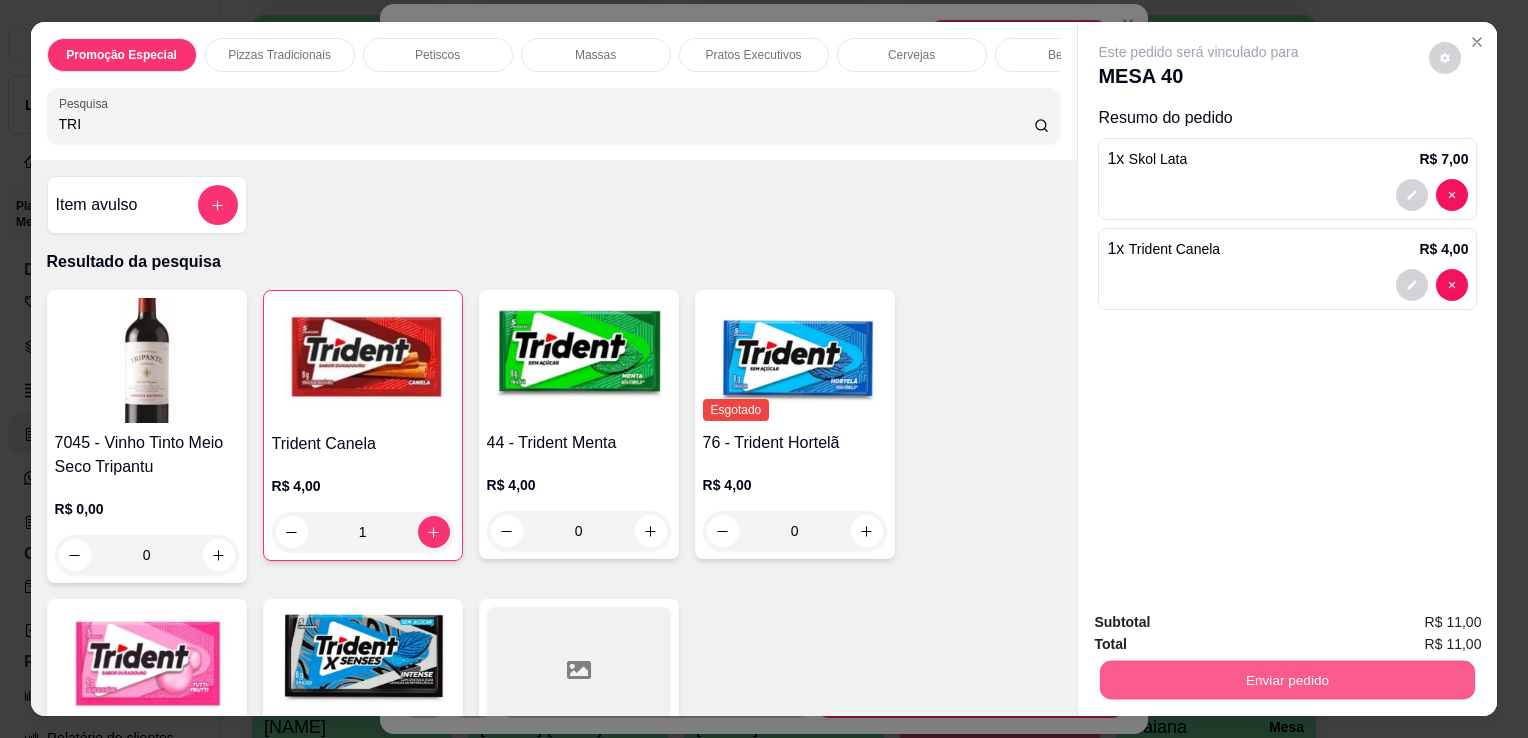 click on "Enviar pedido" at bounding box center [1287, 679] 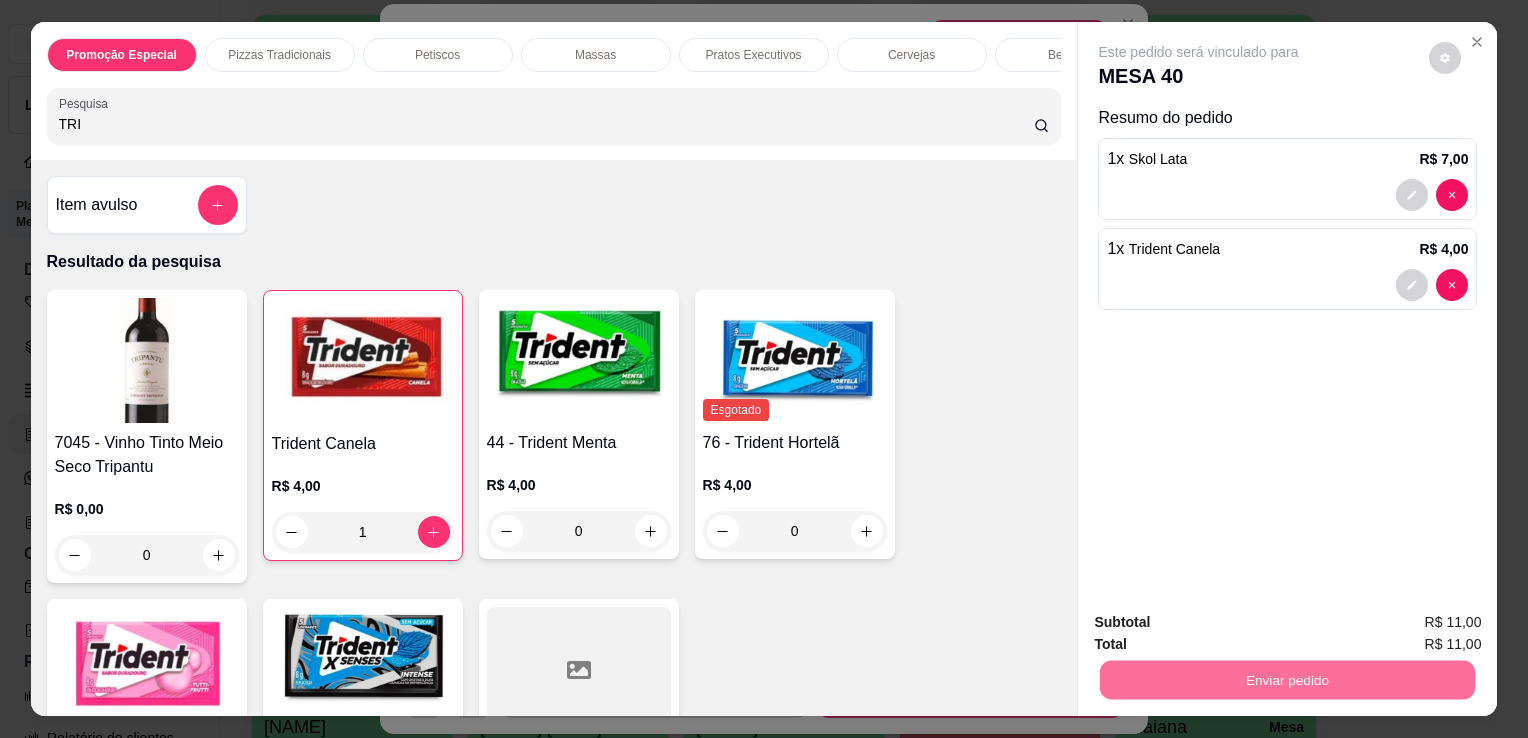 click on "Não registrar e enviar pedido" at bounding box center [1222, 623] 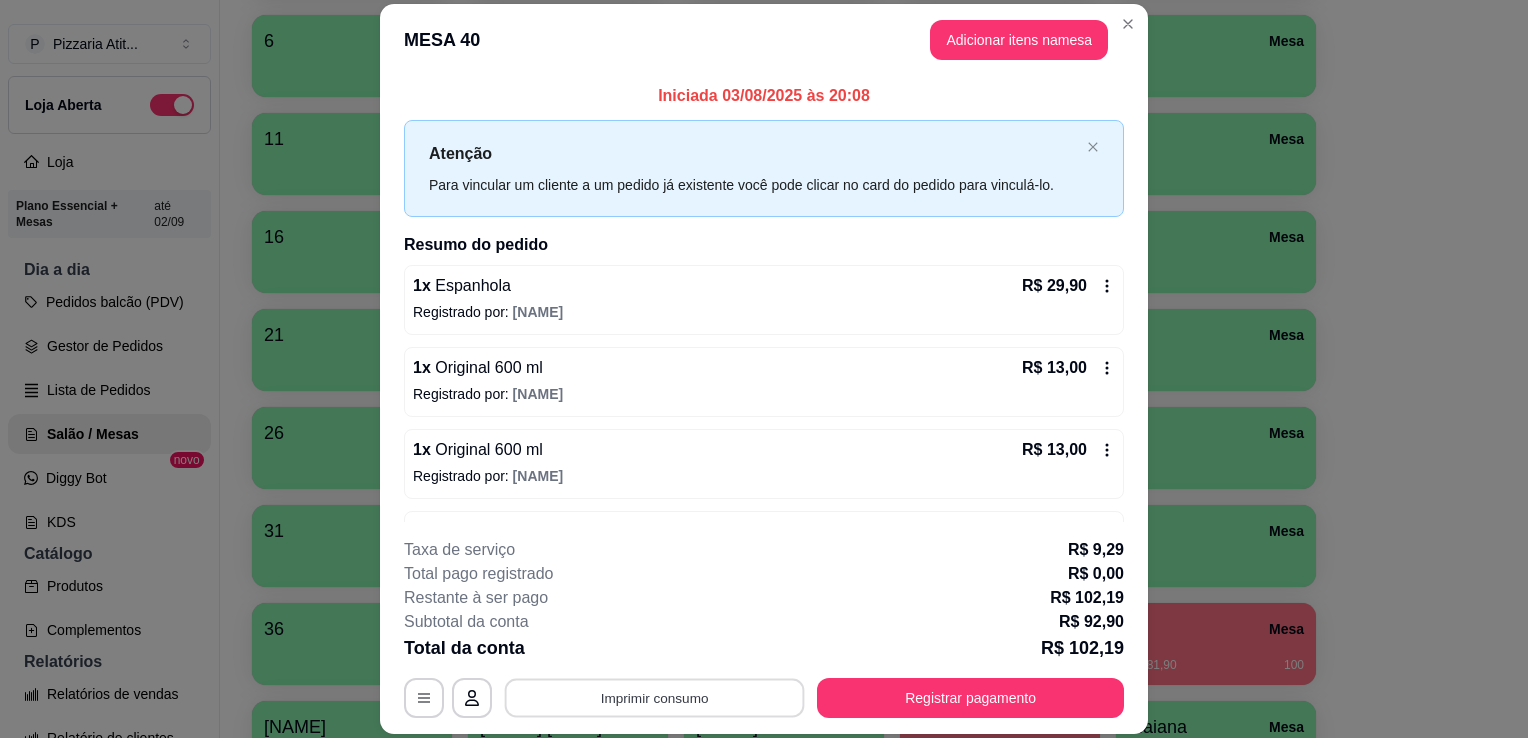 click on "Imprimir consumo" at bounding box center (655, 698) 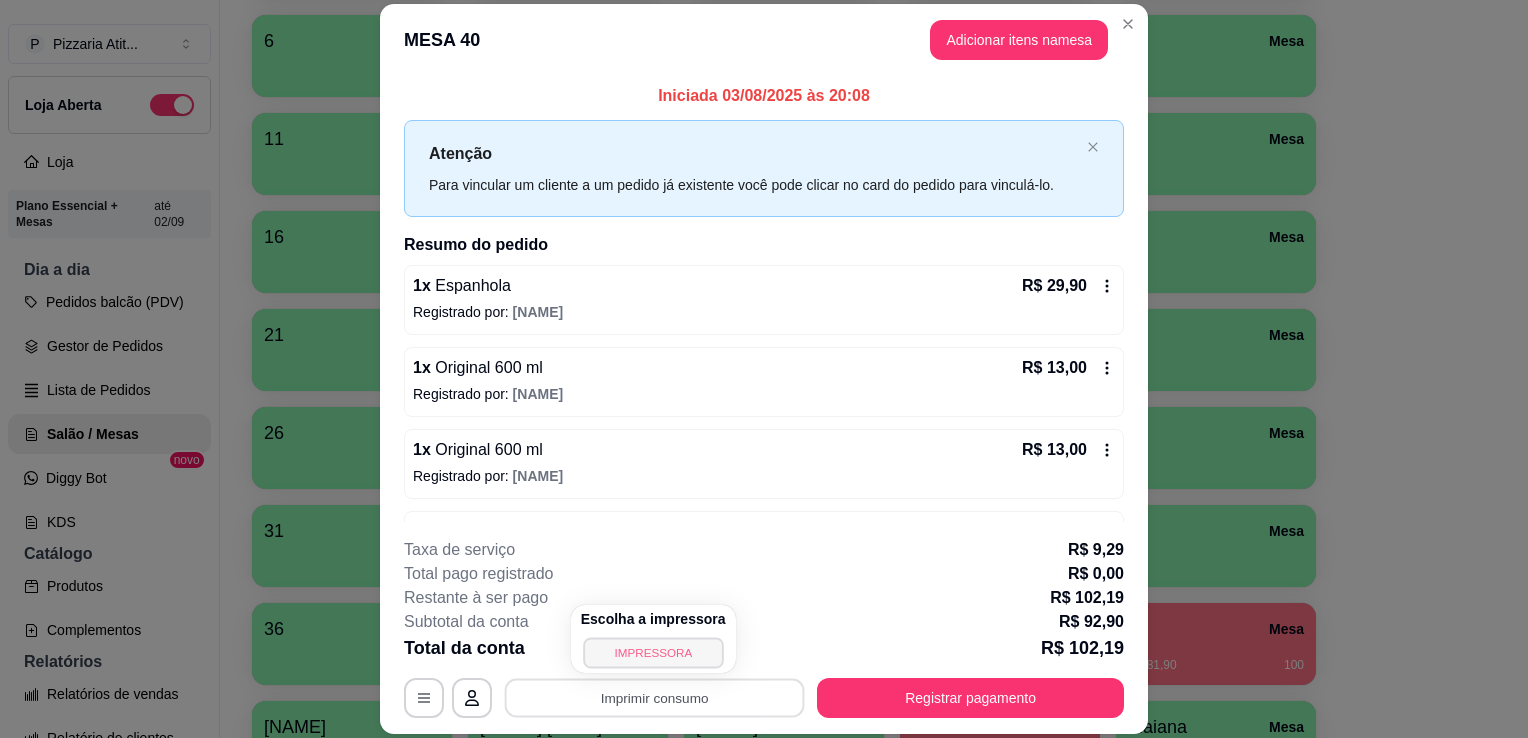 click on "IMPRESSORA" at bounding box center (653, 652) 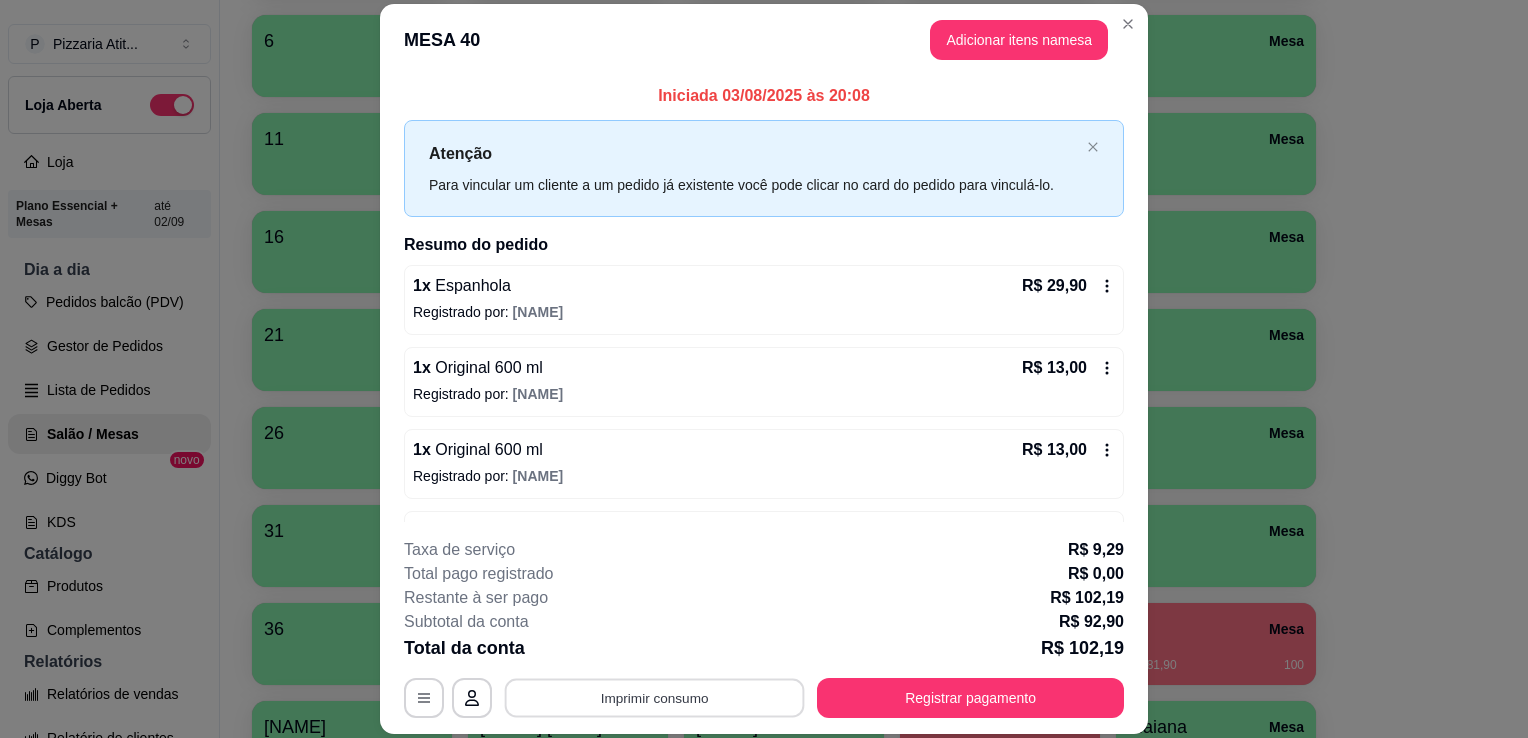 click on "Imprimir consumo" at bounding box center (655, 698) 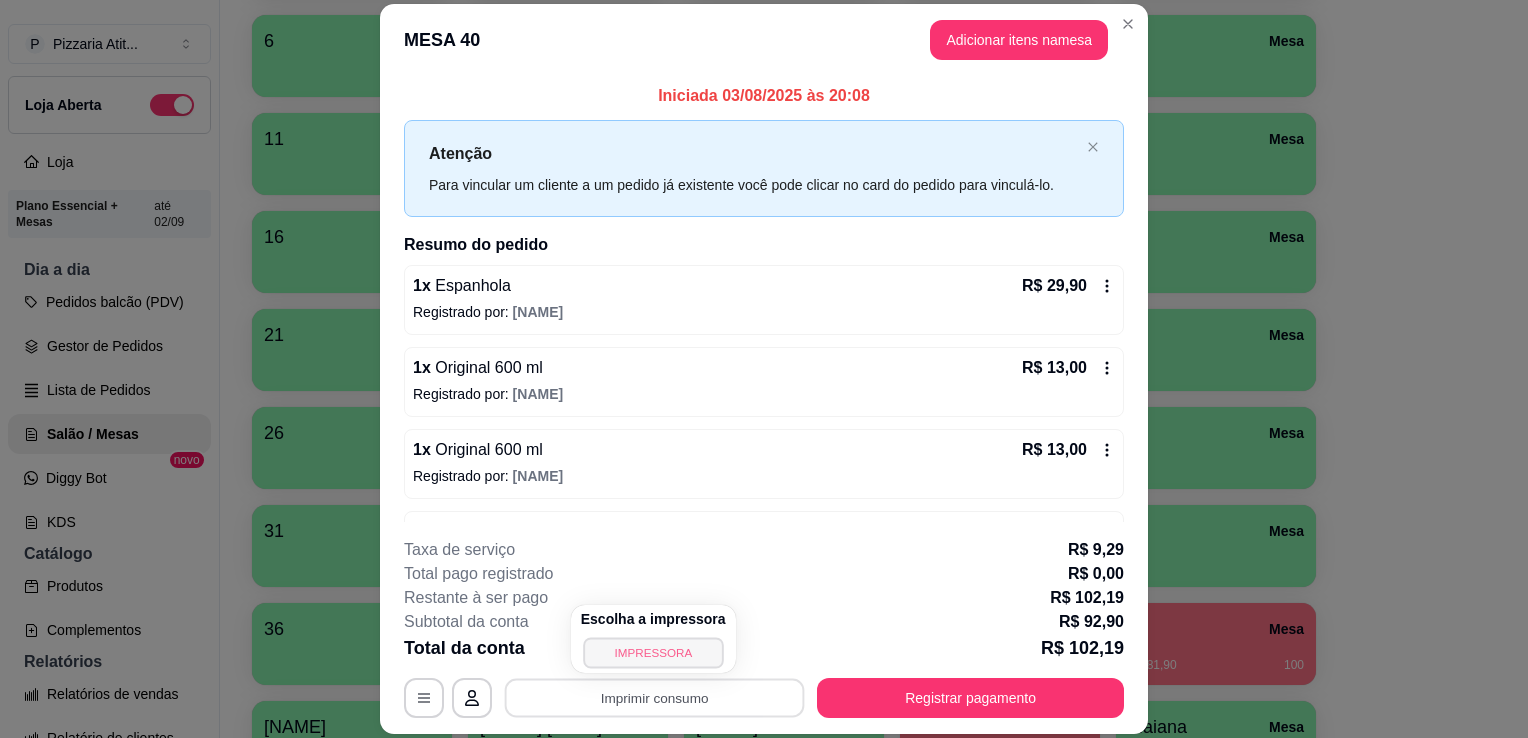 click on "IMPRESSORA" at bounding box center [653, 652] 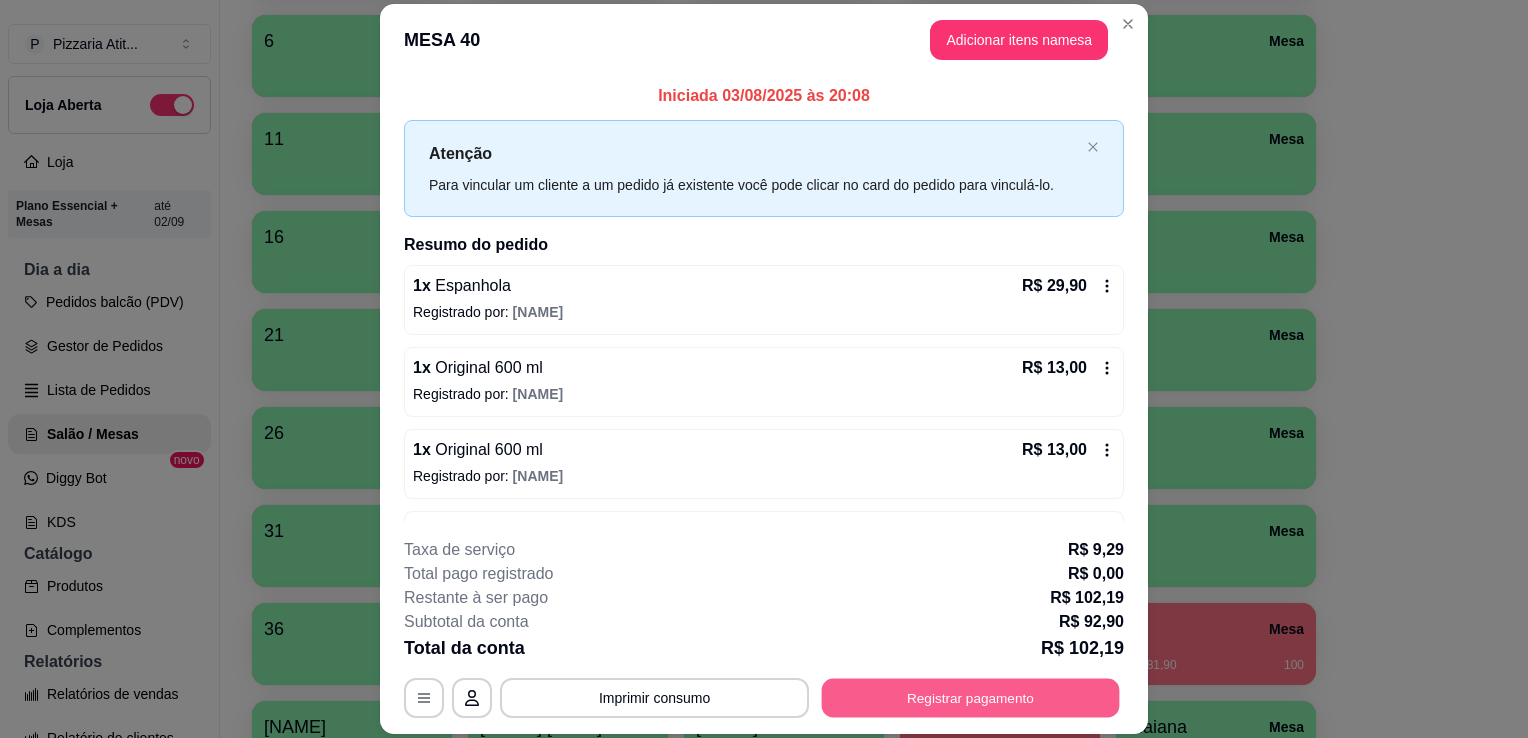 click on "Registrar pagamento" at bounding box center [971, 698] 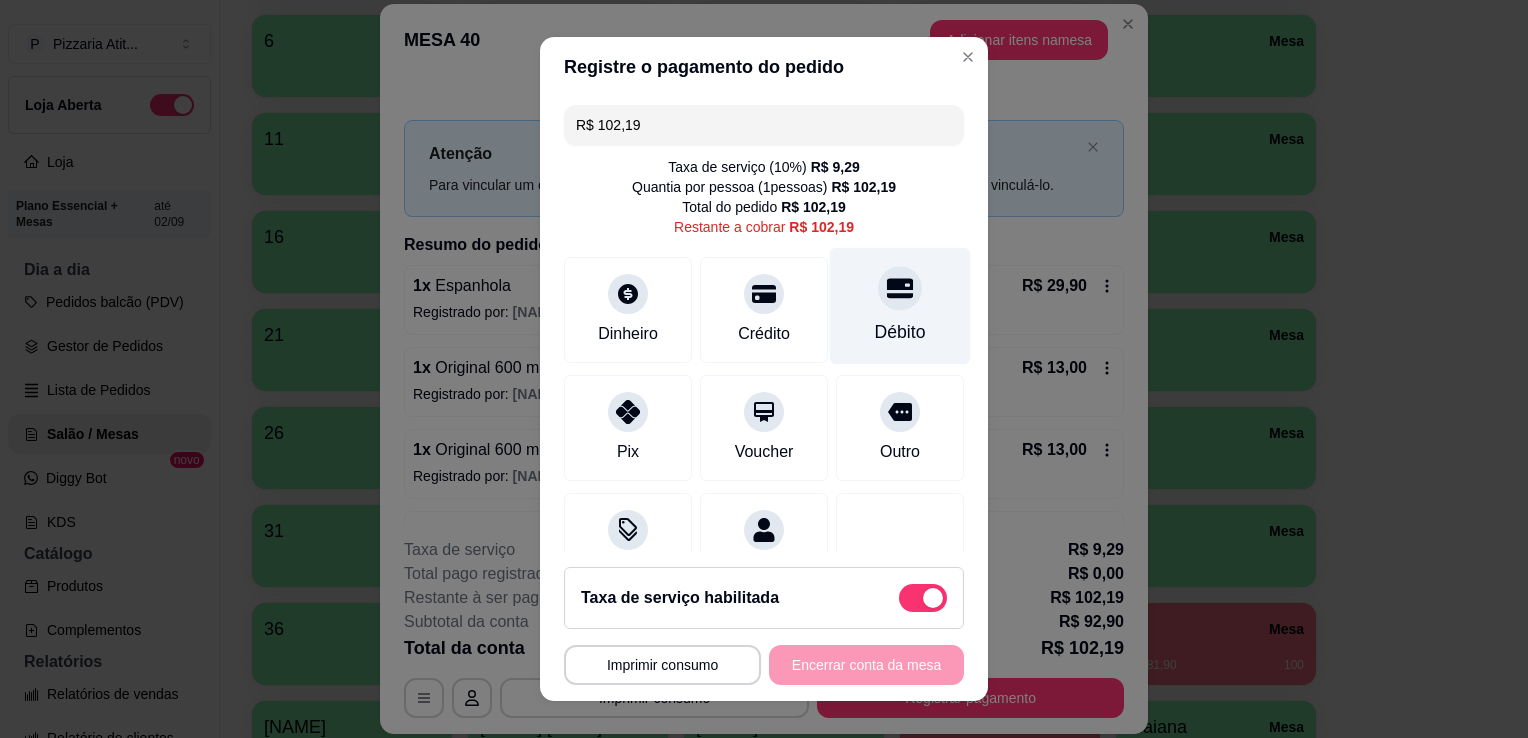 click on "Débito" at bounding box center (900, 306) 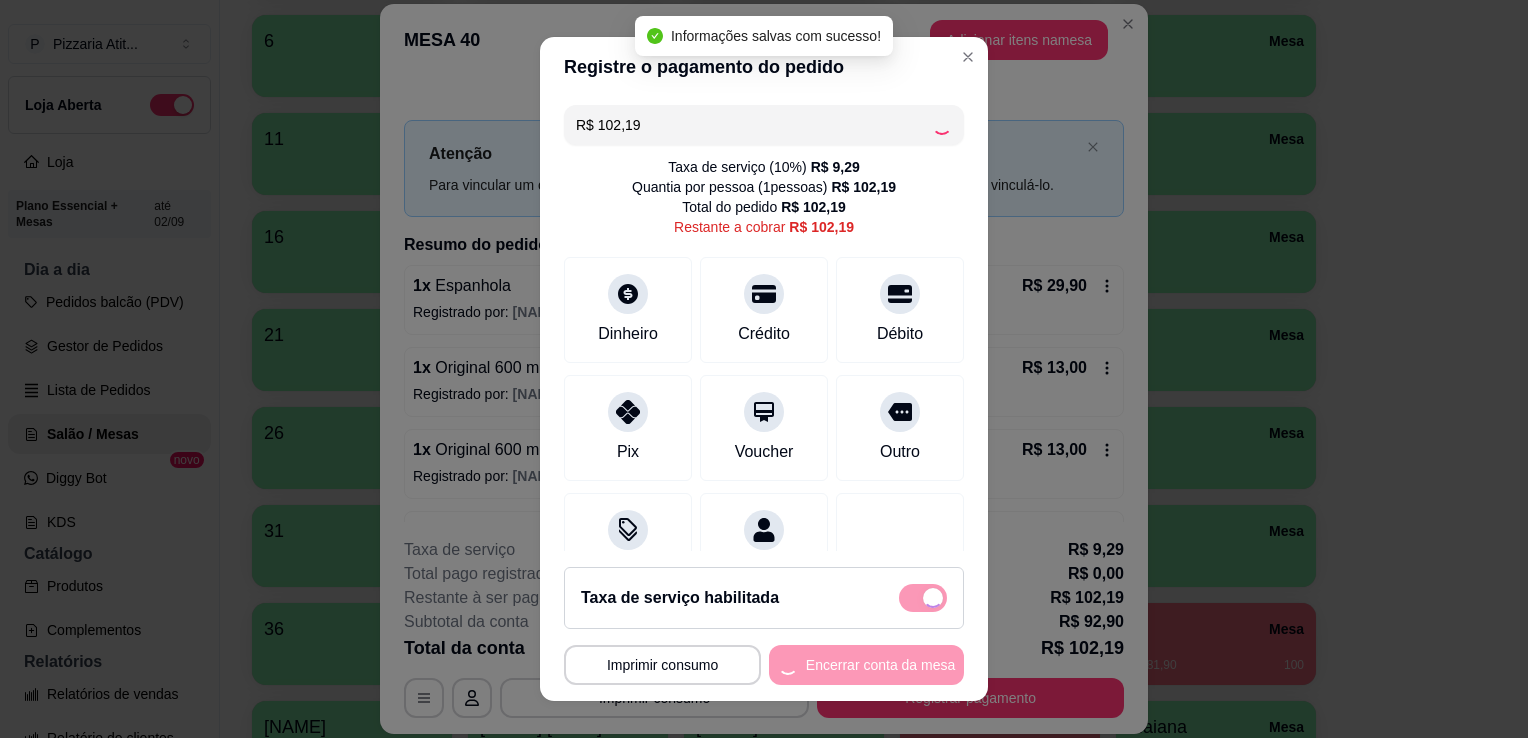 type on "R$ 0,00" 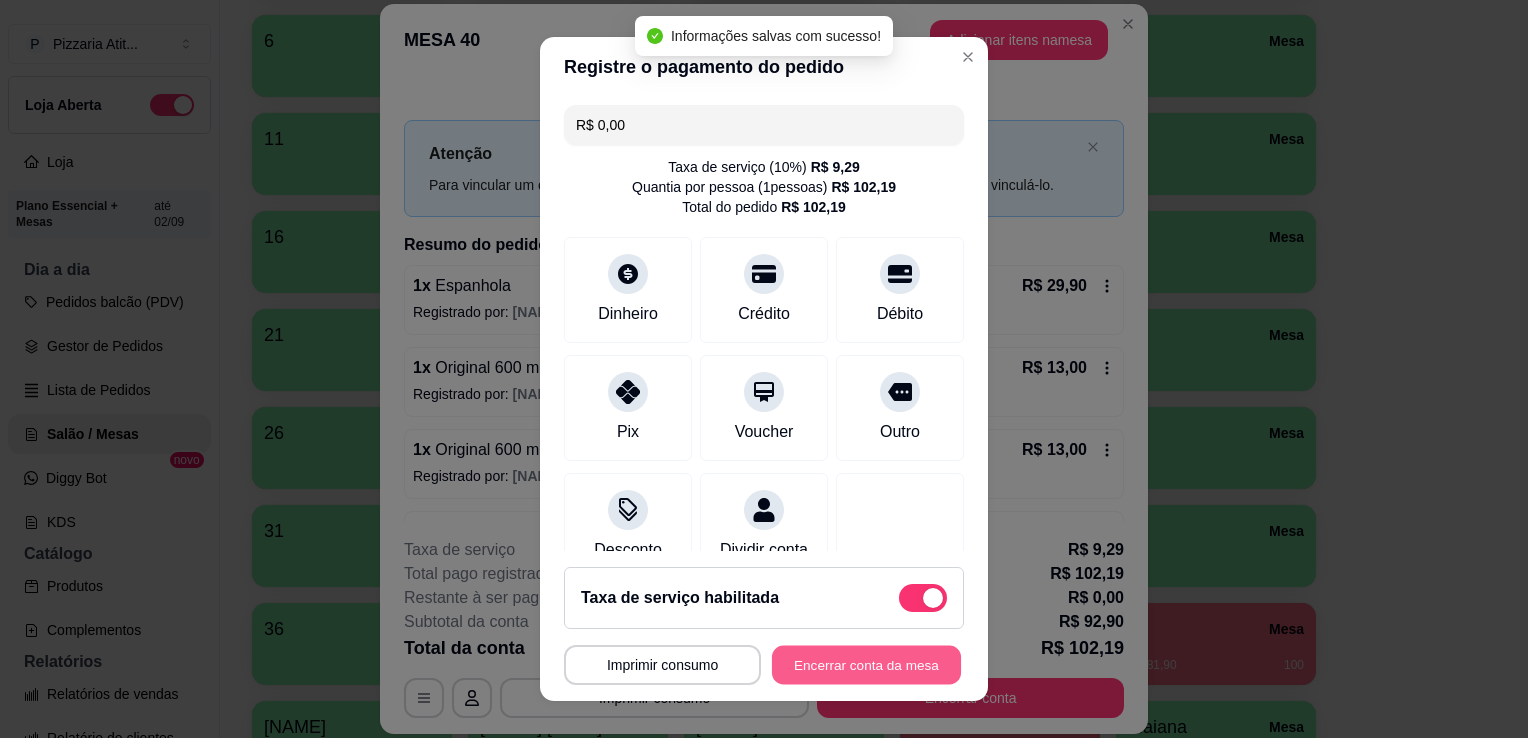 click on "Encerrar conta da mesa" at bounding box center [866, 665] 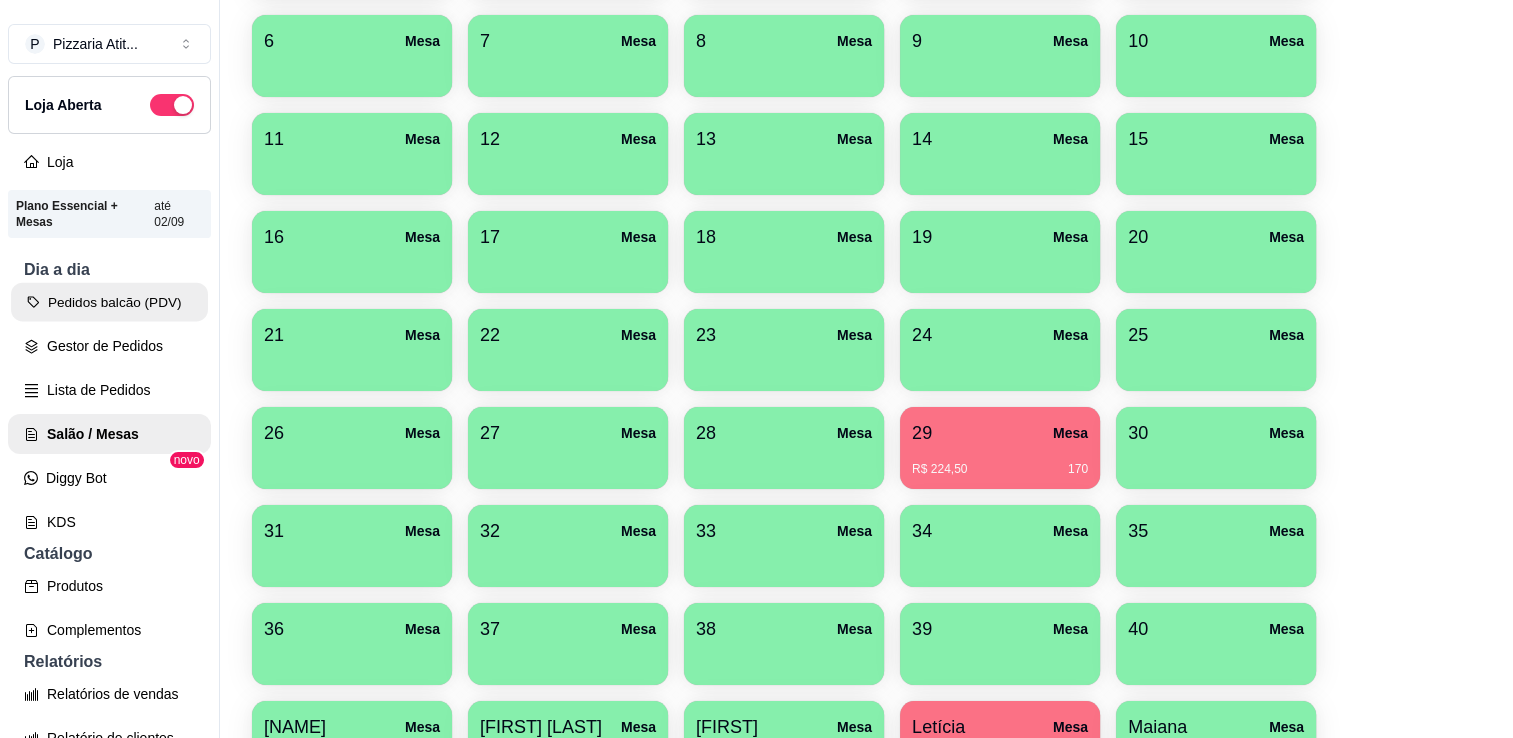 click on "Pedidos balcão (PDV)" at bounding box center [109, 302] 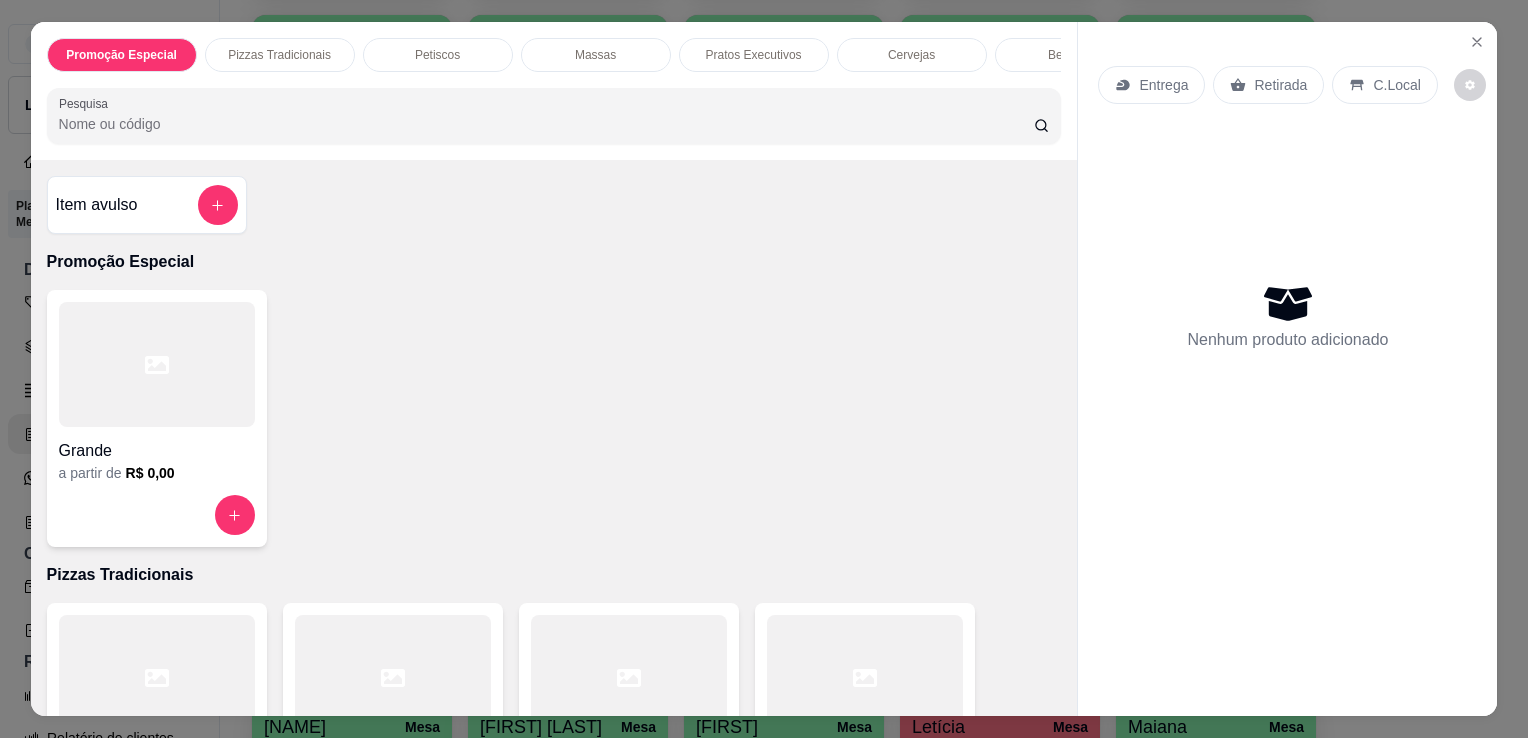 click on "Pesquisa" at bounding box center [546, 124] 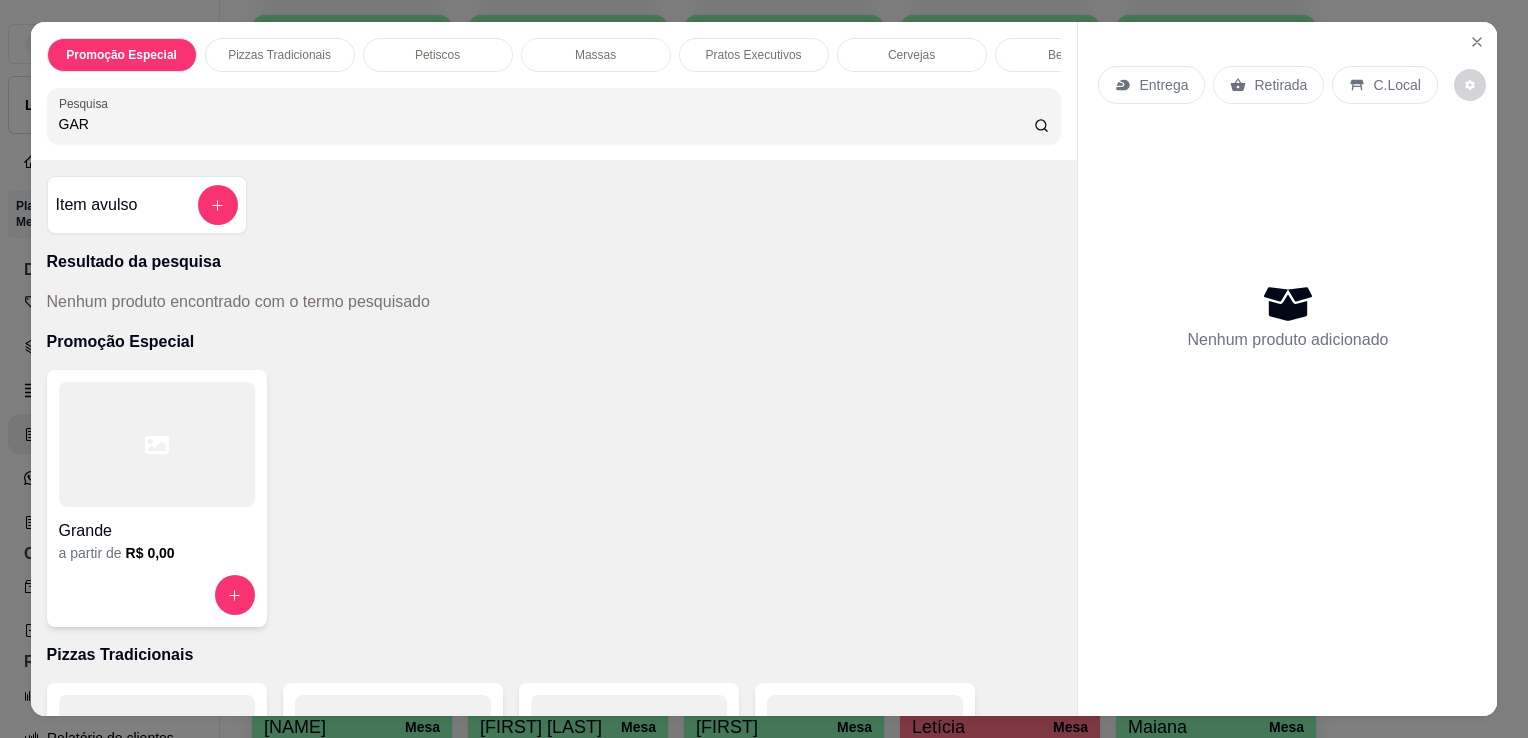 type on "GAR" 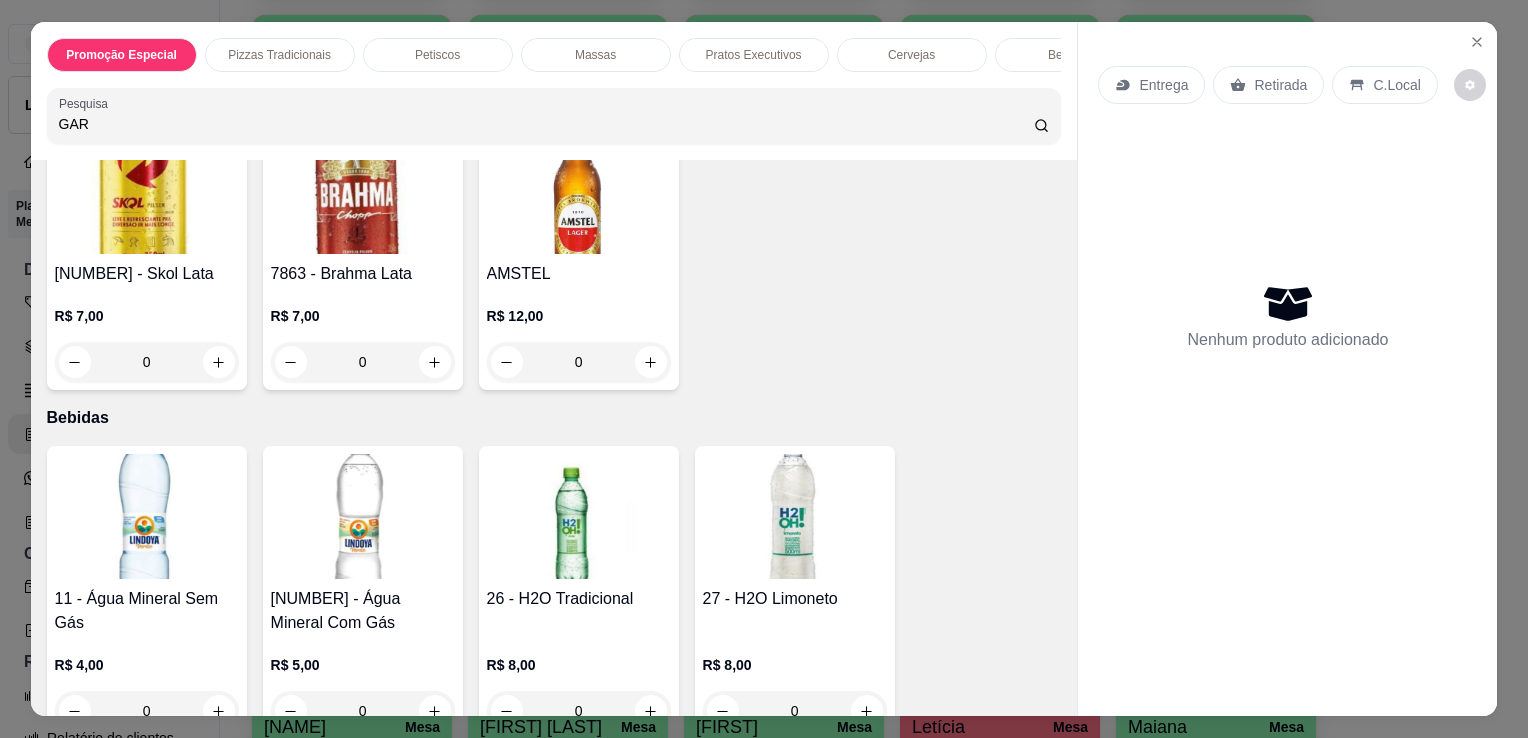 scroll, scrollTop: 4754, scrollLeft: 0, axis: vertical 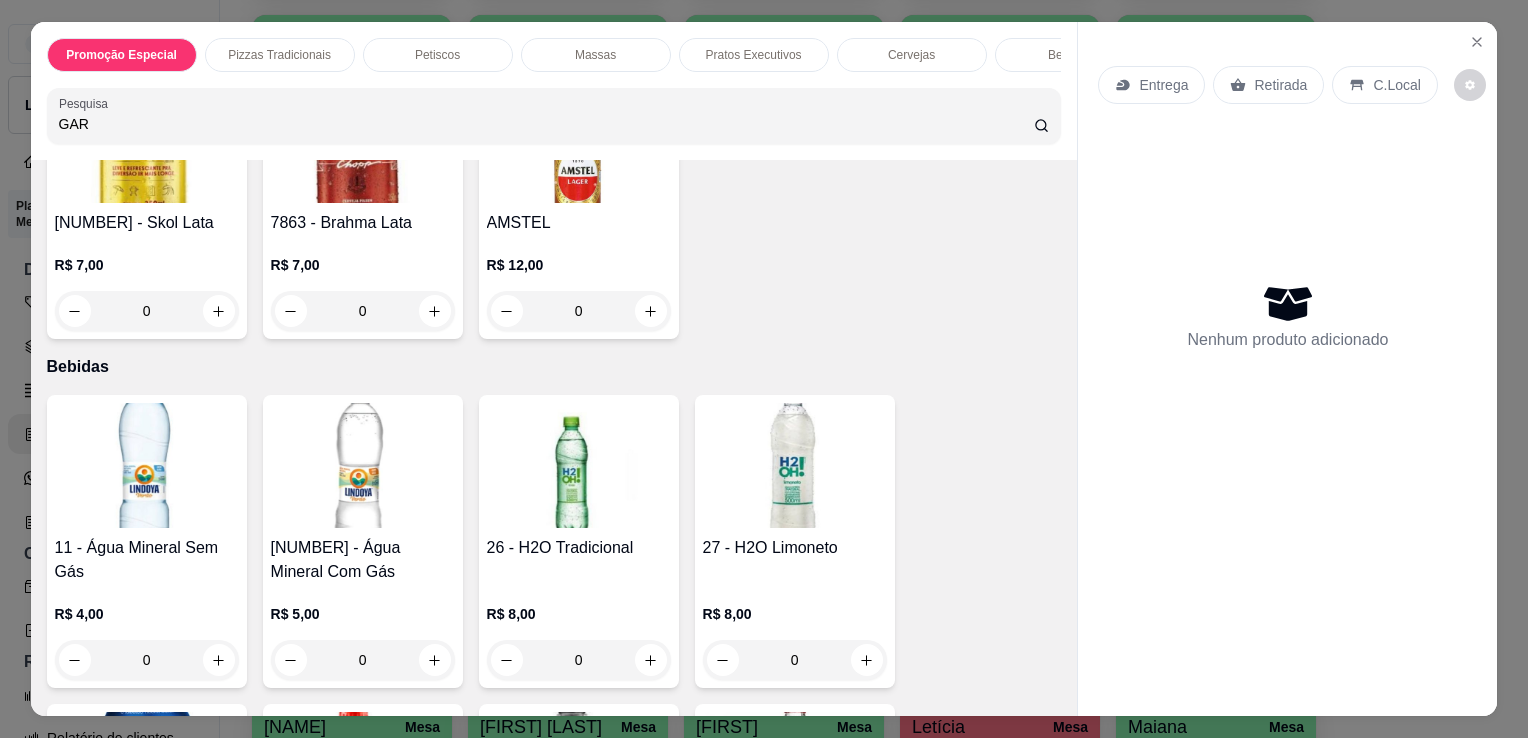 click at bounding box center (147, 465) 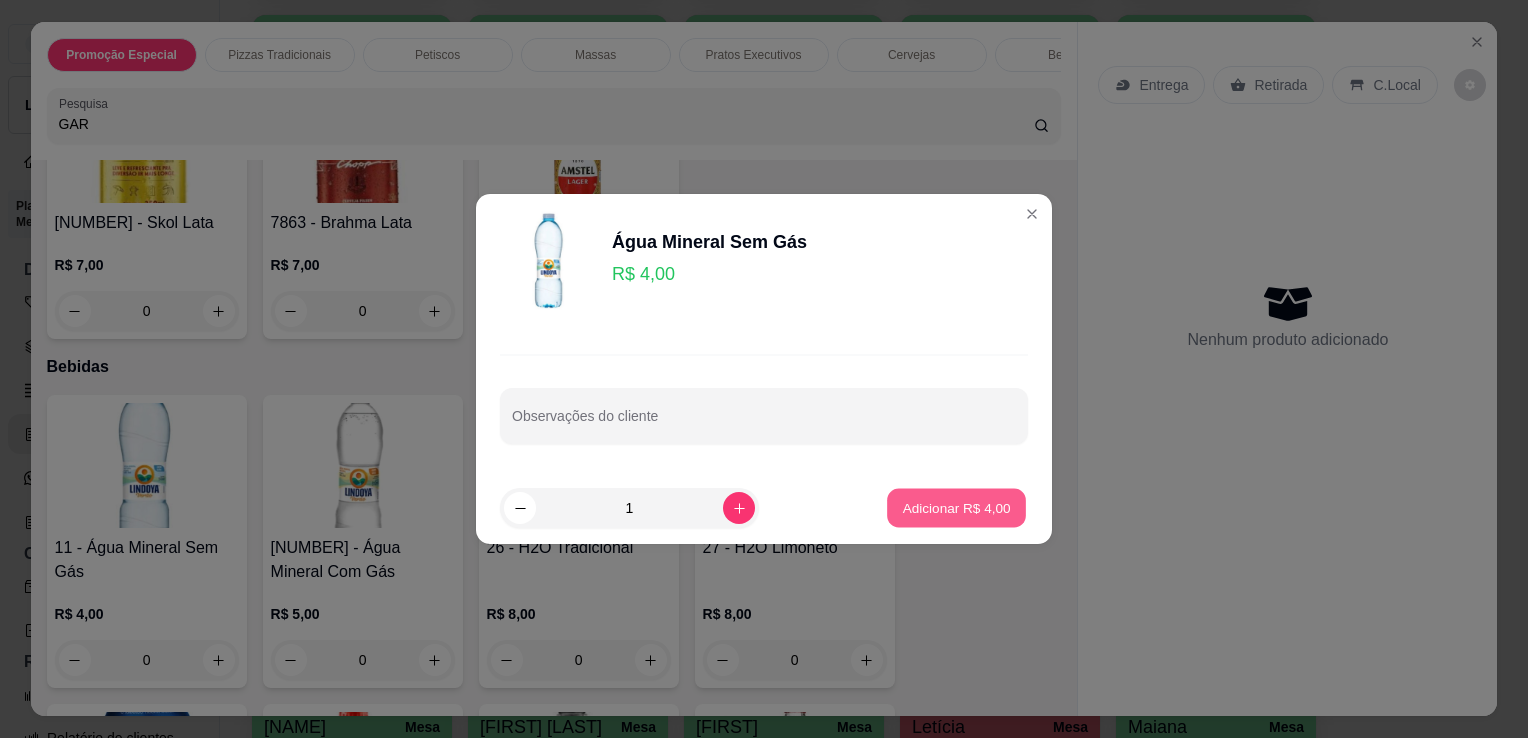 click on "Adicionar   R$ 4,00" at bounding box center (956, 507) 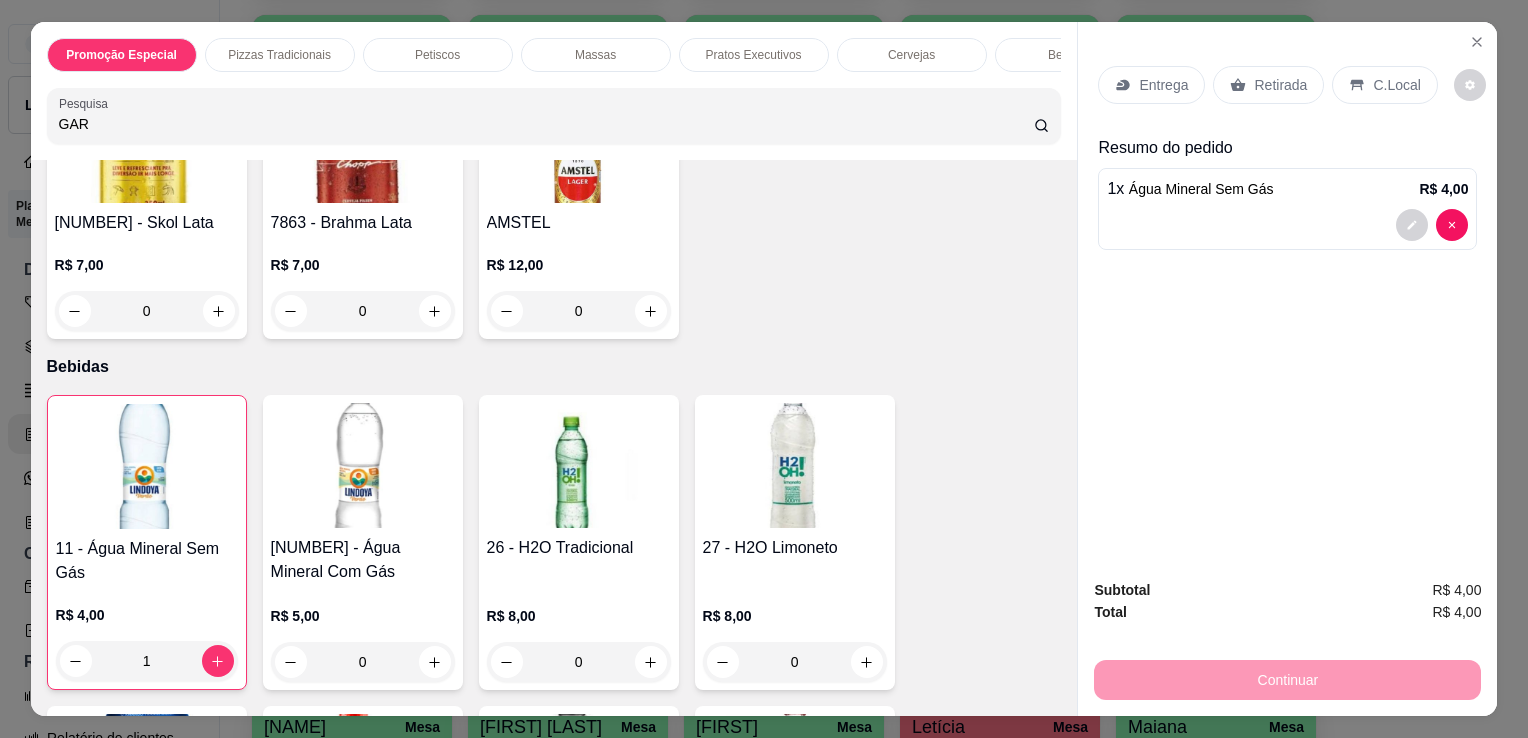 click on "C.Local" at bounding box center [1396, 85] 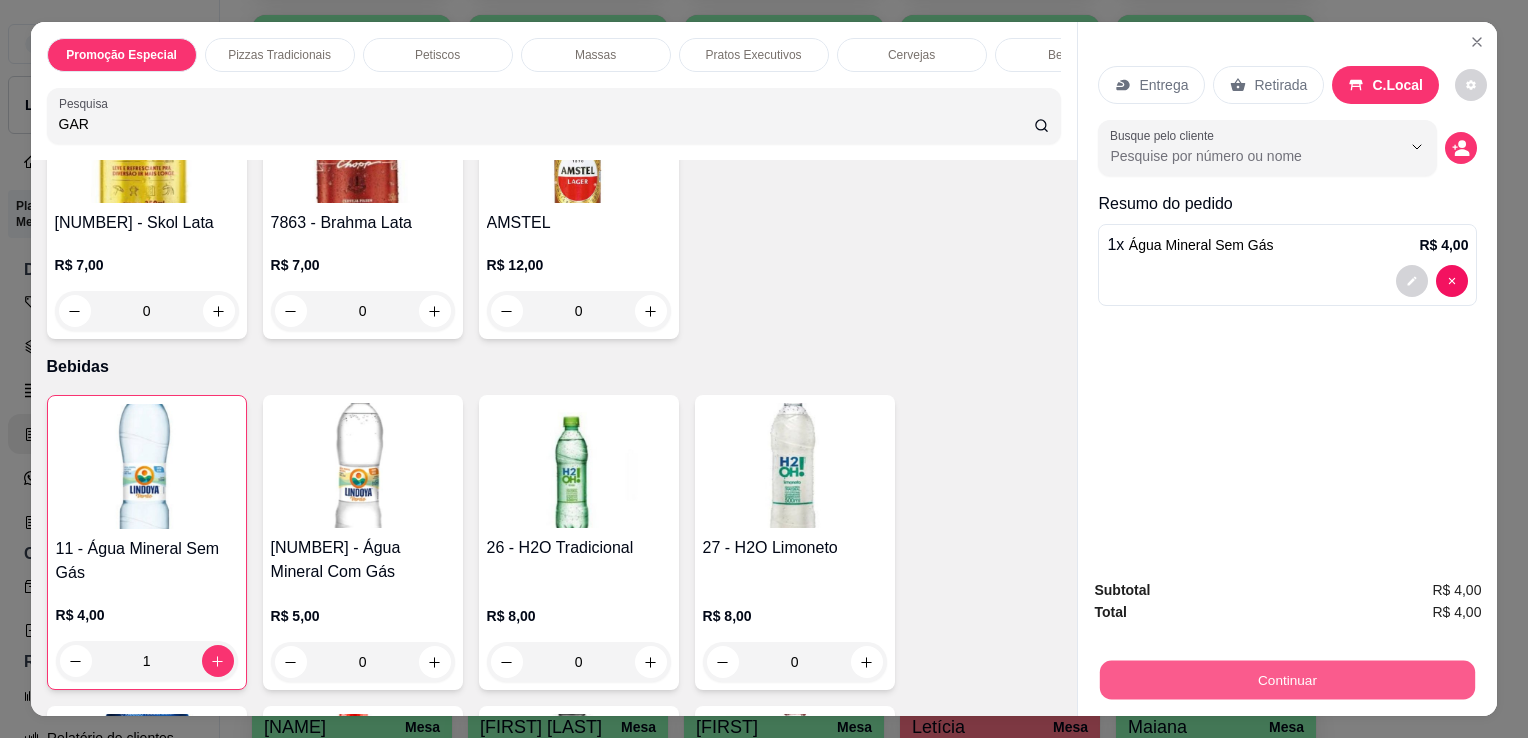 click on "Continuar" at bounding box center [1287, 679] 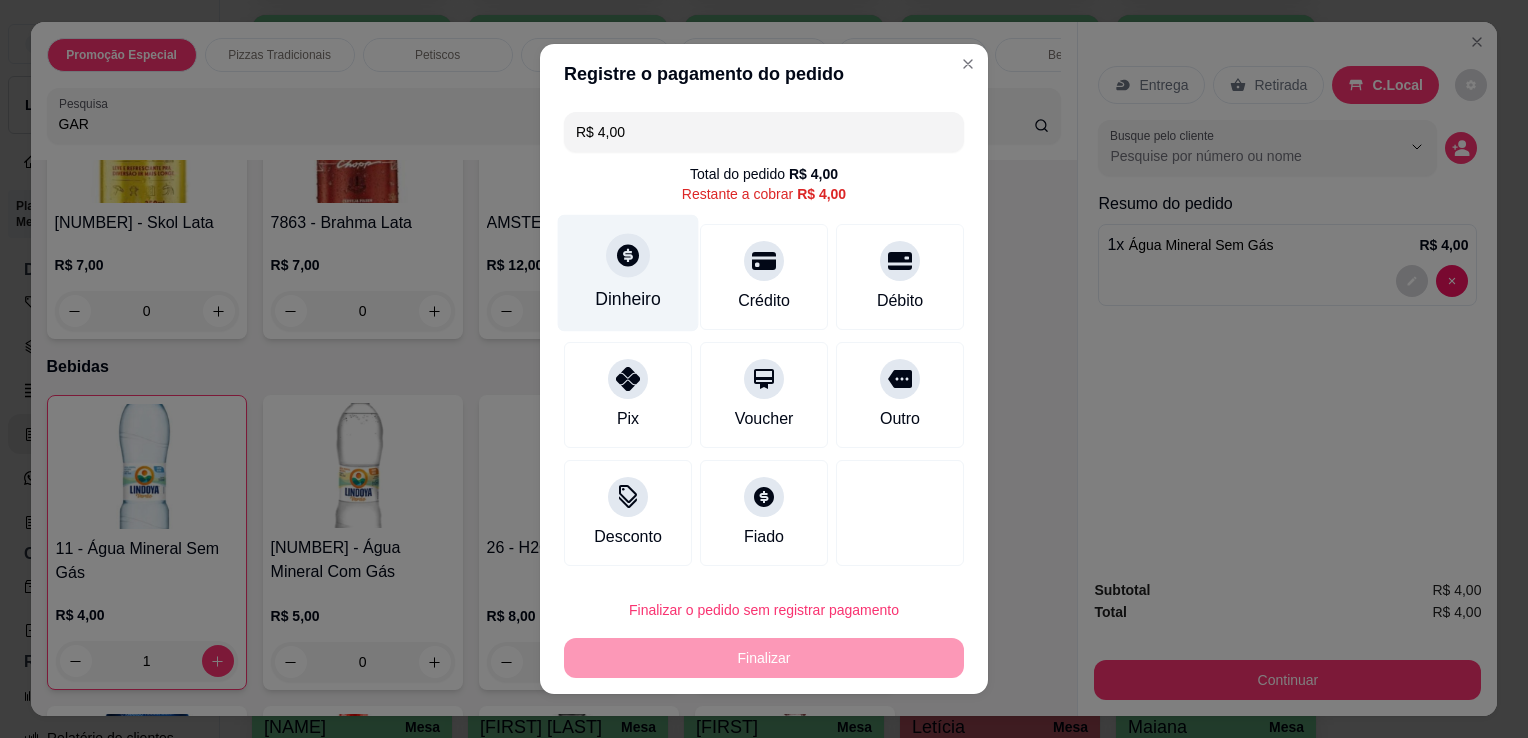 click on "Dinheiro" at bounding box center [628, 299] 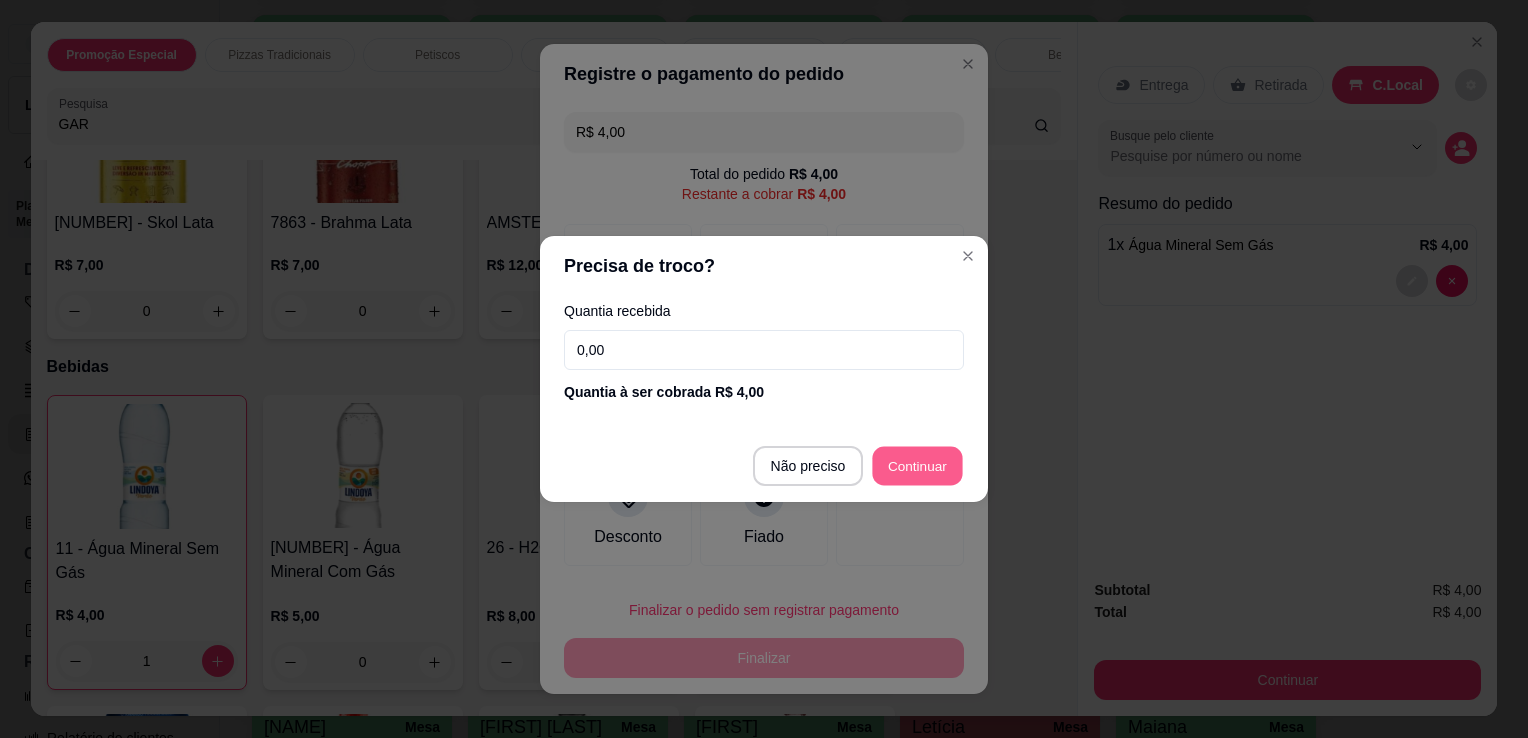 type on "R$ 0,00" 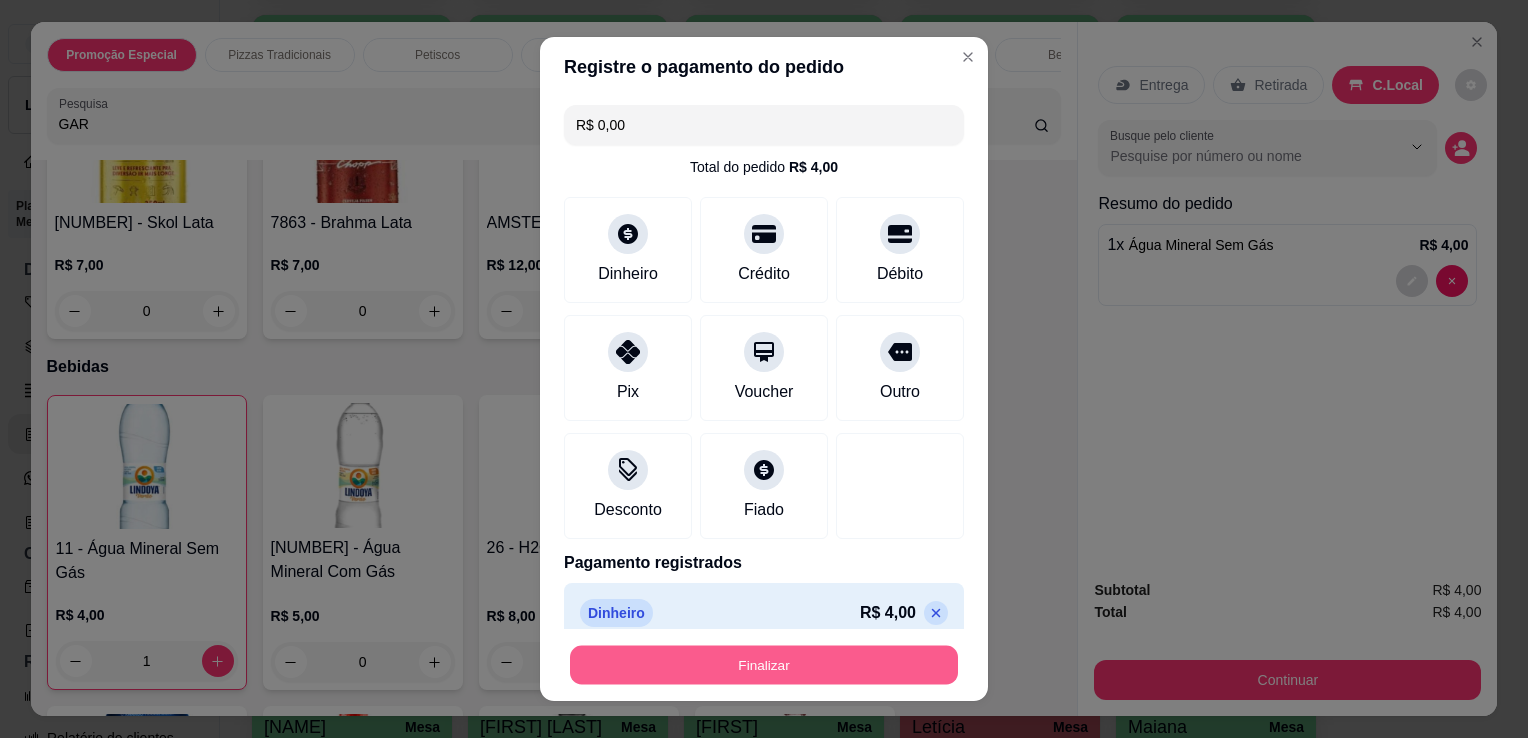 click on "Finalizar" at bounding box center [764, 665] 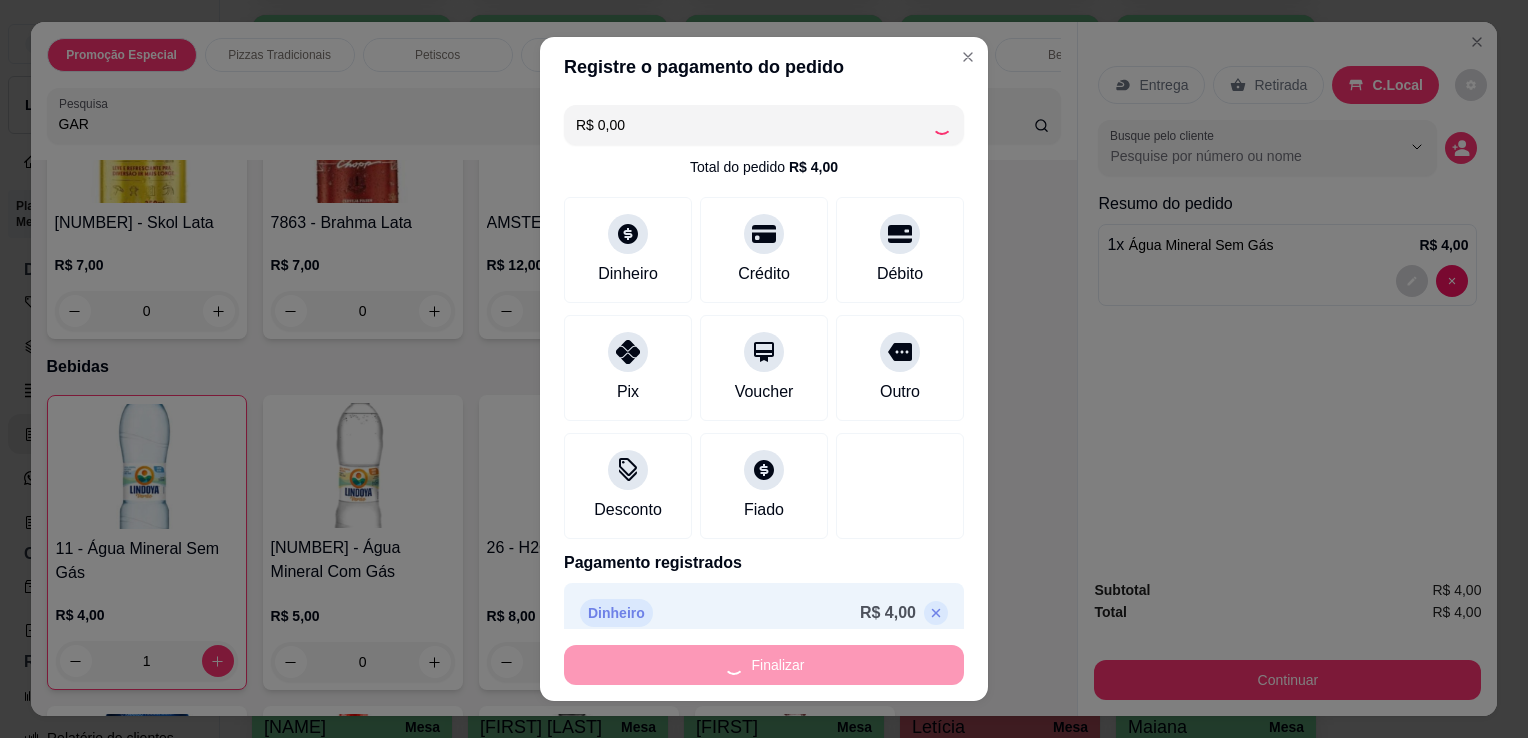 type on "0" 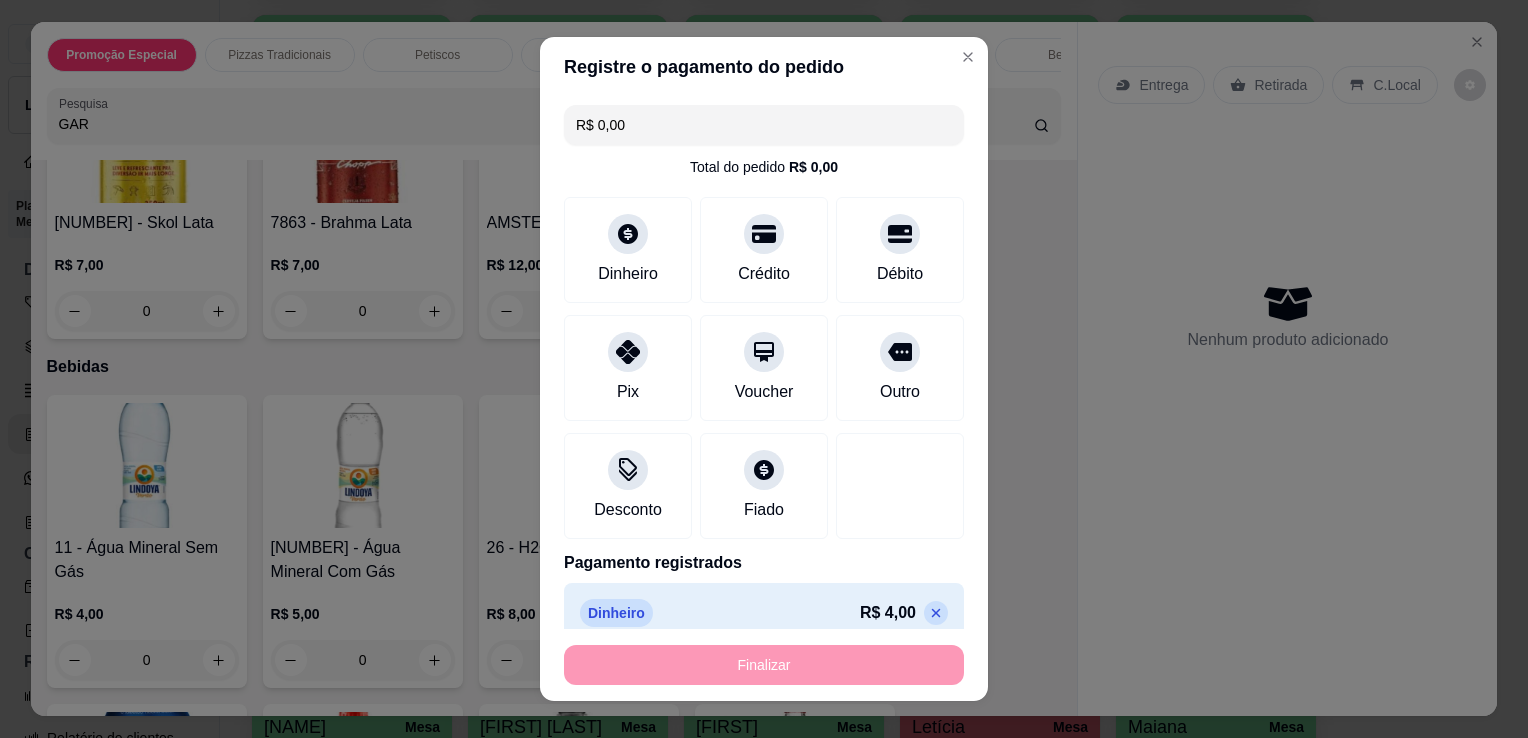type on "-R$ 4,00" 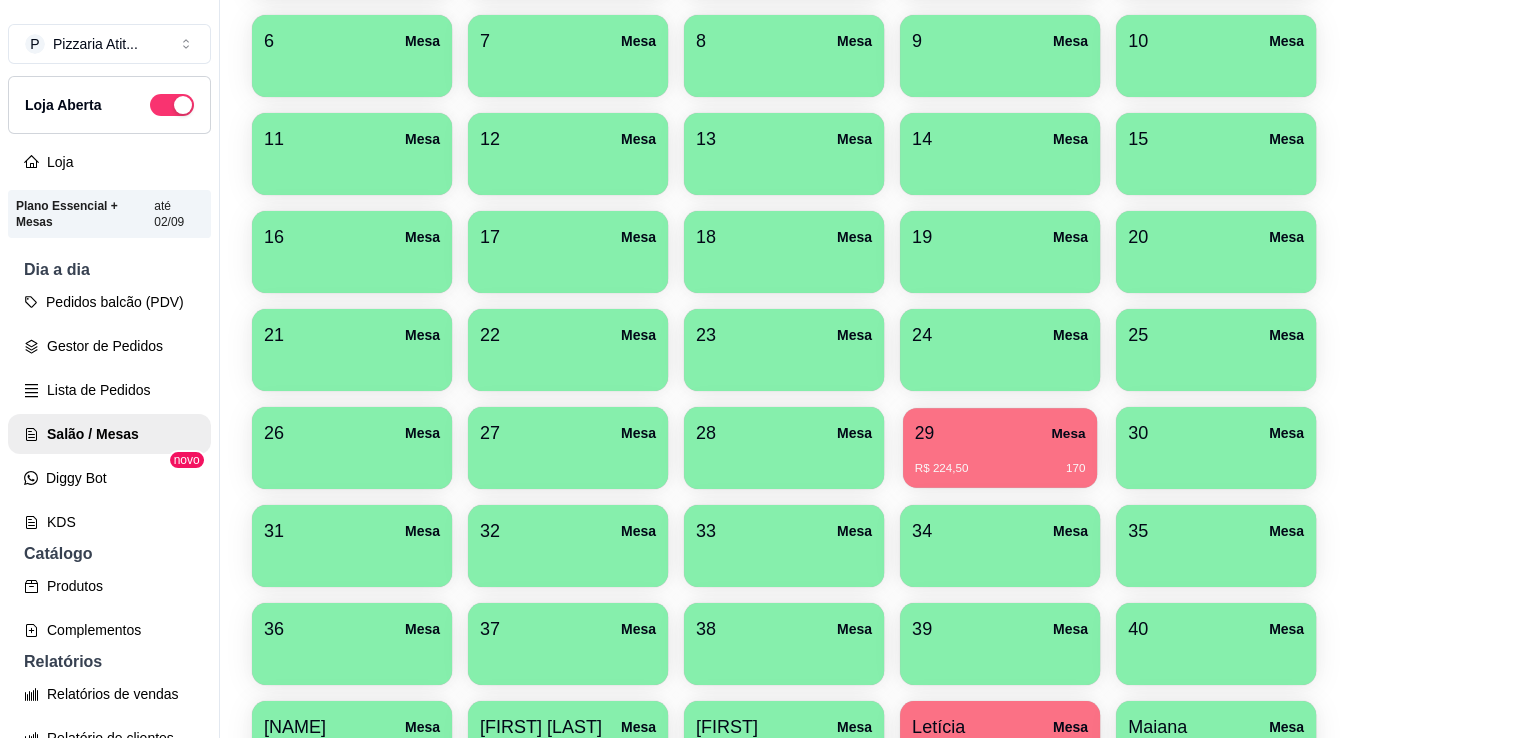 click on "R$ 224,50 [NUMBER]" at bounding box center [1000, 461] 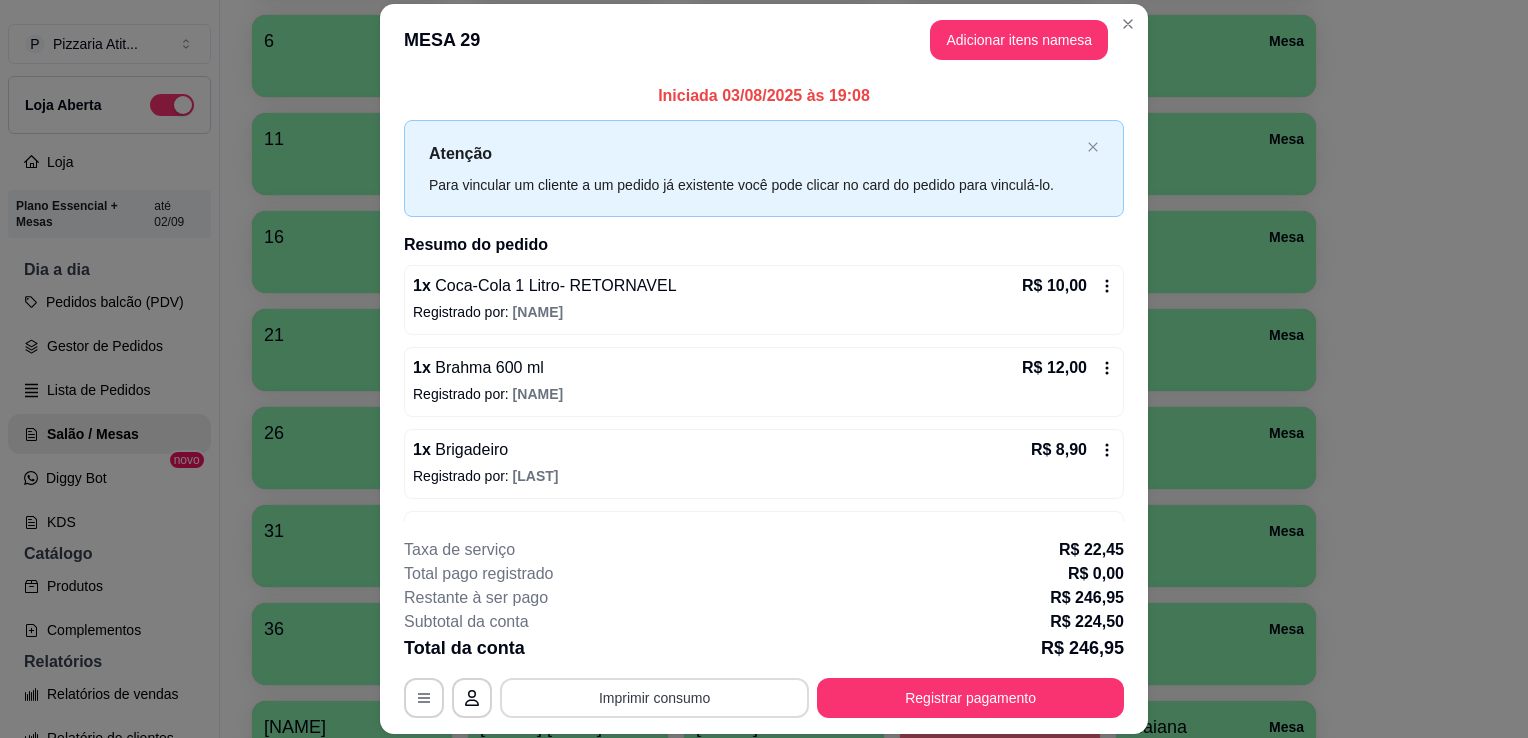 click on "Imprimir consumo" at bounding box center (654, 698) 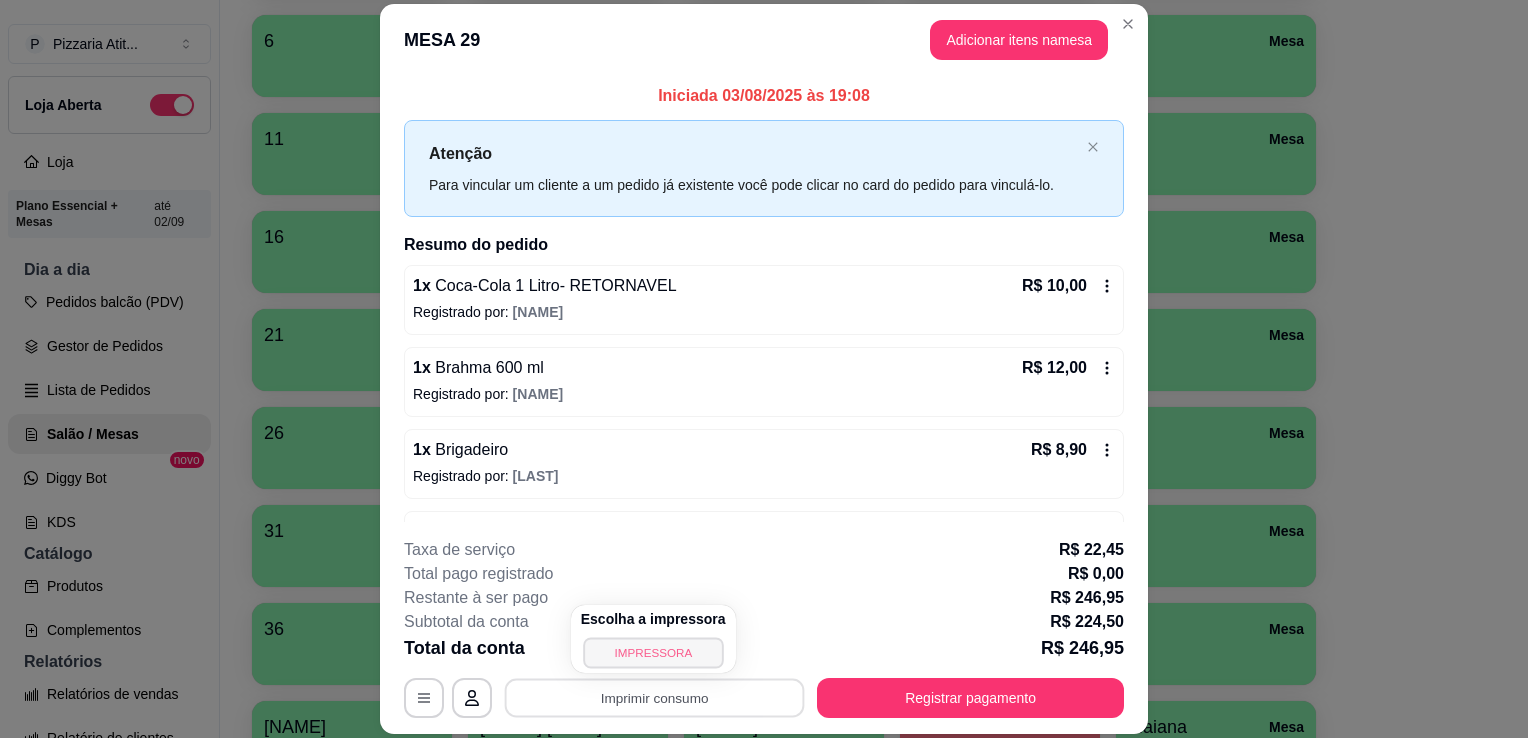 click on "IMPRESSORA" at bounding box center (653, 652) 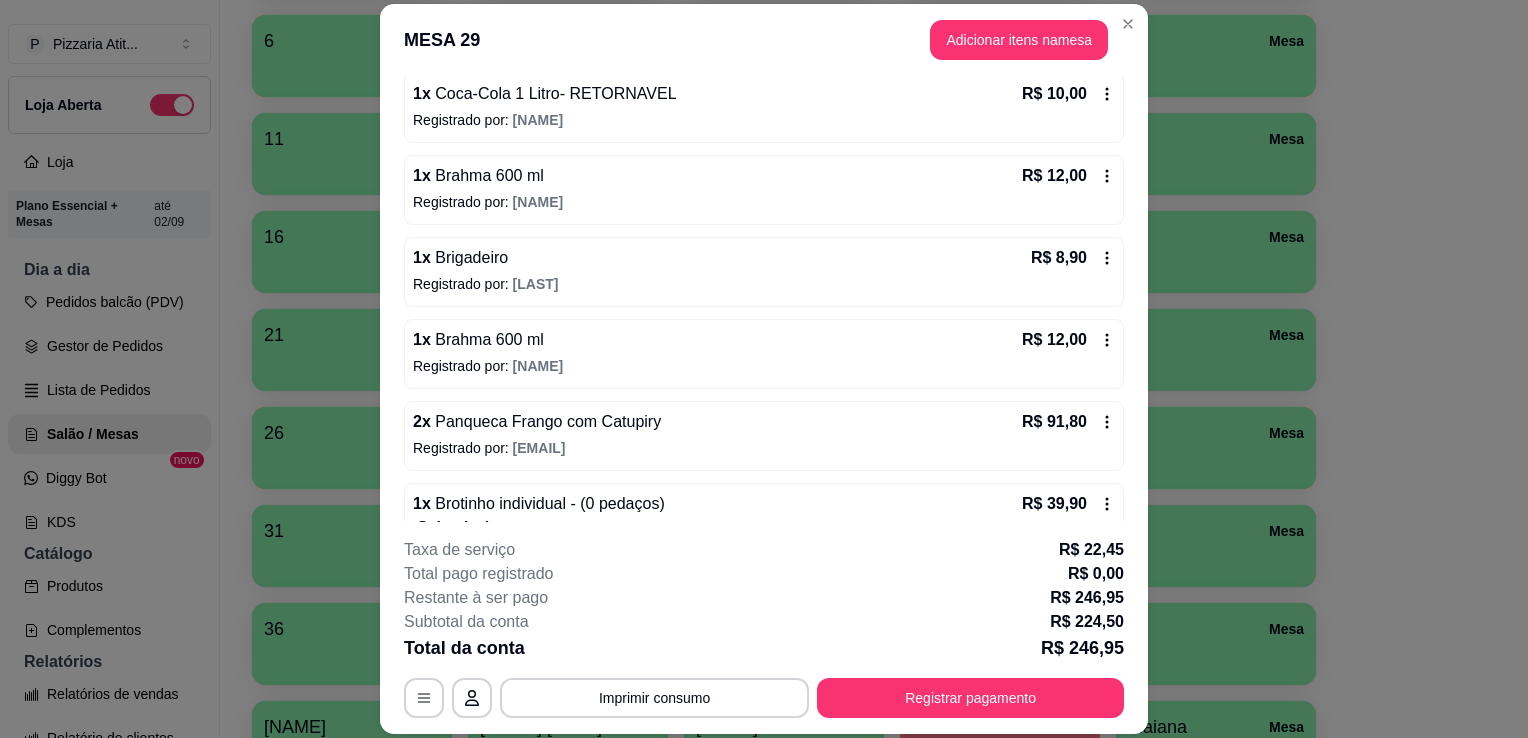 scroll, scrollTop: 196, scrollLeft: 0, axis: vertical 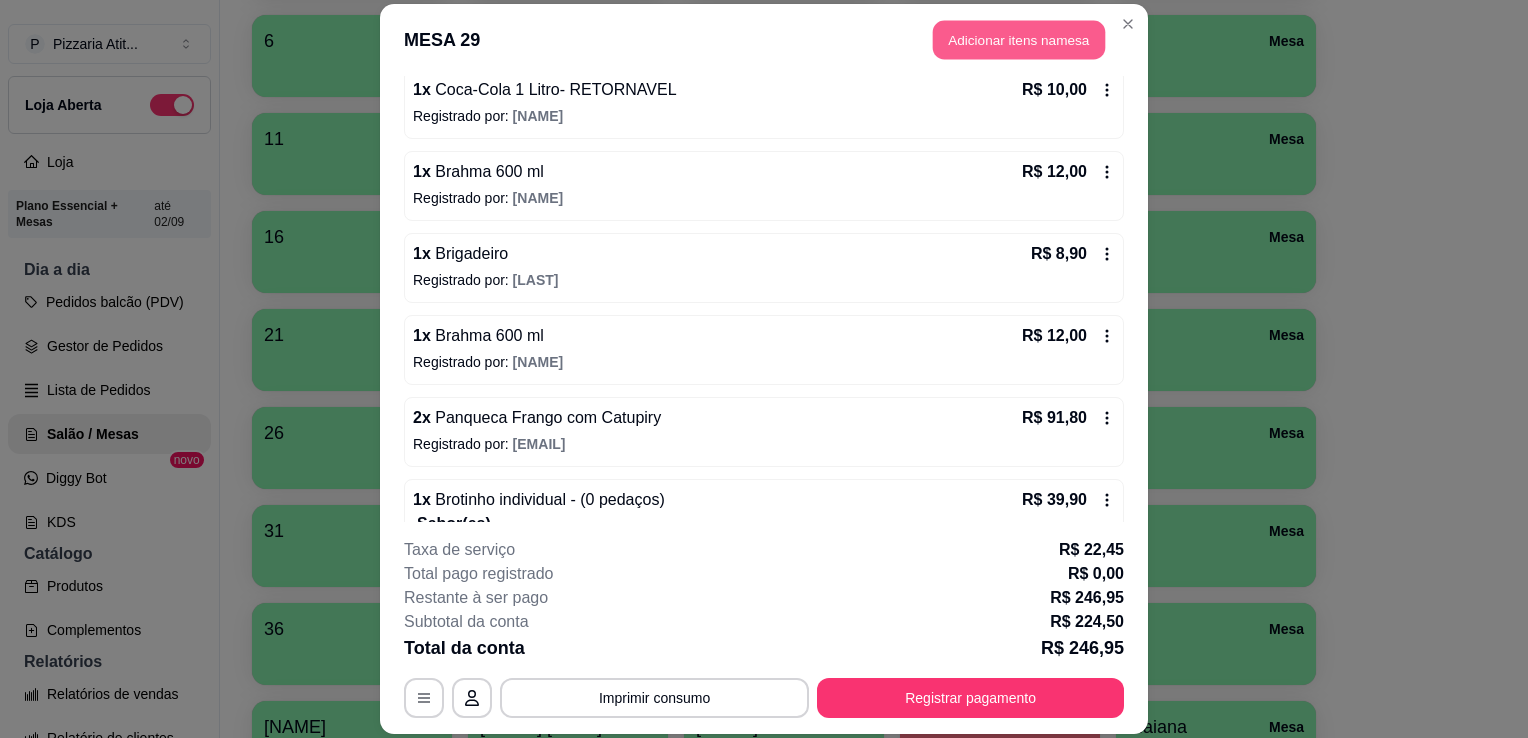 click on "Adicionar itens na  mesa" at bounding box center (1019, 39) 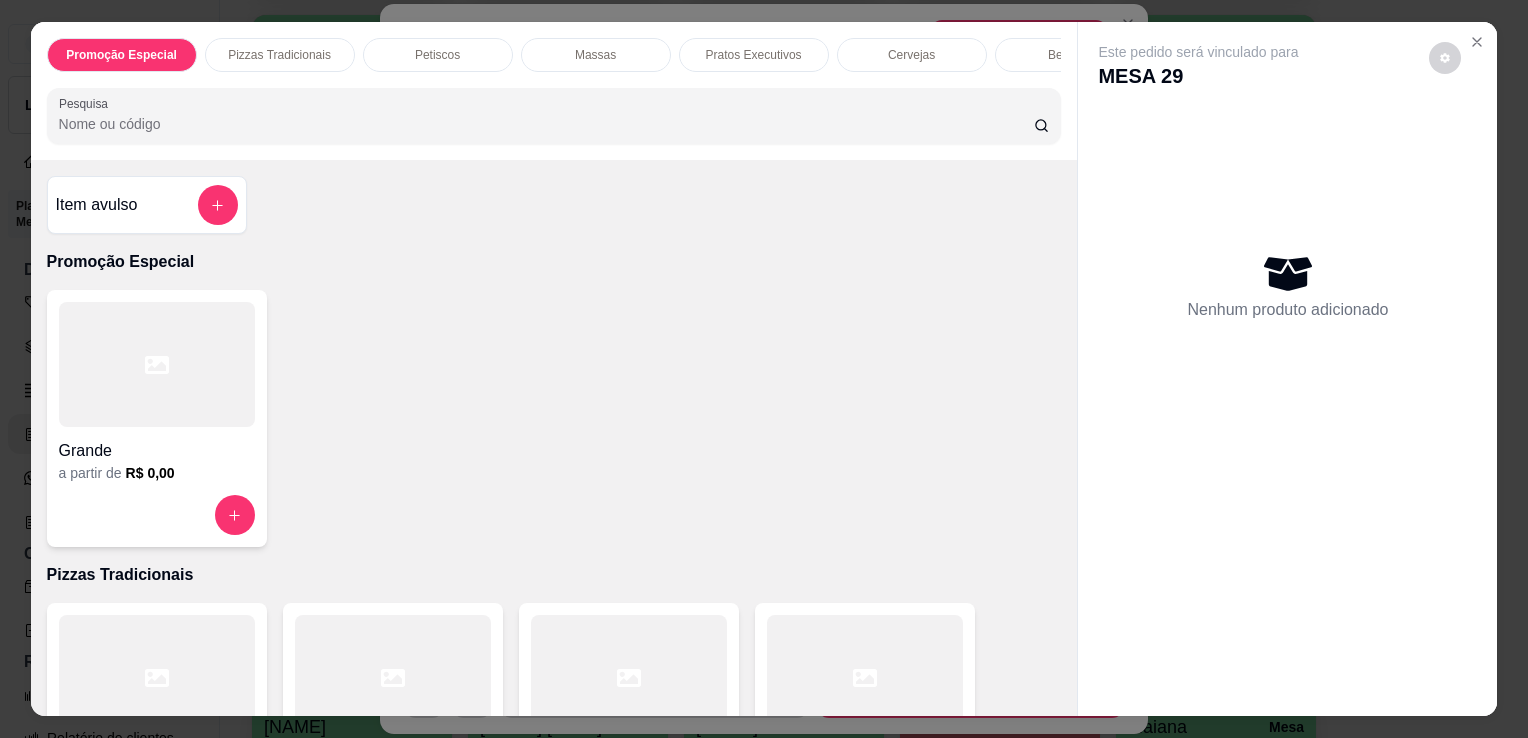 click on "Pesquisa" at bounding box center (546, 124) 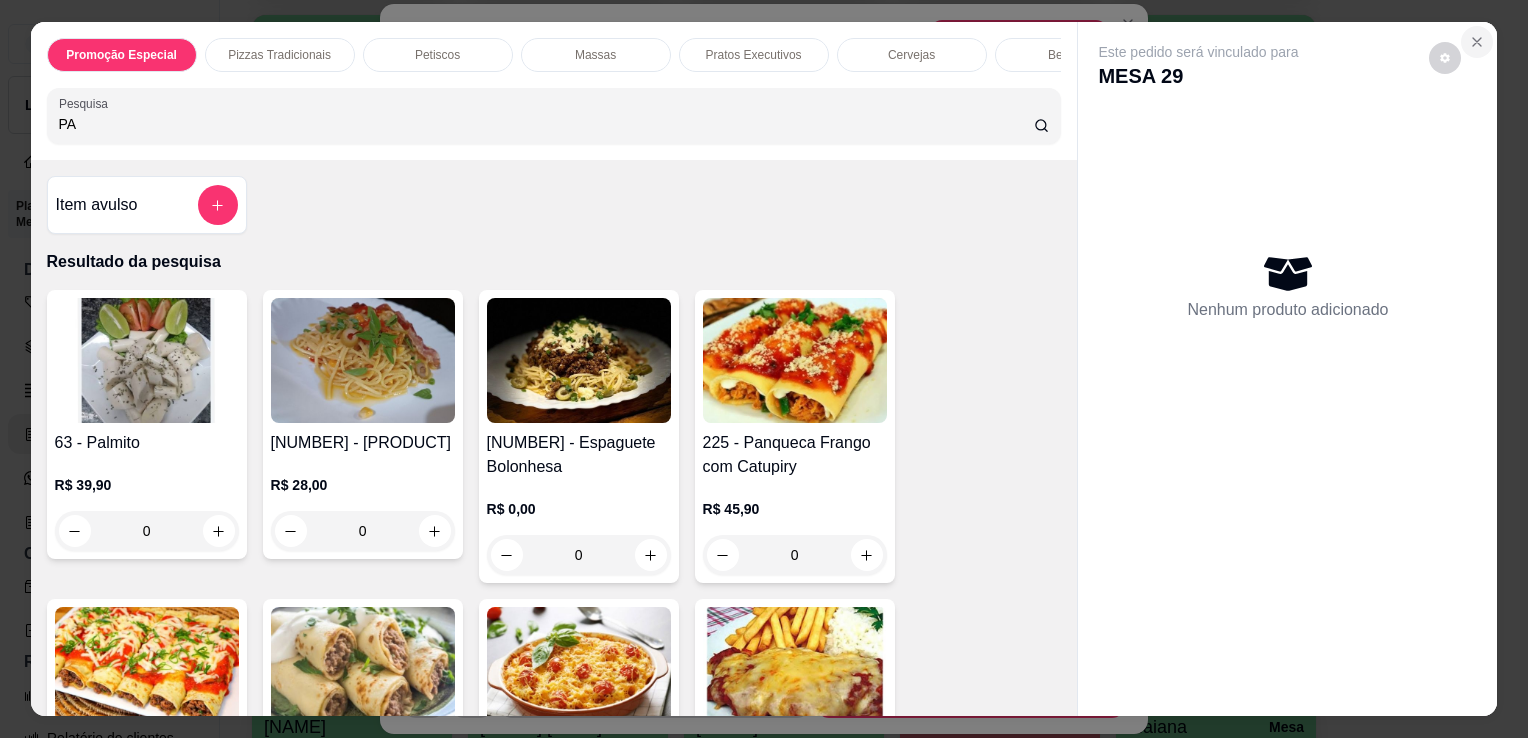 type on "PA" 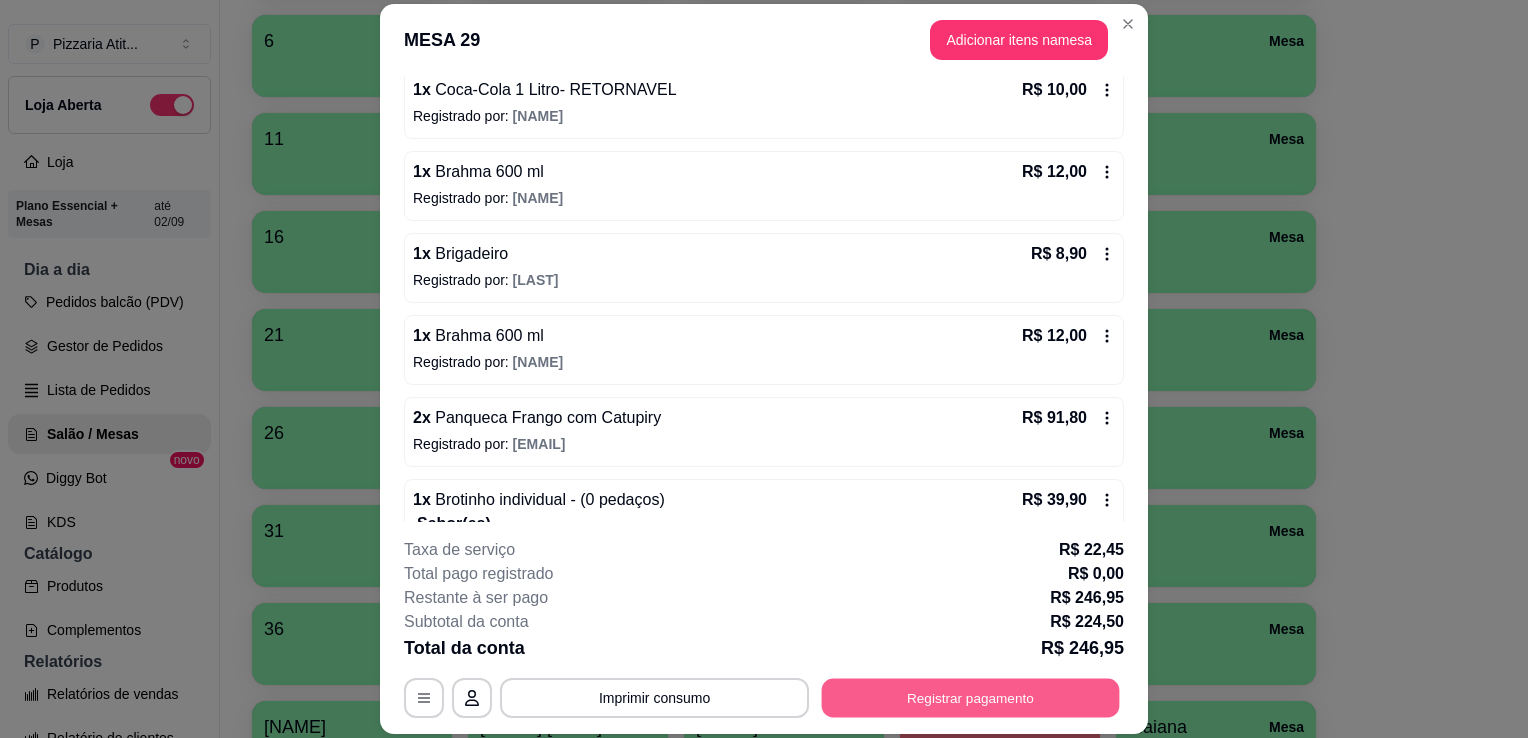 click on "Registrar pagamento" at bounding box center (971, 698) 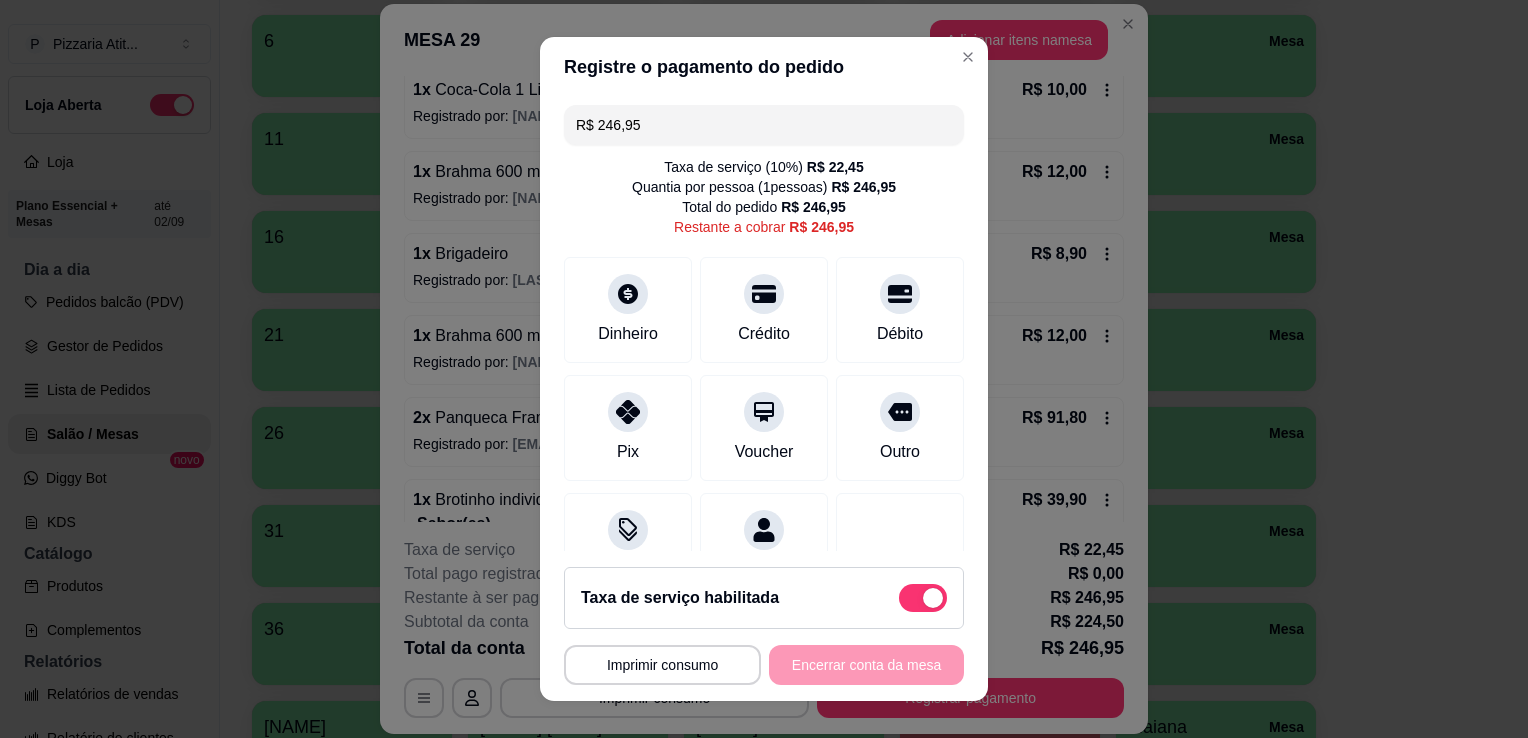 click on "R$ 246,95" at bounding box center [764, 125] 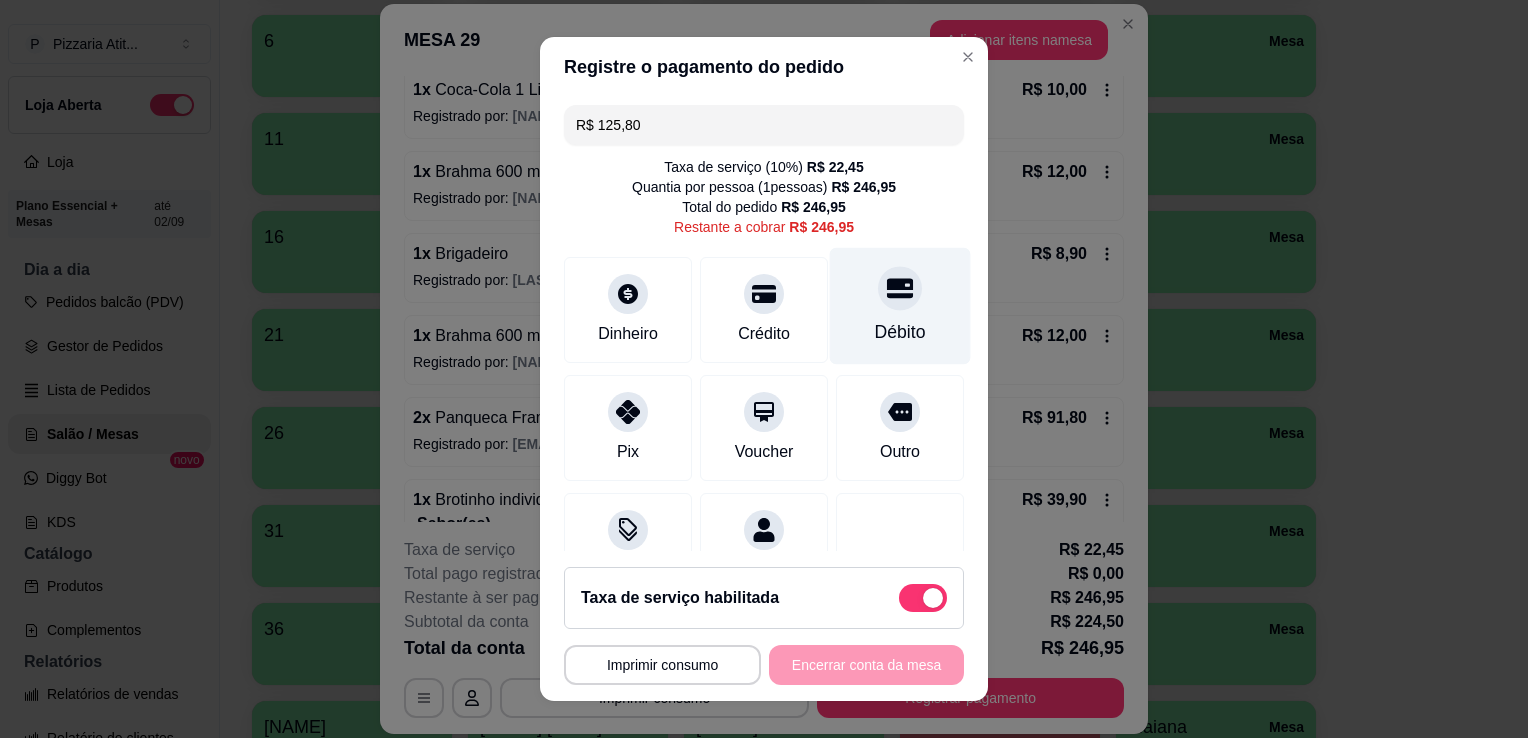 click on "Débito" at bounding box center (900, 332) 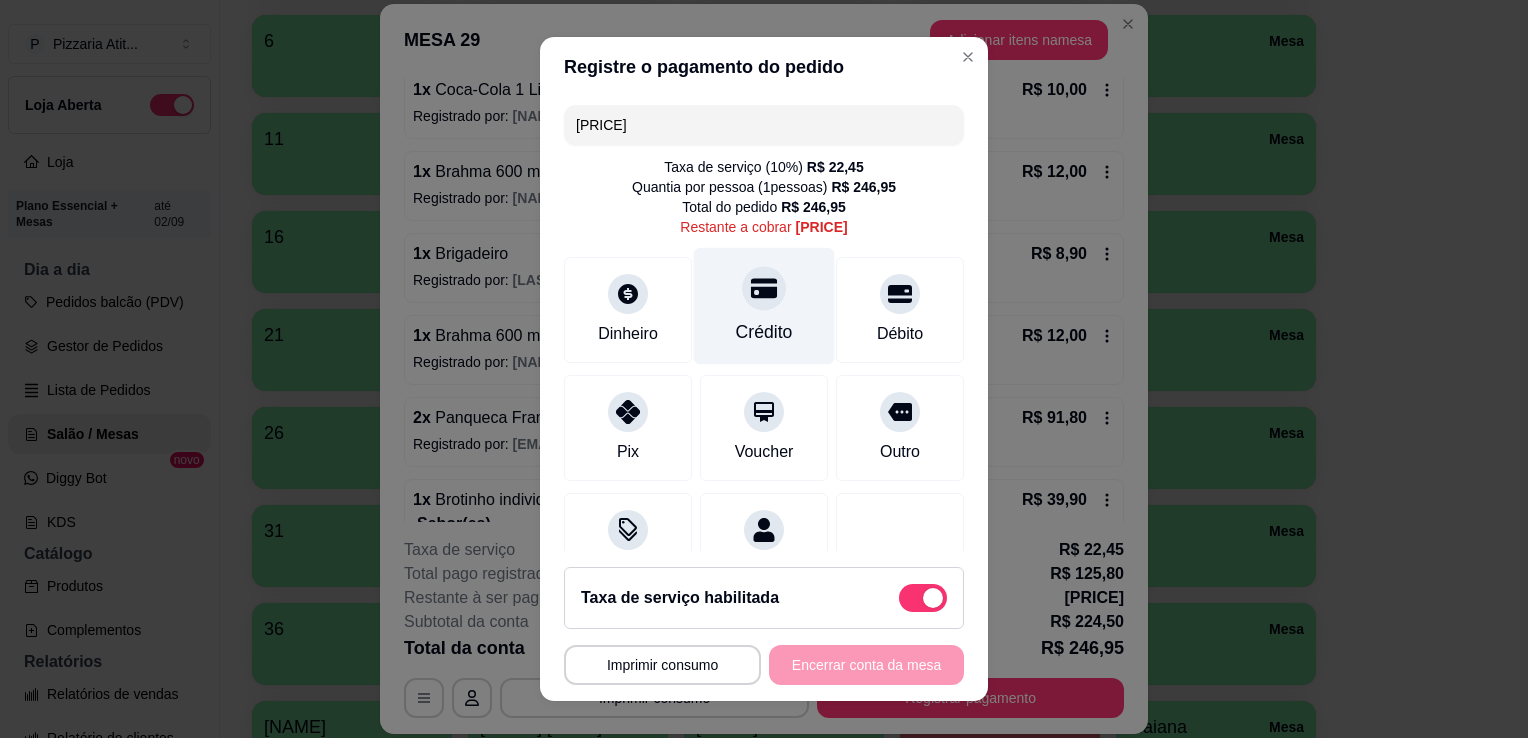 click on "Crédito" at bounding box center (764, 332) 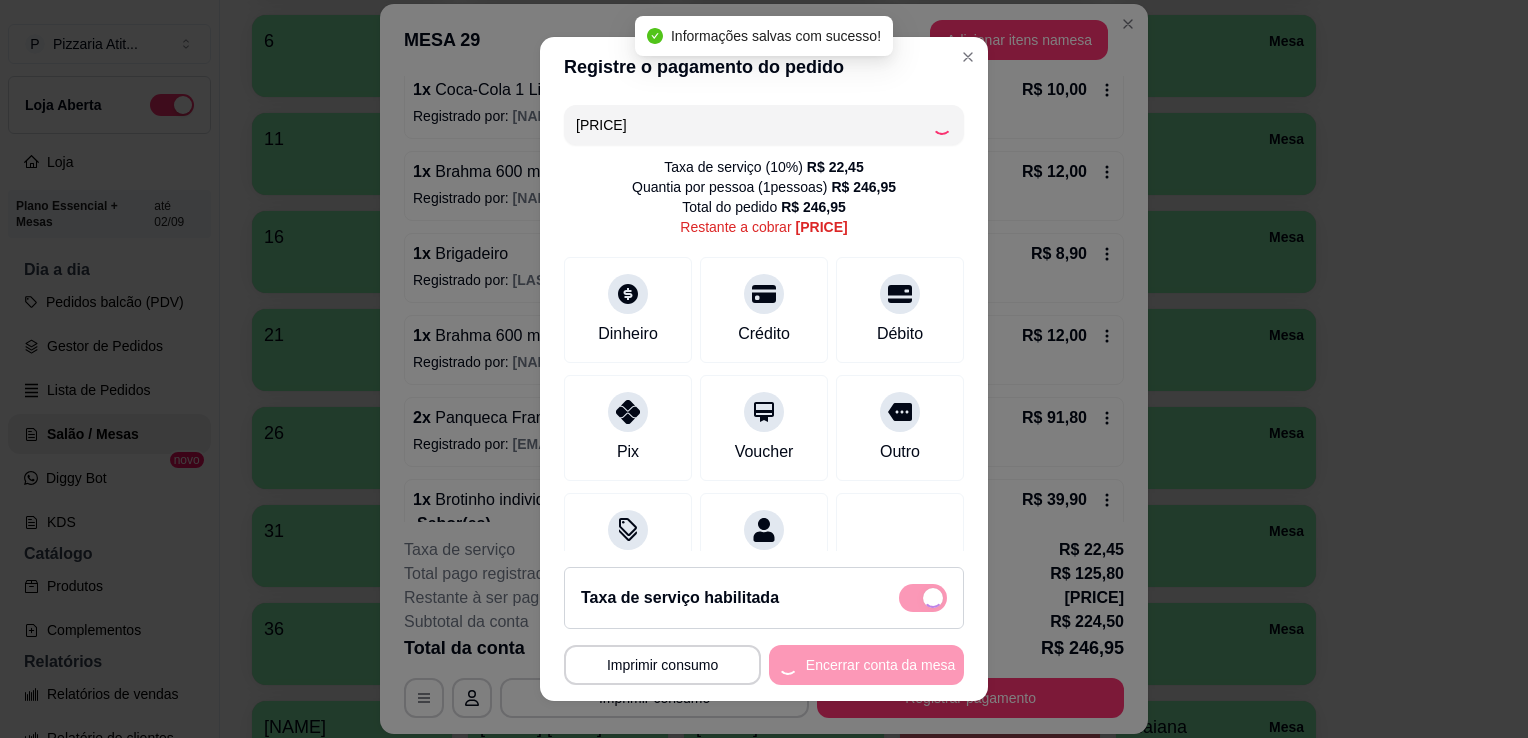 type on "R$ 0,00" 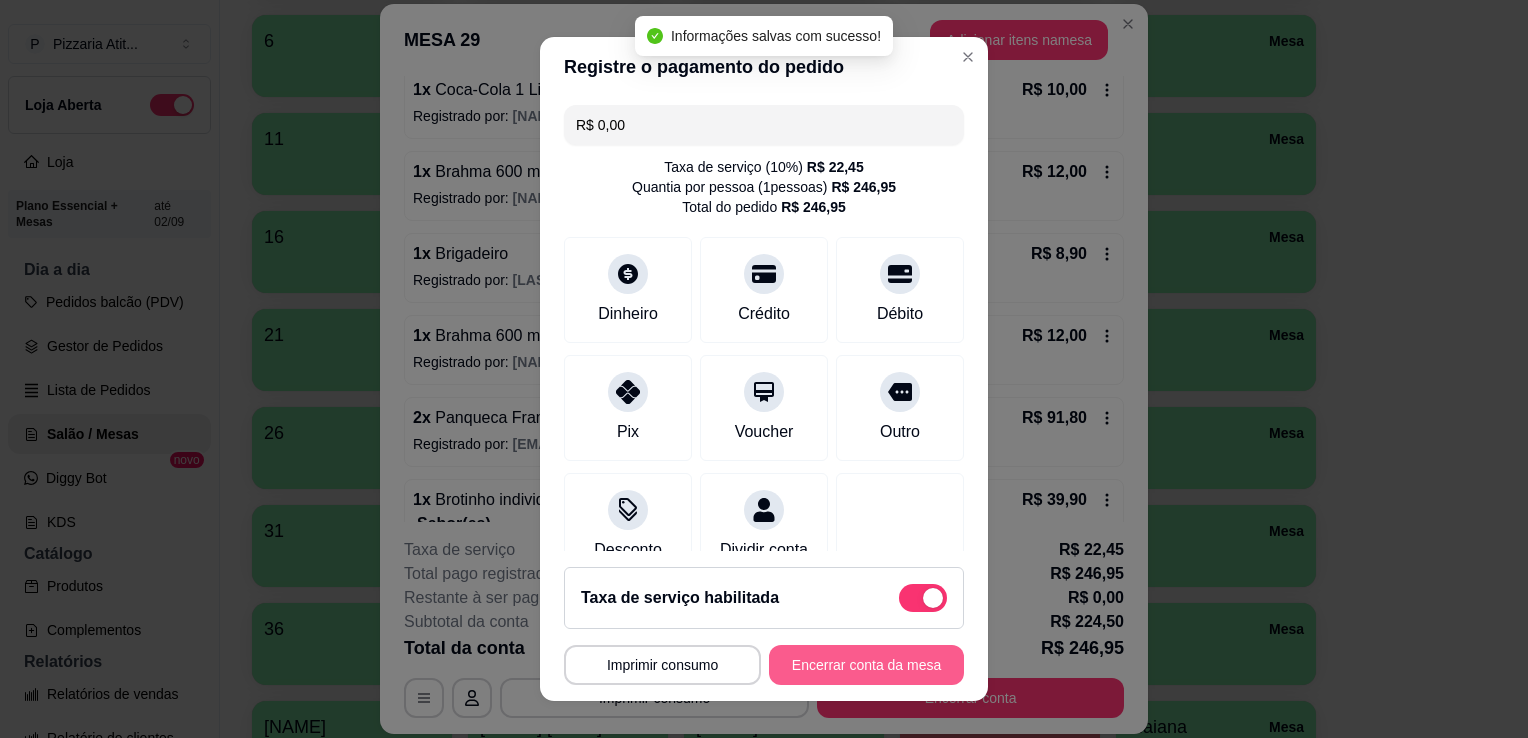 click on "Encerrar conta da mesa" at bounding box center (866, 665) 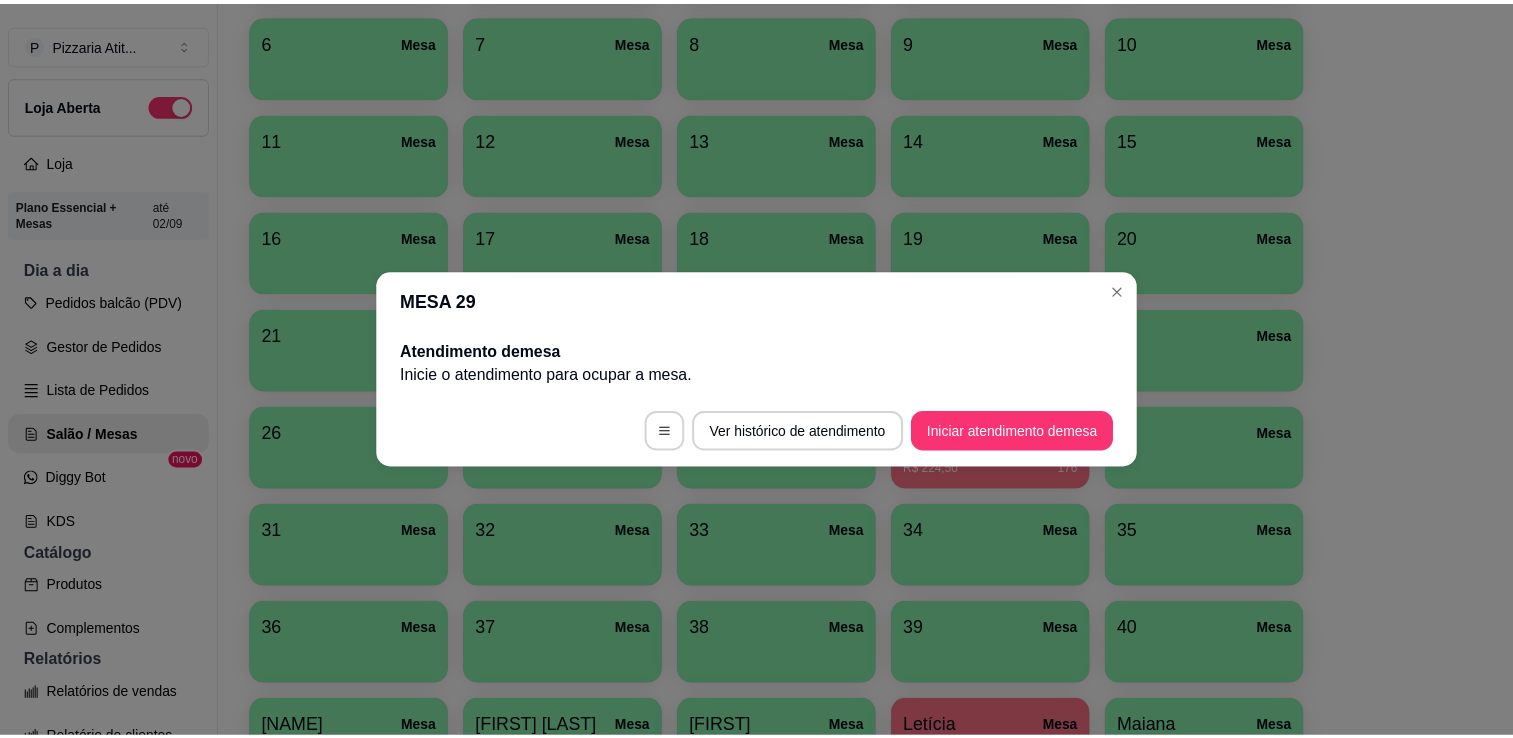scroll, scrollTop: 0, scrollLeft: 0, axis: both 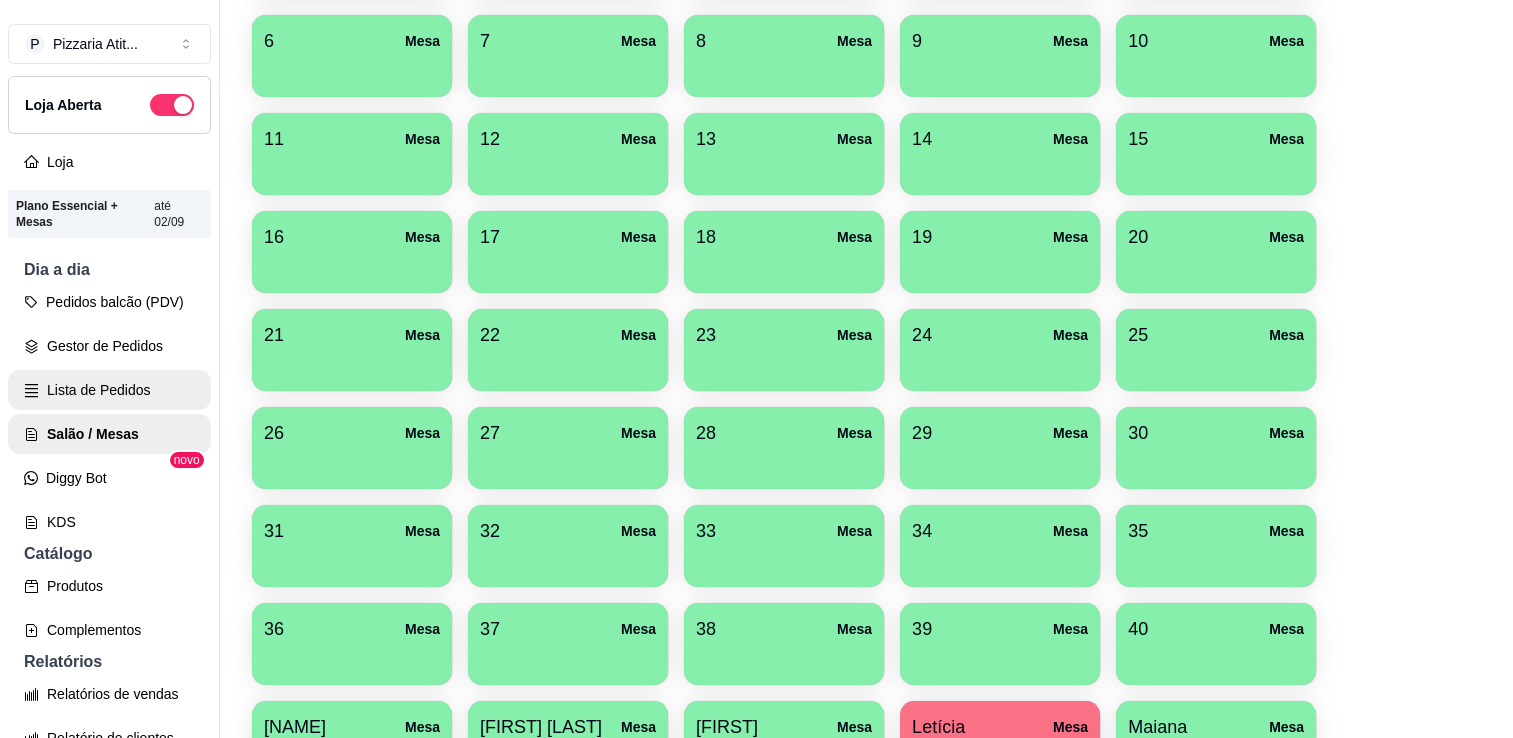 click on "Lista de Pedidos" at bounding box center [109, 390] 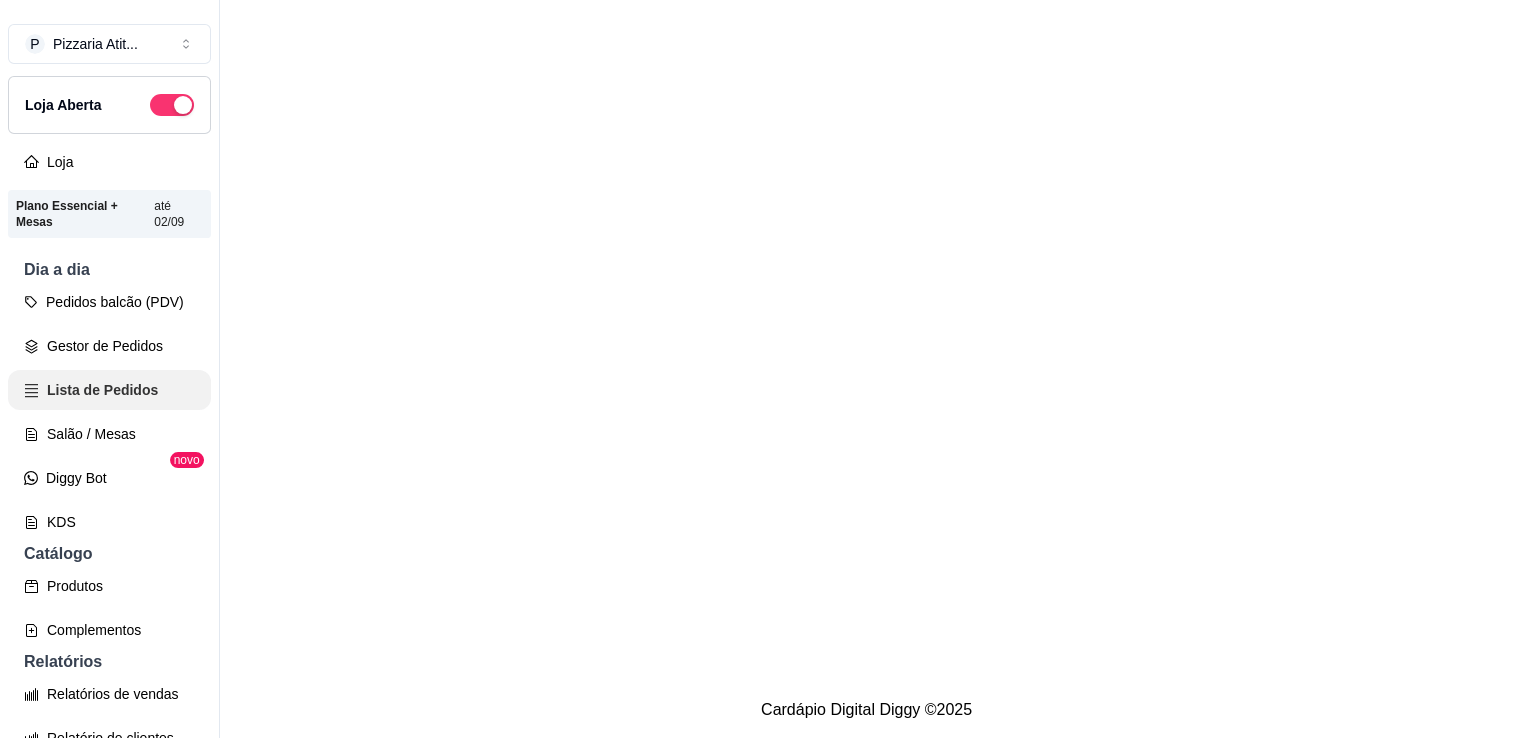 scroll, scrollTop: 0, scrollLeft: 0, axis: both 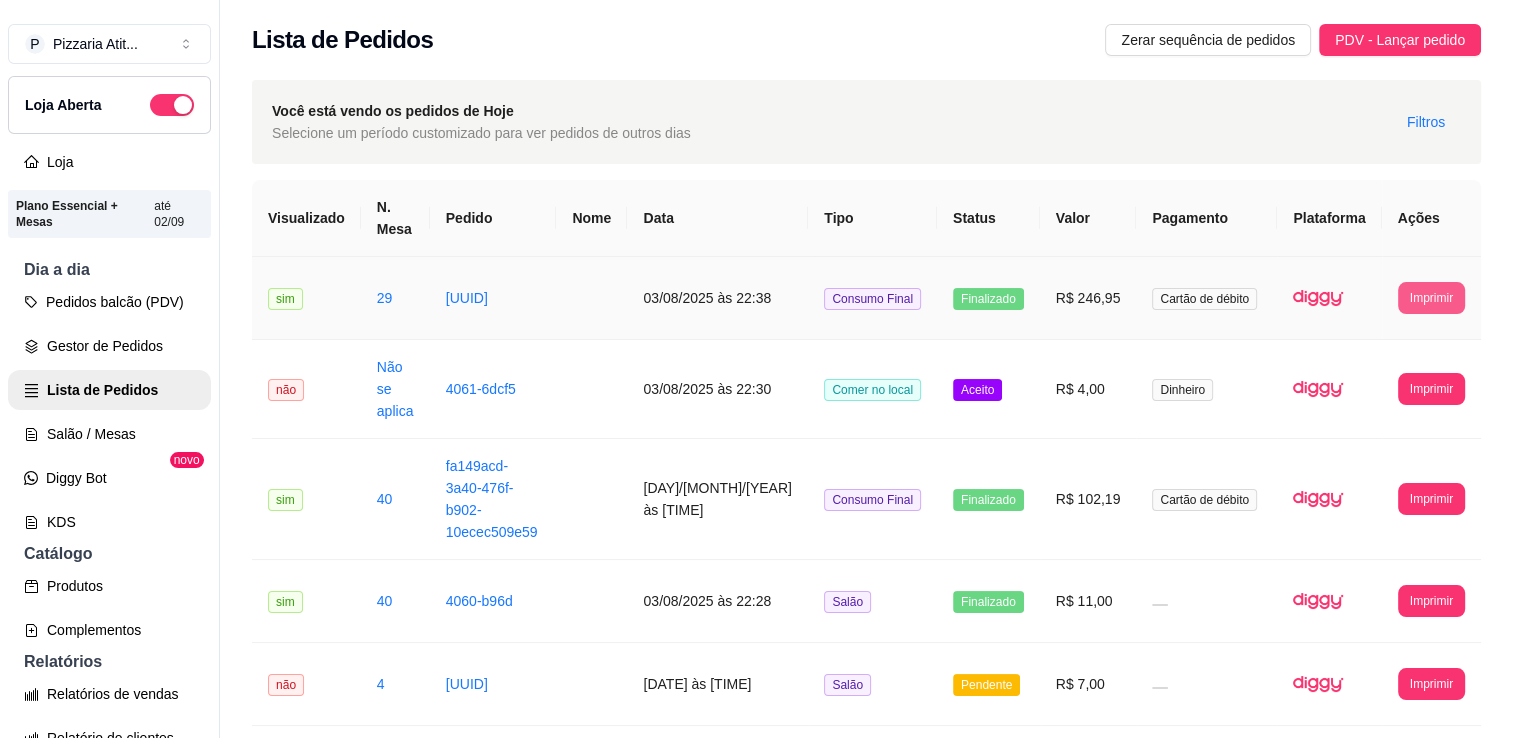 click on "Imprimir" at bounding box center [1431, 298] 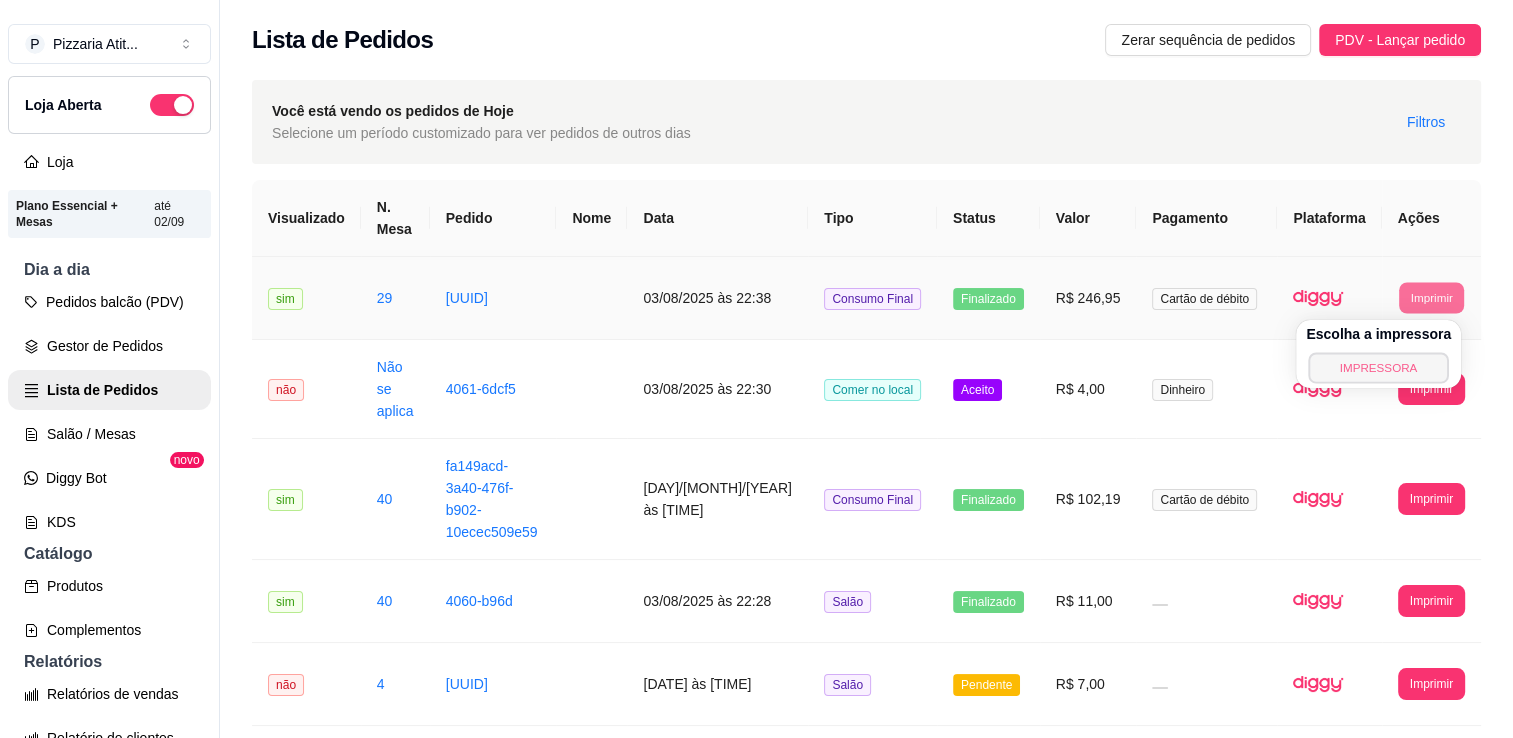 click on "IMPRESSORA" at bounding box center (1378, 367) 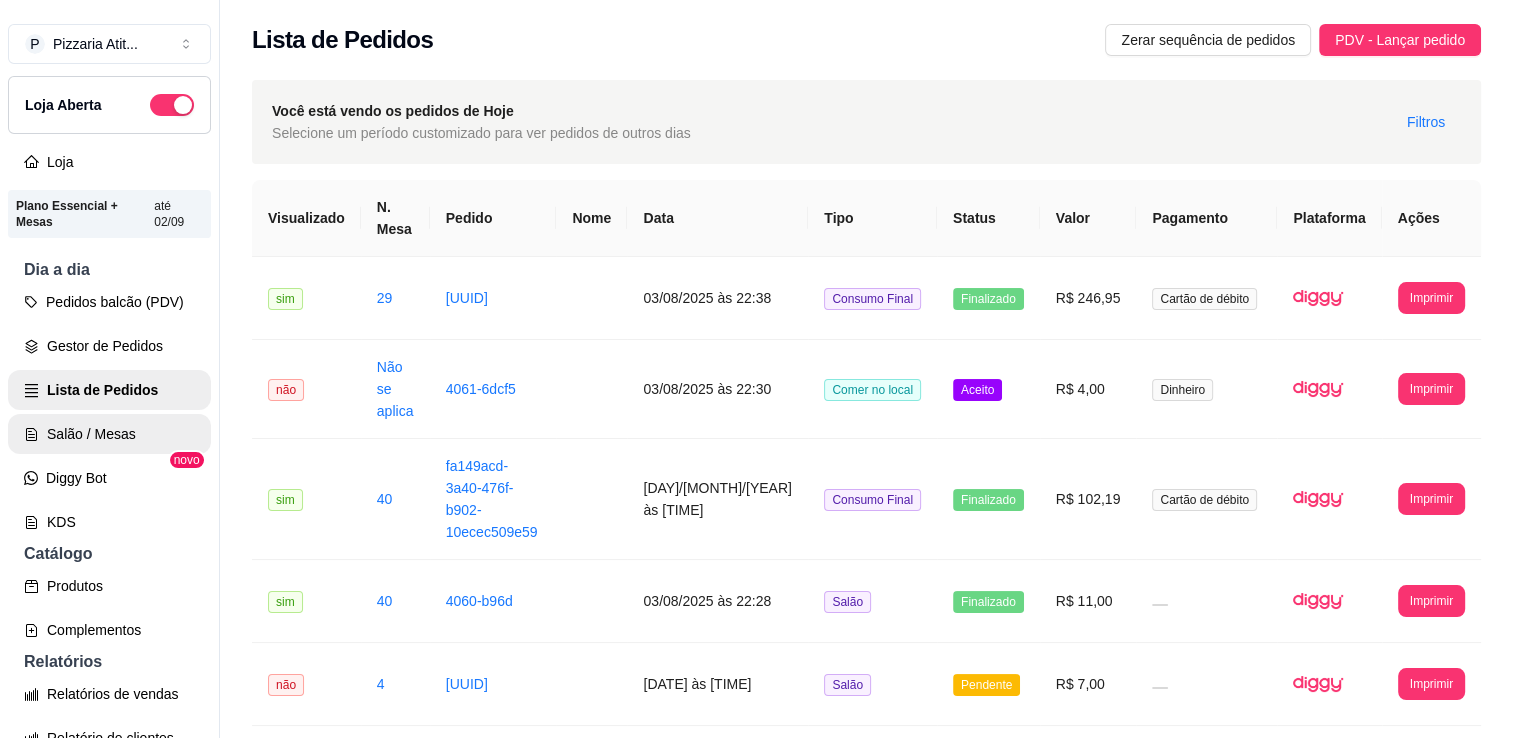 click on "Salão / Mesas" at bounding box center (109, 434) 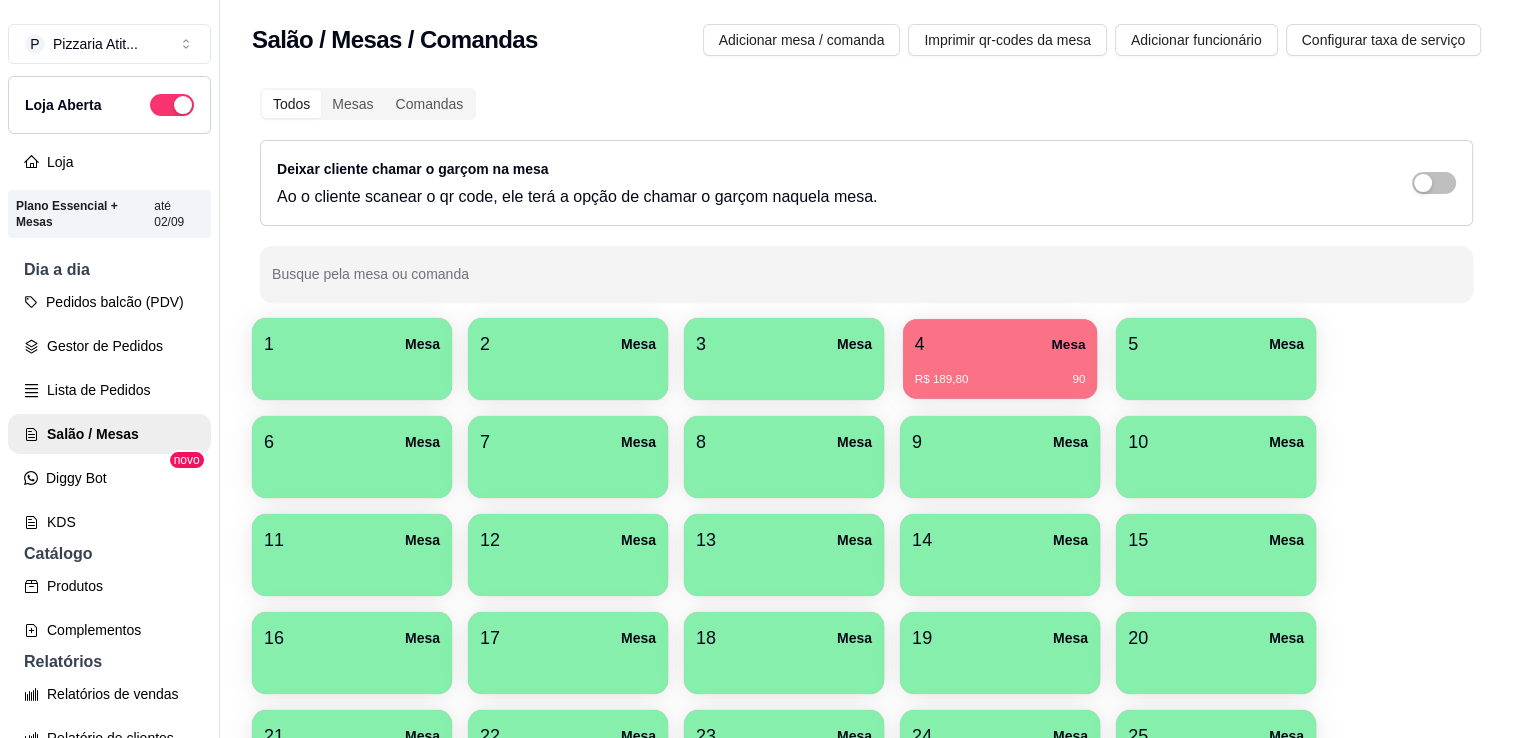 click on "R$ 189,80 90" at bounding box center (1000, 380) 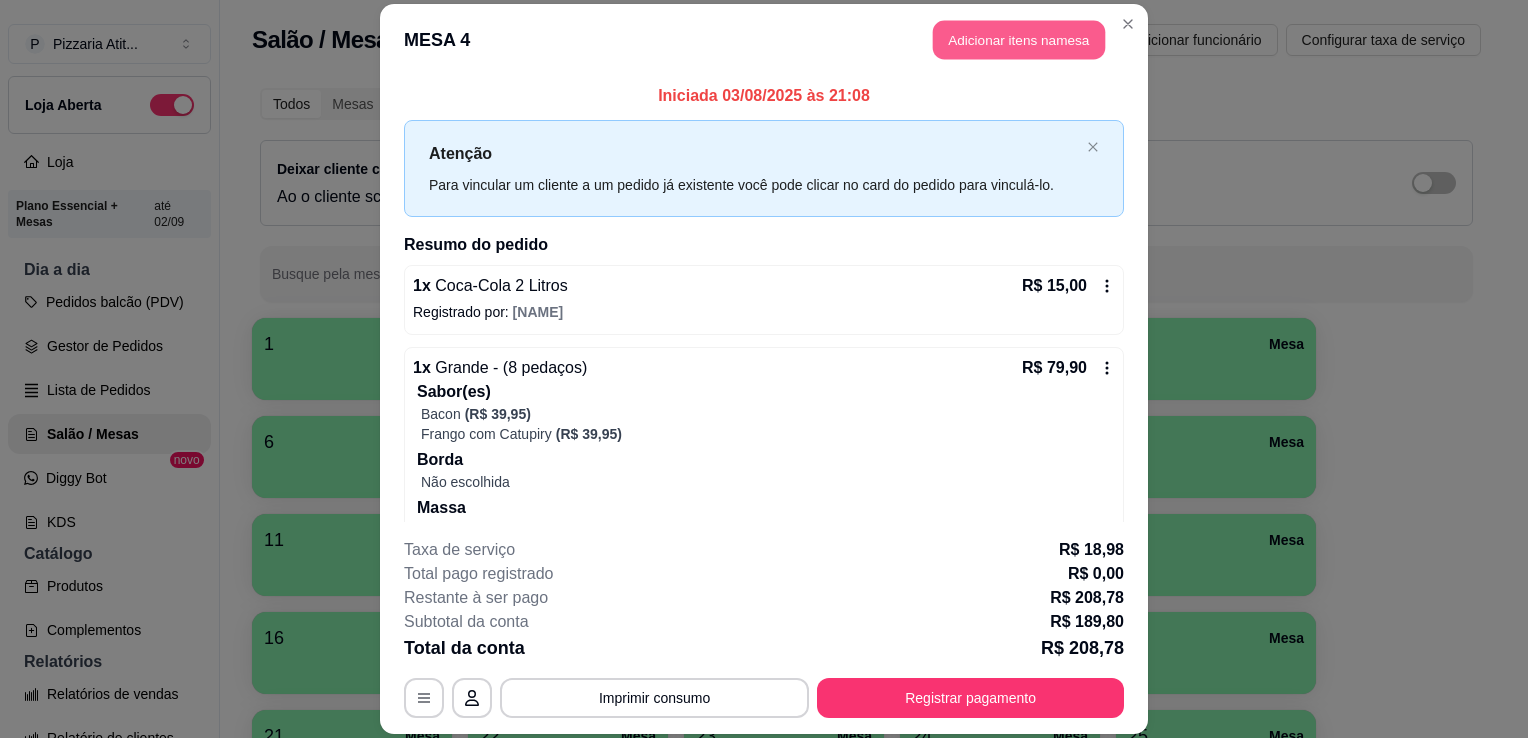 click on "Adicionar itens na  mesa" at bounding box center (1019, 39) 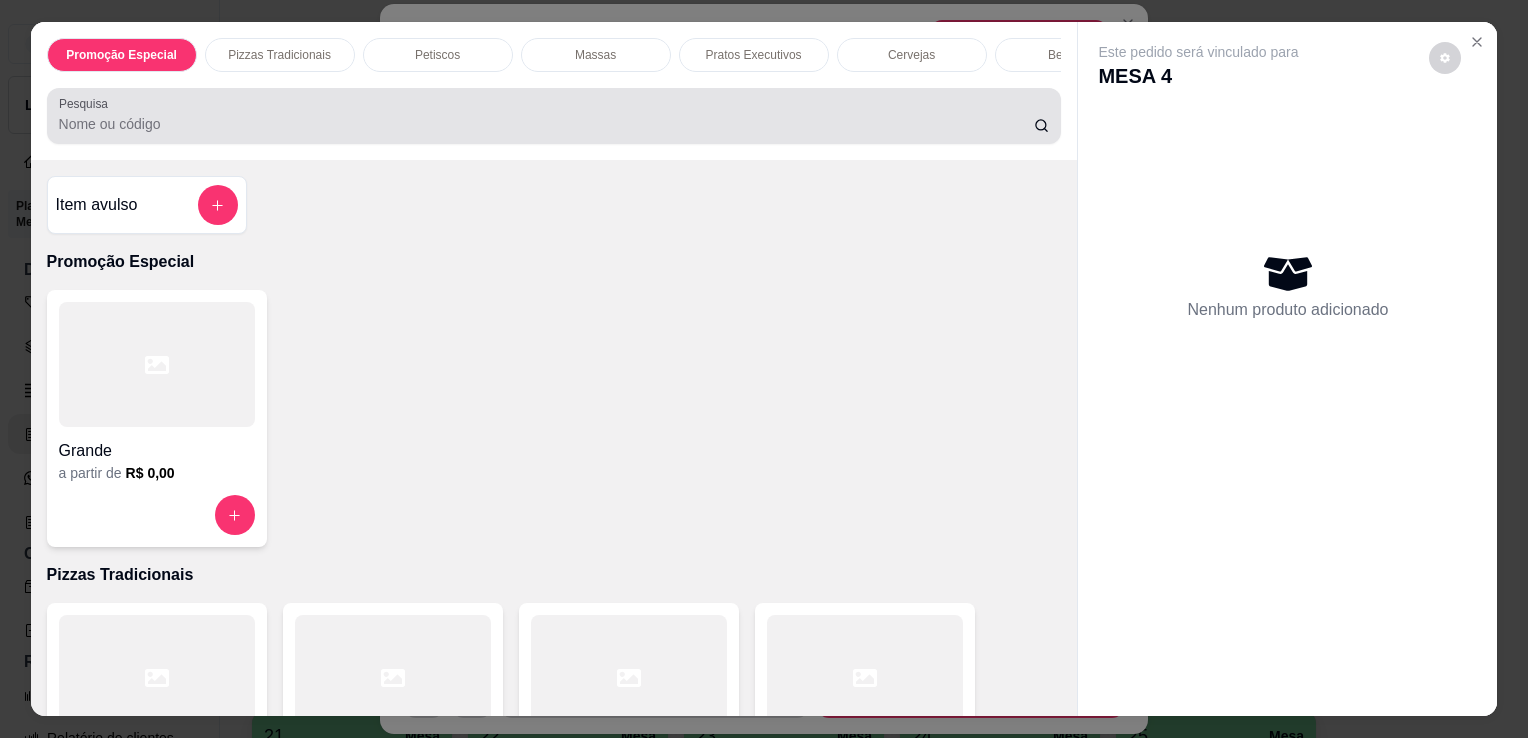 click on "Pesquisa" at bounding box center [554, 116] 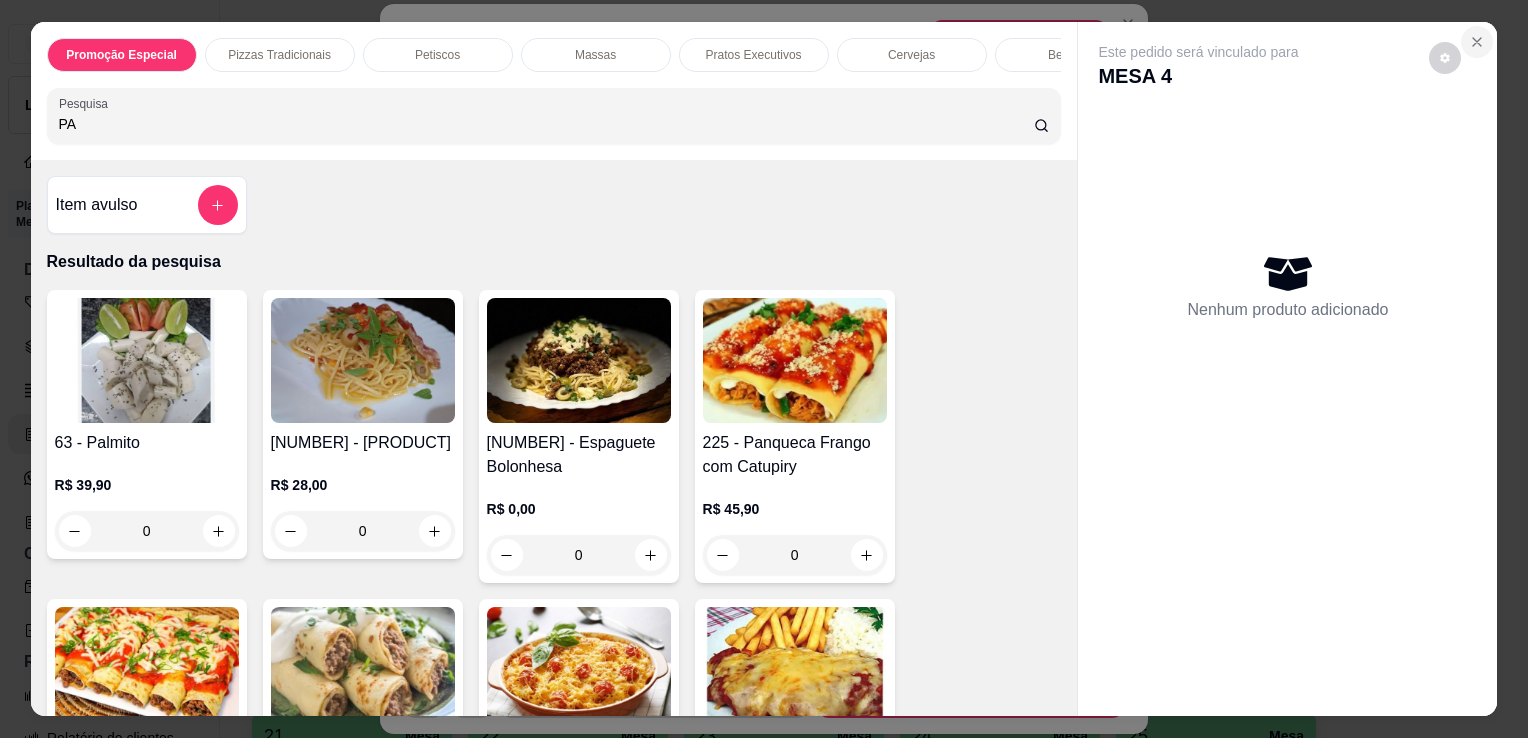 type on "PA" 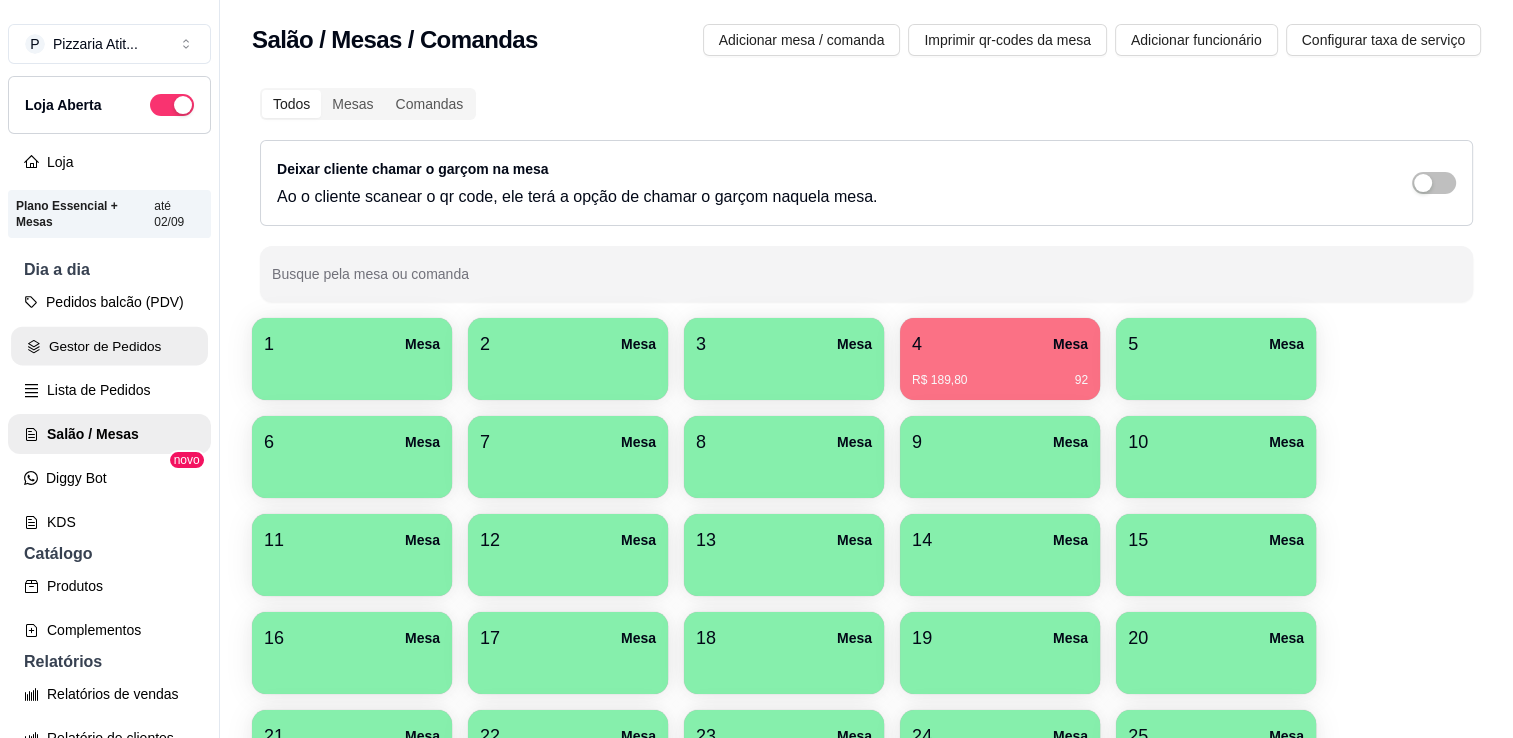 click on "Gestor de Pedidos" at bounding box center (109, 346) 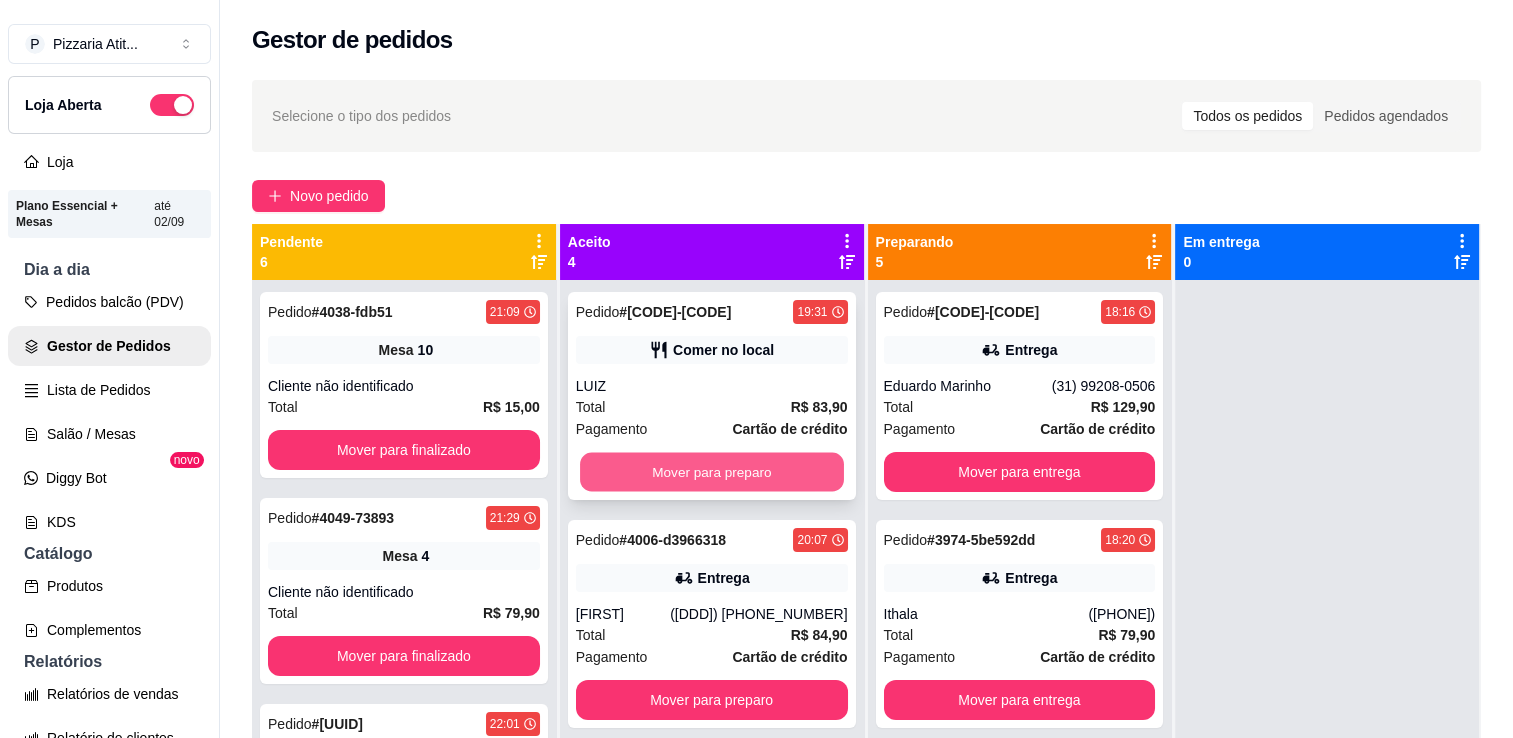 click on "Mover para preparo" at bounding box center (712, 472) 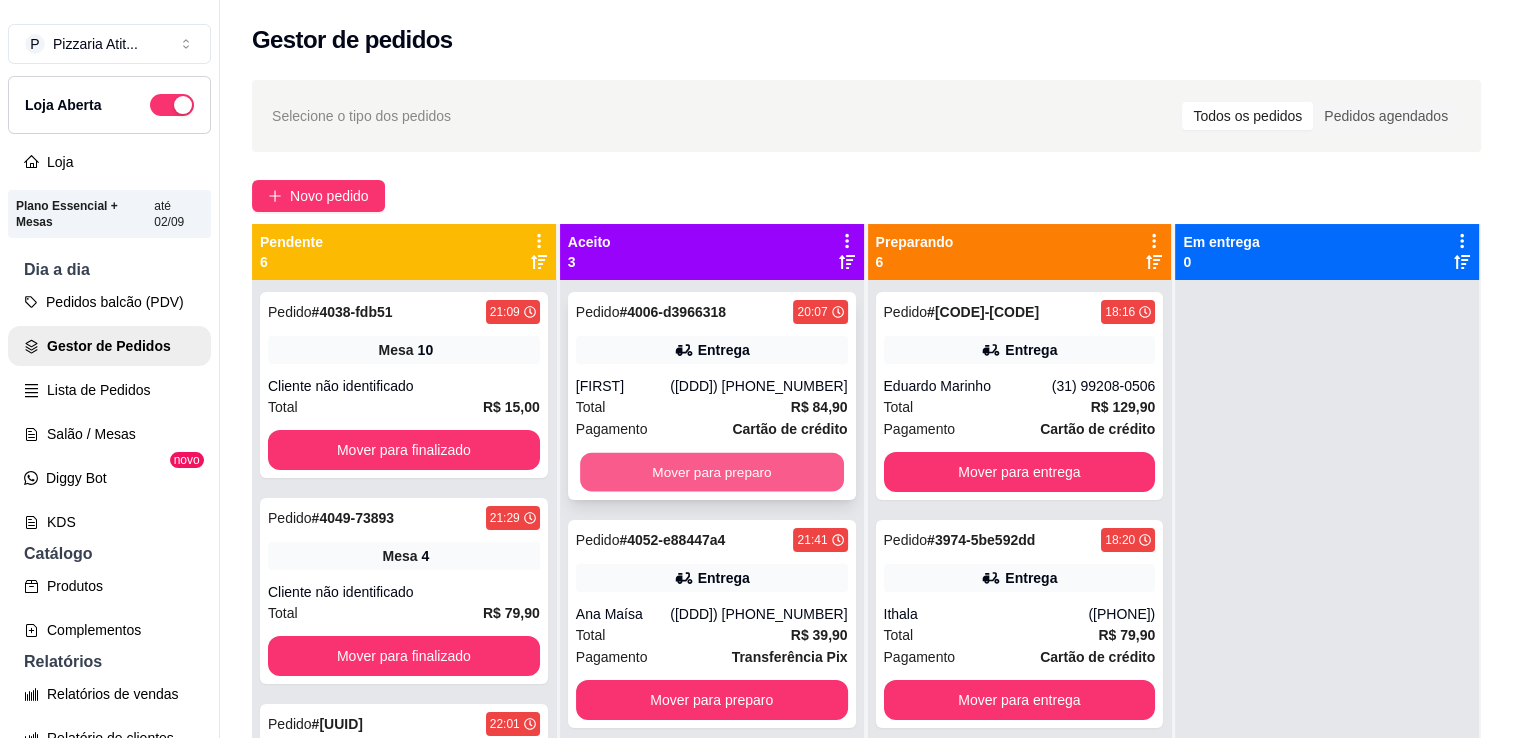 click on "Mover para preparo" at bounding box center [712, 472] 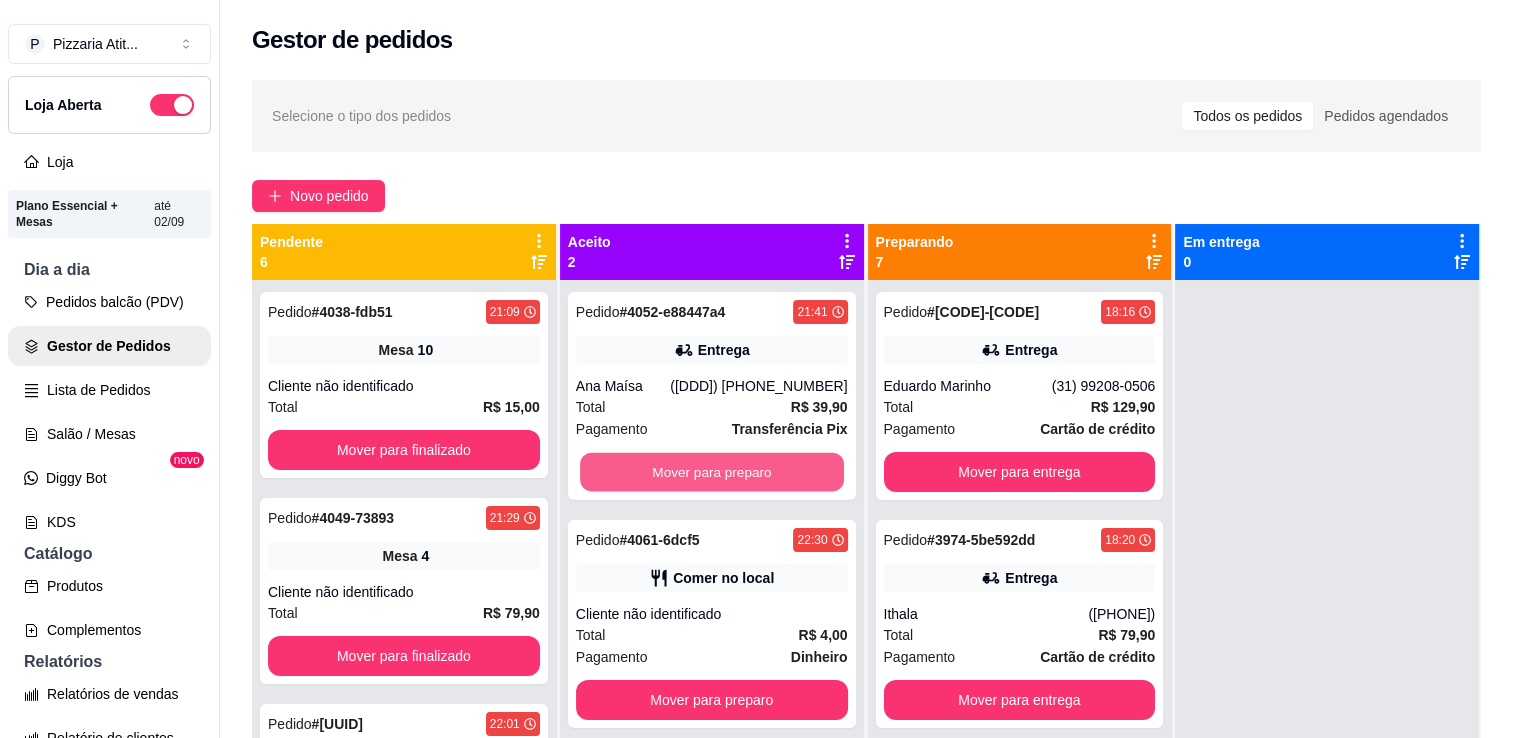 click on "Mover para preparo" at bounding box center [712, 472] 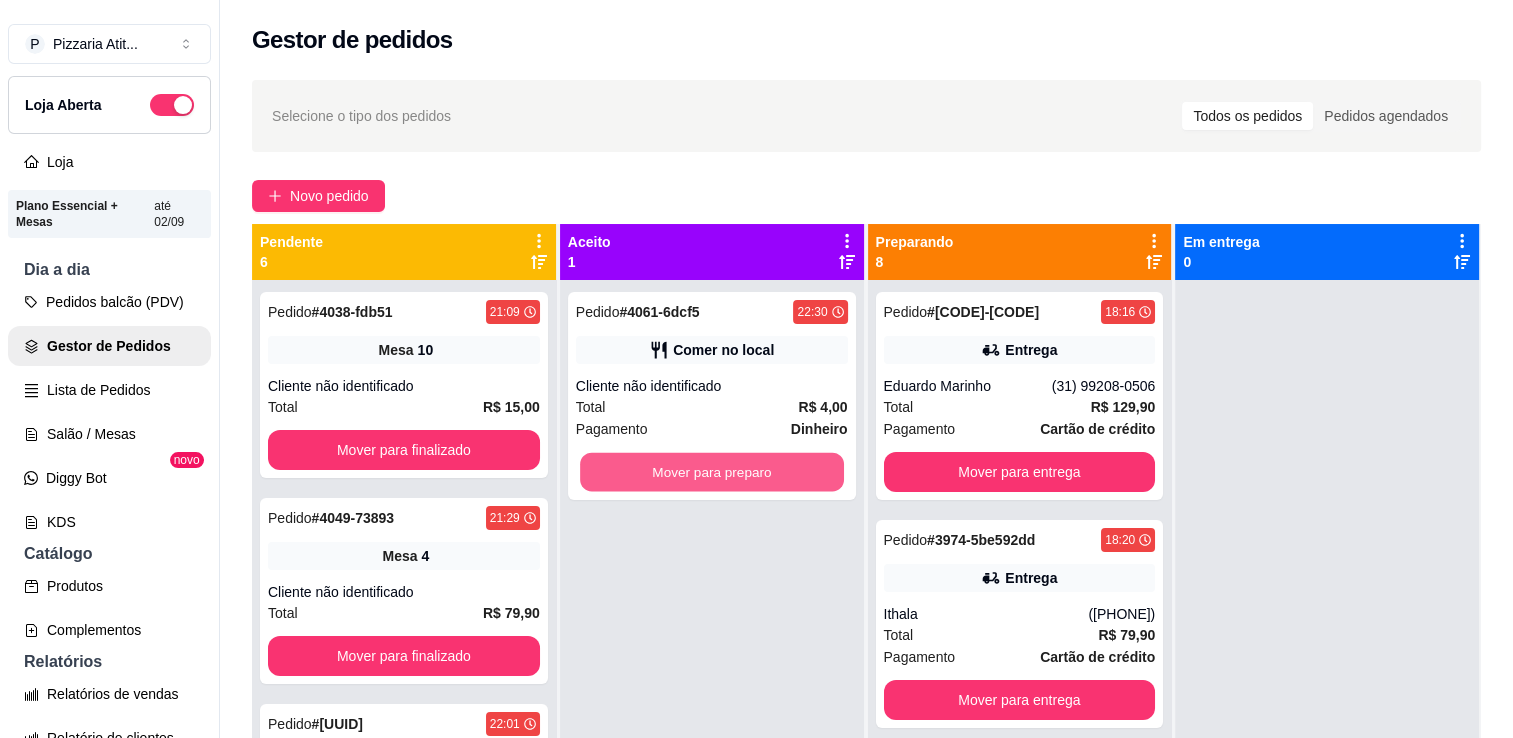 click on "Mover para preparo" at bounding box center (712, 472) 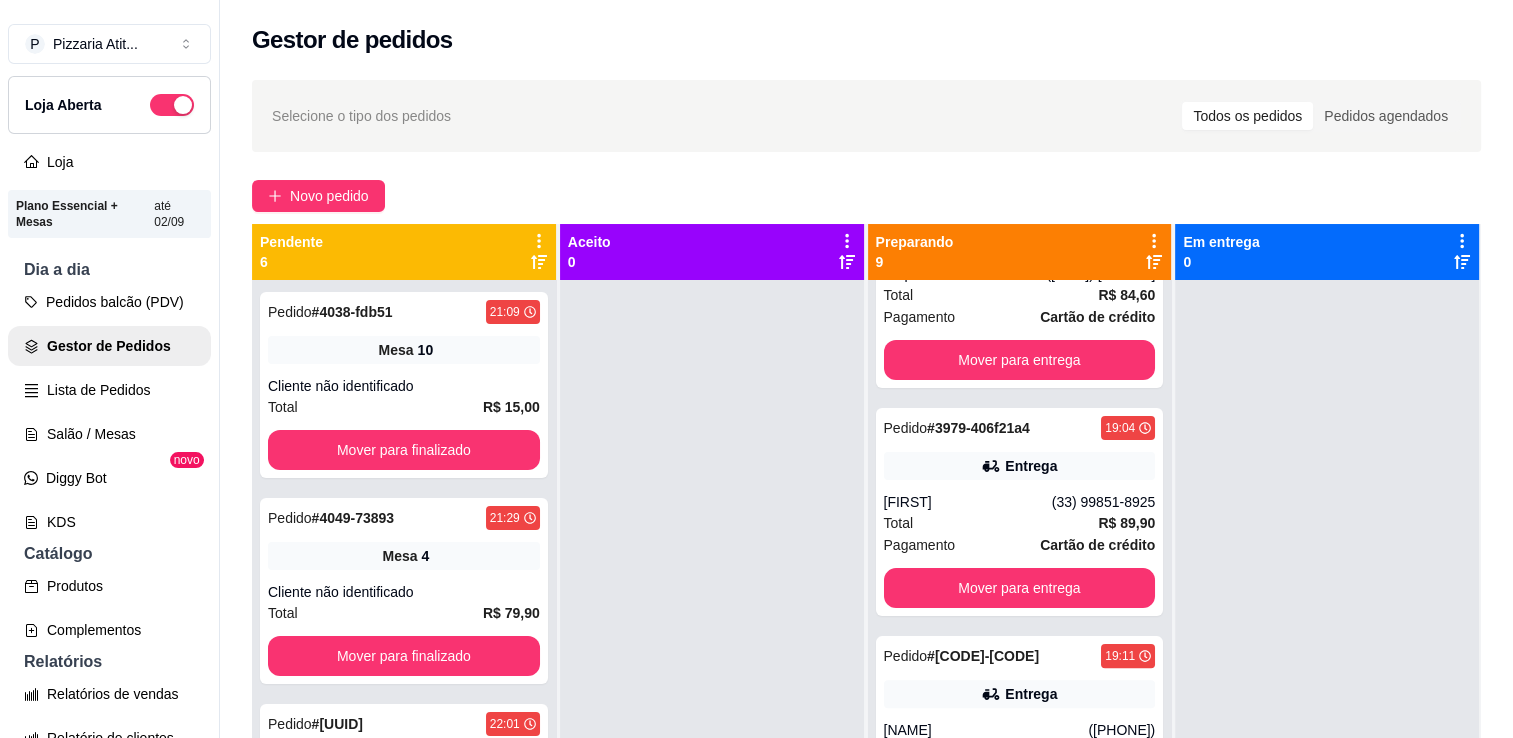 scroll, scrollTop: 616, scrollLeft: 0, axis: vertical 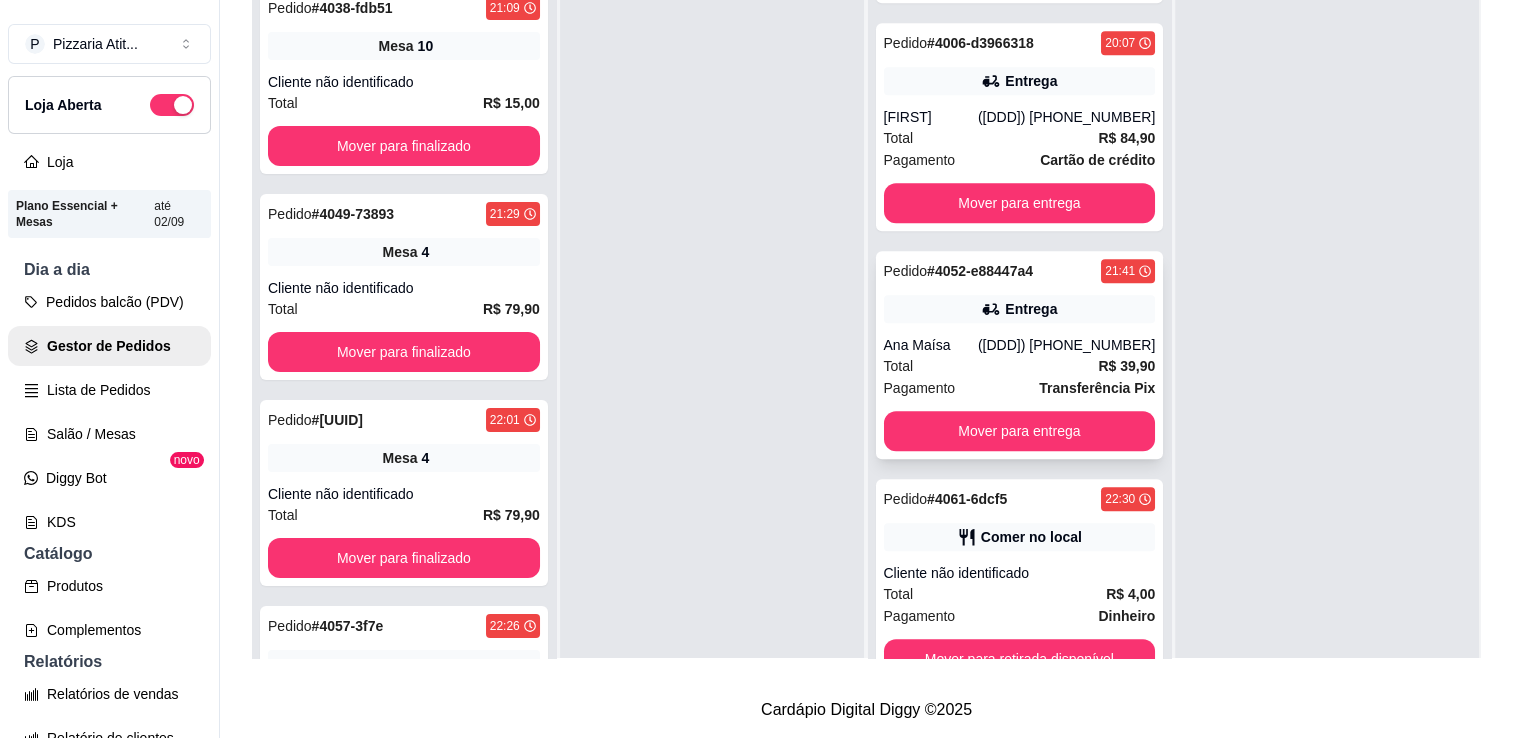 click on "Total R$ 39,90" at bounding box center (1020, 366) 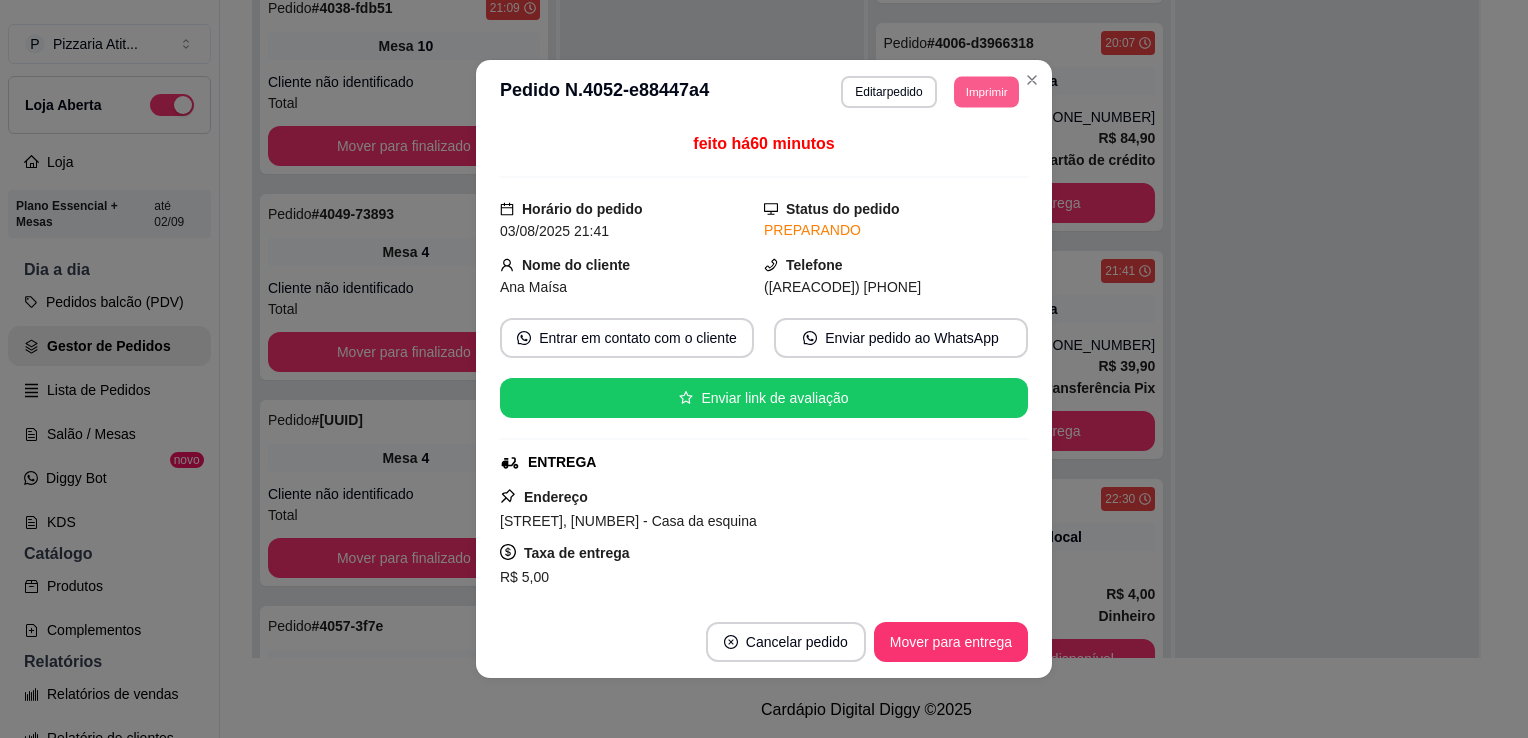 click on "Imprimir" at bounding box center (986, 91) 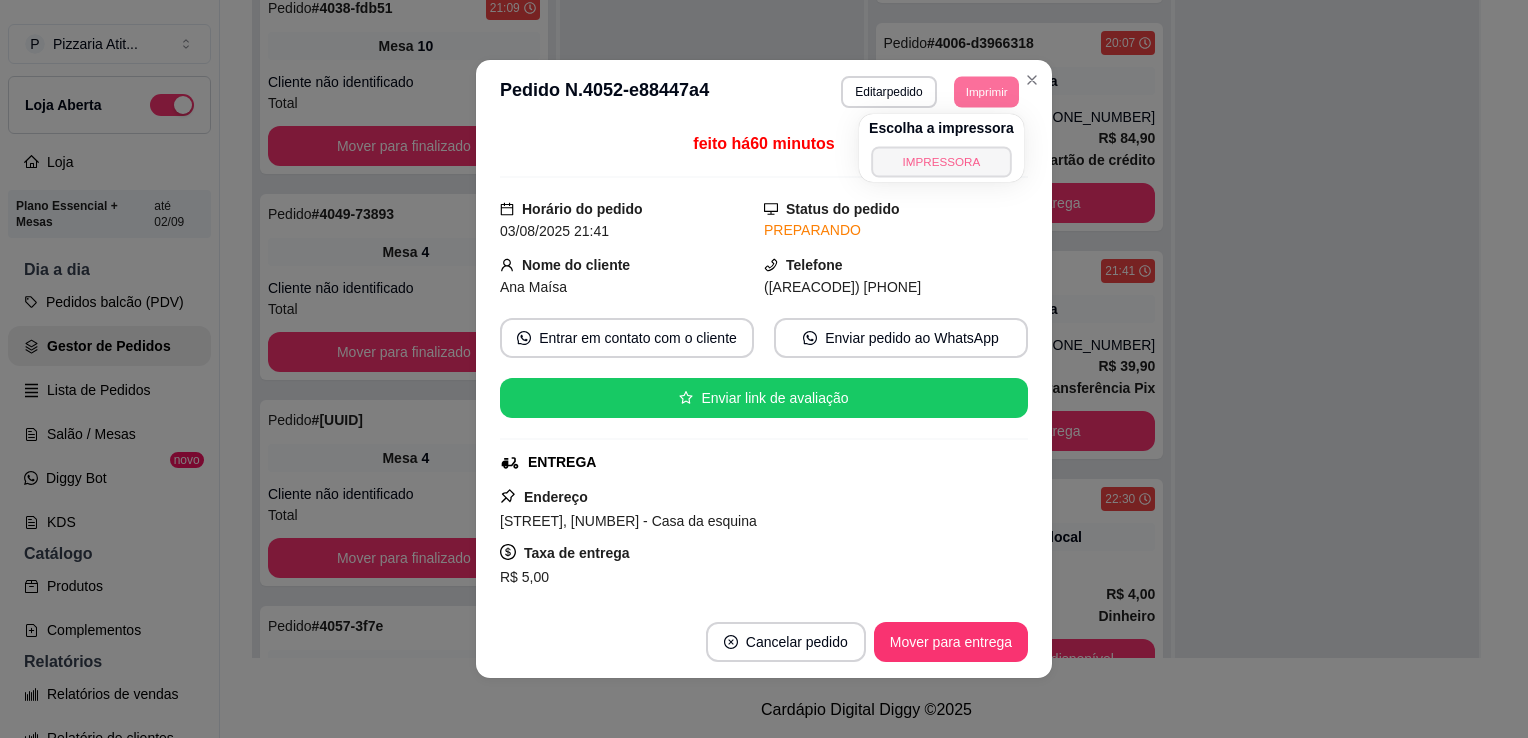 click on "IMPRESSORA" at bounding box center [941, 161] 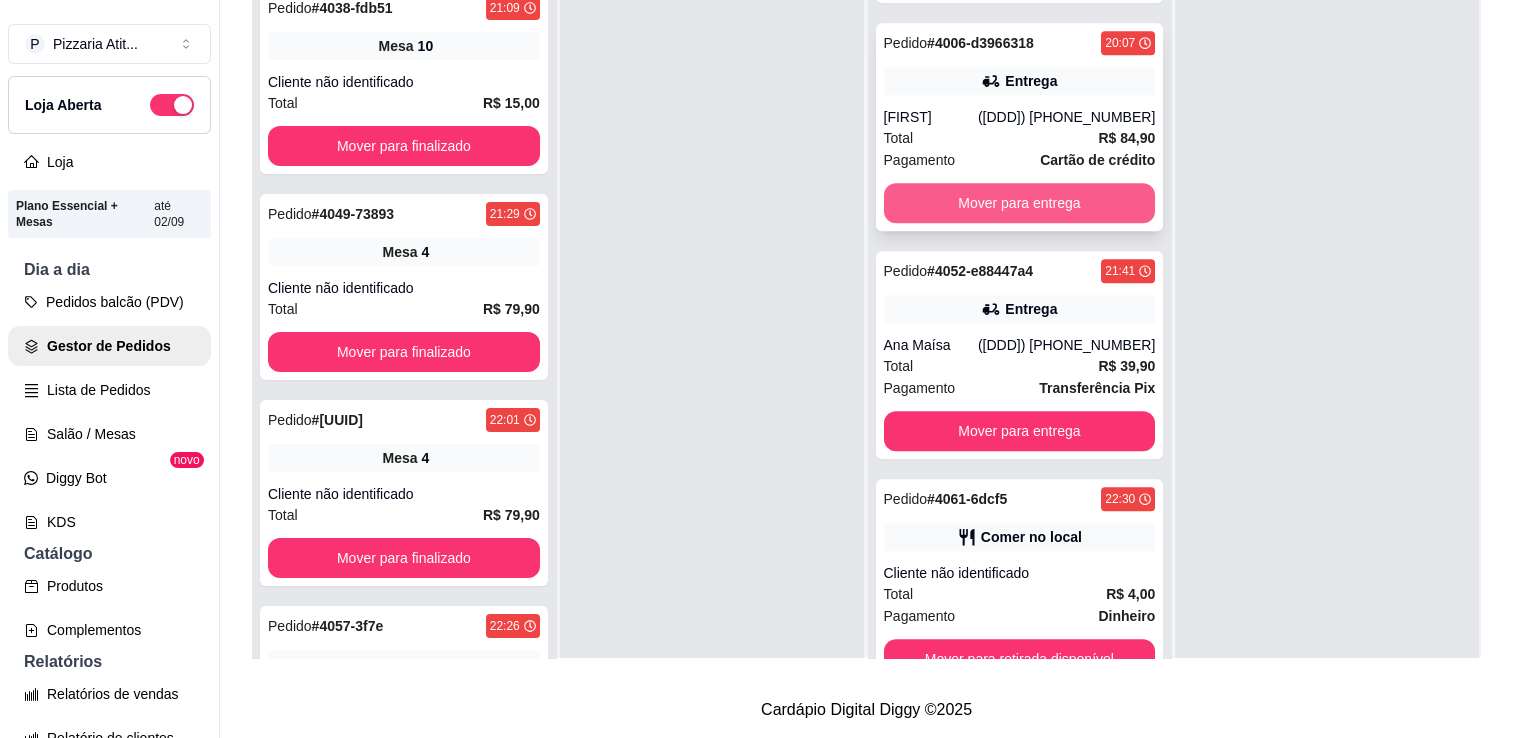 click on "Mover para entrega" at bounding box center [1020, 203] 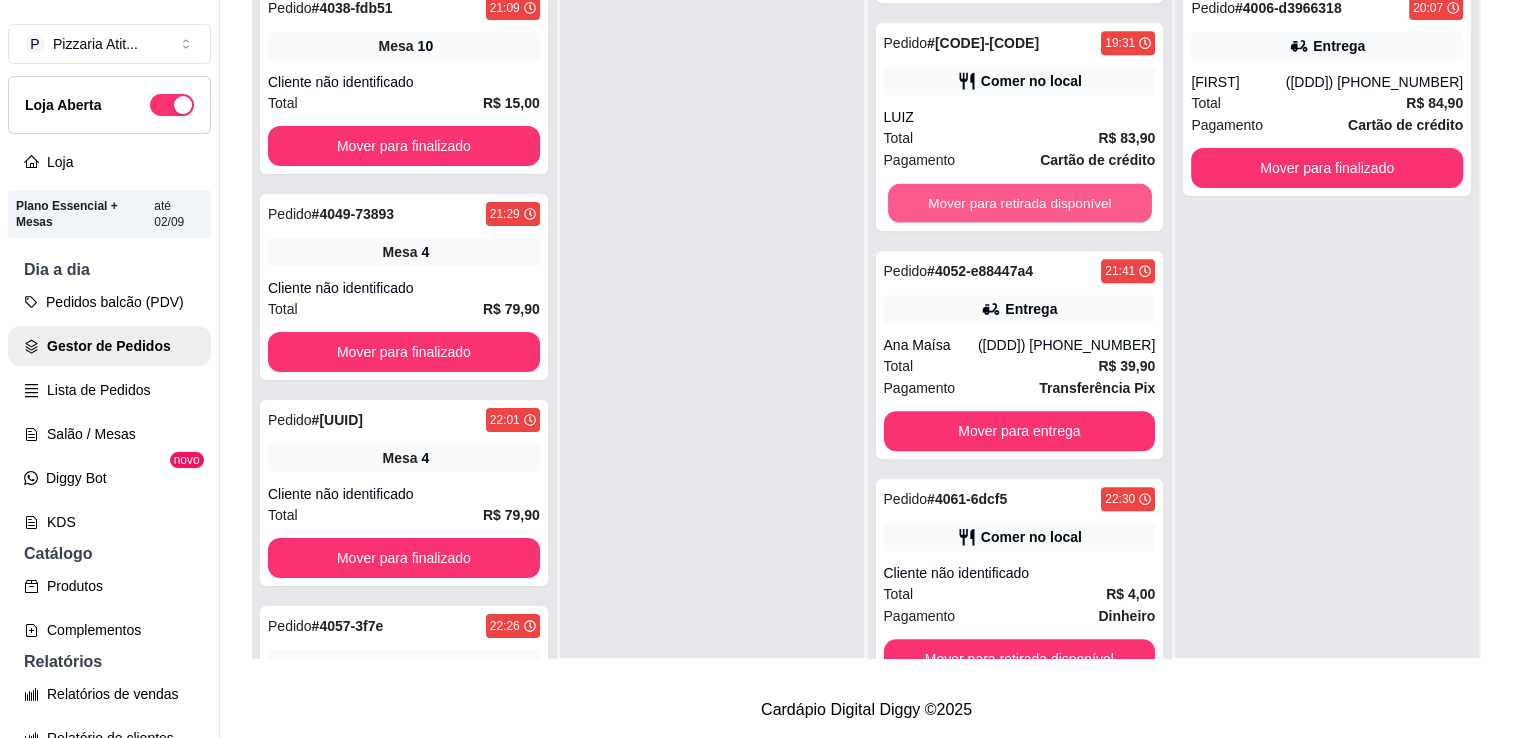 click on "Mover para retirada disponível" at bounding box center (1020, 203) 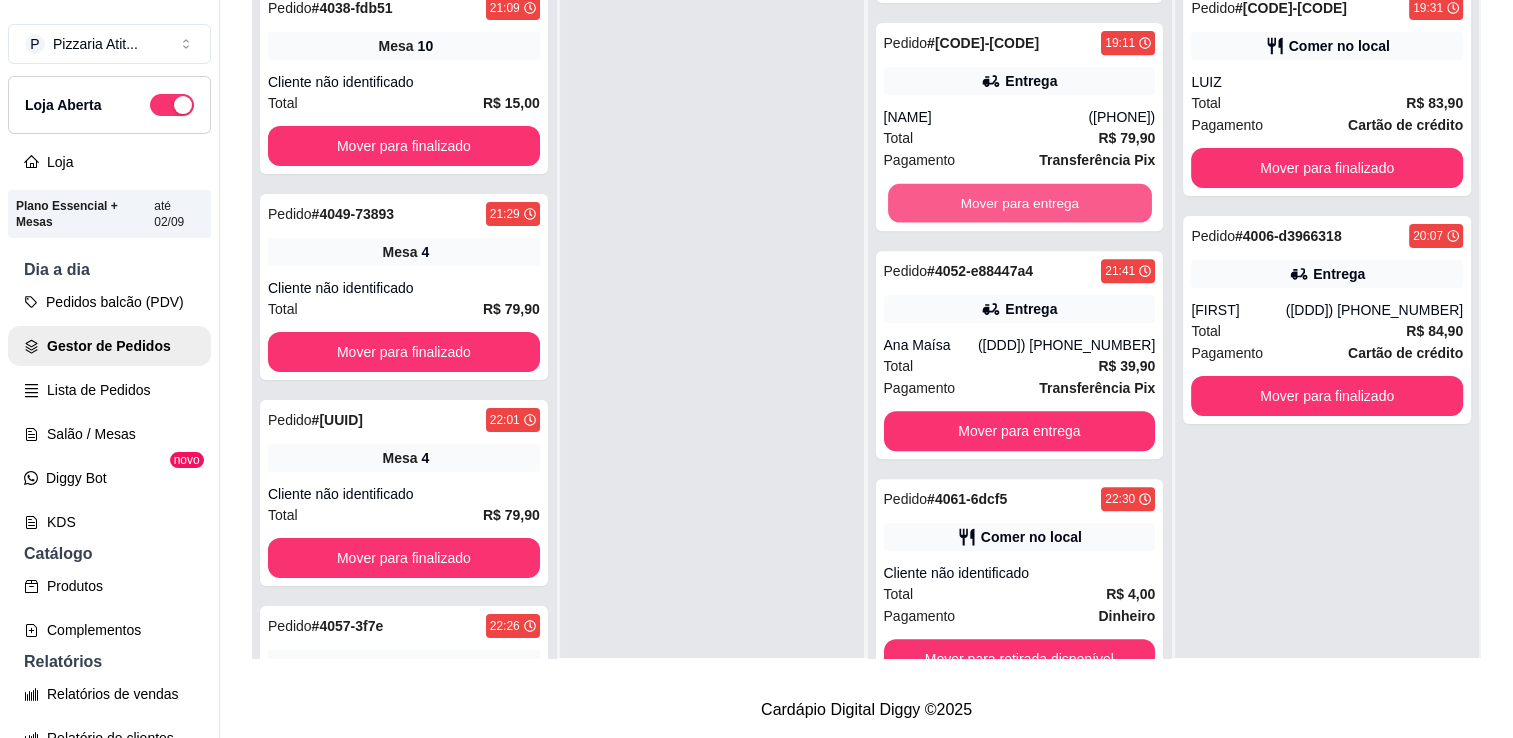 click on "Mover para entrega" at bounding box center (1020, 203) 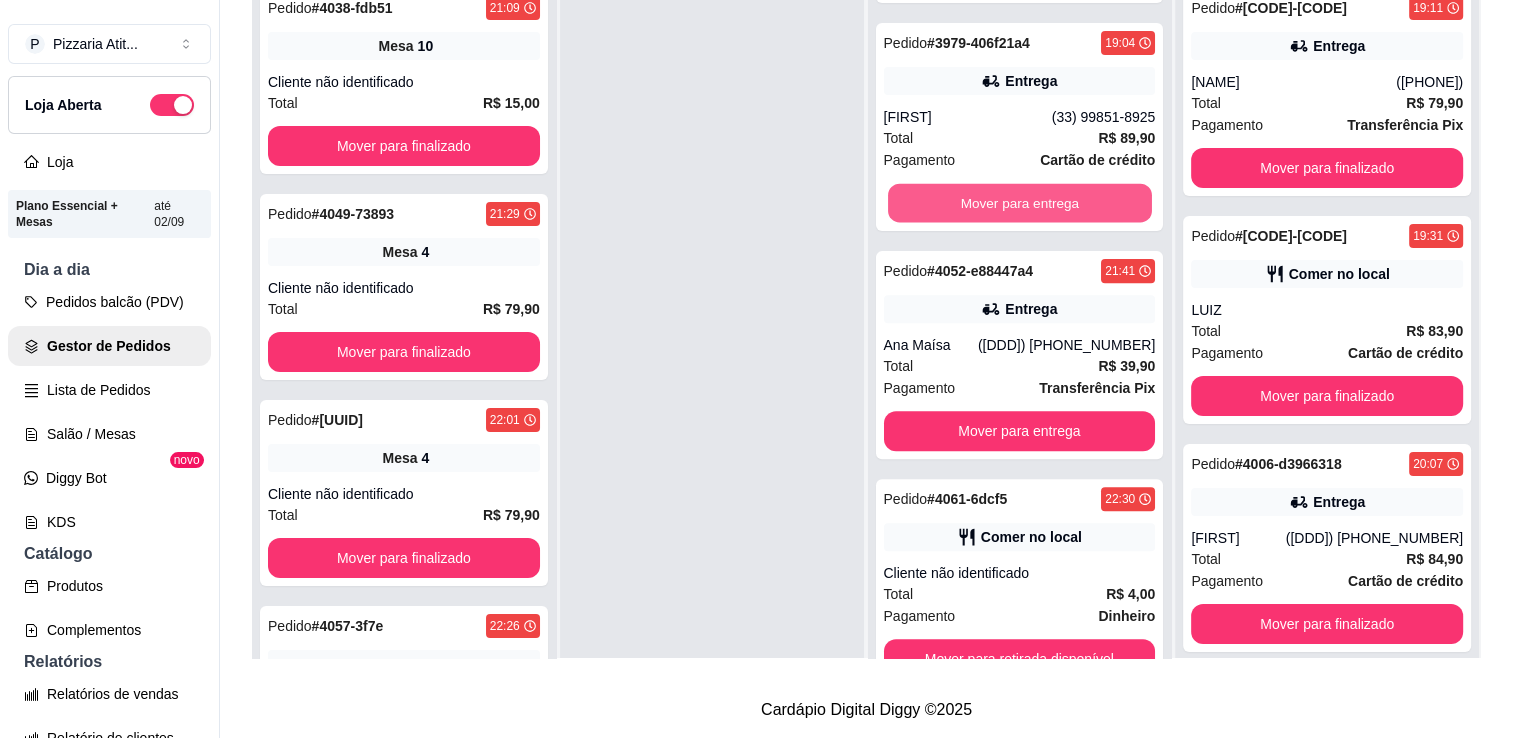 click on "Mover para entrega" at bounding box center (1020, 203) 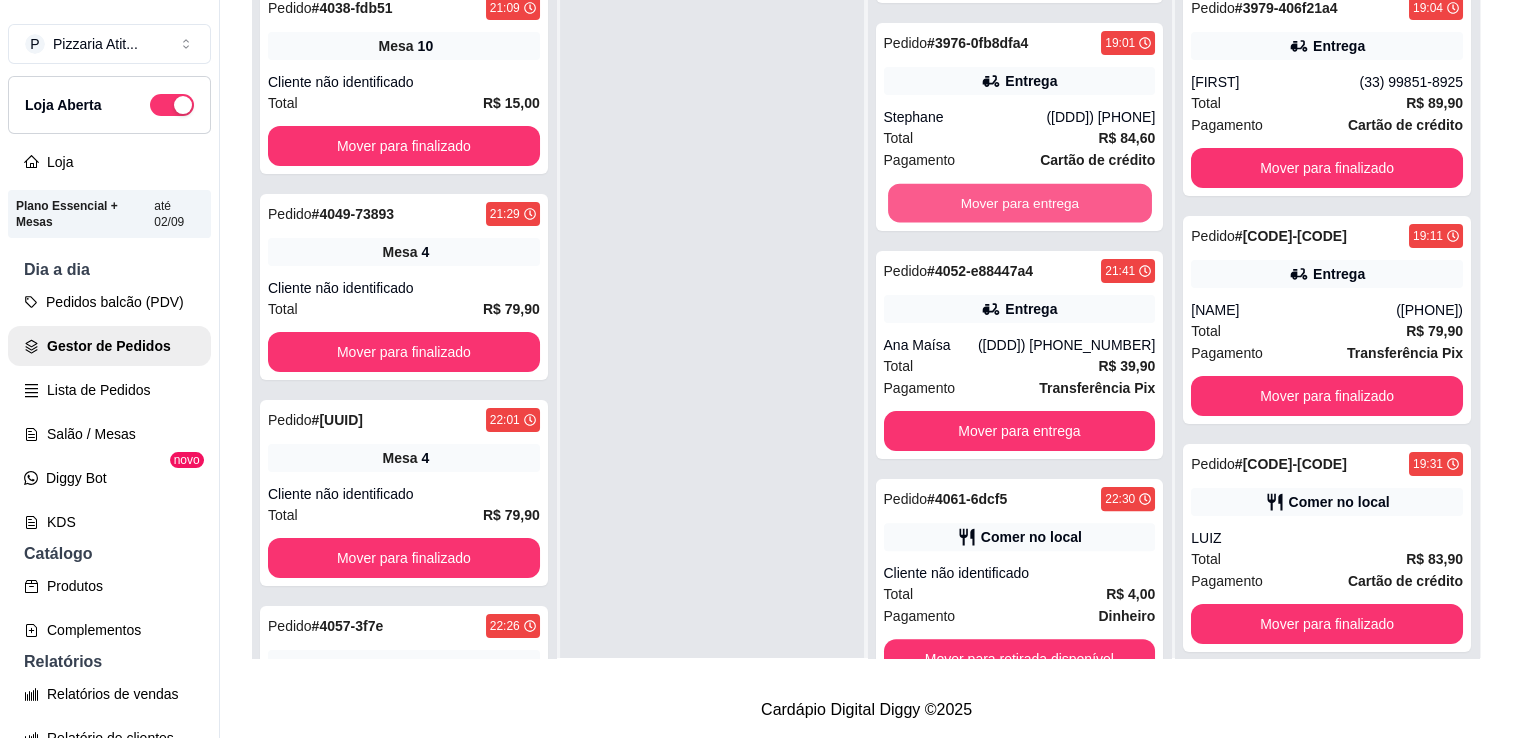 click on "Mover para entrega" at bounding box center (1020, 203) 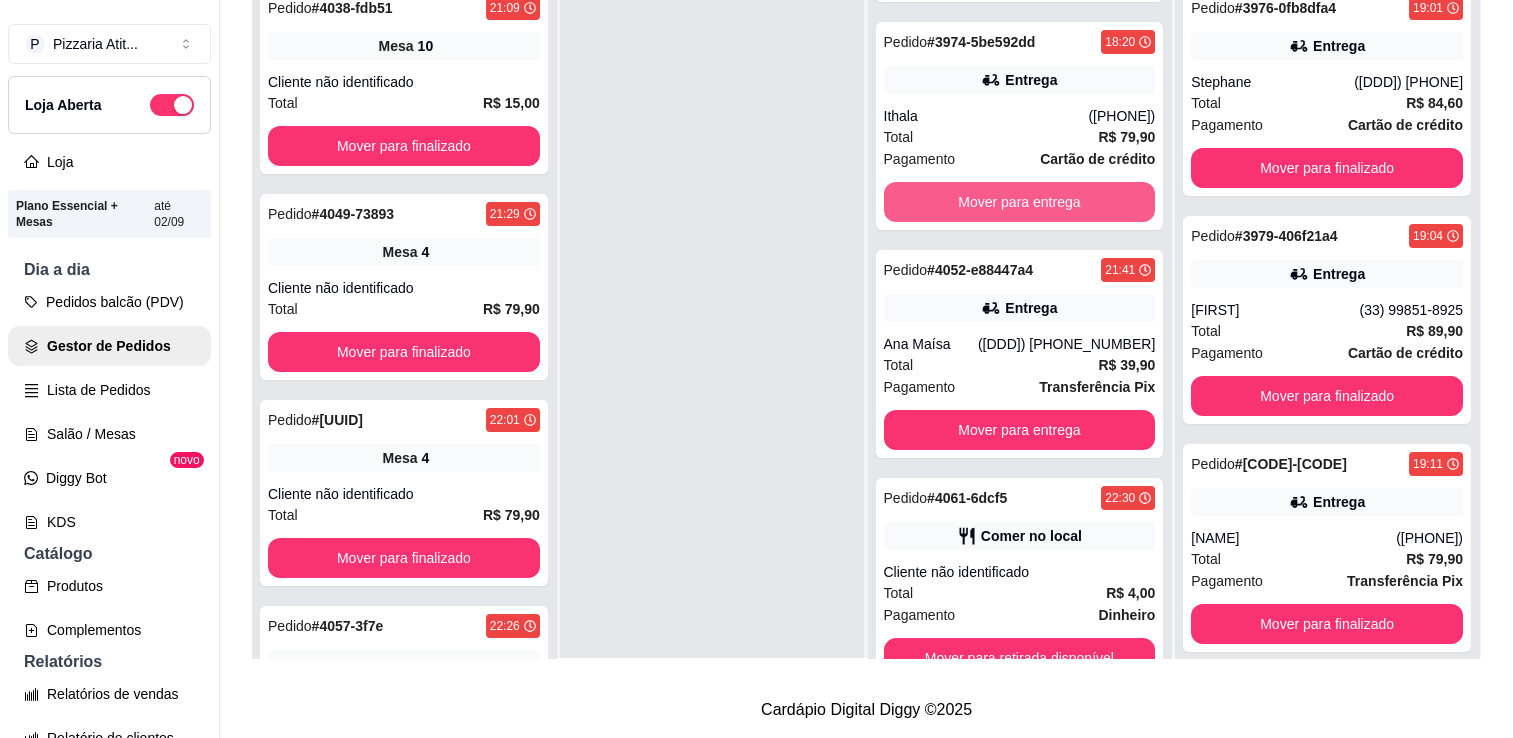 scroll, scrollTop: 193, scrollLeft: 0, axis: vertical 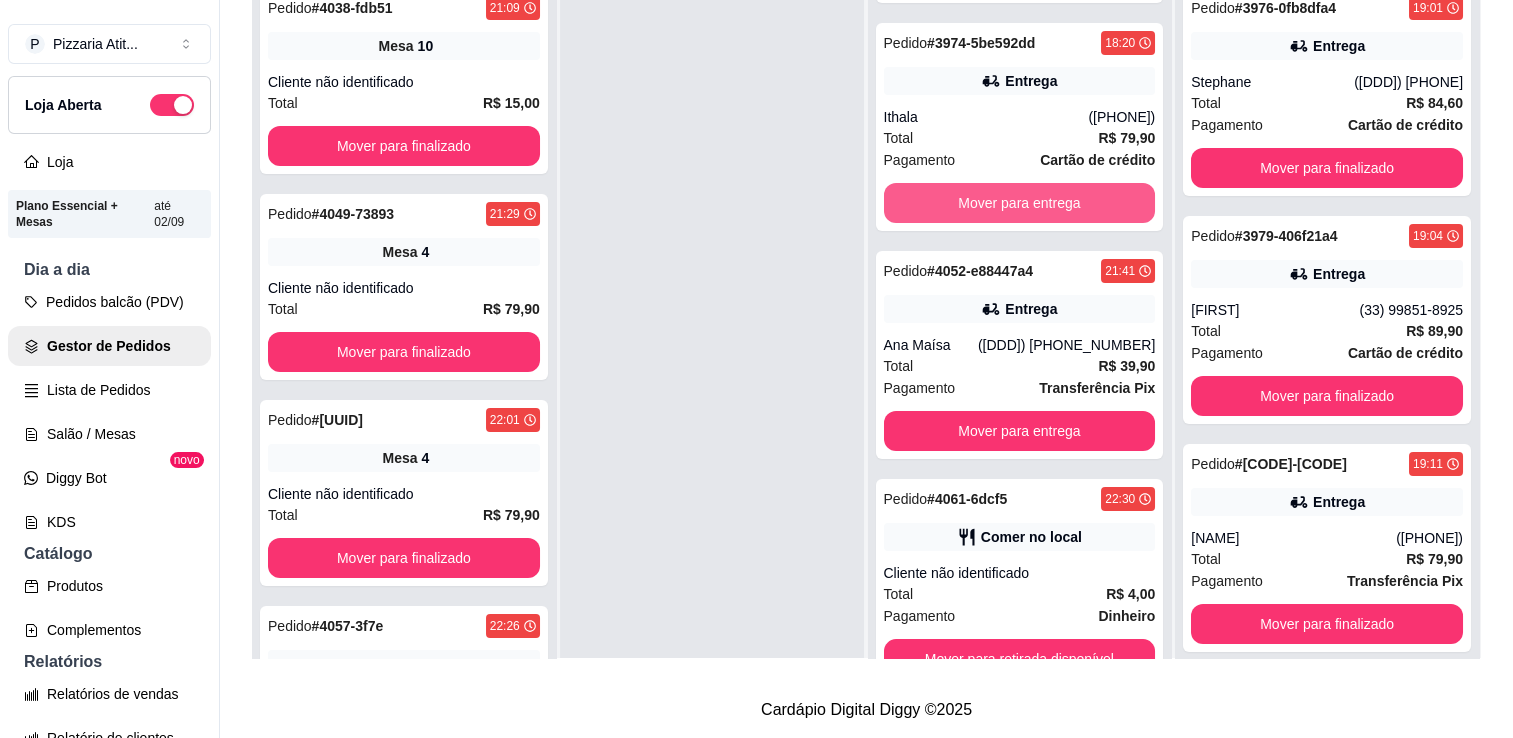 click on "Mover para entrega" at bounding box center [1020, 203] 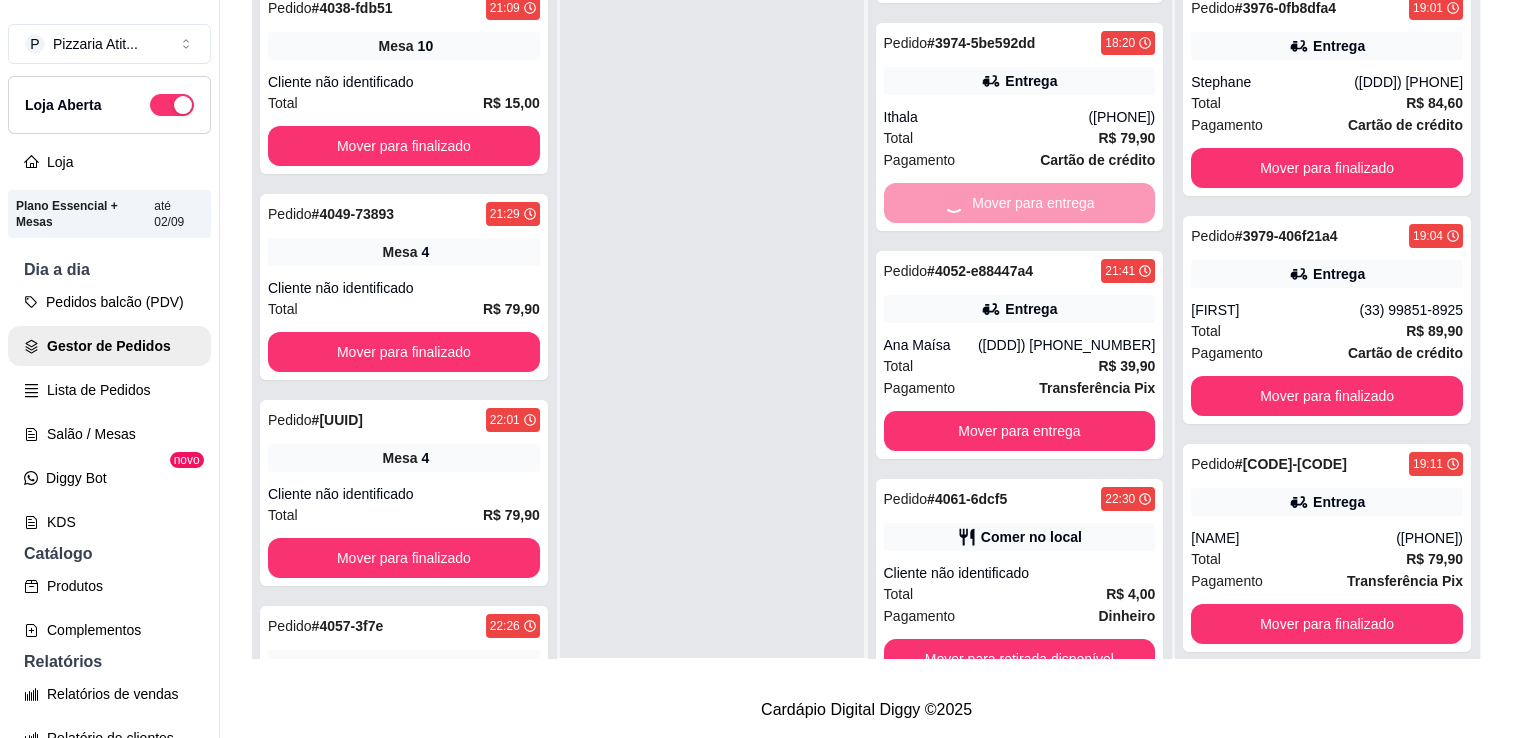 scroll, scrollTop: 0, scrollLeft: 0, axis: both 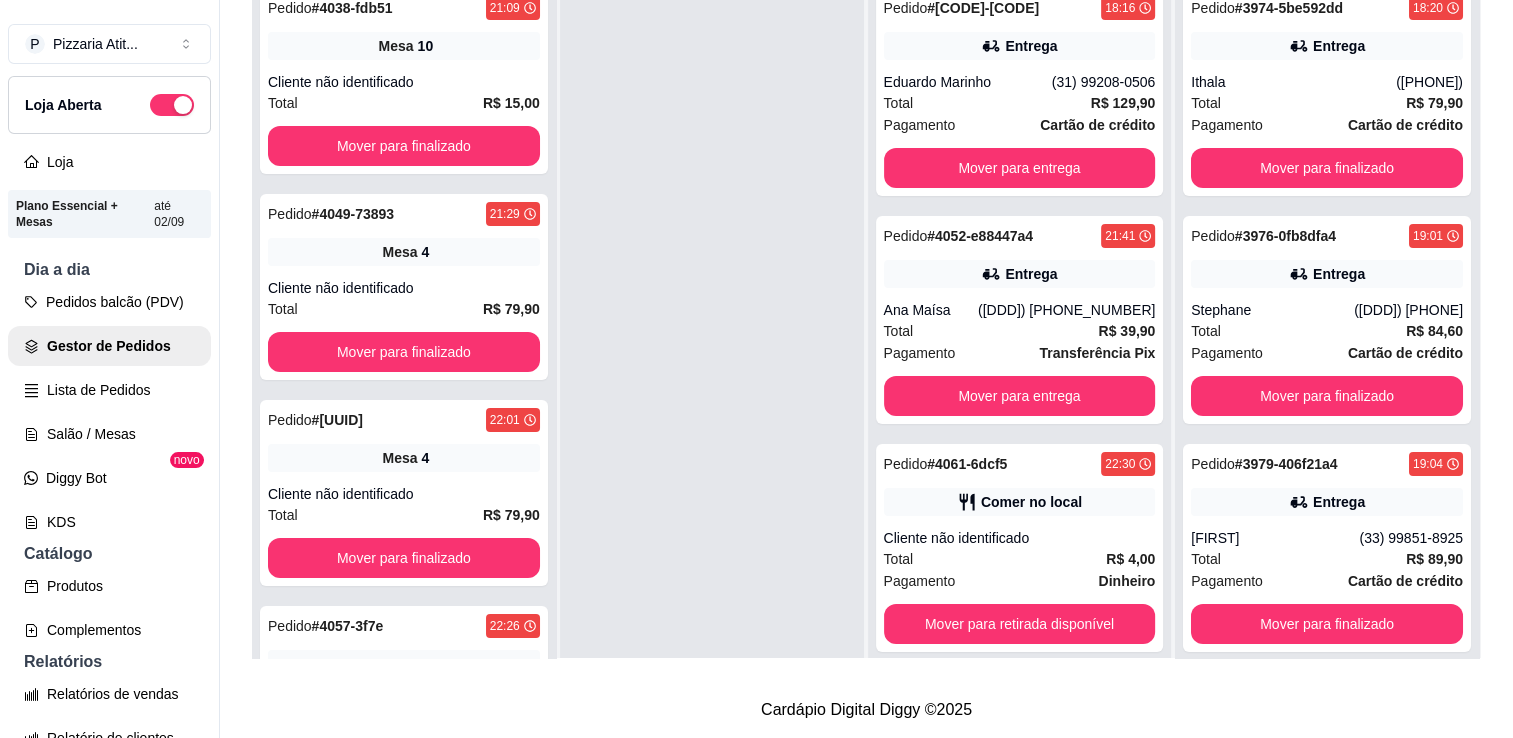 click on "Pedido # 3973-6c096ad1 18:16 Entrega Eduardo Marinho (31) 99208-0506 Total R$ 129,90 Pagamento Cartão de crédito Mover para entrega" at bounding box center [1020, 92] 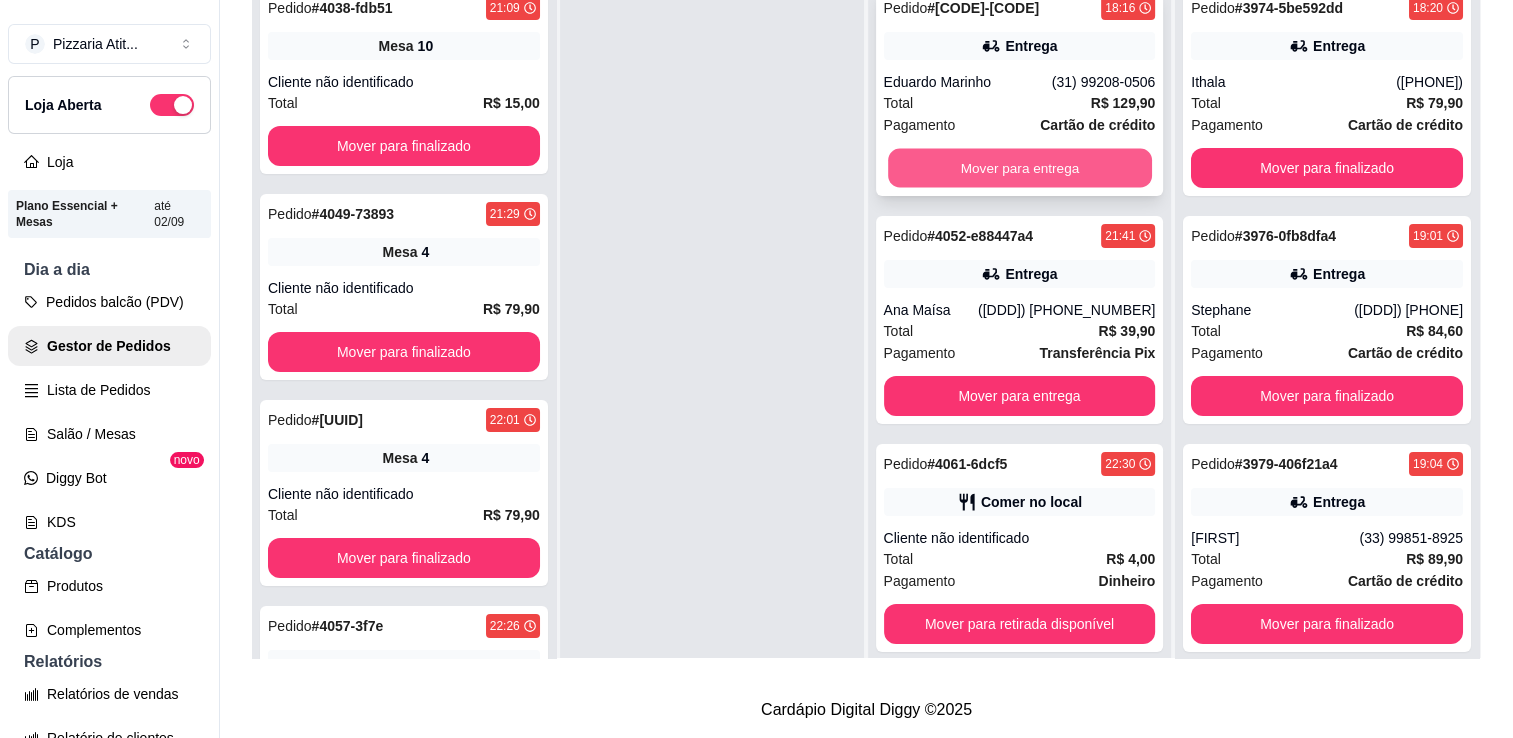 click on "Mover para entrega" at bounding box center [1020, 168] 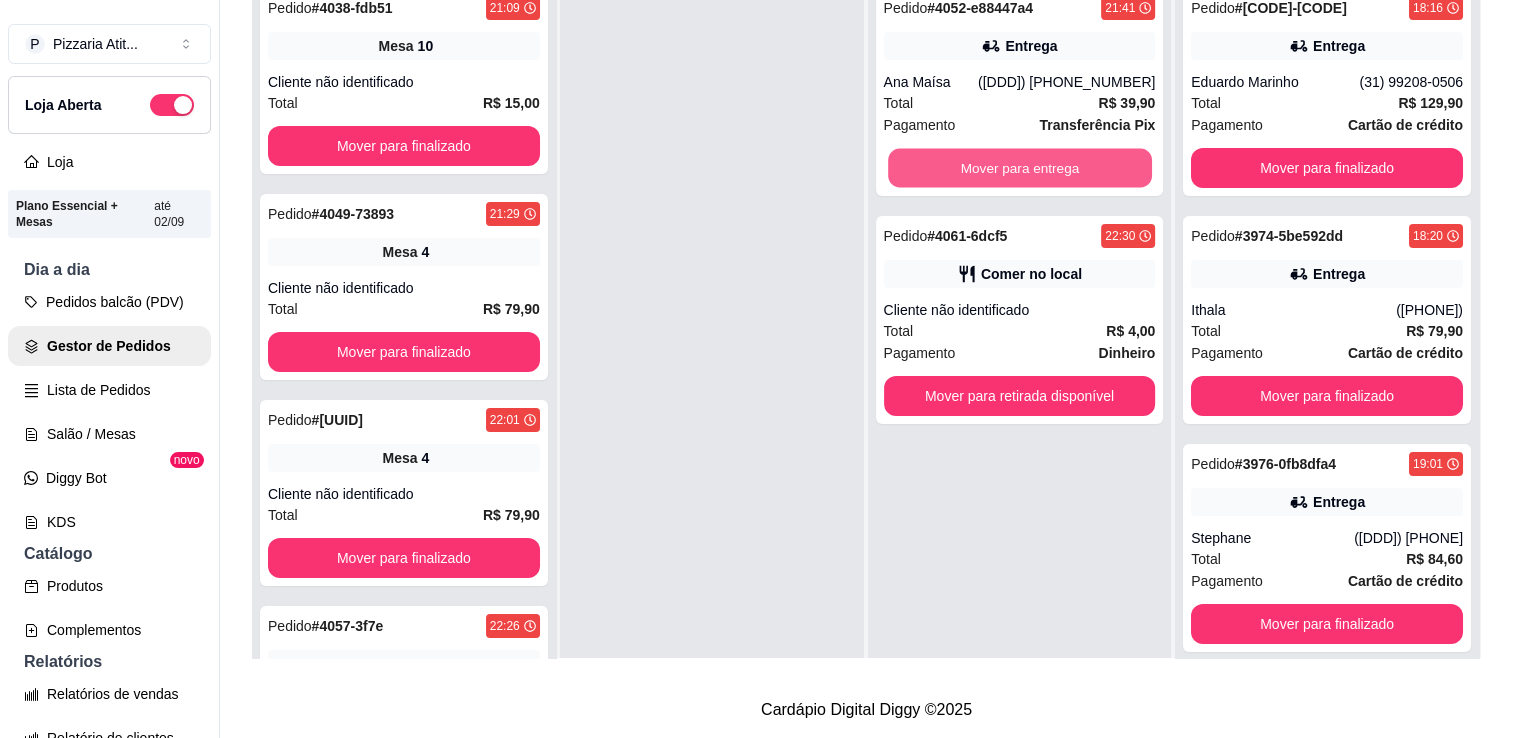 click on "Mover para entrega" at bounding box center [1020, 168] 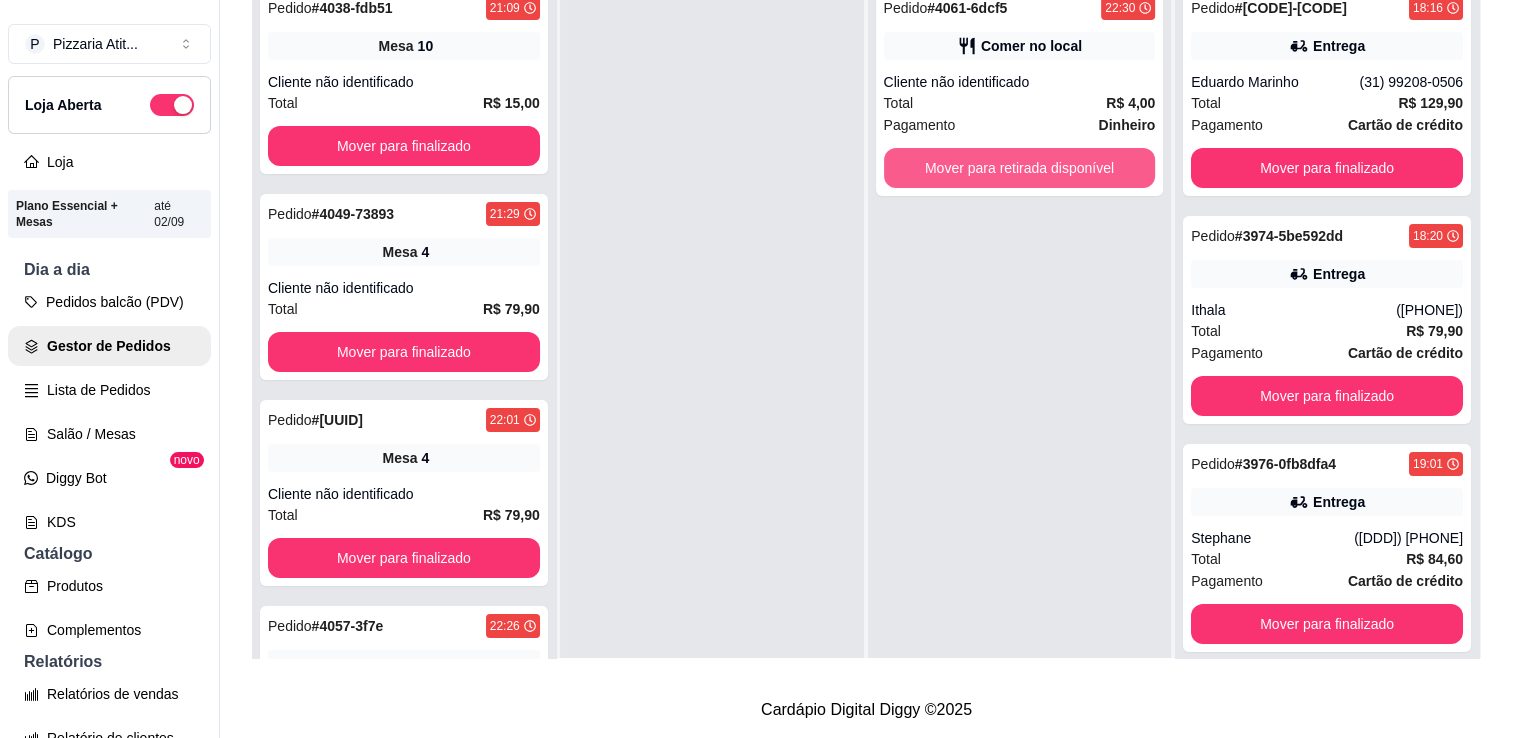 click on "Mover para retirada disponível" at bounding box center [1020, 168] 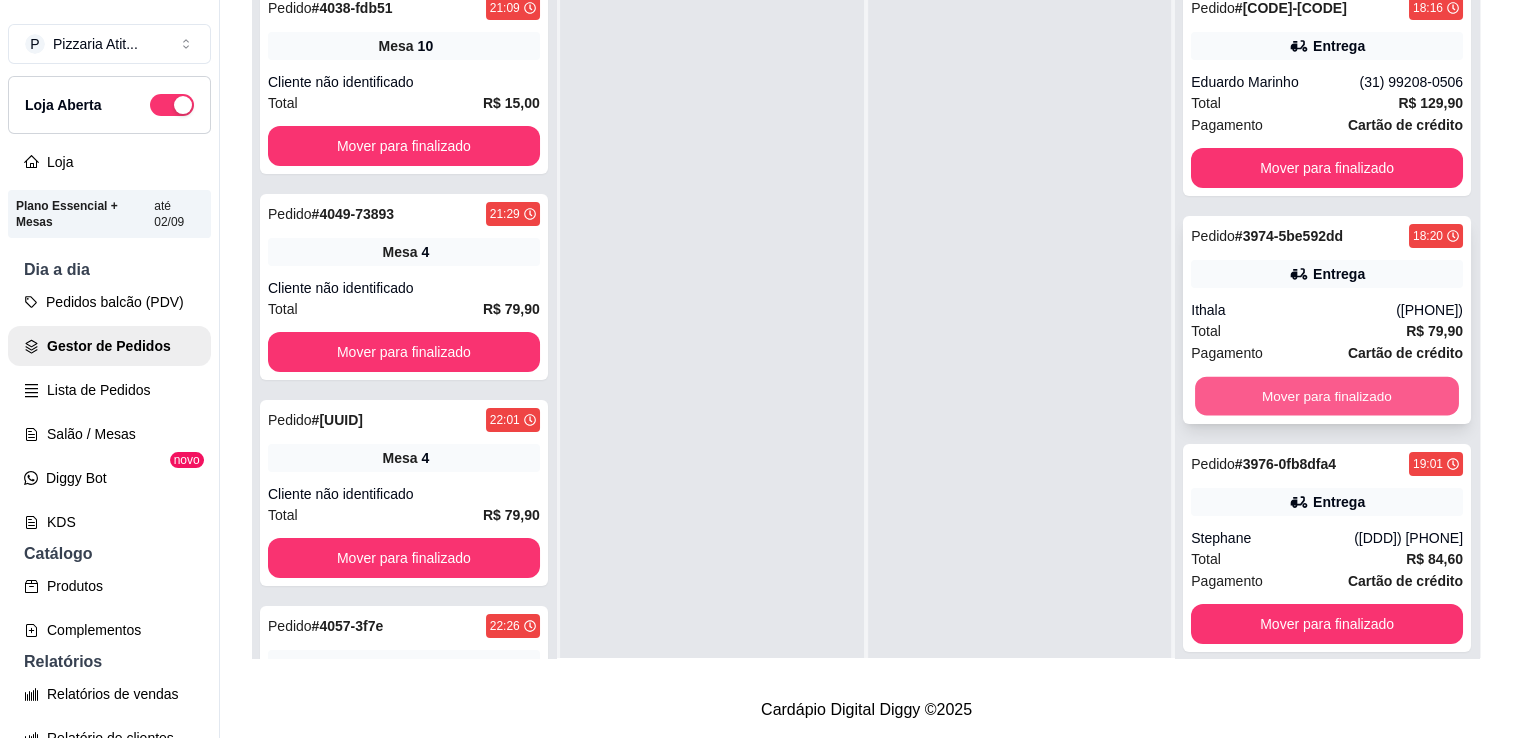 click on "Mover para finalizado" at bounding box center (1327, 396) 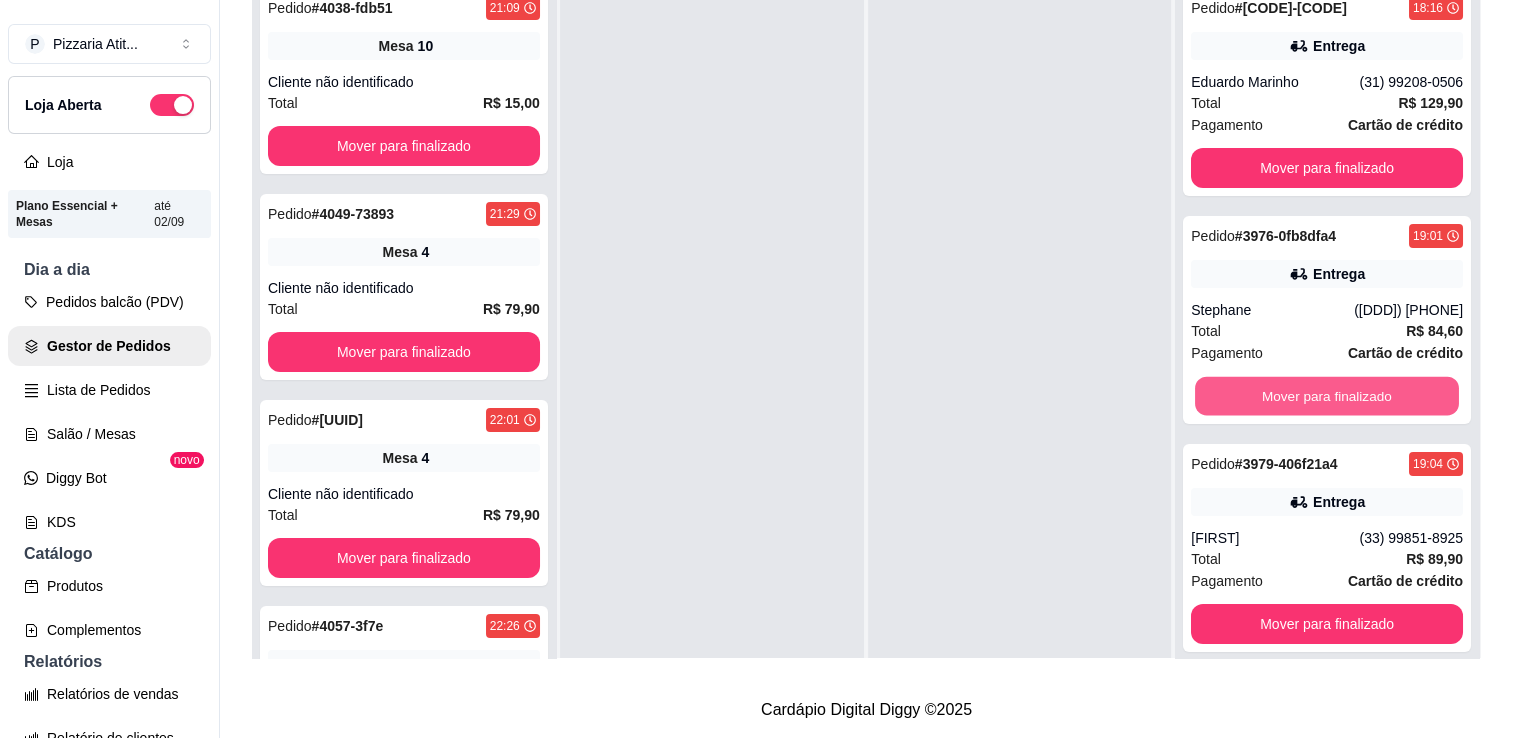click on "Mover para finalizado" at bounding box center (1327, 396) 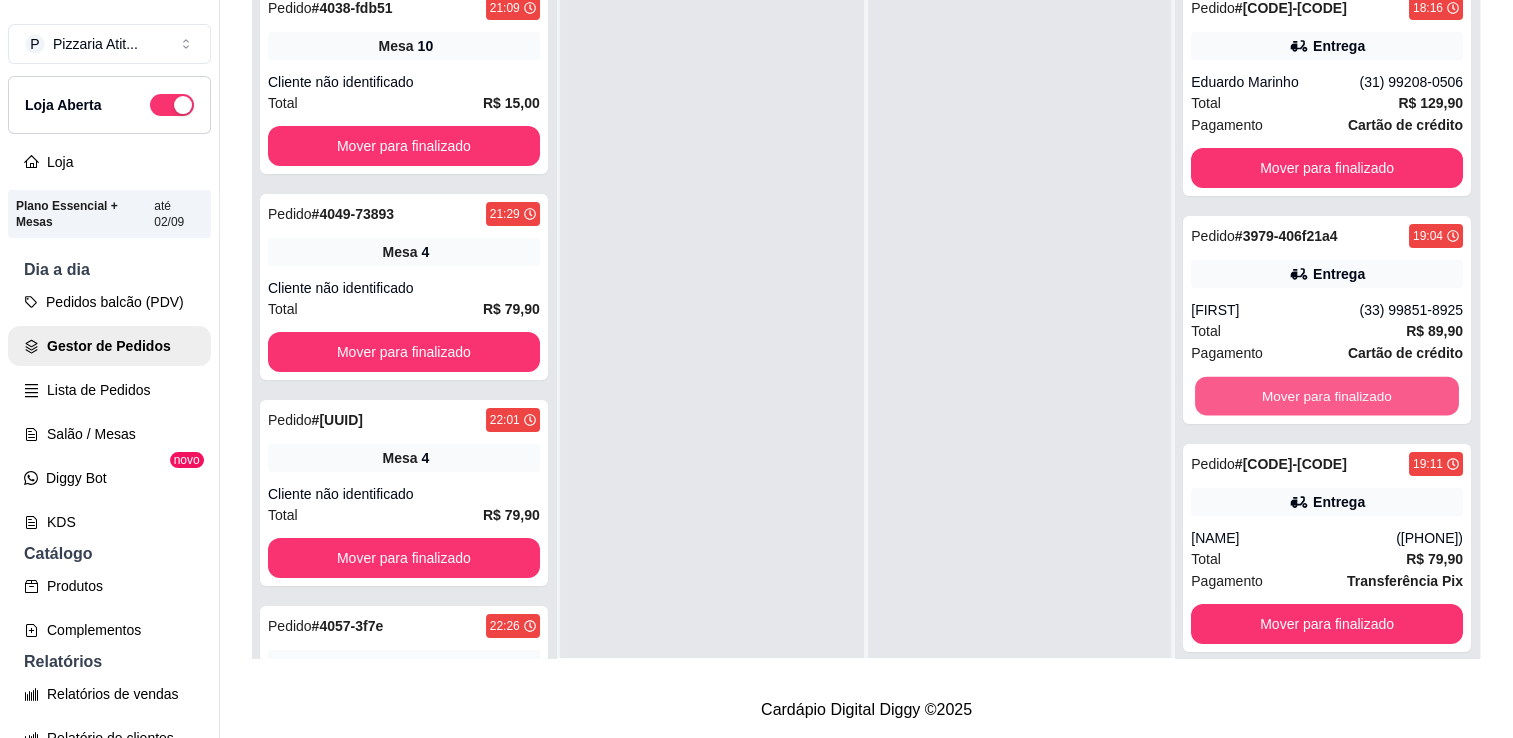 click on "Mover para finalizado" at bounding box center [1327, 396] 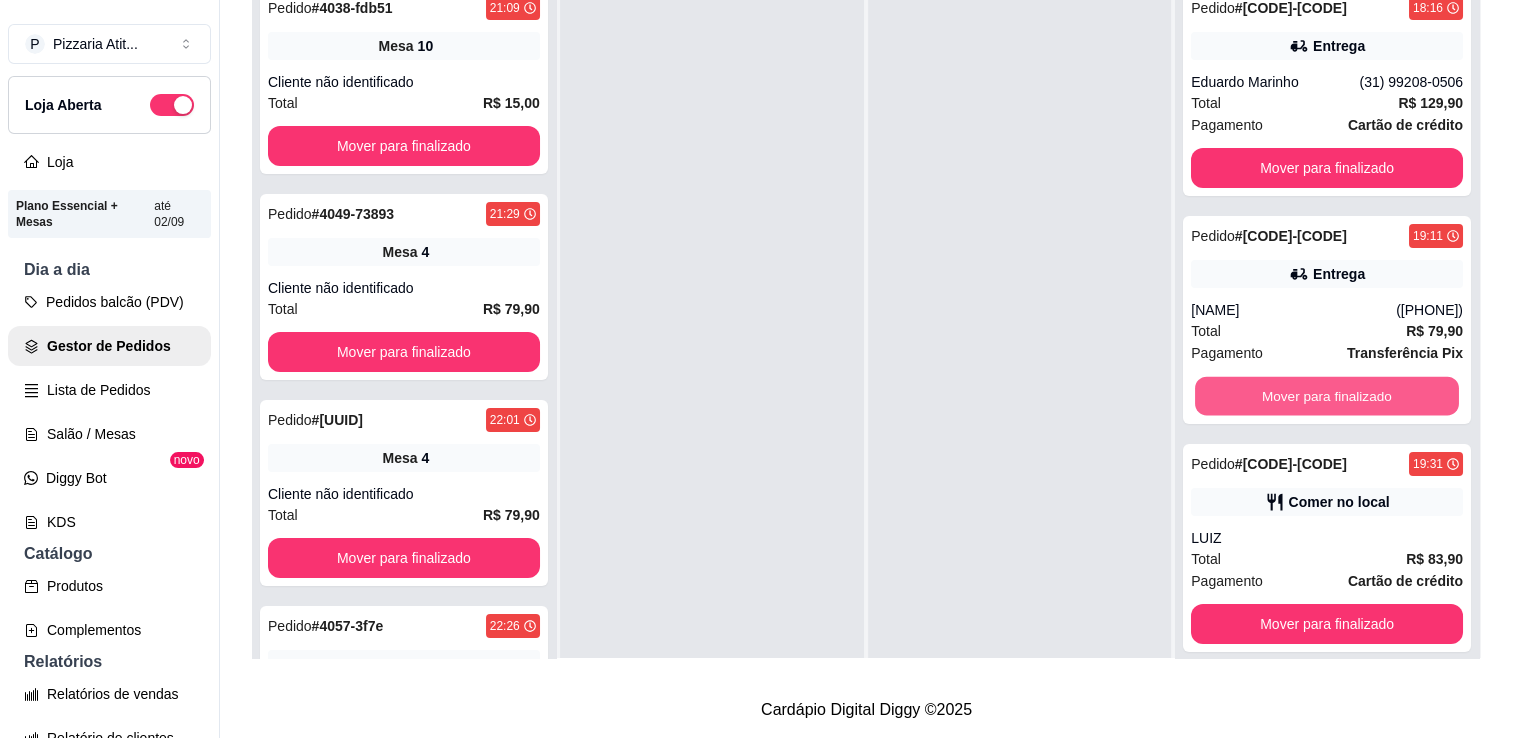 click on "Mover para finalizado" at bounding box center [1327, 396] 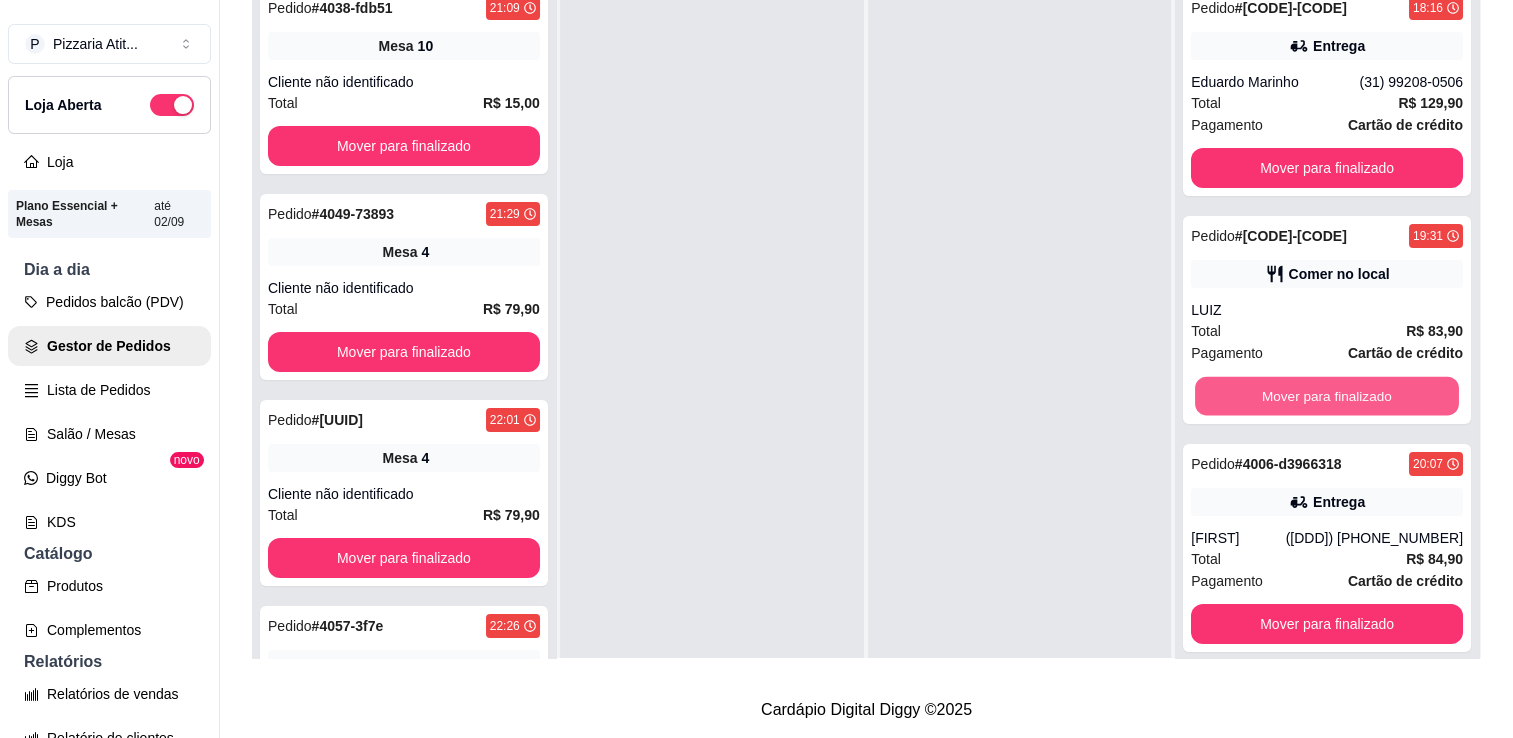 click on "Mover para finalizado" at bounding box center [1327, 396] 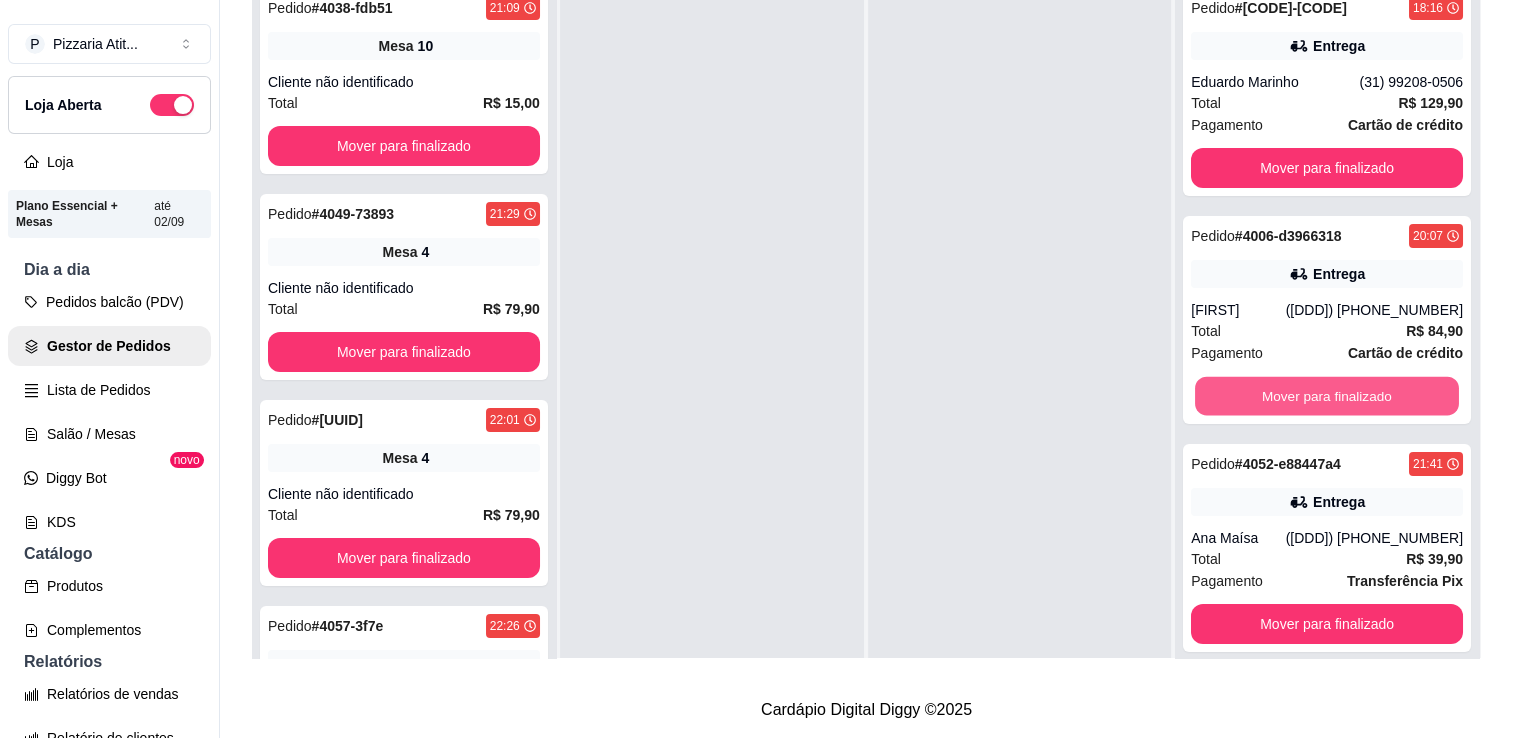 click on "Mover para finalizado" at bounding box center [1327, 396] 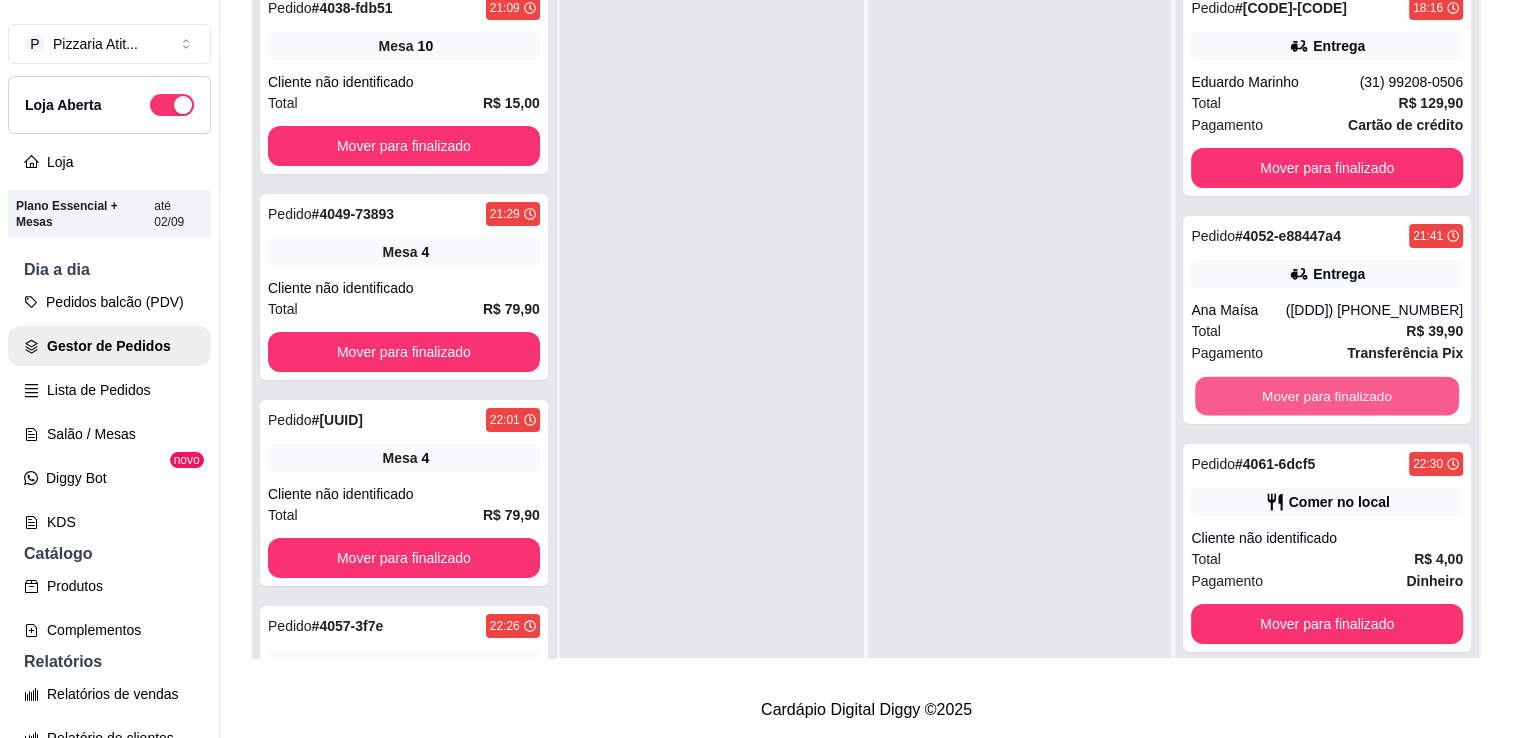 click on "Mover para finalizado" at bounding box center (1327, 396) 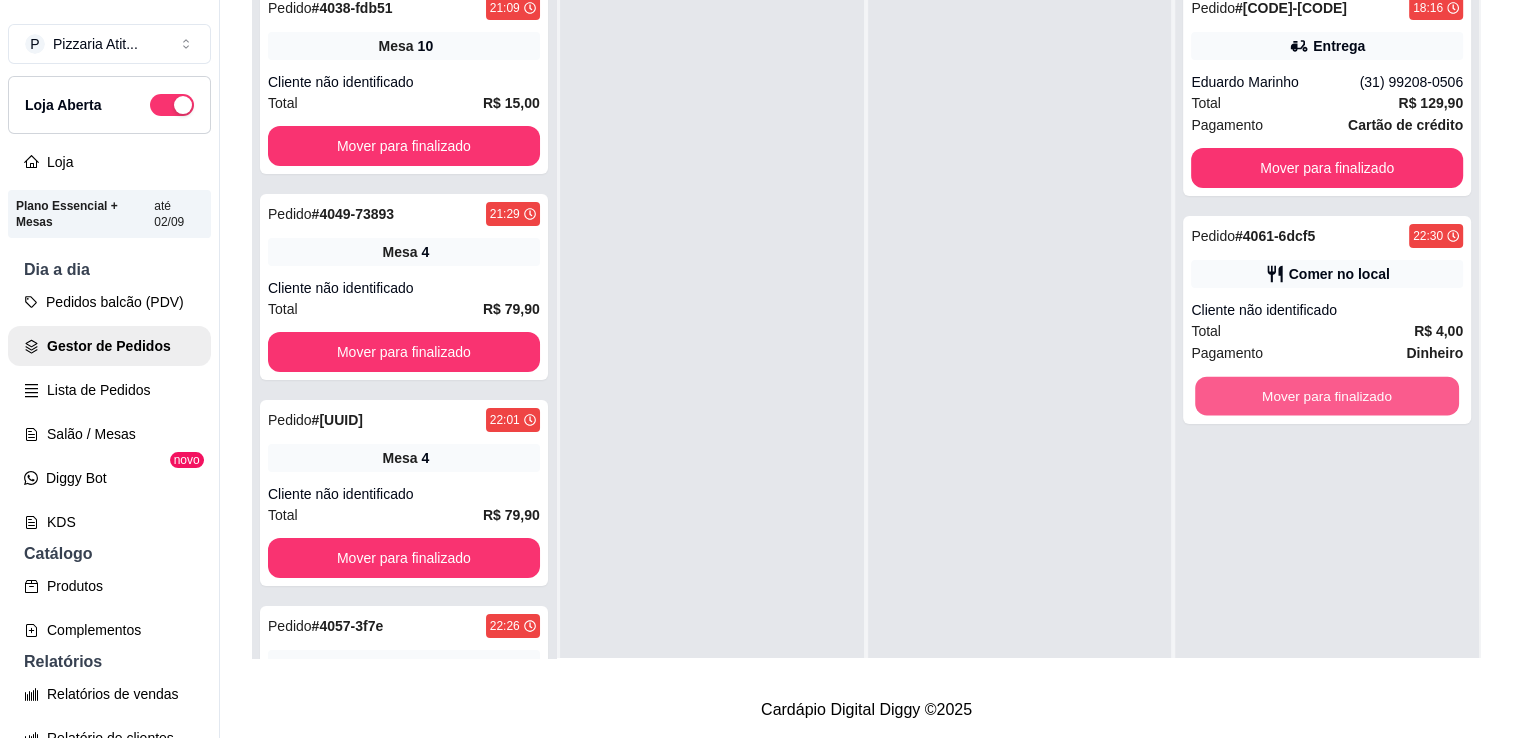 click on "Mover para finalizado" at bounding box center [1327, 396] 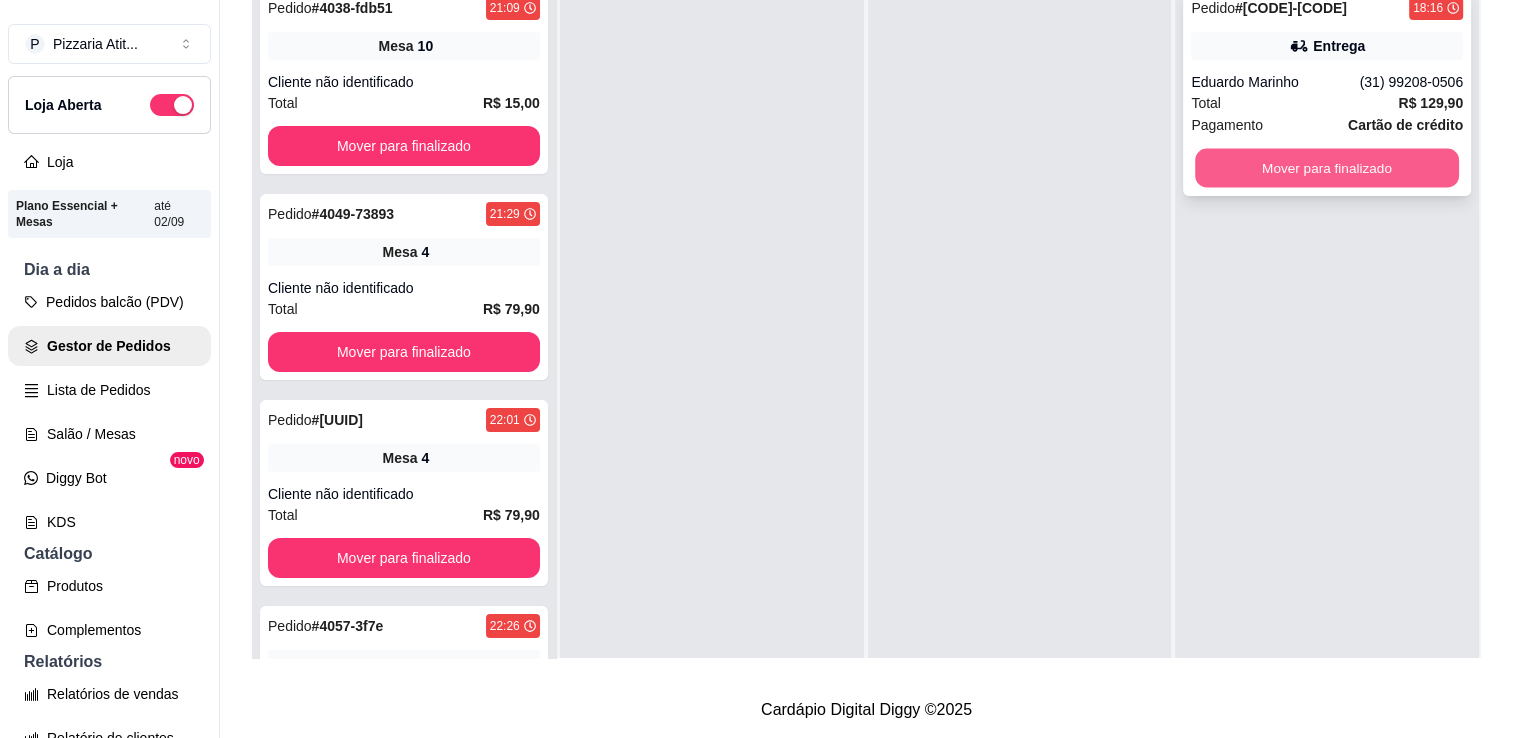 click on "Mover para finalizado" at bounding box center (1327, 168) 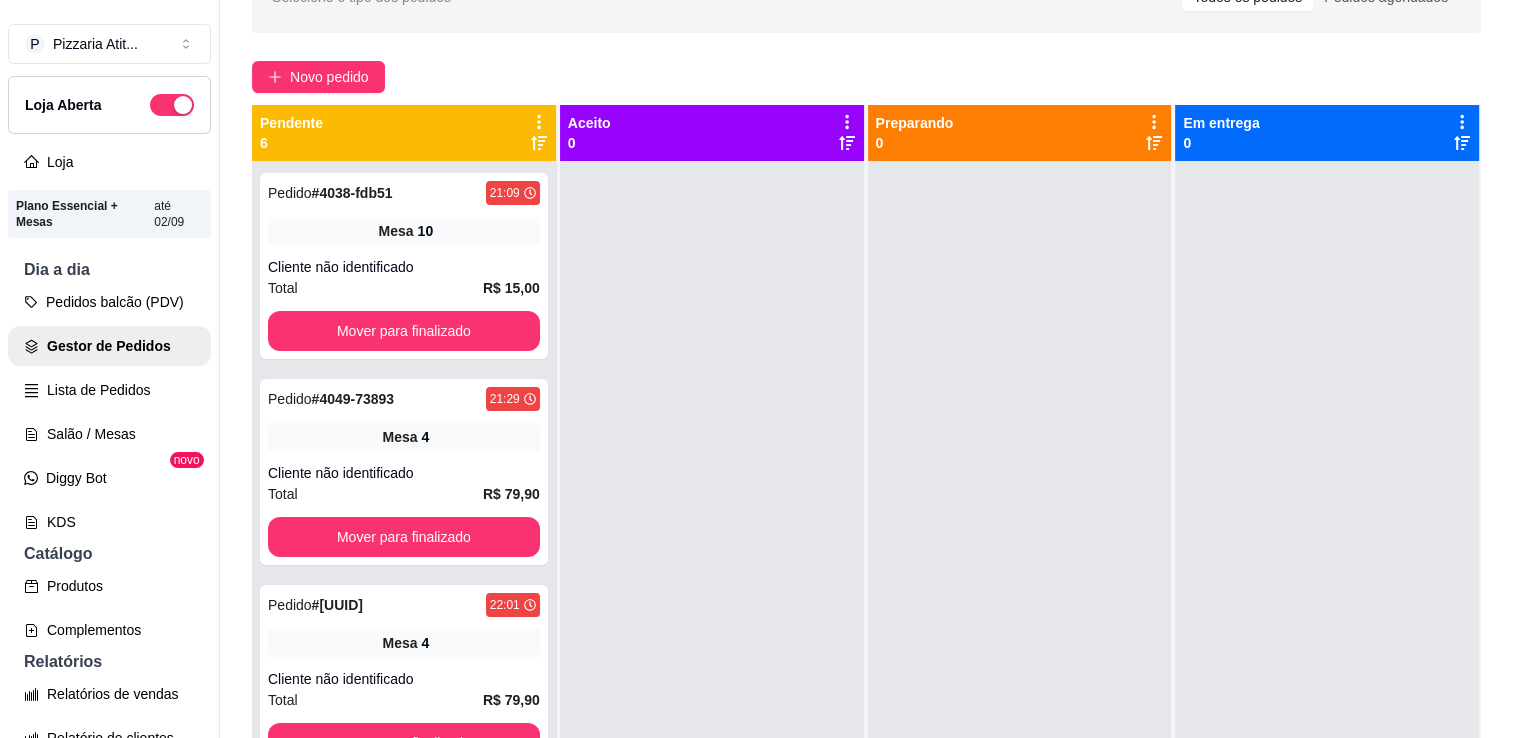 scroll, scrollTop: 70, scrollLeft: 0, axis: vertical 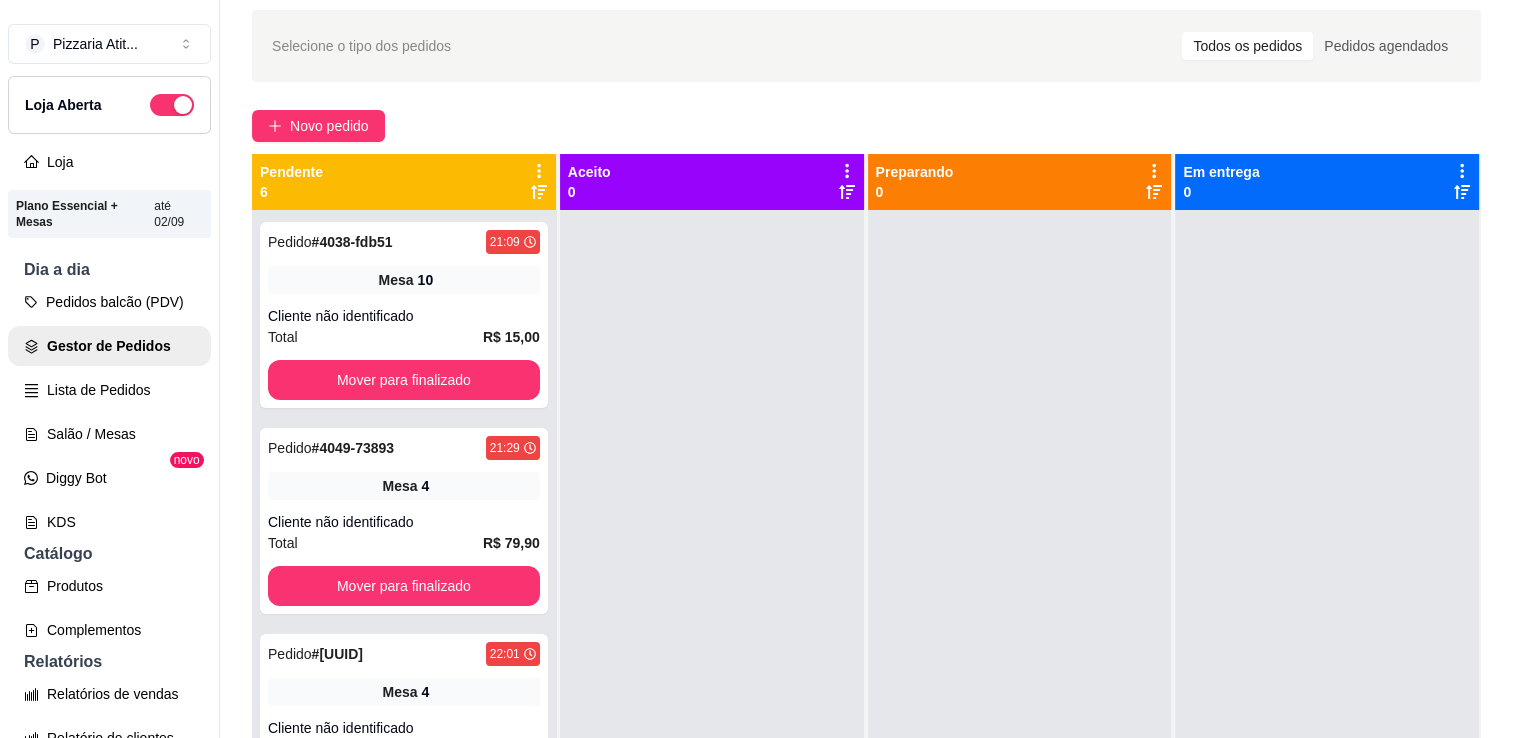 click on "P Pizzaria Atit ... Loja Aberta Loja Plano Essencial + Mesas até 02/09 Dia a dia Pedidos balcão (PDV) Gestor de Pedidos Lista de Pedidos Salão / Mesas Diggy Bot novo KDS Catálogo Produtos Complementos Relatórios Relatórios de vendas Relatório de clientes Relatório de mesas Relatório de fidelidade novo Gerenciar Entregadores novo Nota Fiscal (NFC-e) Controle de caixa Controle de fiado Cupons Clientes Estoque Configurações Diggy Planos Precisa de ajuda? Sair" at bounding box center [110, 385] 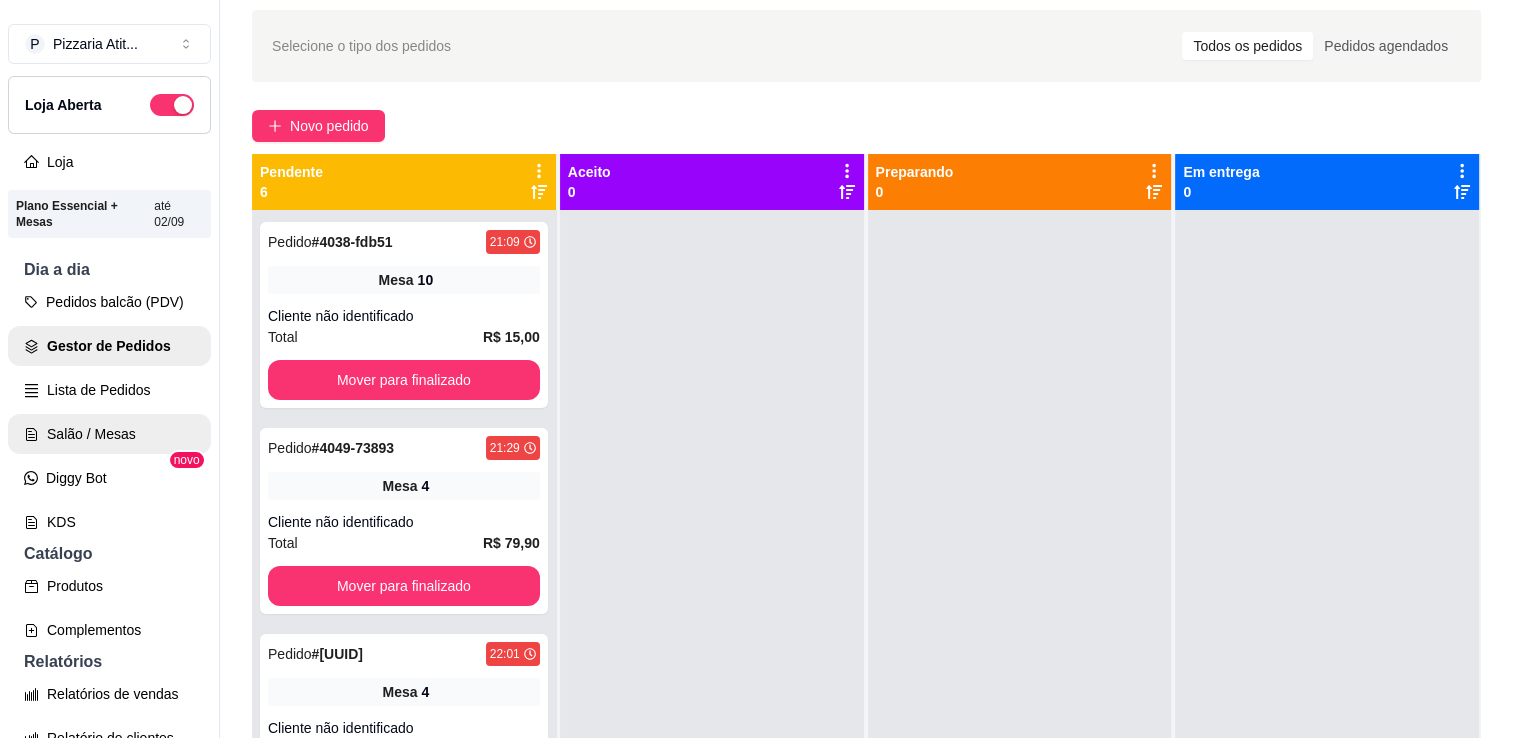 click on "Salão / Mesas" at bounding box center (109, 434) 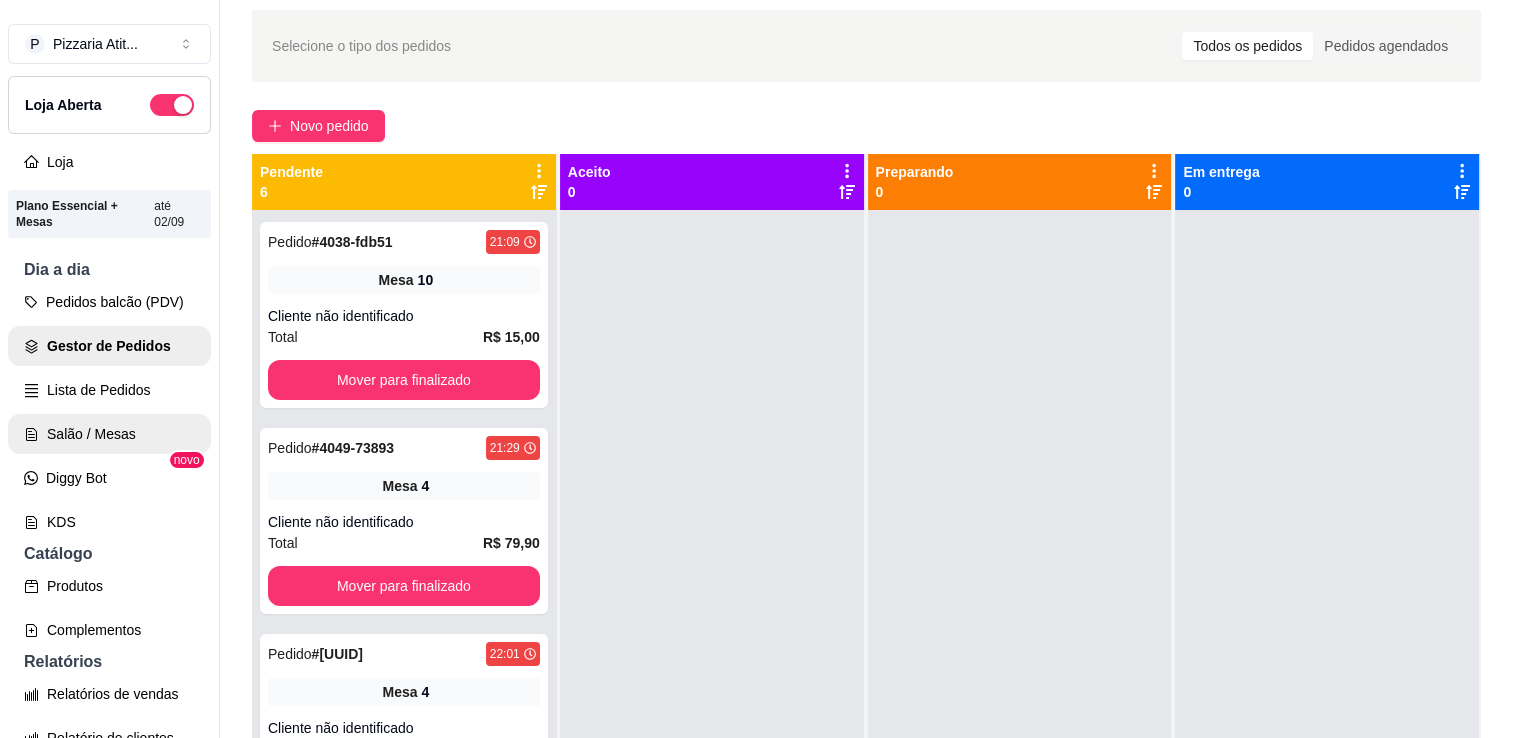 scroll, scrollTop: 0, scrollLeft: 0, axis: both 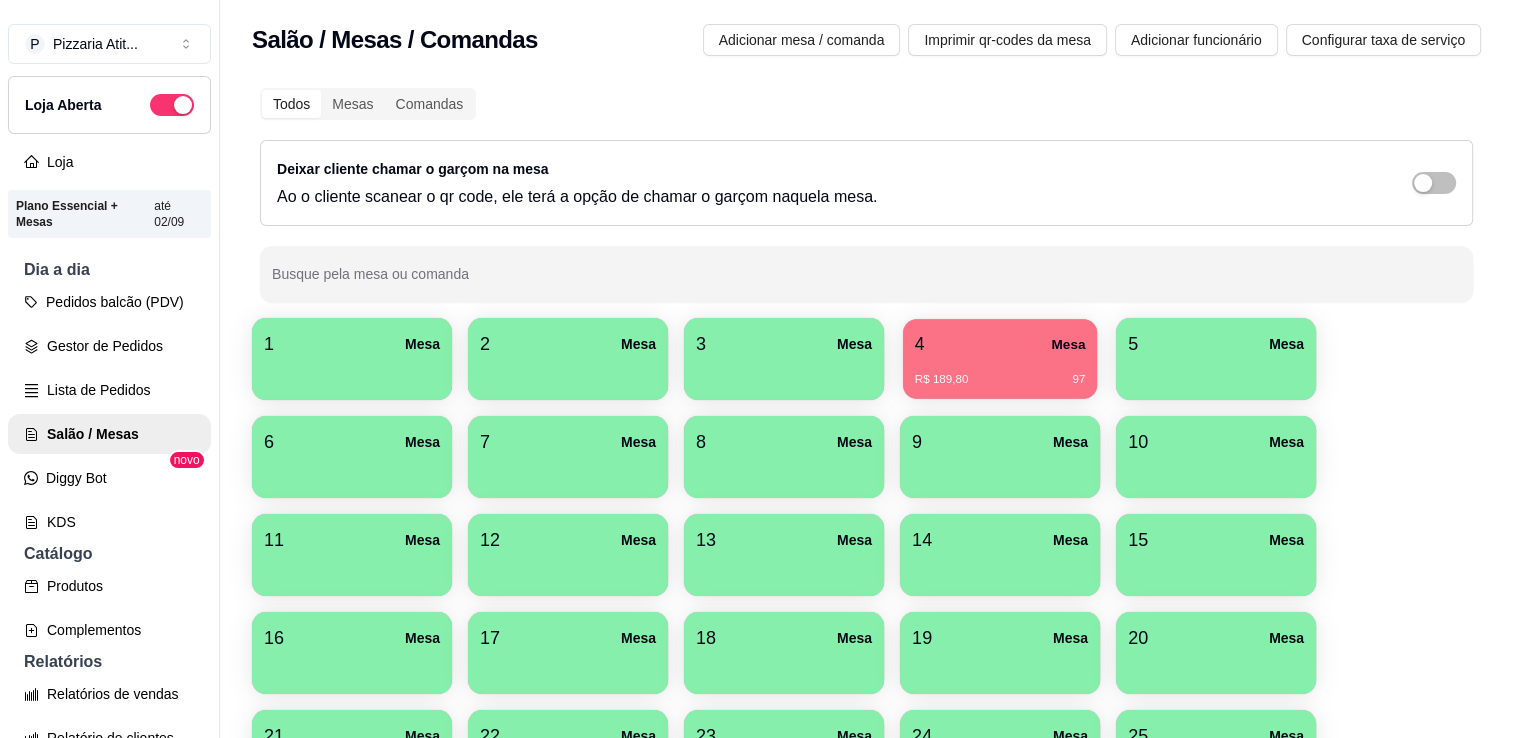click on "R$ 189,80 97" at bounding box center [1000, 372] 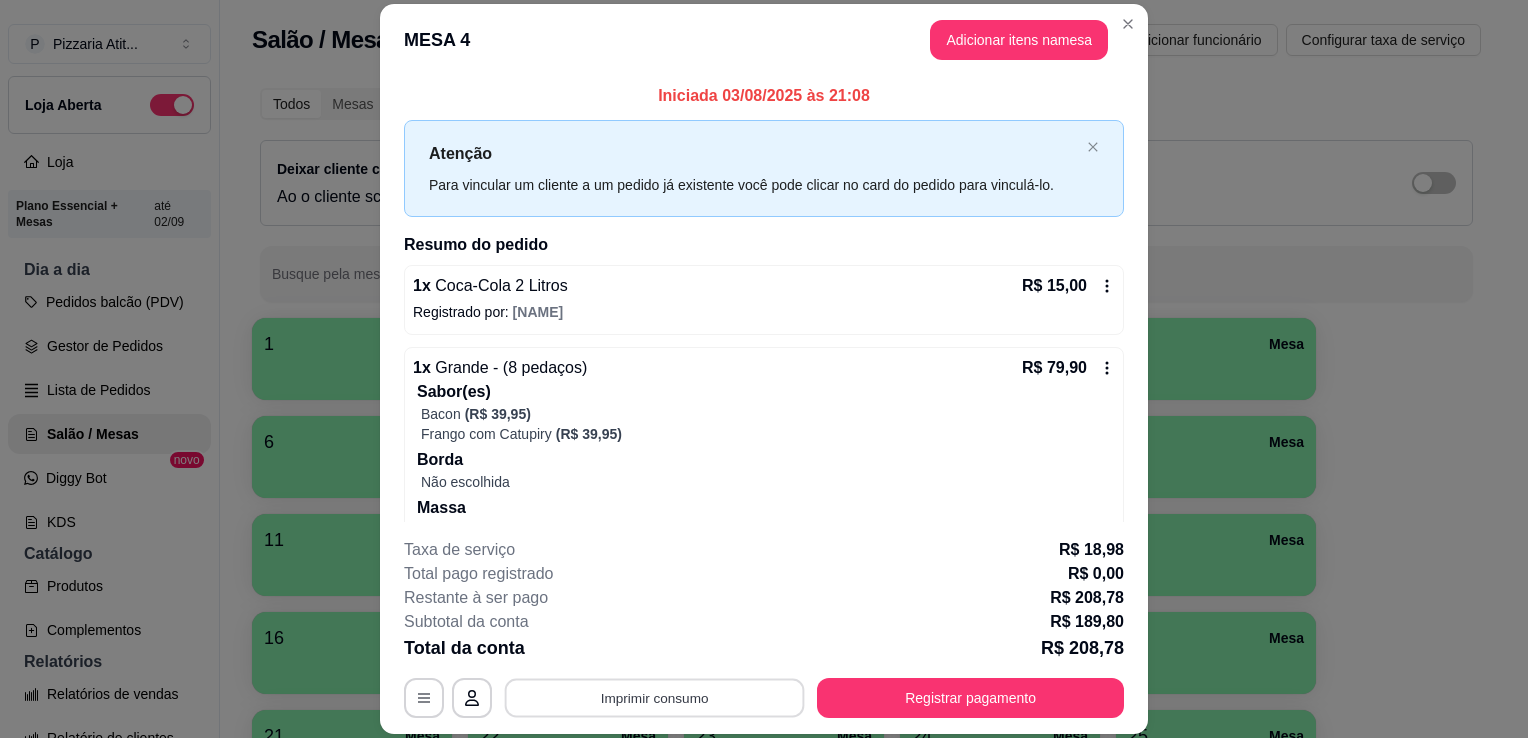 click on "Imprimir consumo" at bounding box center [655, 698] 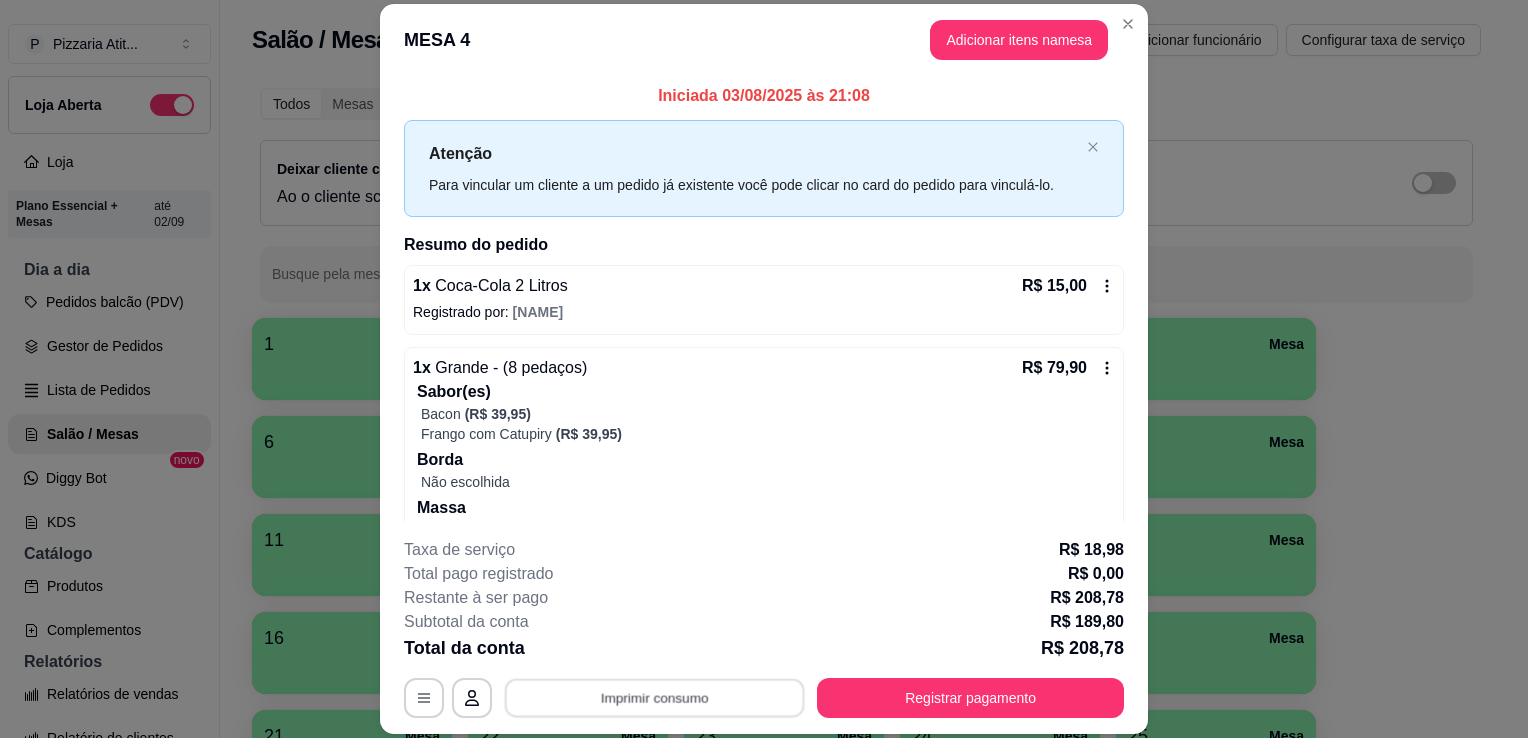 click on "Imprimir consumo" at bounding box center (655, 698) 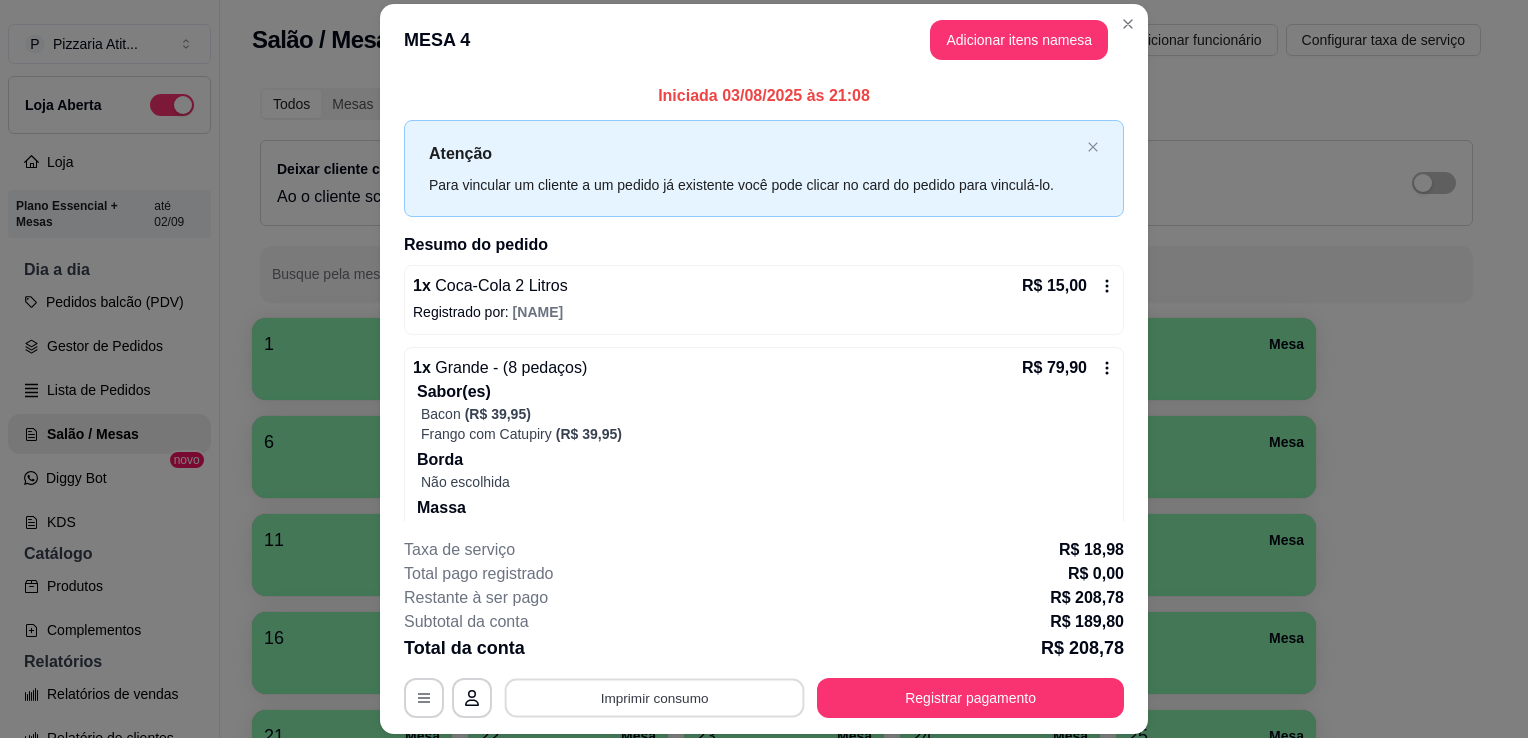 click on "Imprimir consumo" at bounding box center (655, 698) 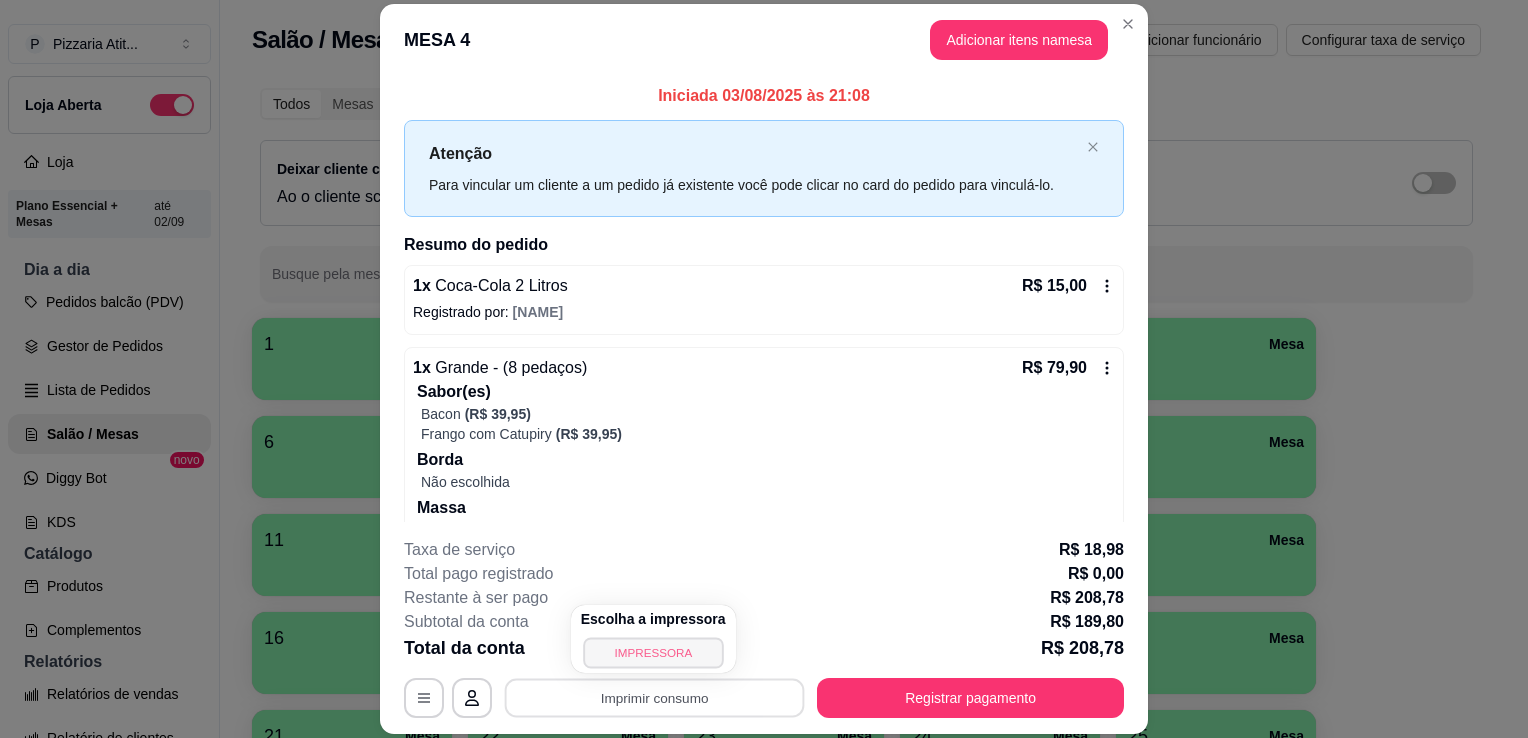 click on "IMPRESSORA" at bounding box center [653, 652] 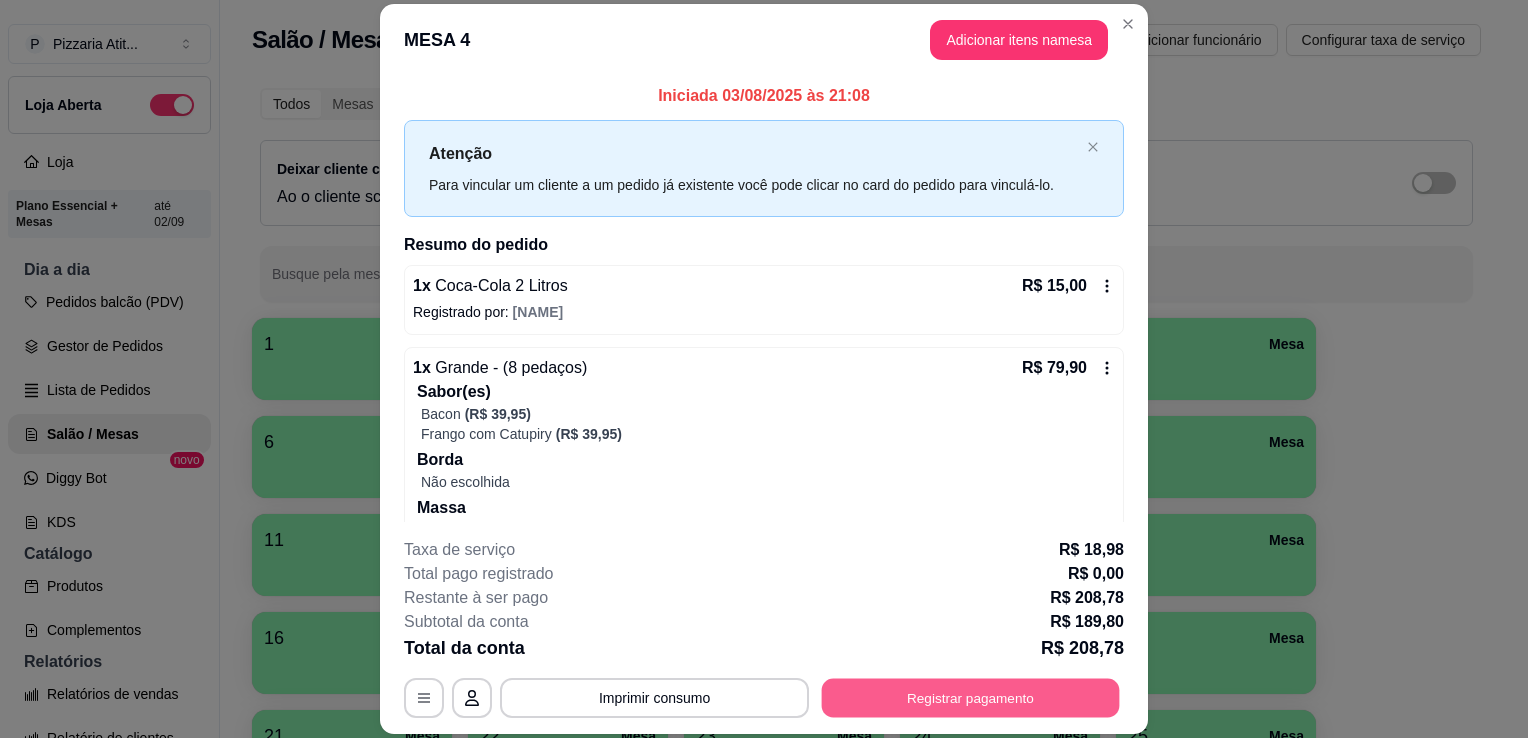click on "Registrar pagamento" at bounding box center [971, 698] 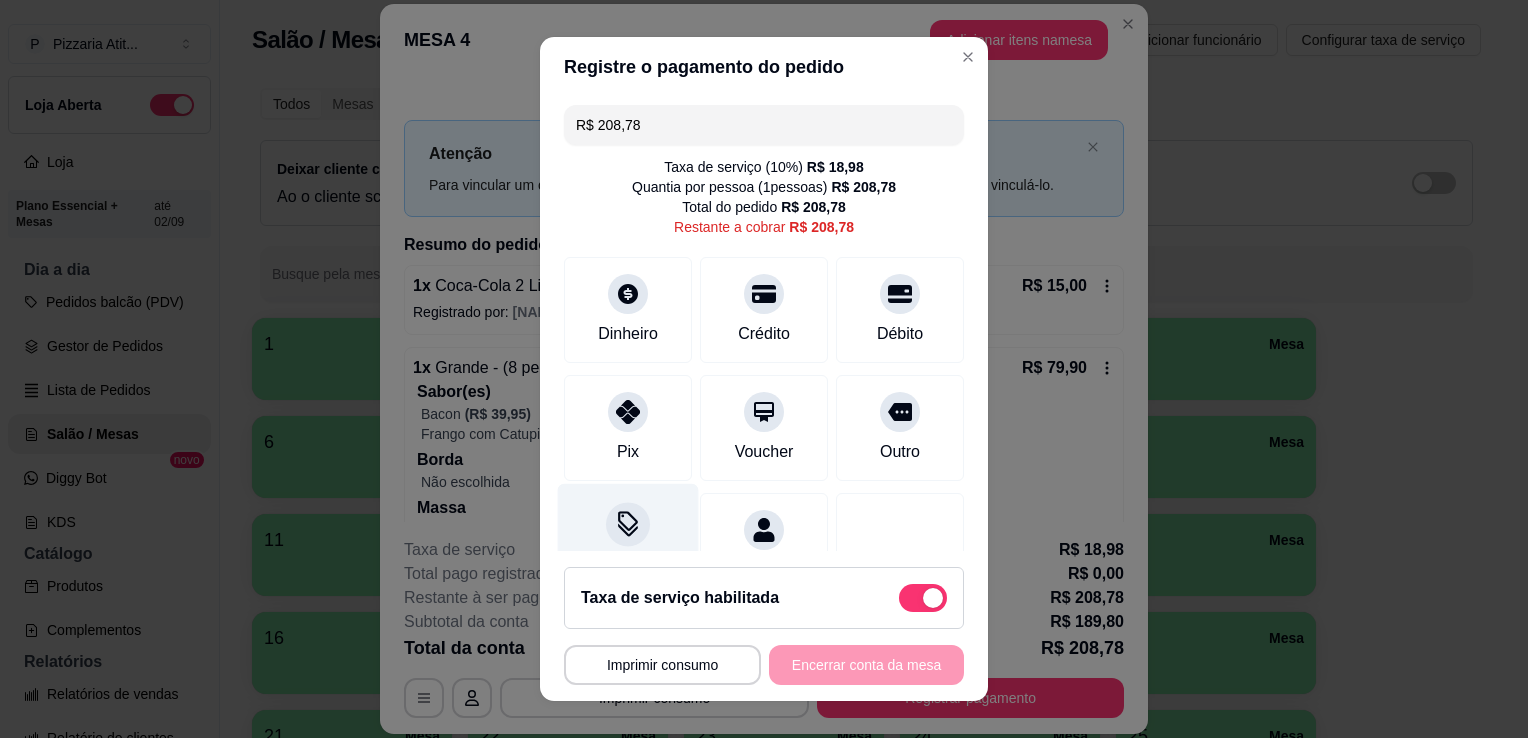click 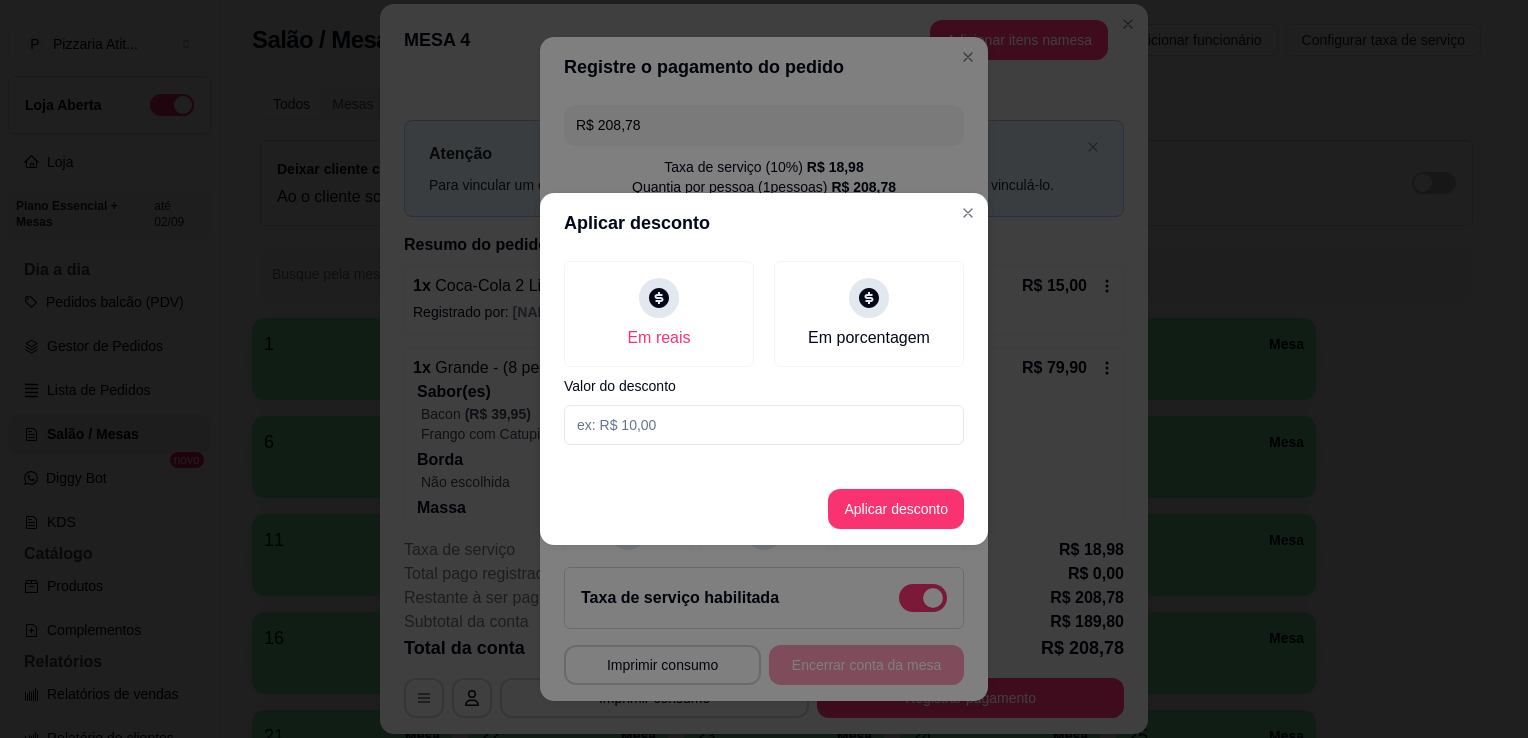 click at bounding box center [764, 425] 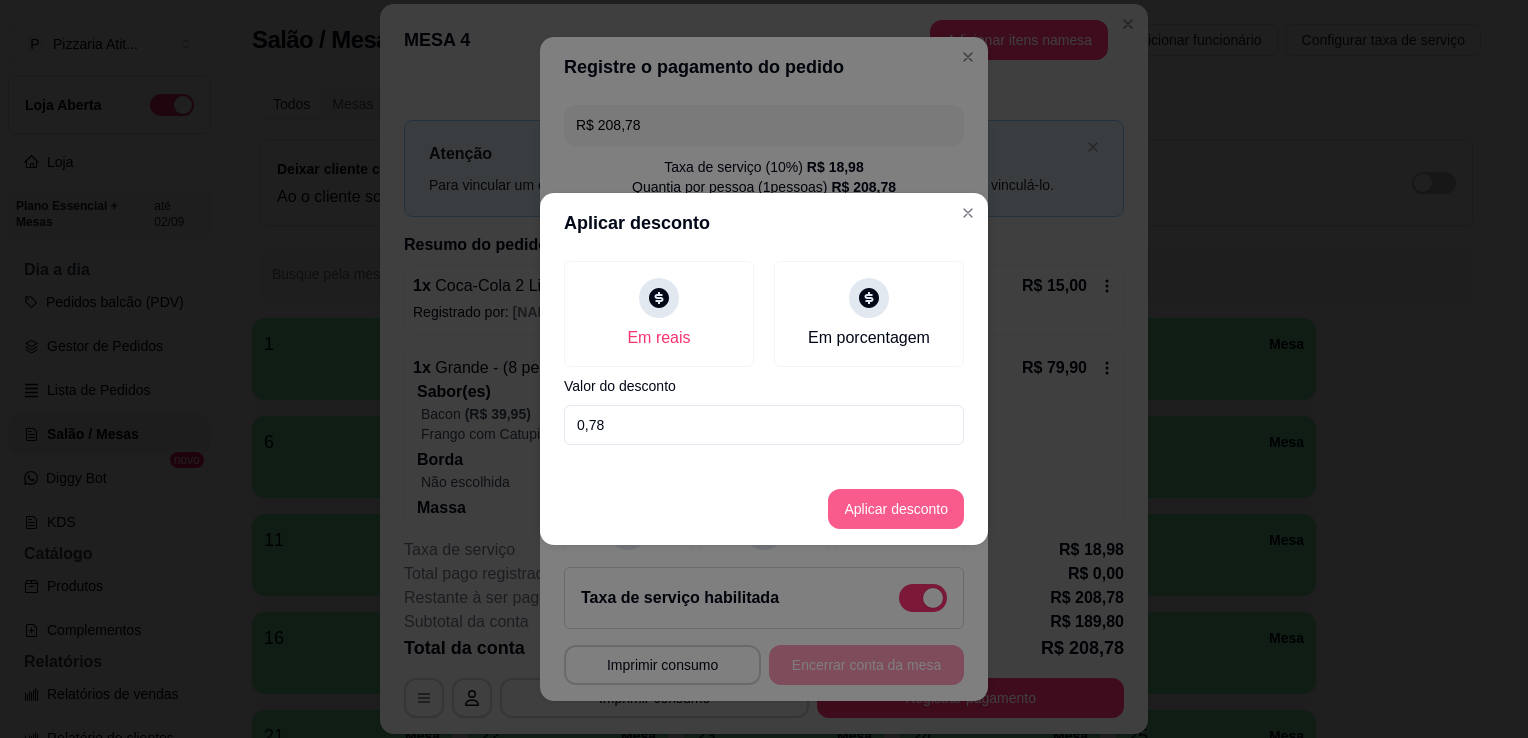 type on "0,78" 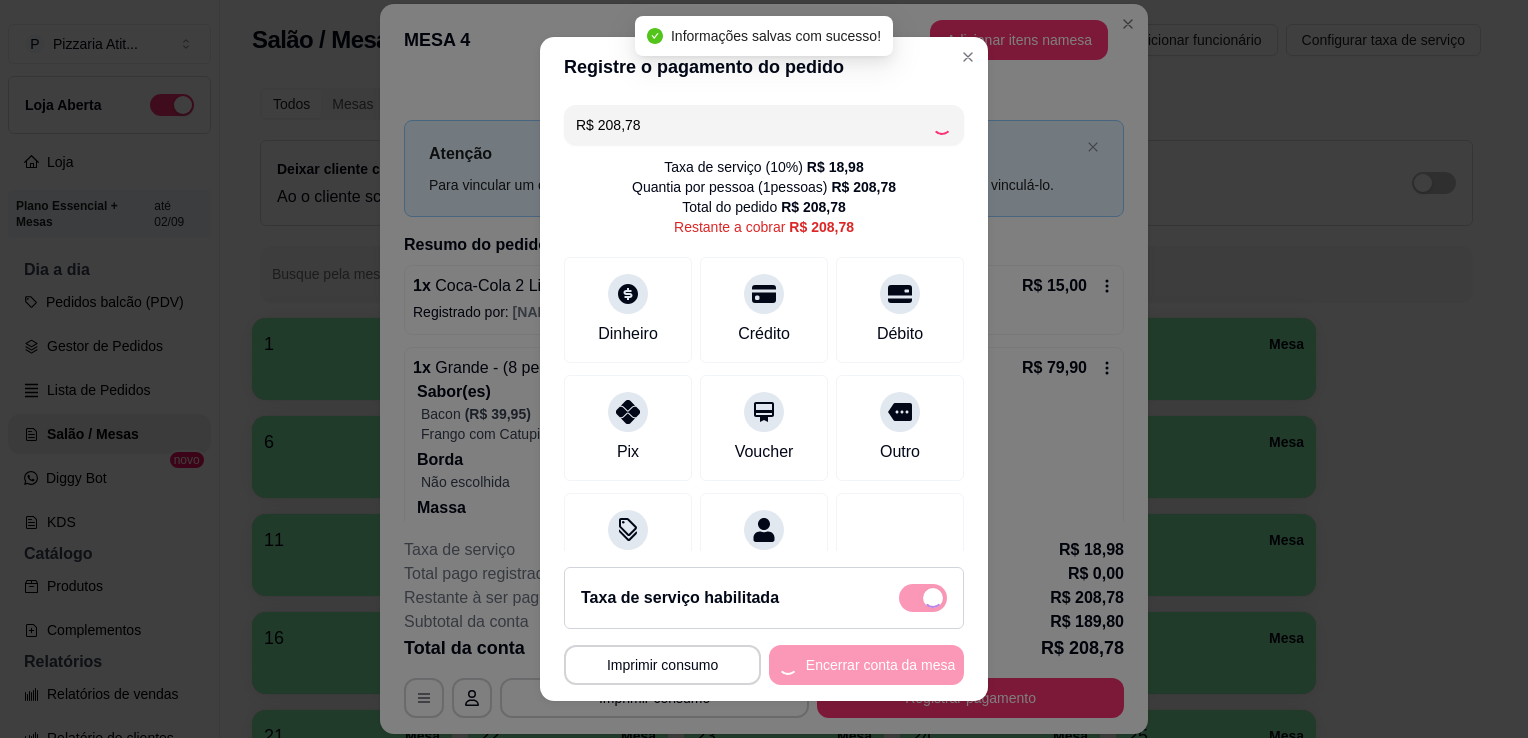 type on "R$ 208,00" 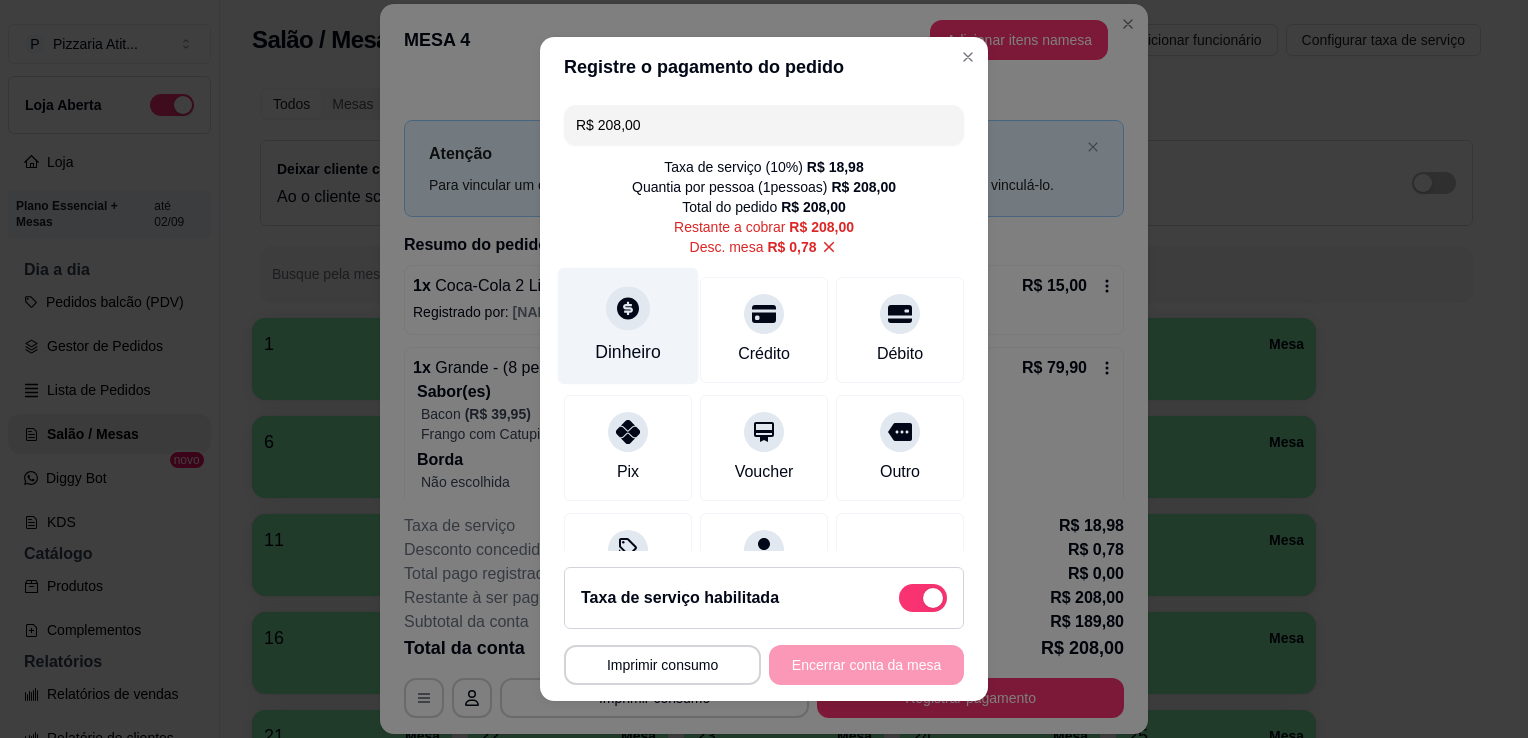 click on "Dinheiro" at bounding box center [628, 352] 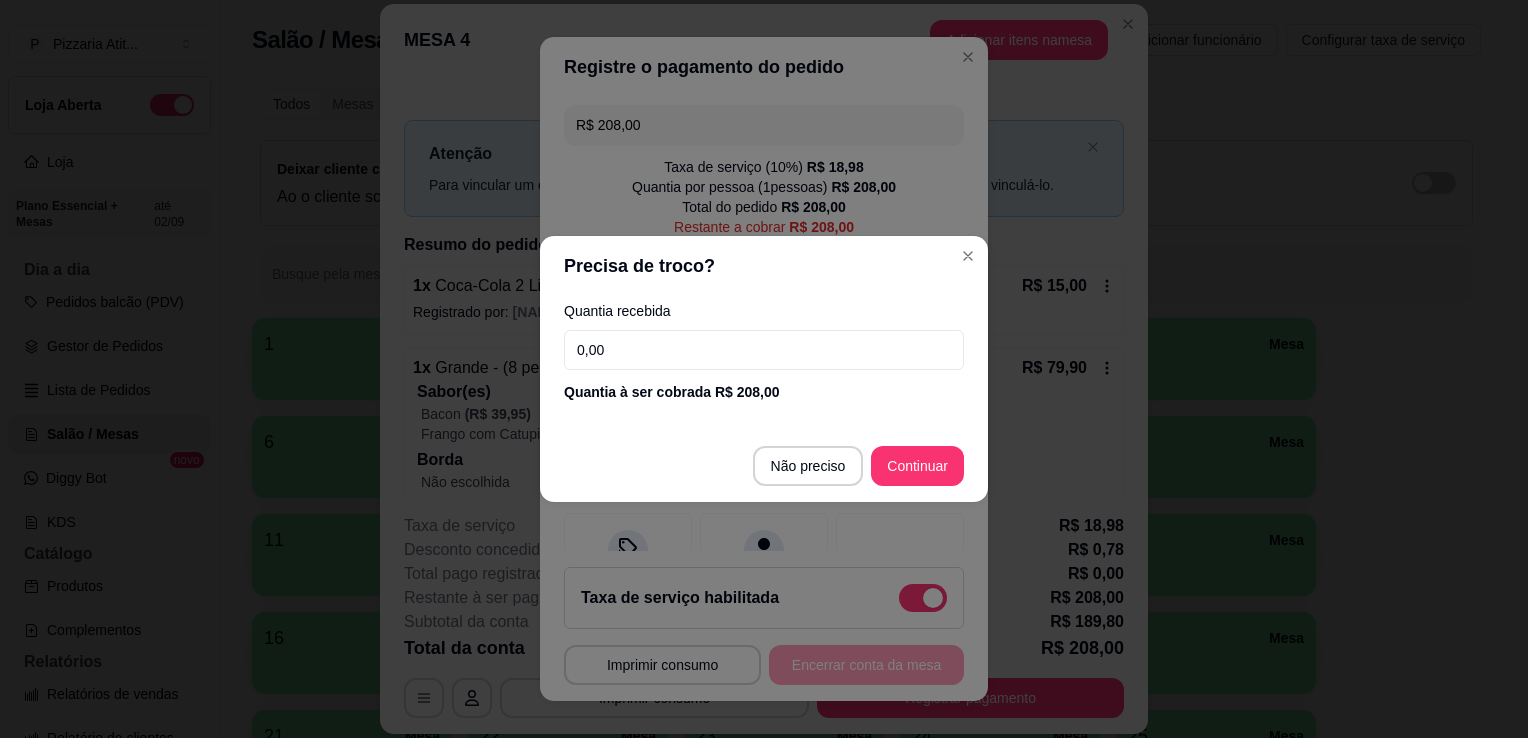 click on "0,00" at bounding box center (764, 350) 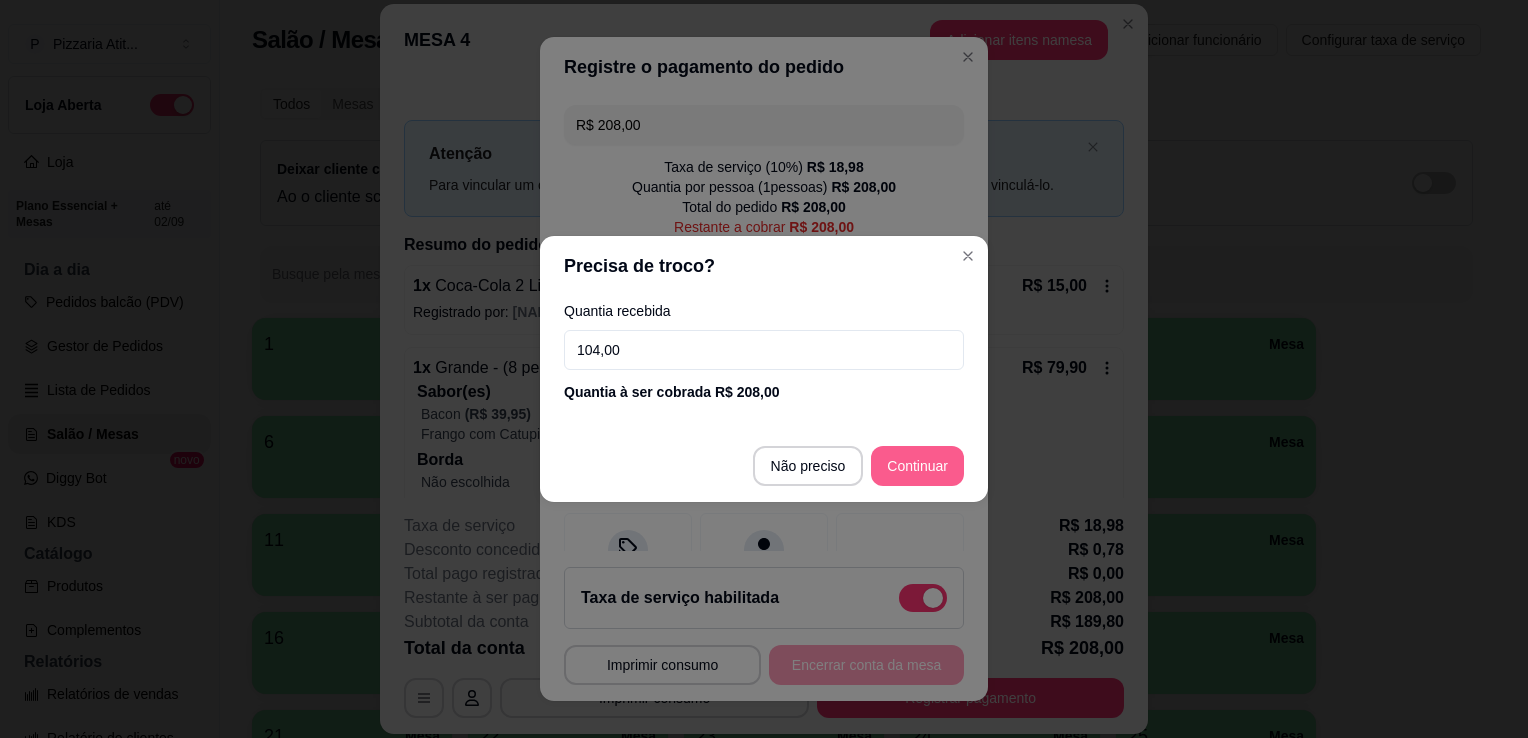 type on "104,00" 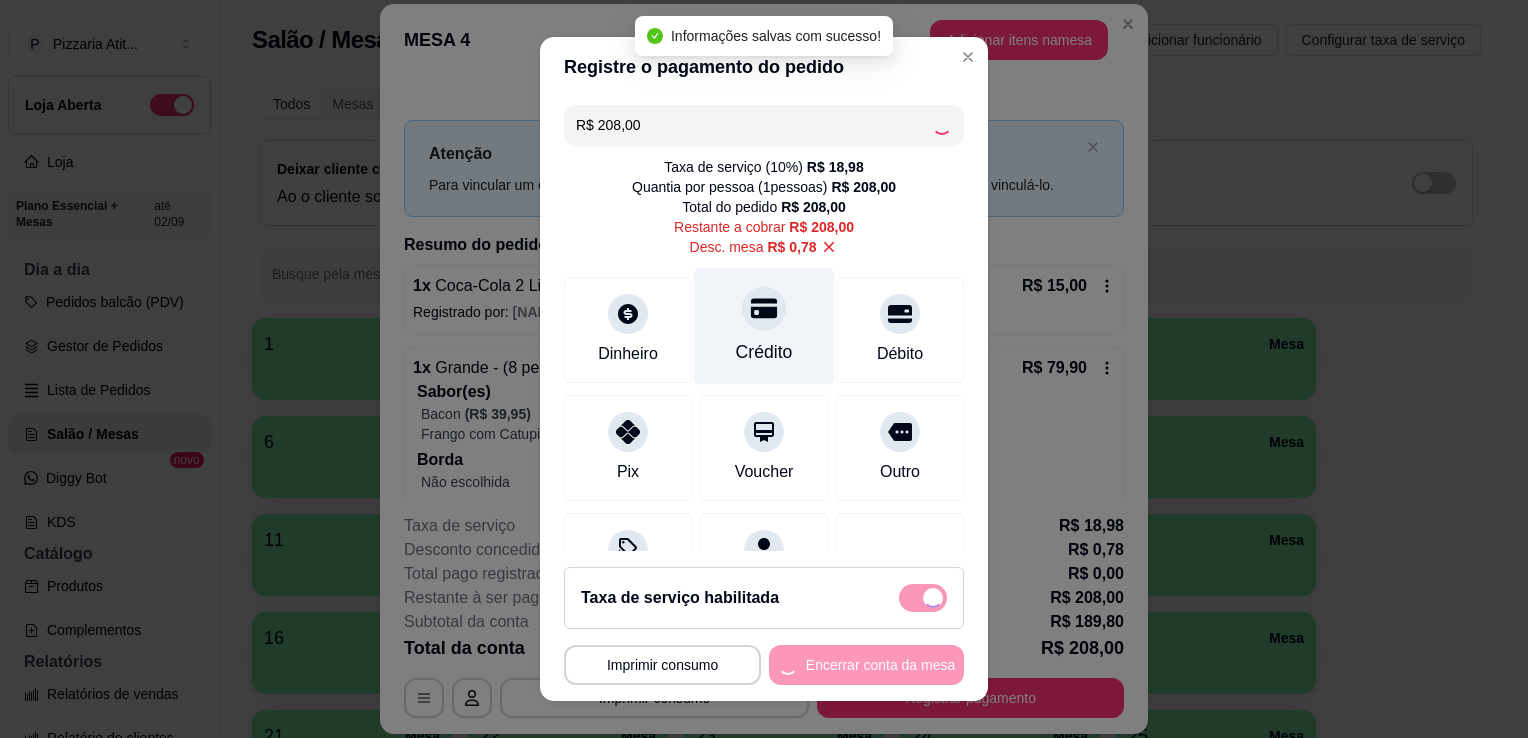 type on "R$ 0,00" 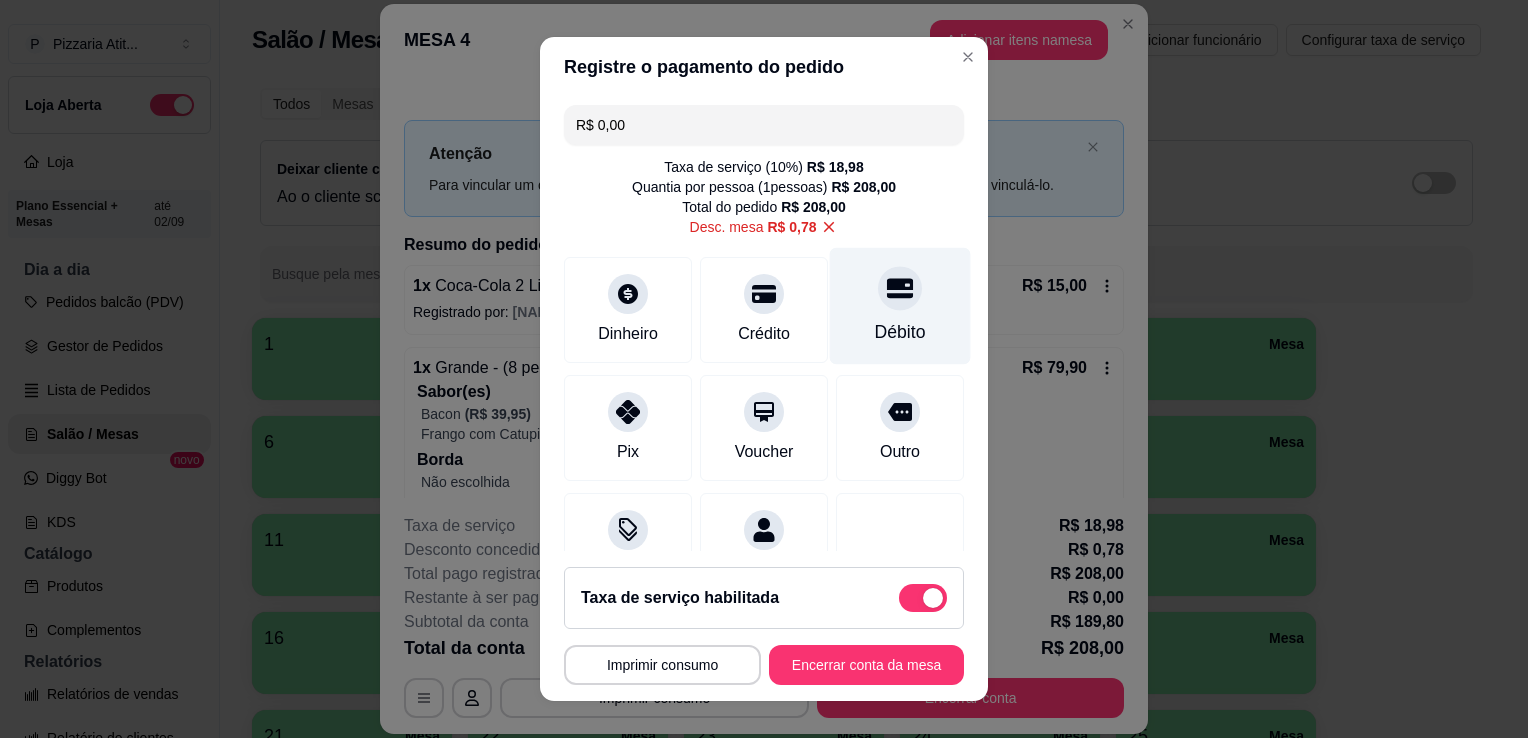 click on "Débito" at bounding box center [900, 306] 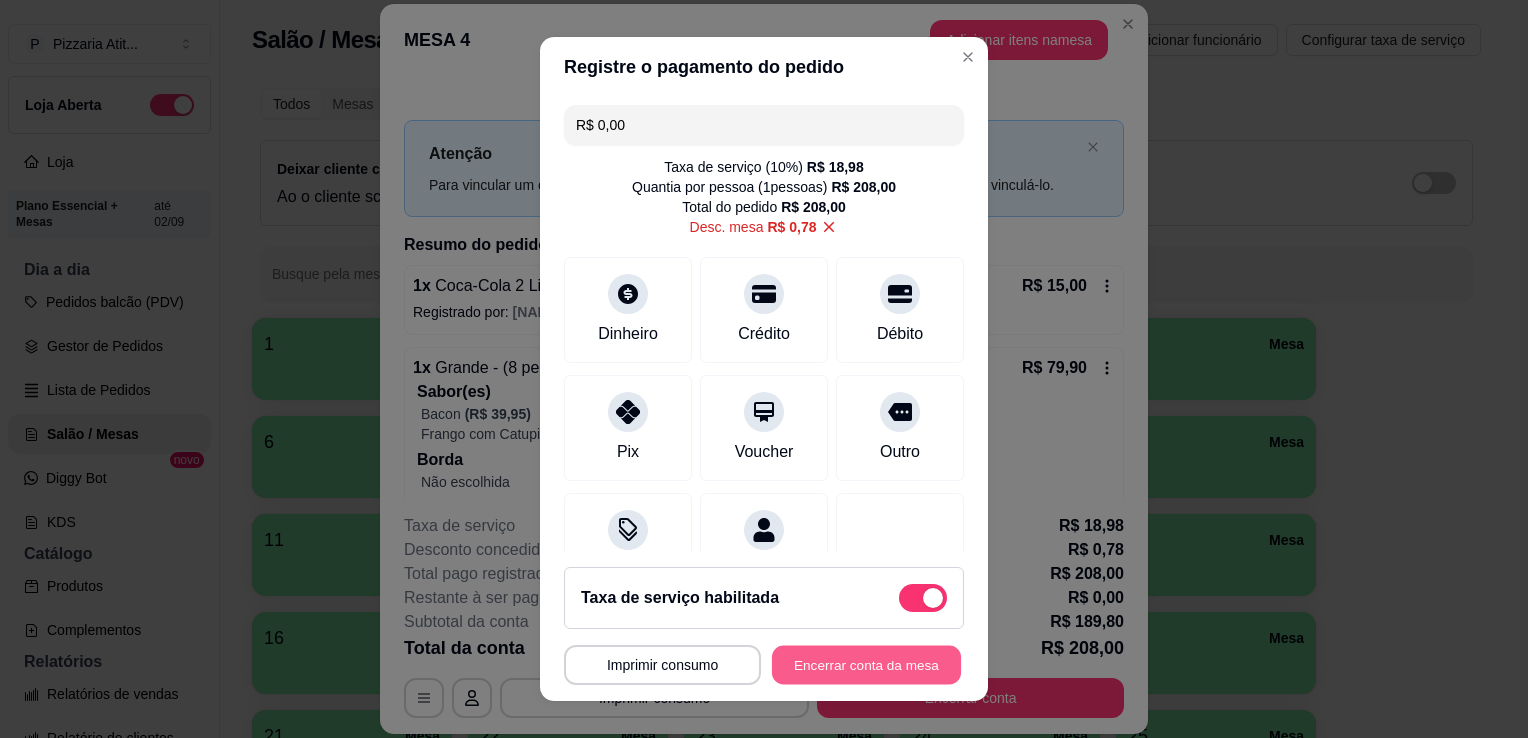 click on "Encerrar conta da mesa" at bounding box center [866, 665] 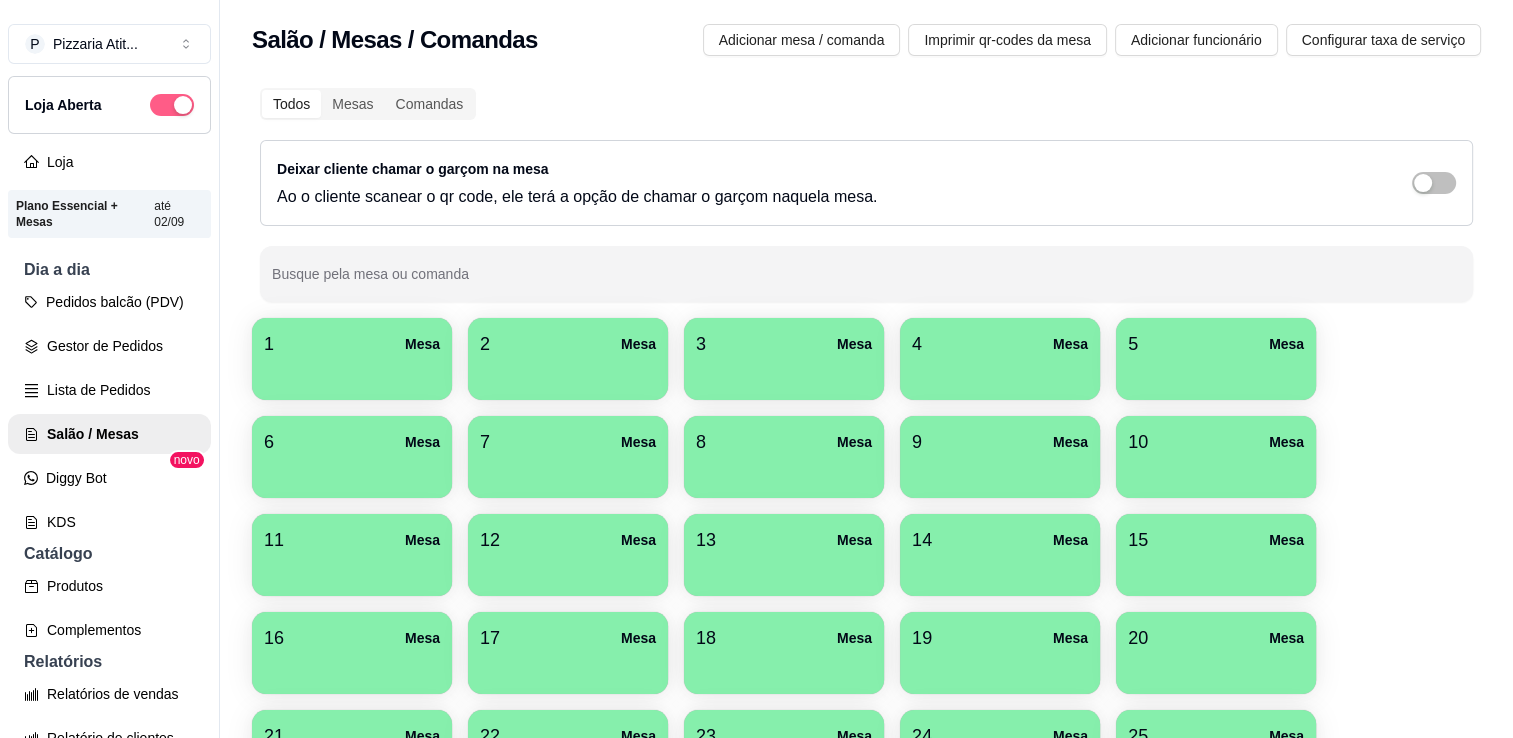 click at bounding box center (172, 105) 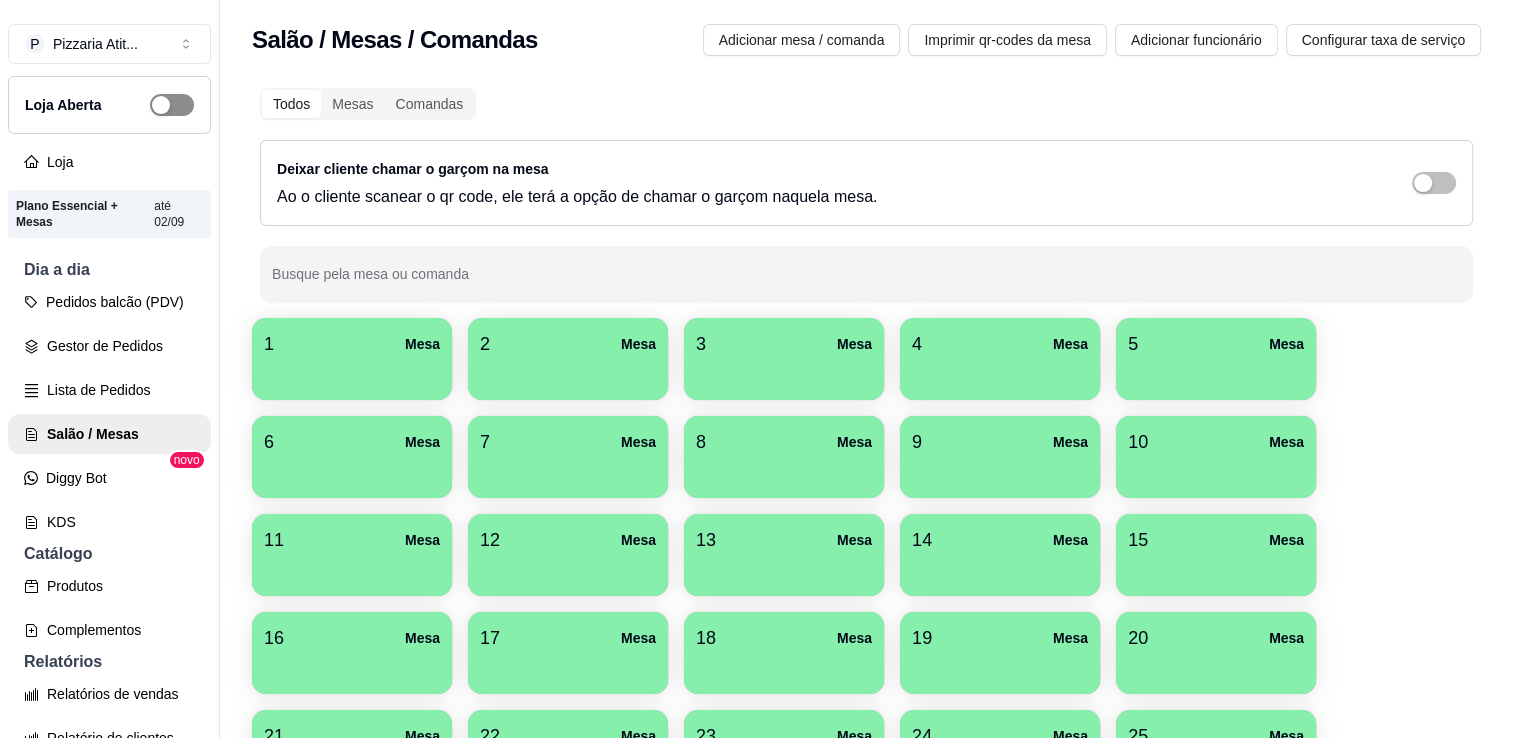 scroll, scrollTop: 645, scrollLeft: 0, axis: vertical 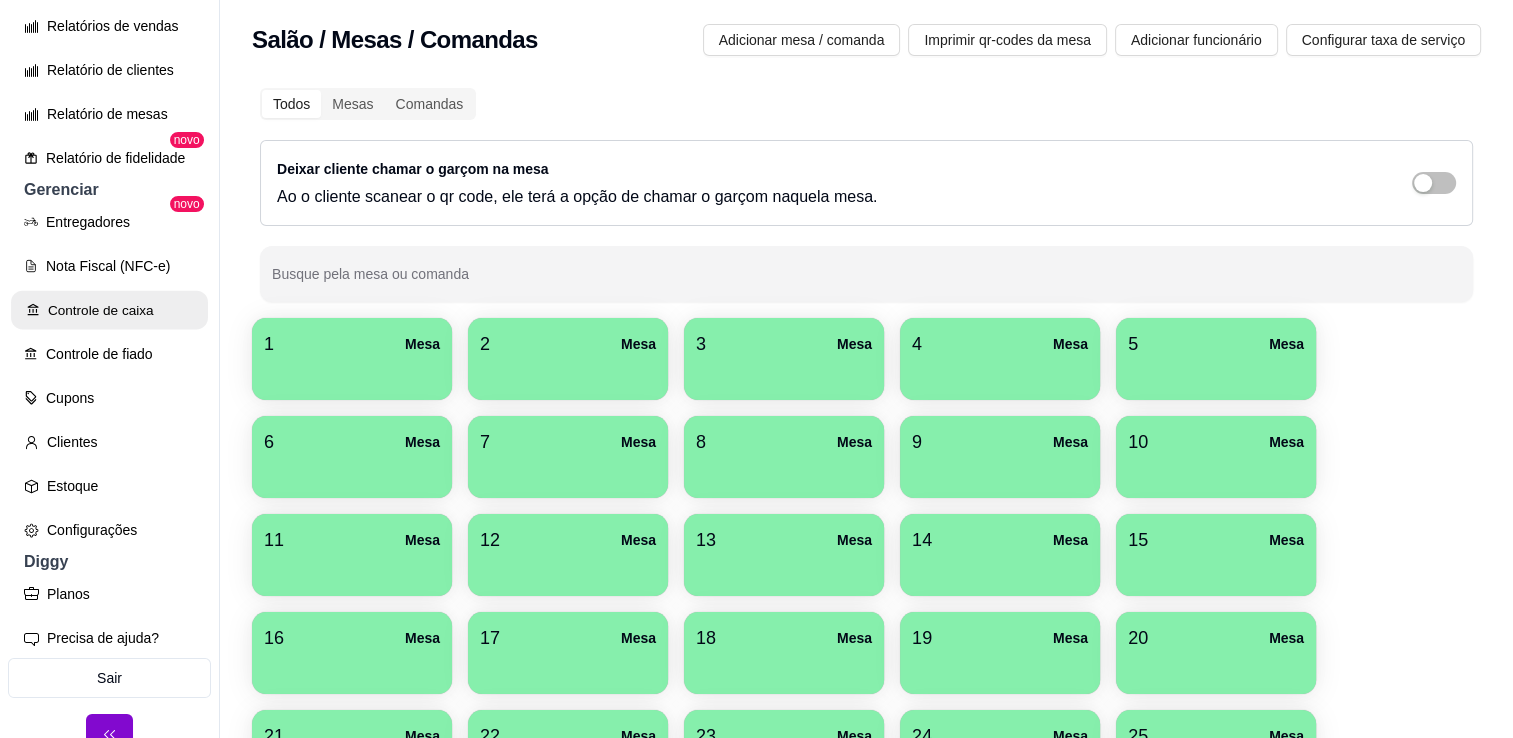 click on "Controle de caixa" at bounding box center [109, 310] 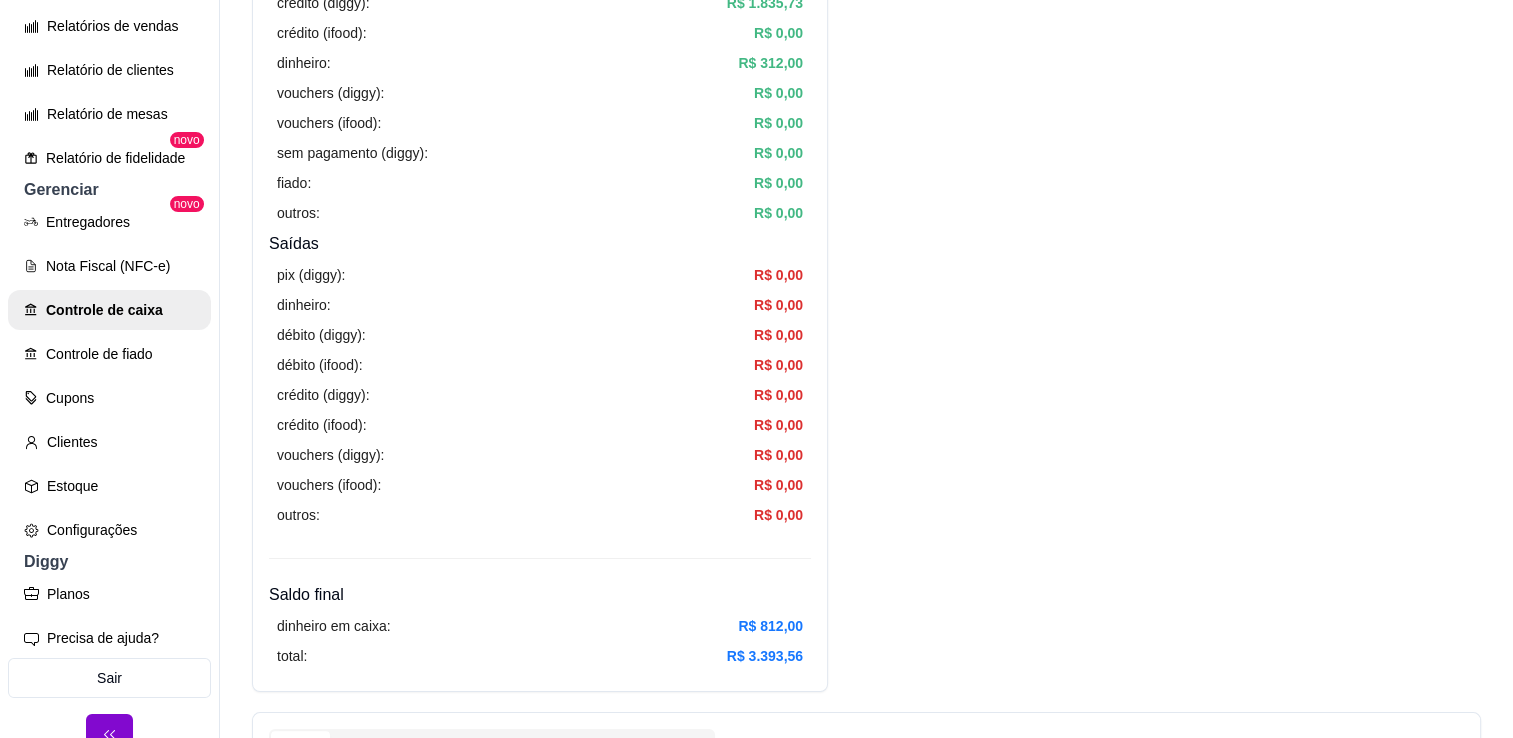 scroll, scrollTop: 560, scrollLeft: 0, axis: vertical 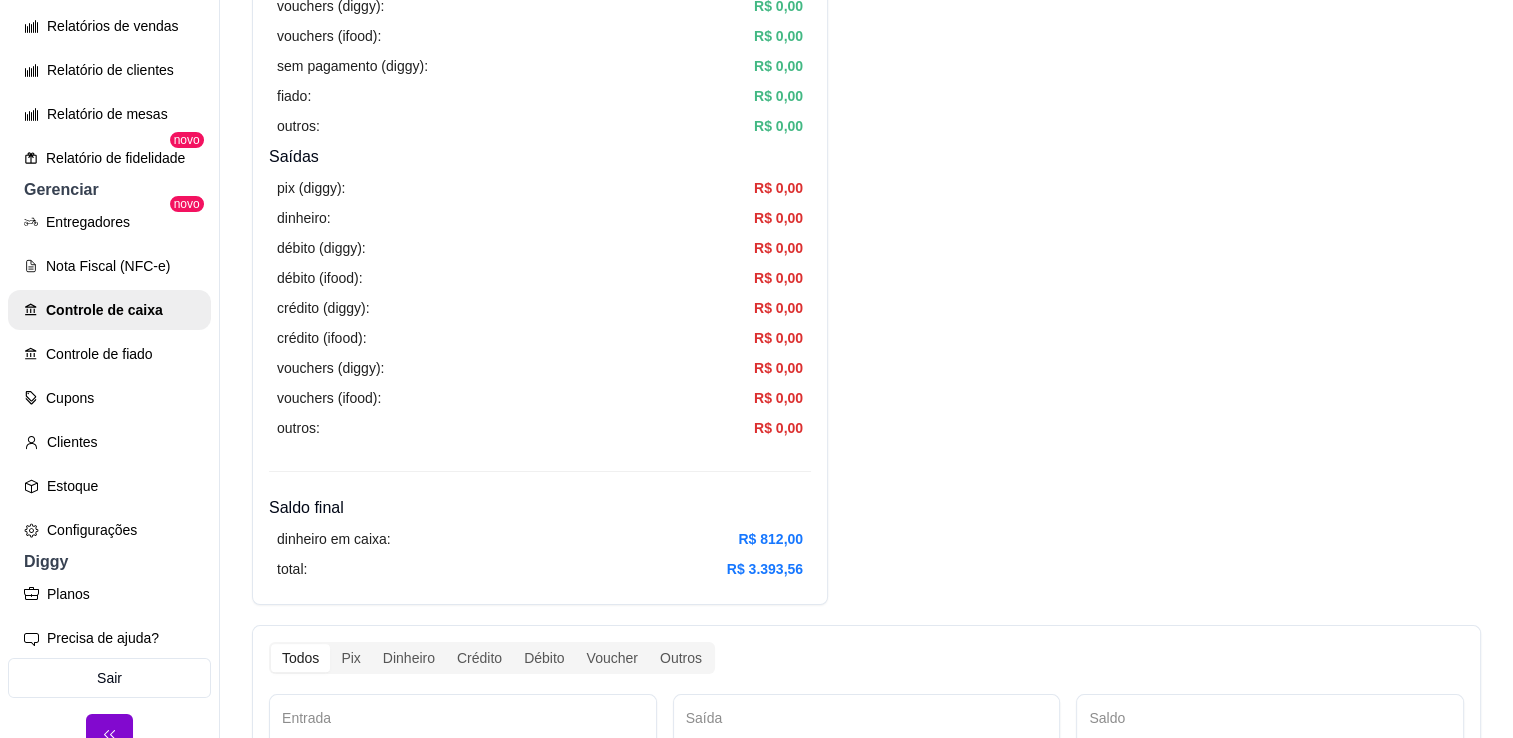 drag, startPoint x: 1494, startPoint y: 220, endPoint x: 1504, endPoint y: 217, distance: 10.440307 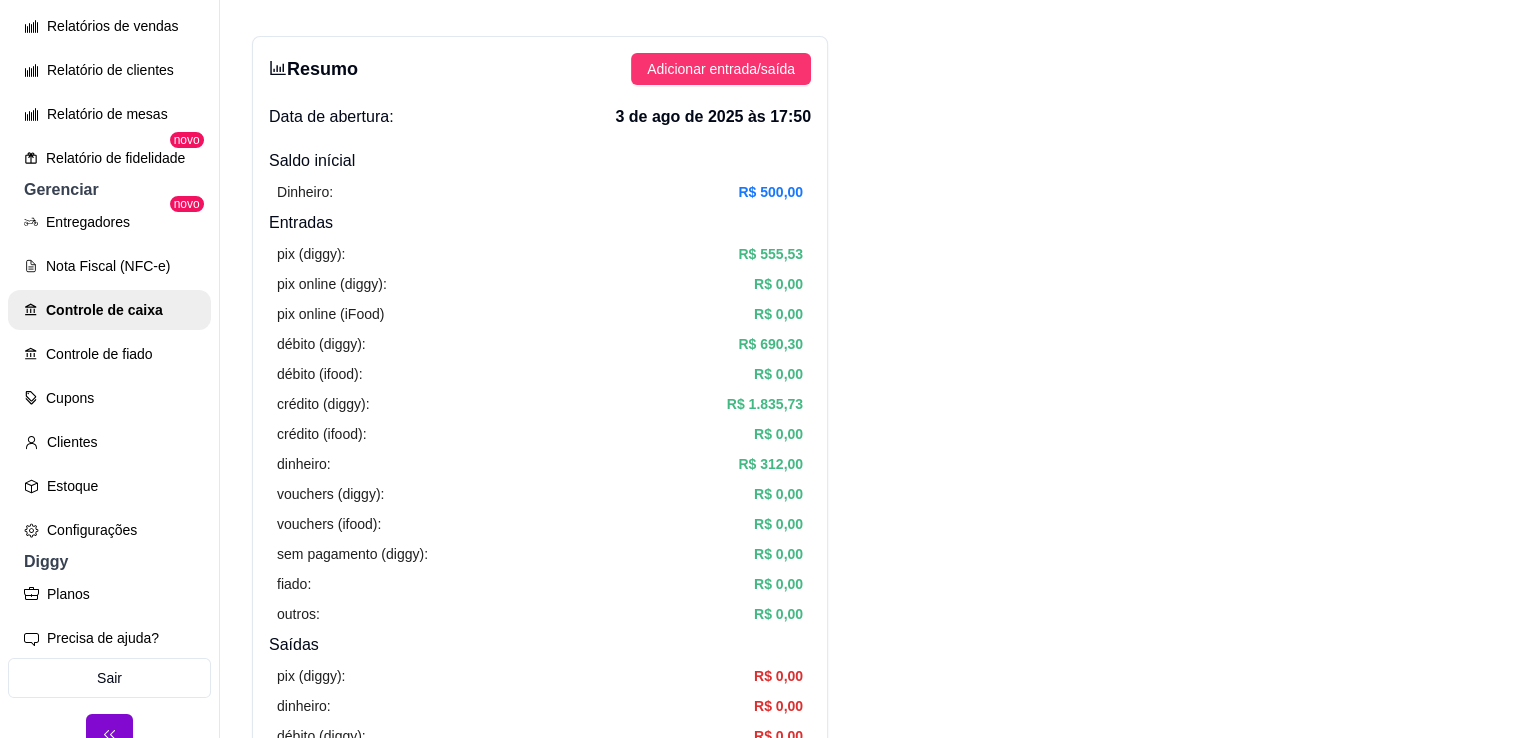 scroll, scrollTop: 0, scrollLeft: 0, axis: both 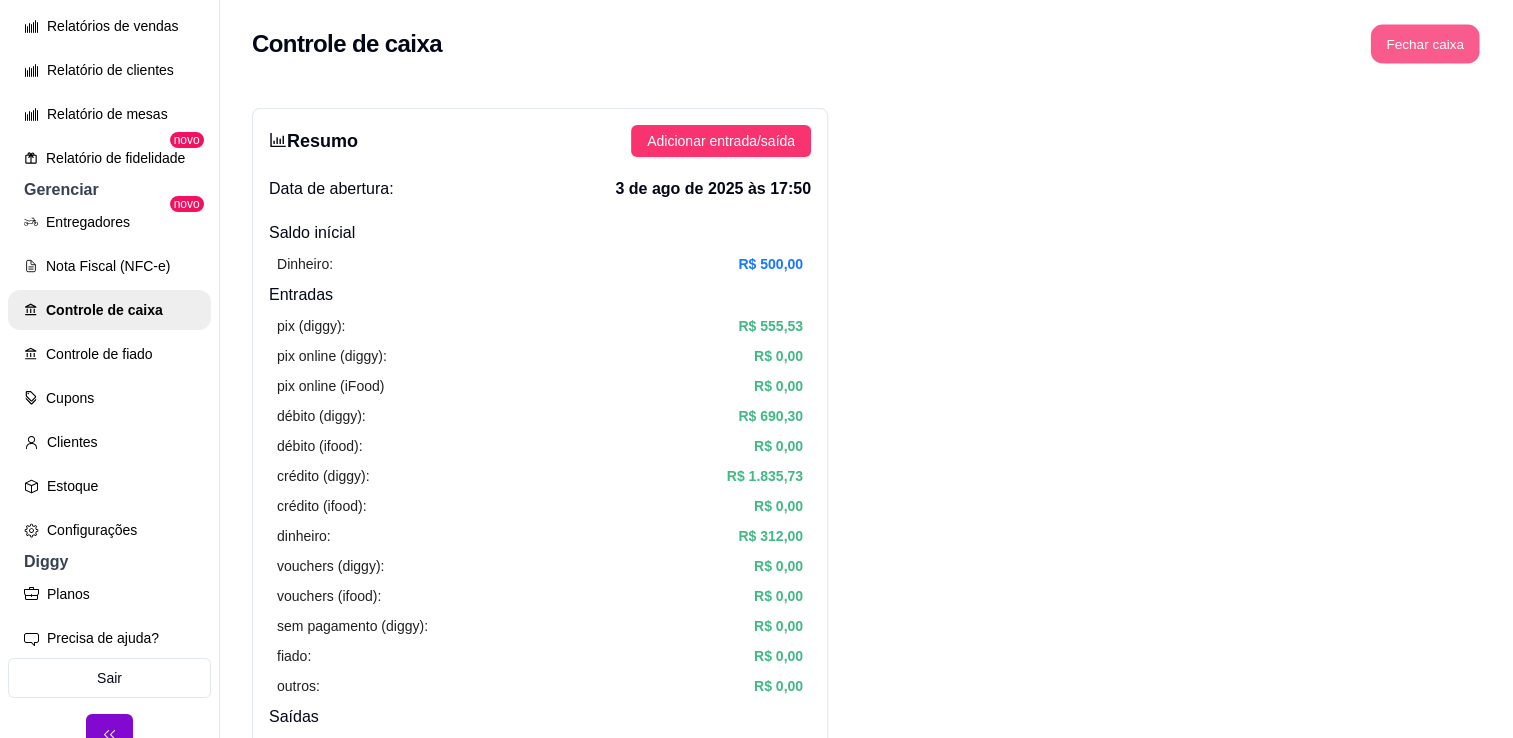 click on "Fechar caixa" at bounding box center [1425, 44] 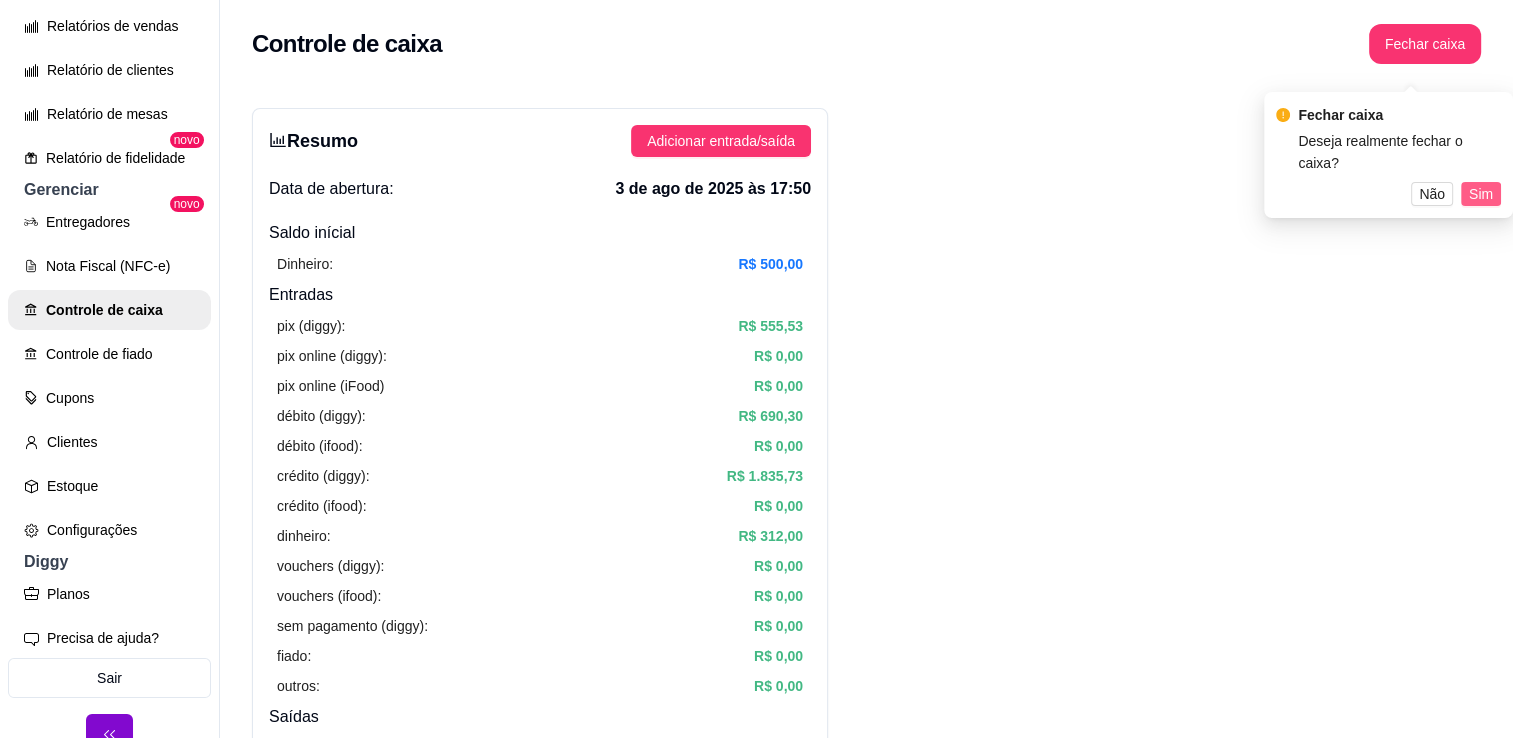 click on "Sim" at bounding box center [1481, 194] 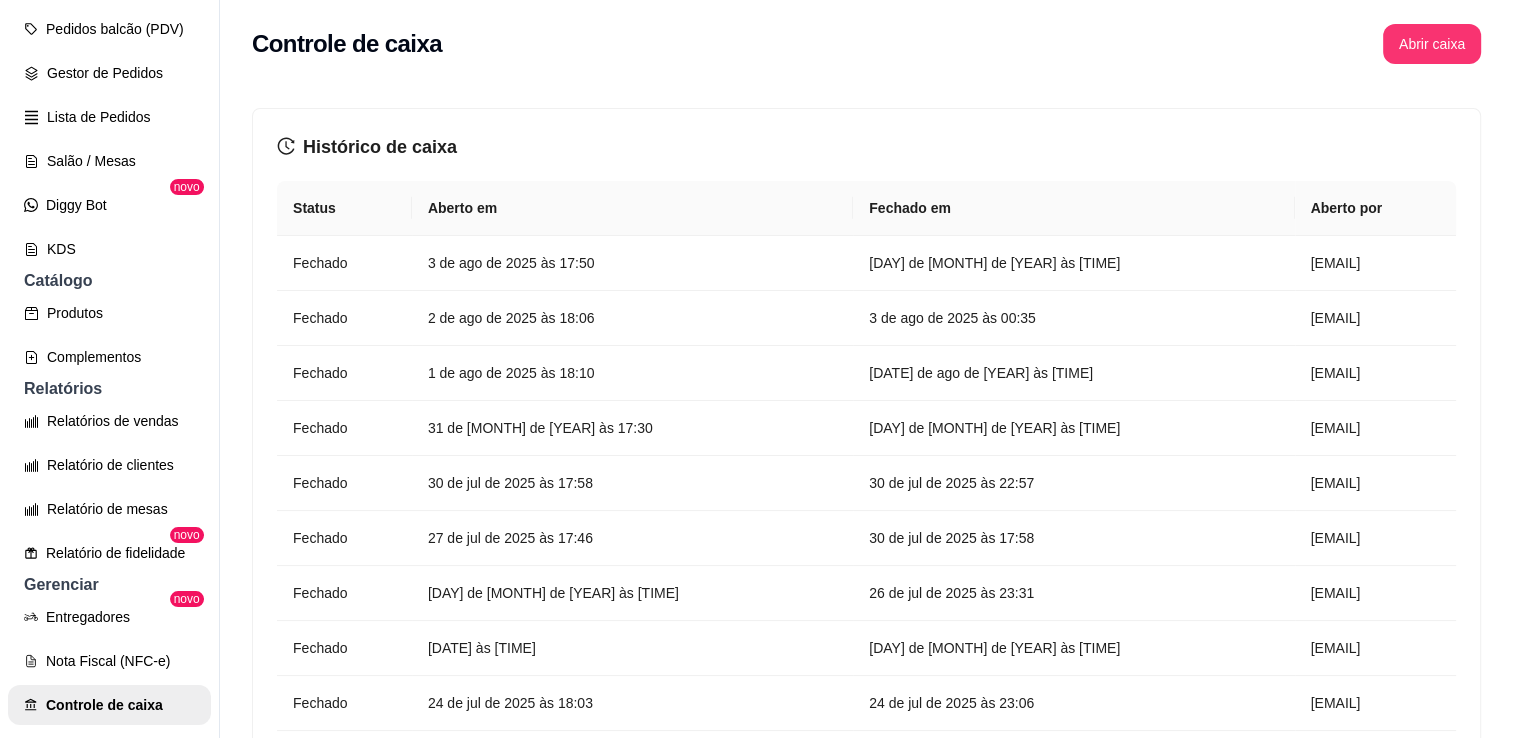scroll, scrollTop: 0, scrollLeft: 0, axis: both 